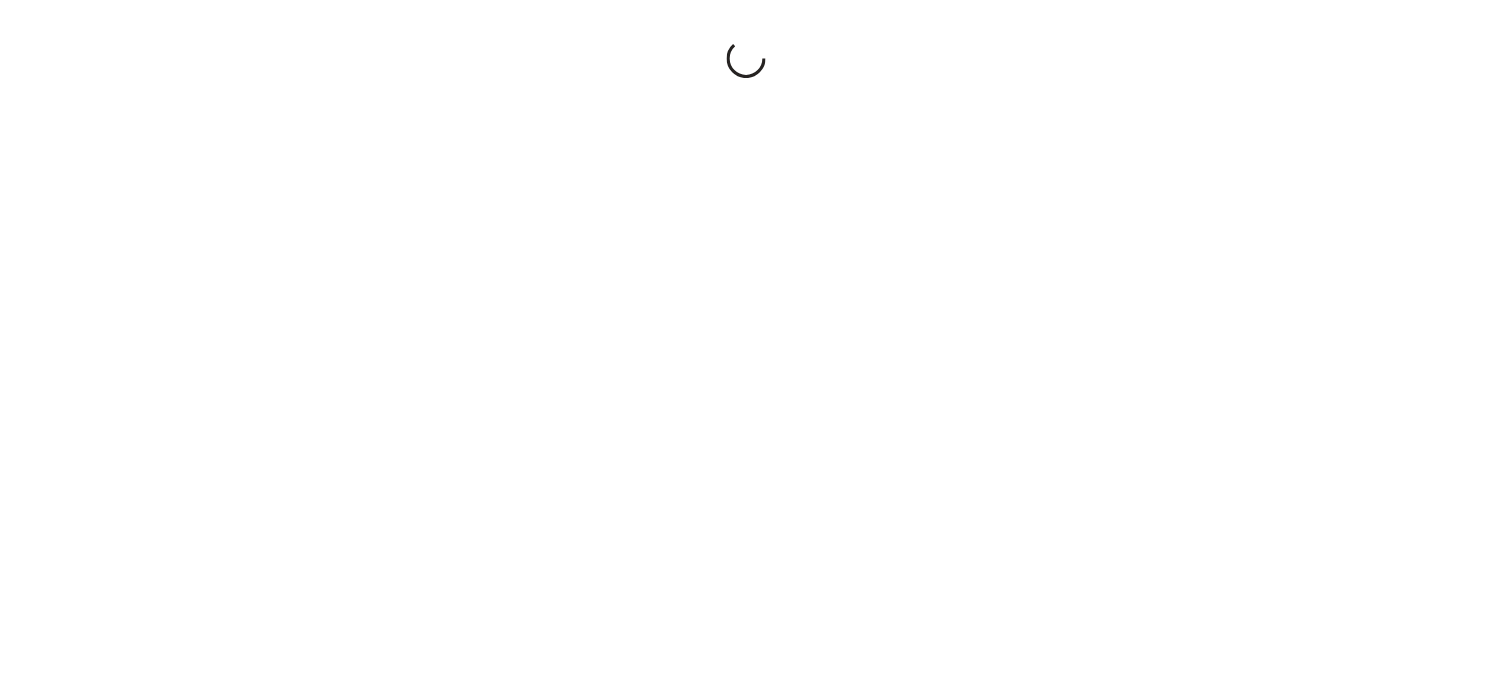 scroll, scrollTop: 0, scrollLeft: 0, axis: both 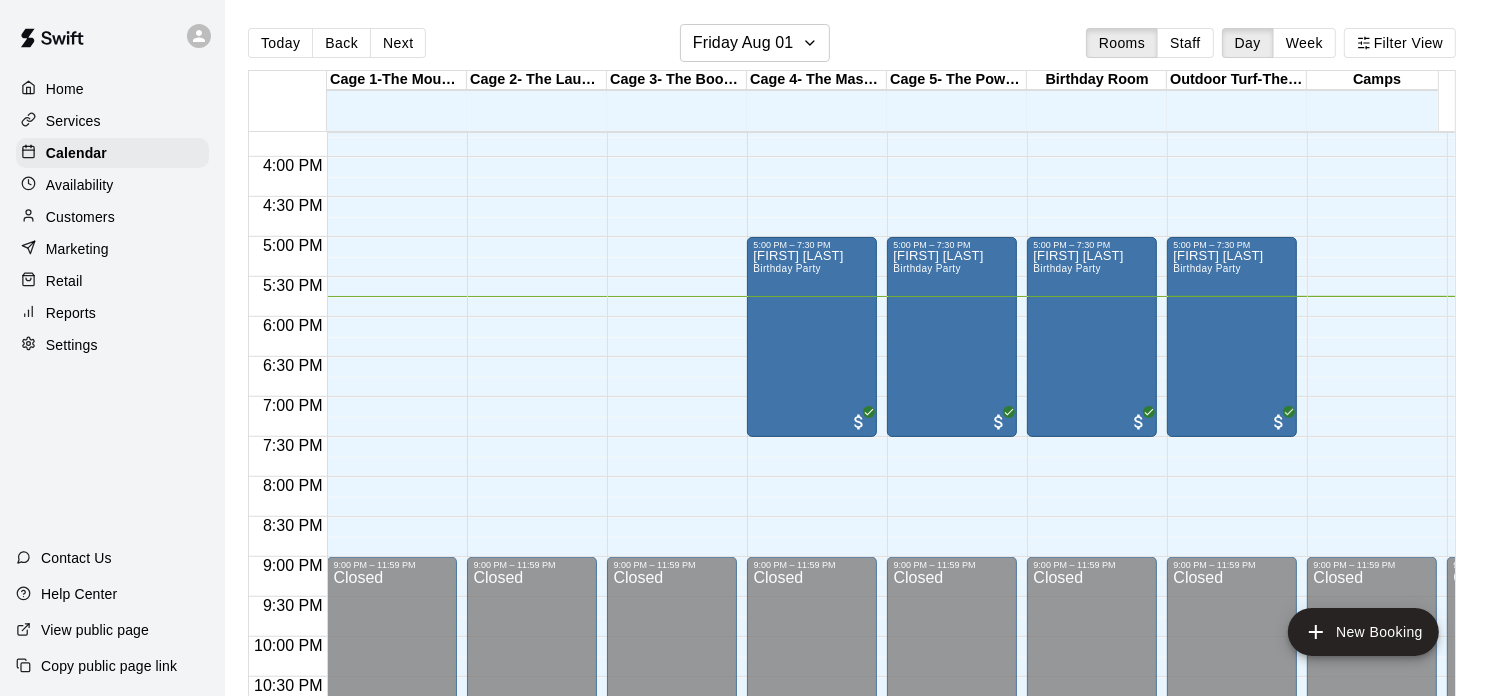 click on "Settings" at bounding box center (72, 345) 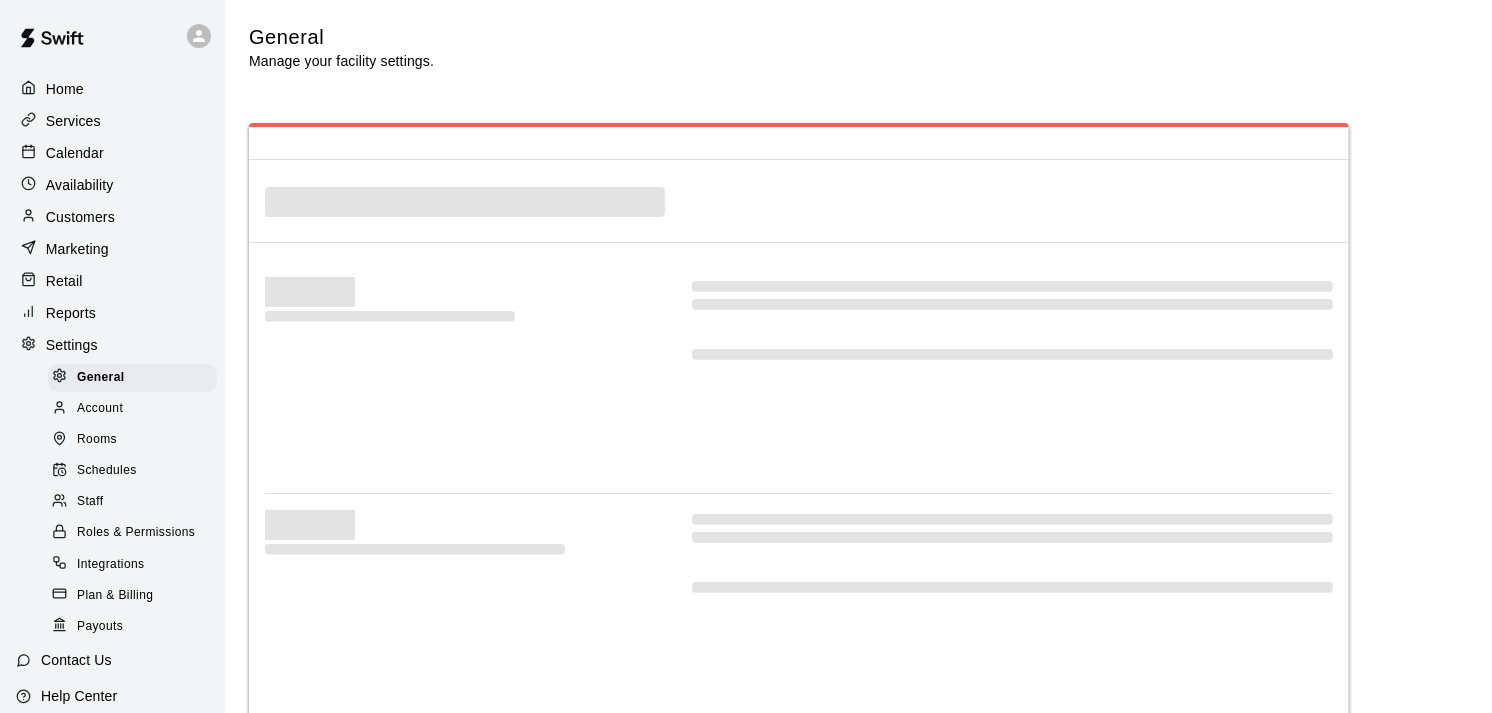 select on "**" 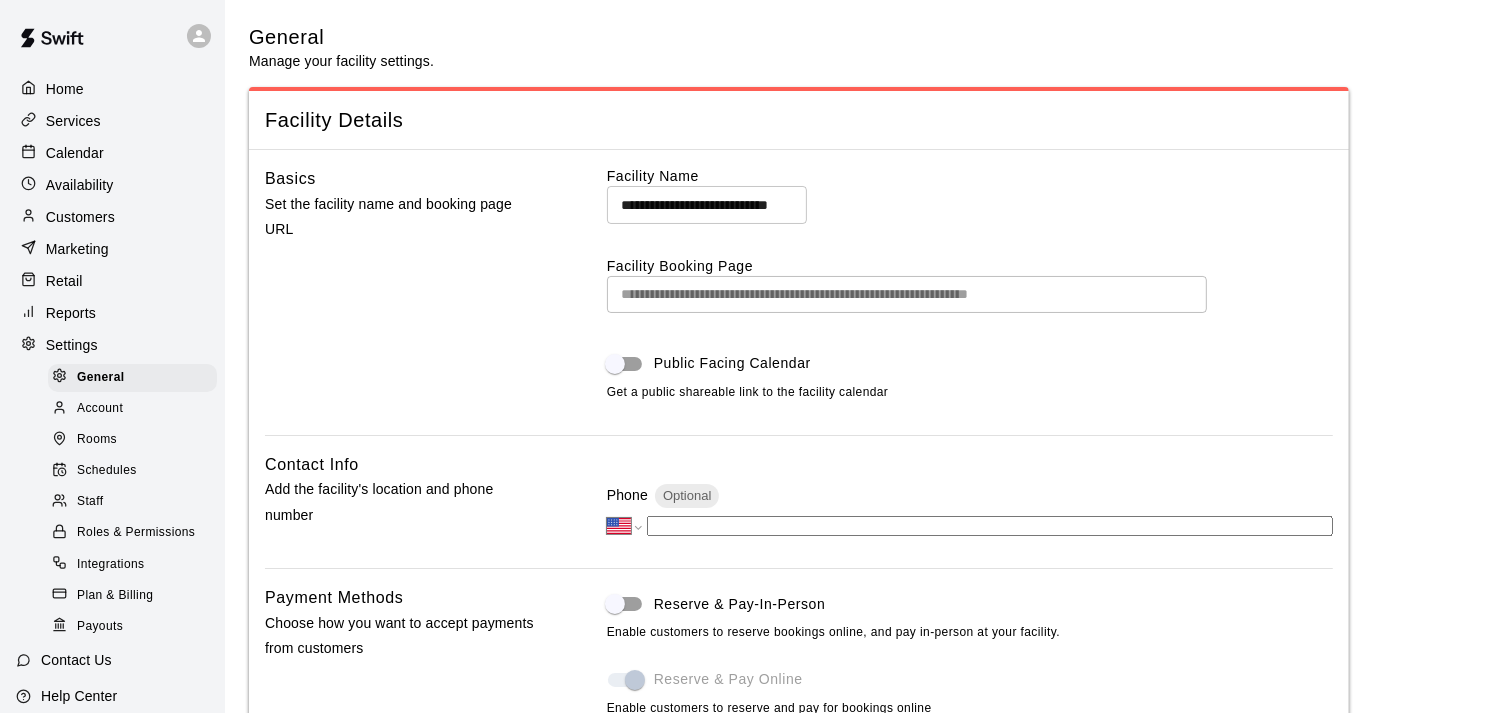 click on "Staff" at bounding box center [132, 502] 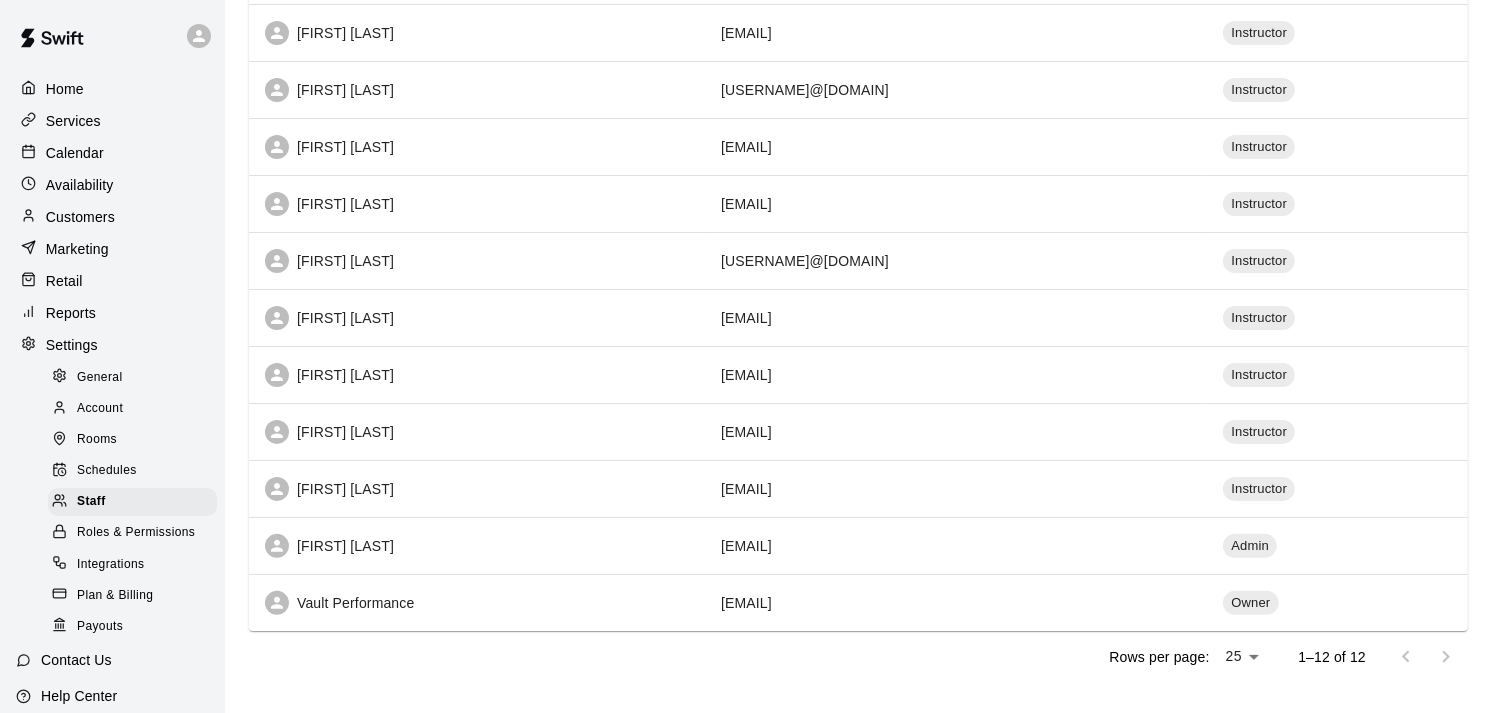 scroll, scrollTop: 324, scrollLeft: 0, axis: vertical 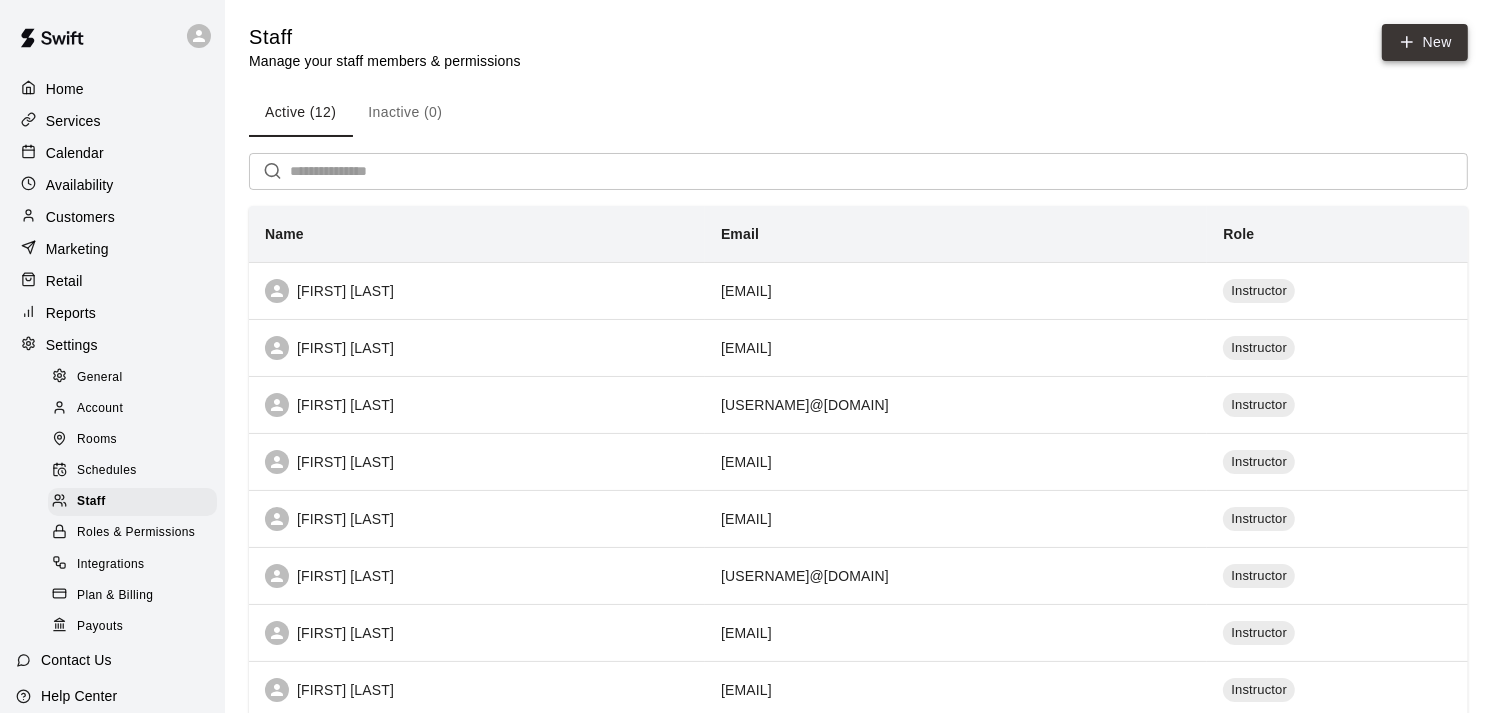 click on "New" at bounding box center (1425, 42) 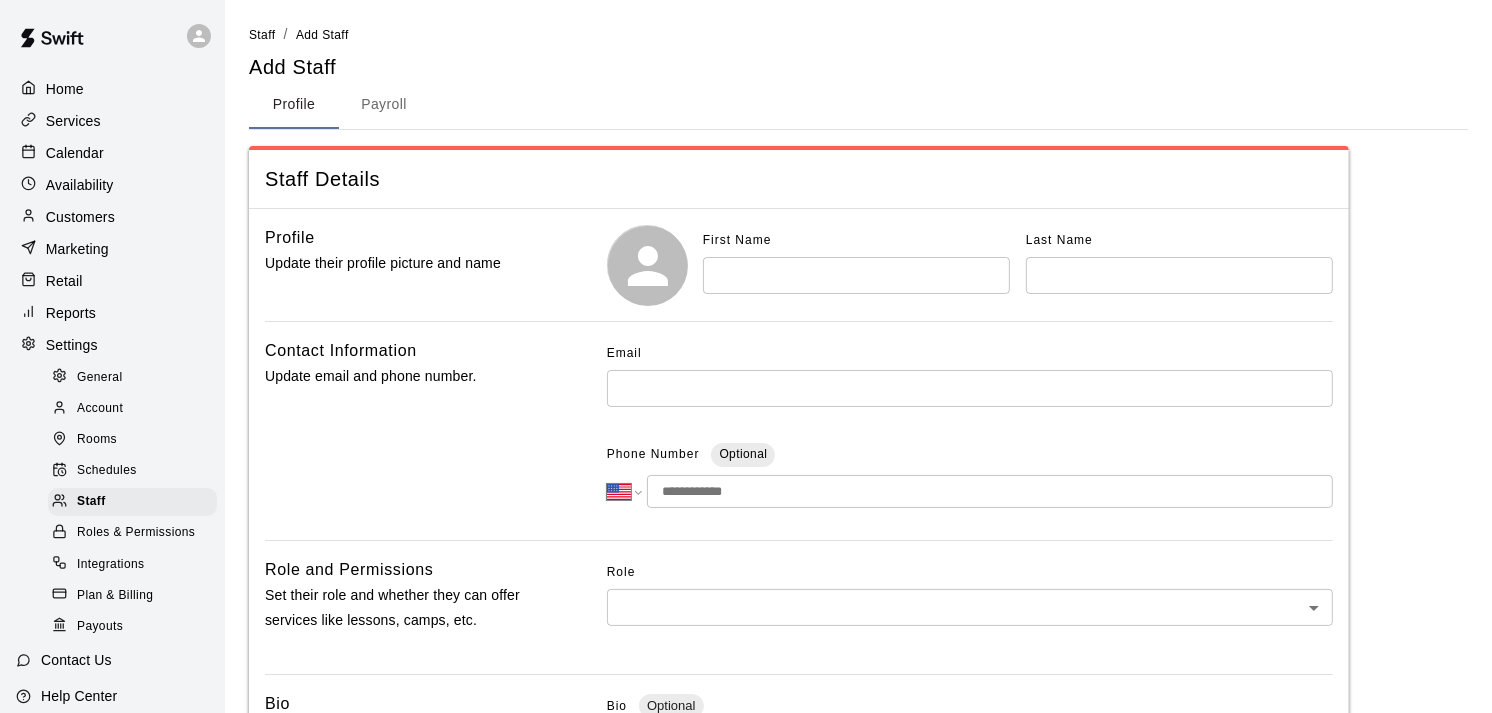 click at bounding box center (856, 275) 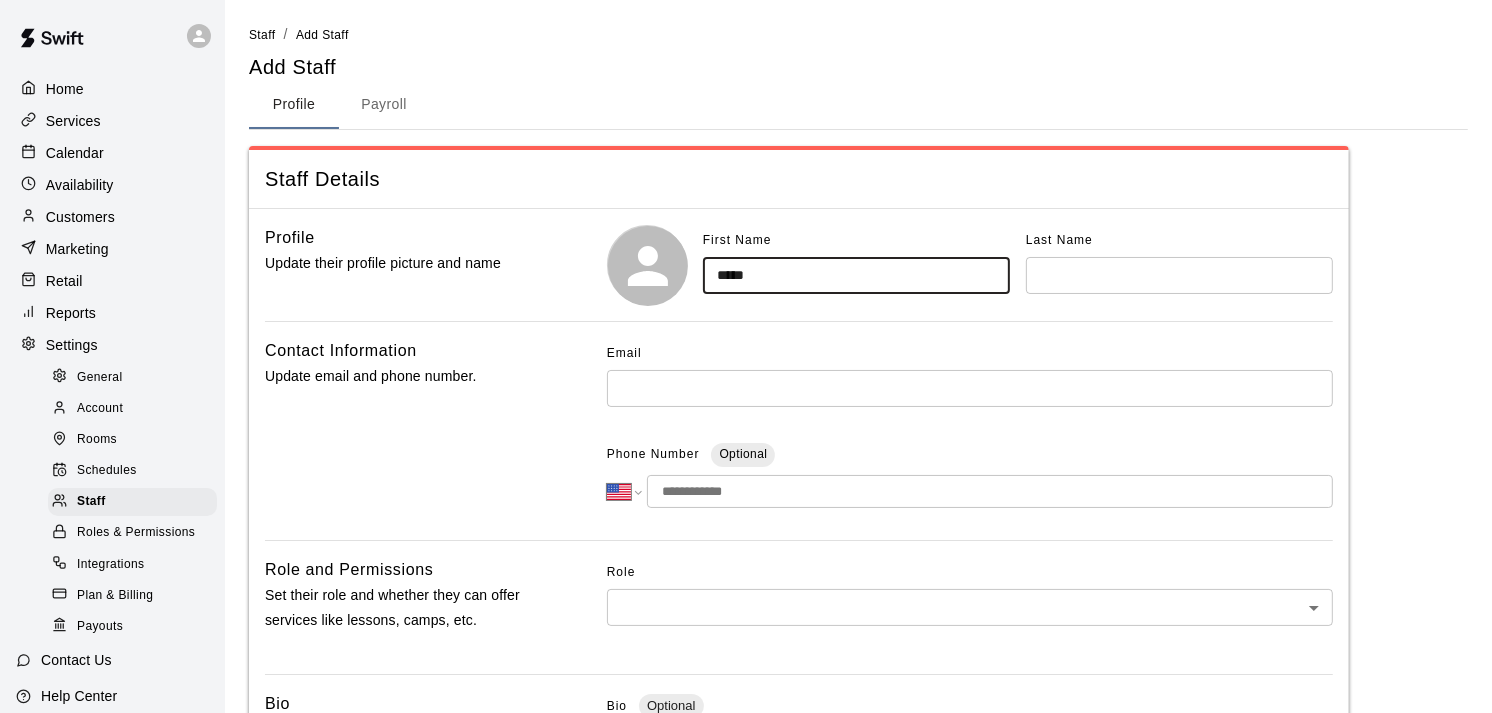type on "*****" 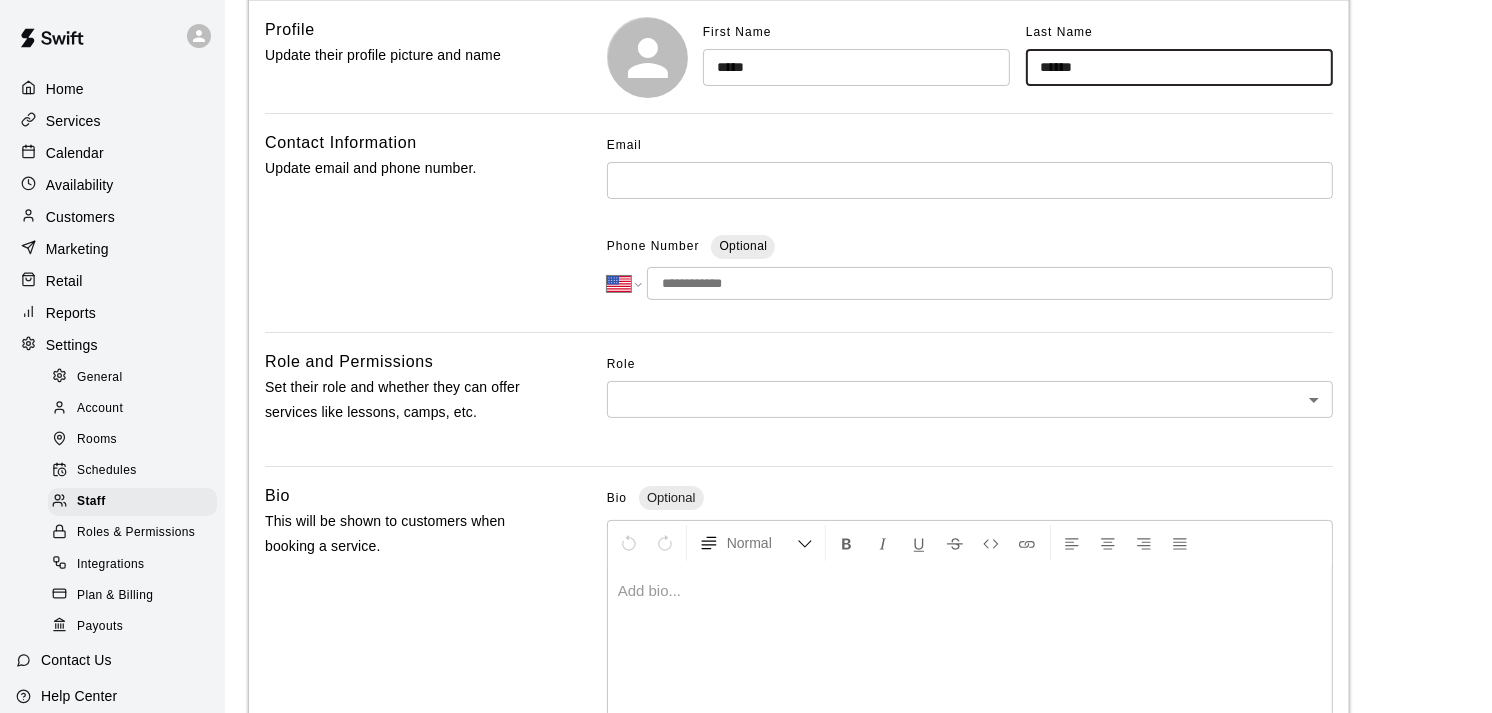 scroll, scrollTop: 321, scrollLeft: 0, axis: vertical 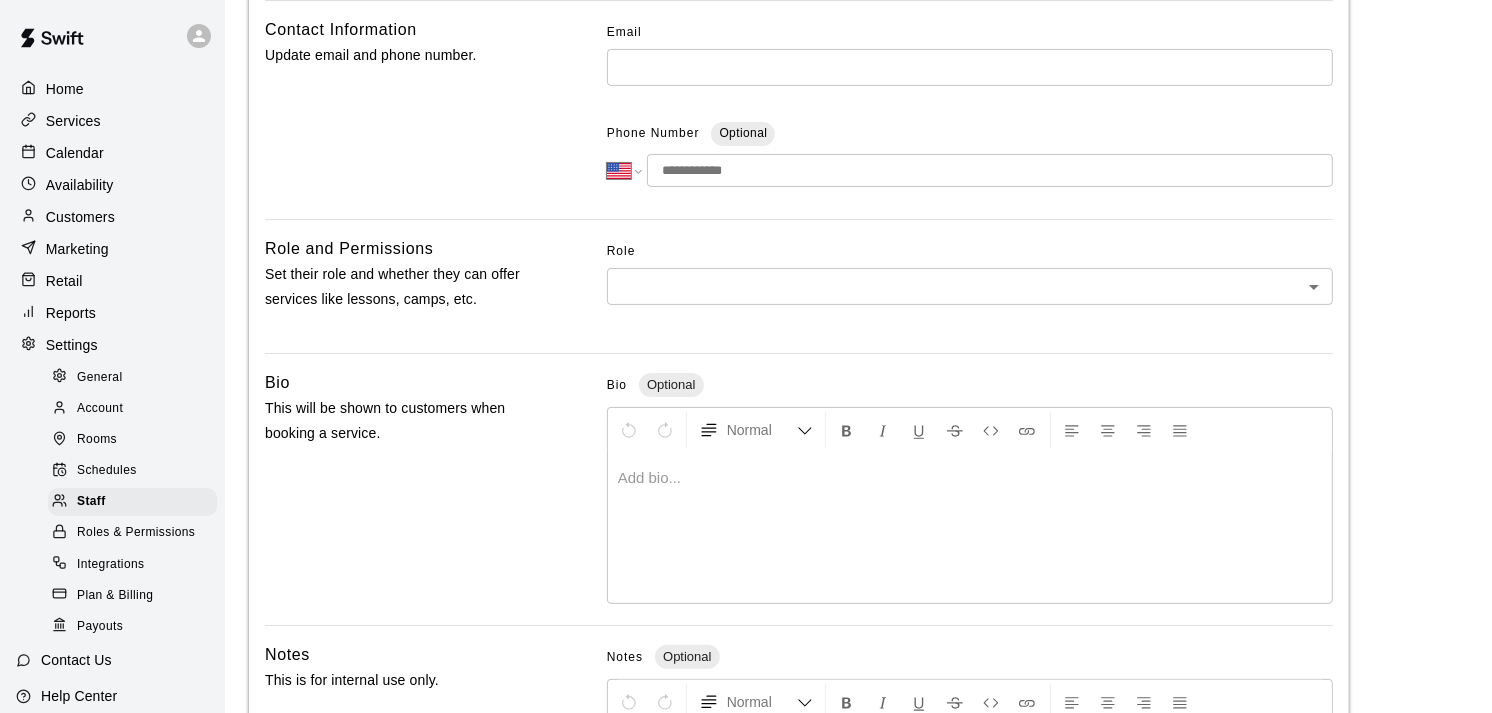 type on "******" 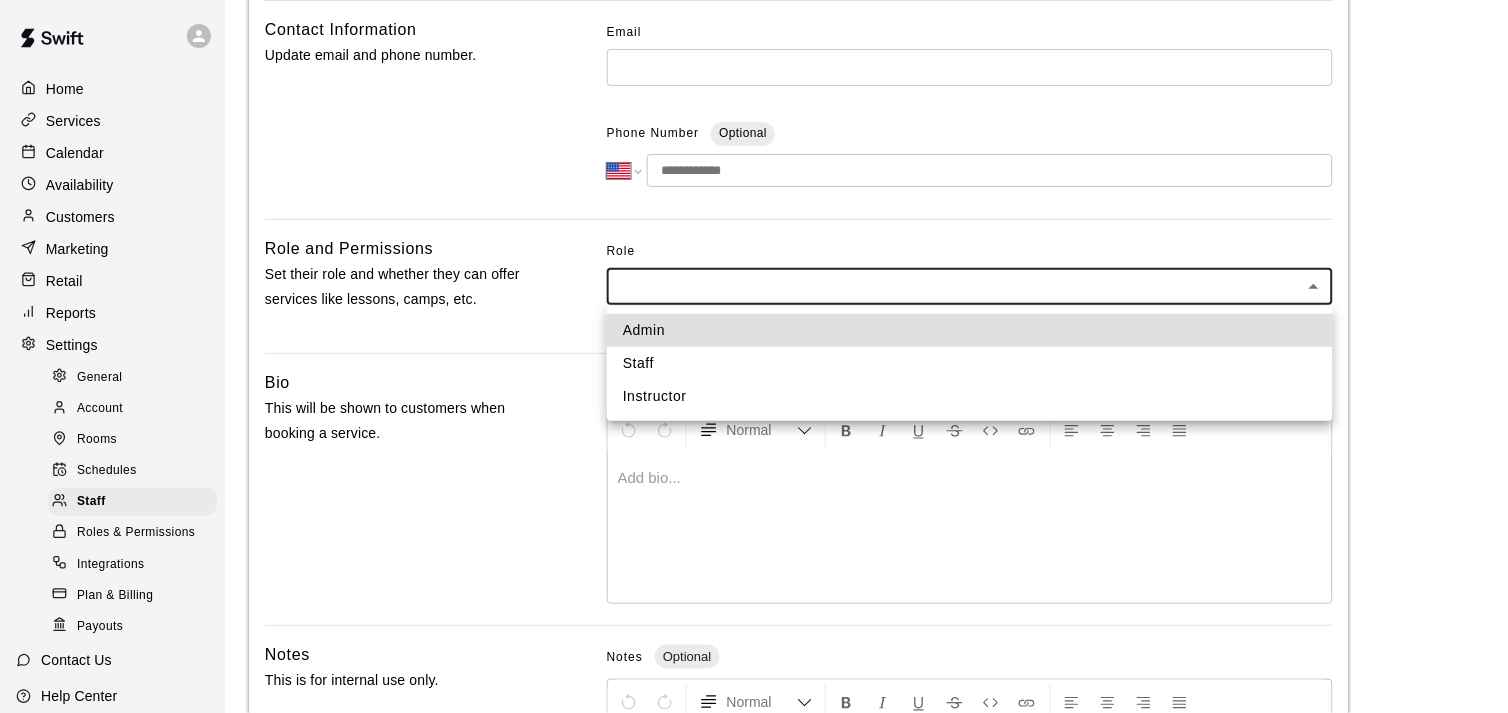 click on "Instructor" at bounding box center [970, 396] 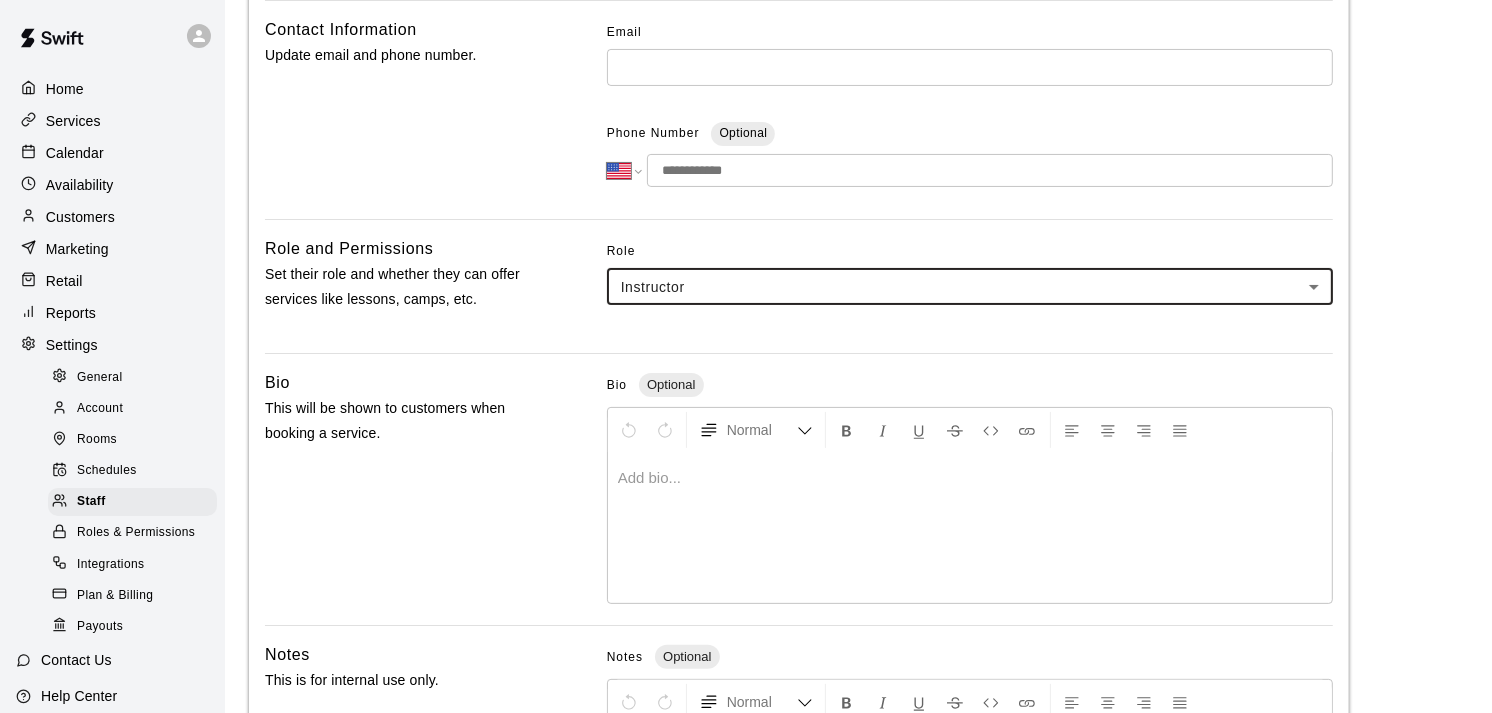 click at bounding box center (970, 478) 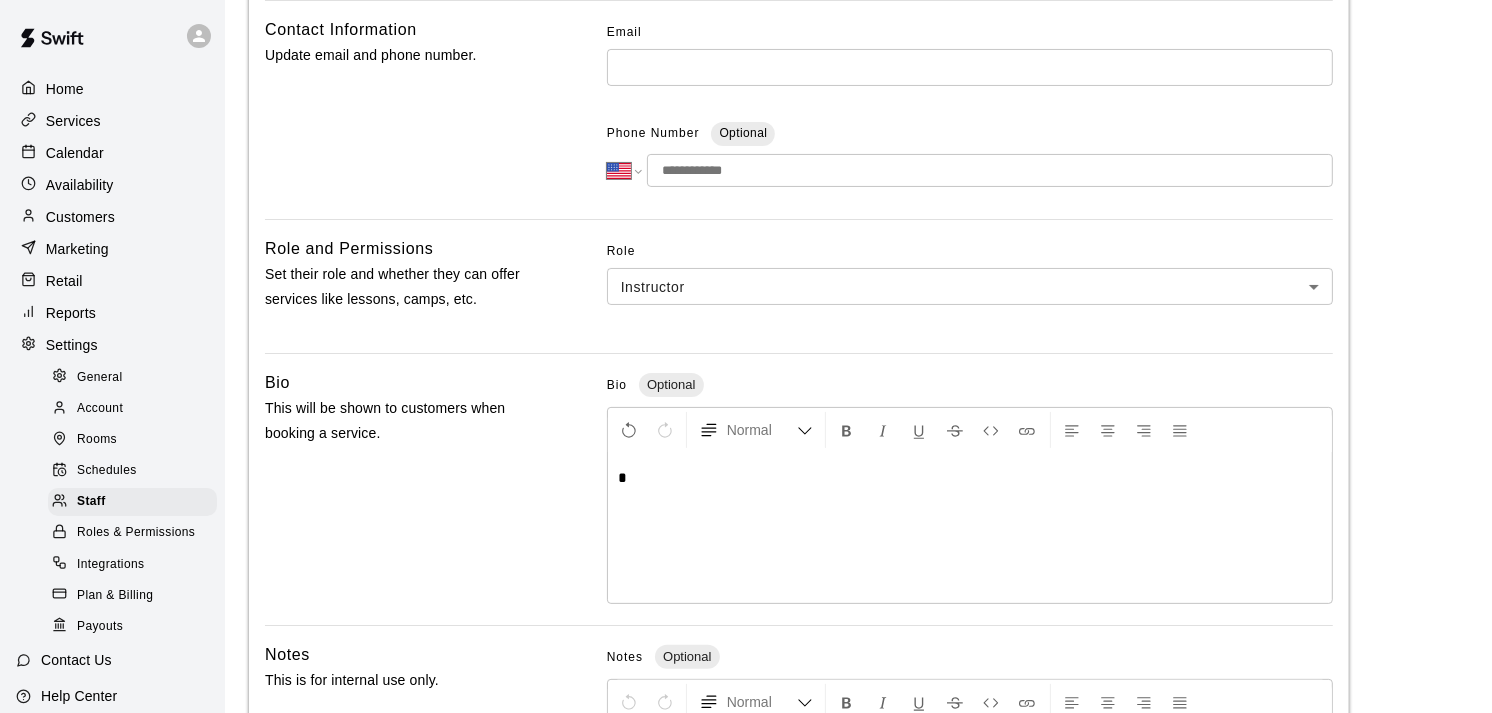 type 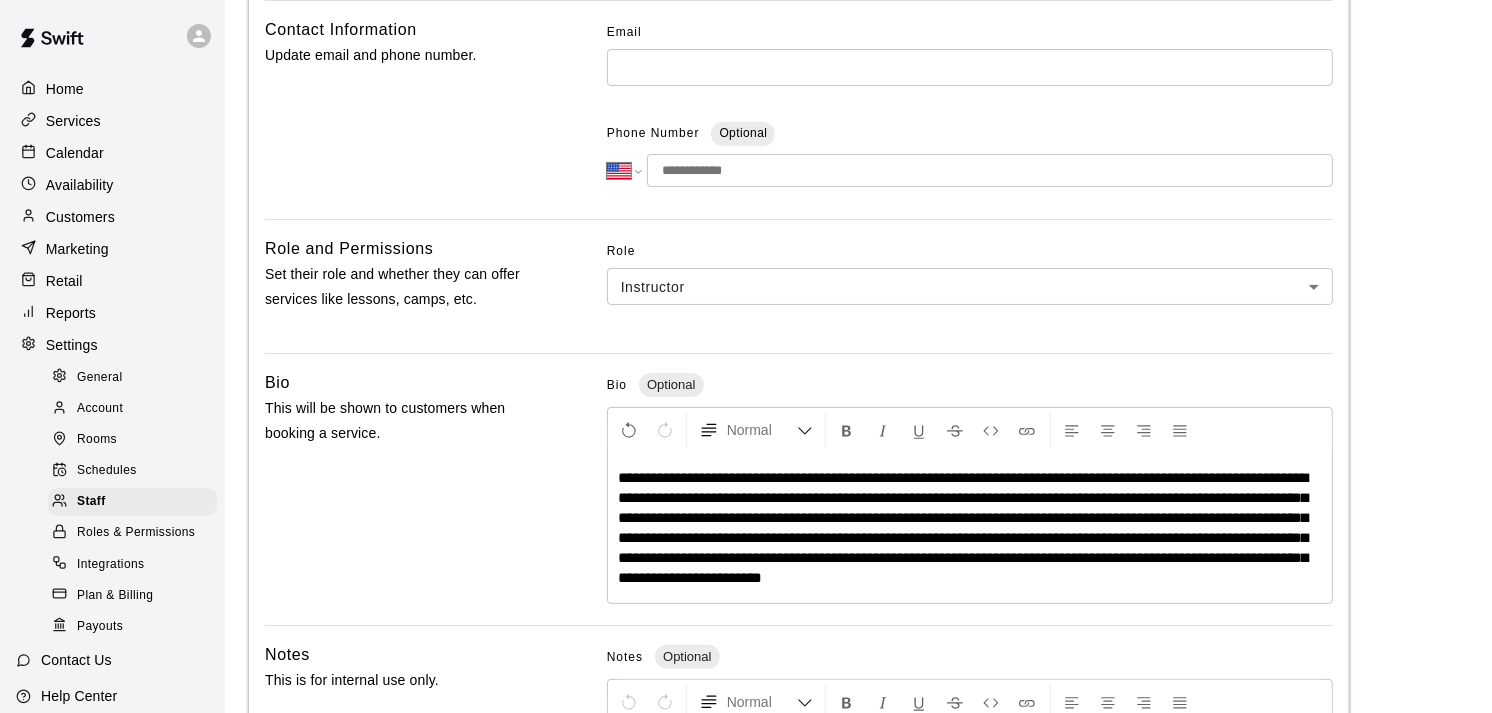 click on "**********" at bounding box center (963, 527) 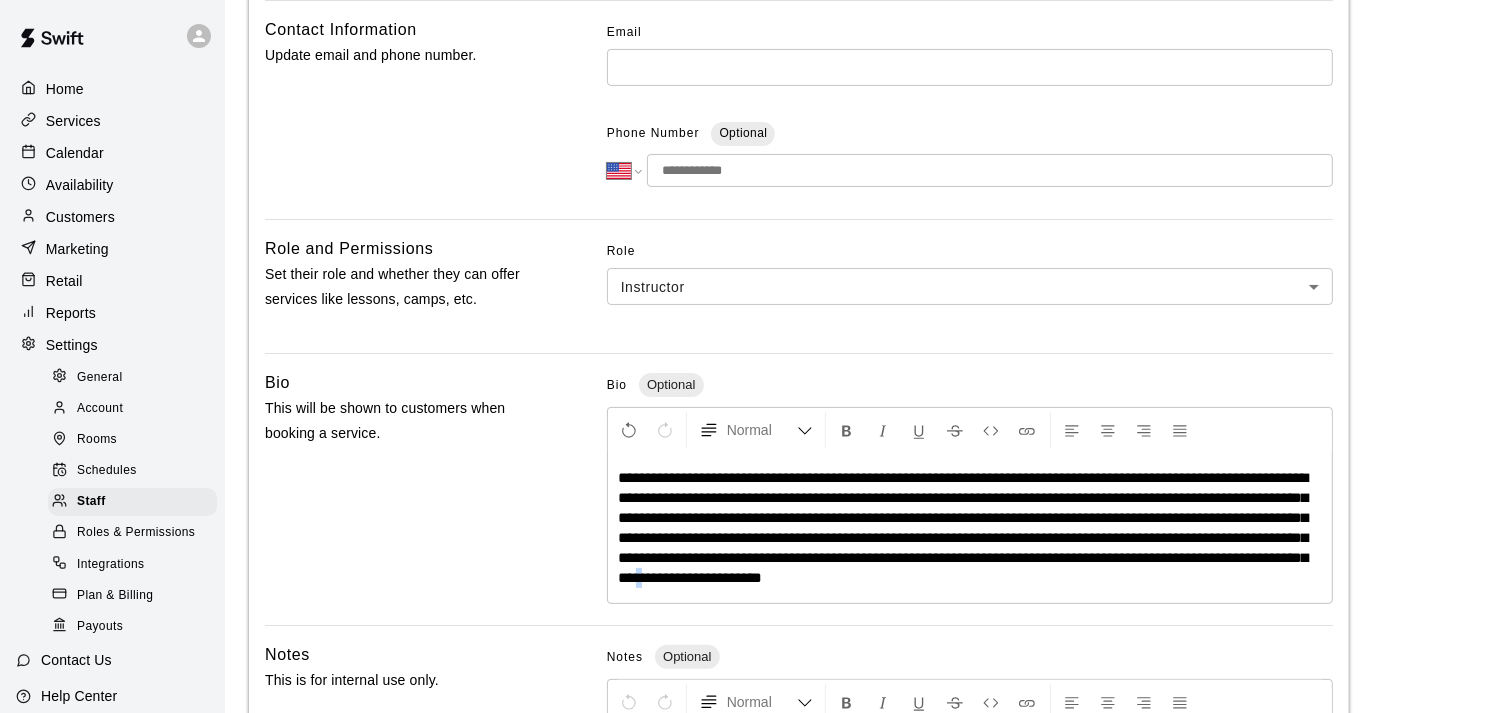 click on "**********" at bounding box center (963, 527) 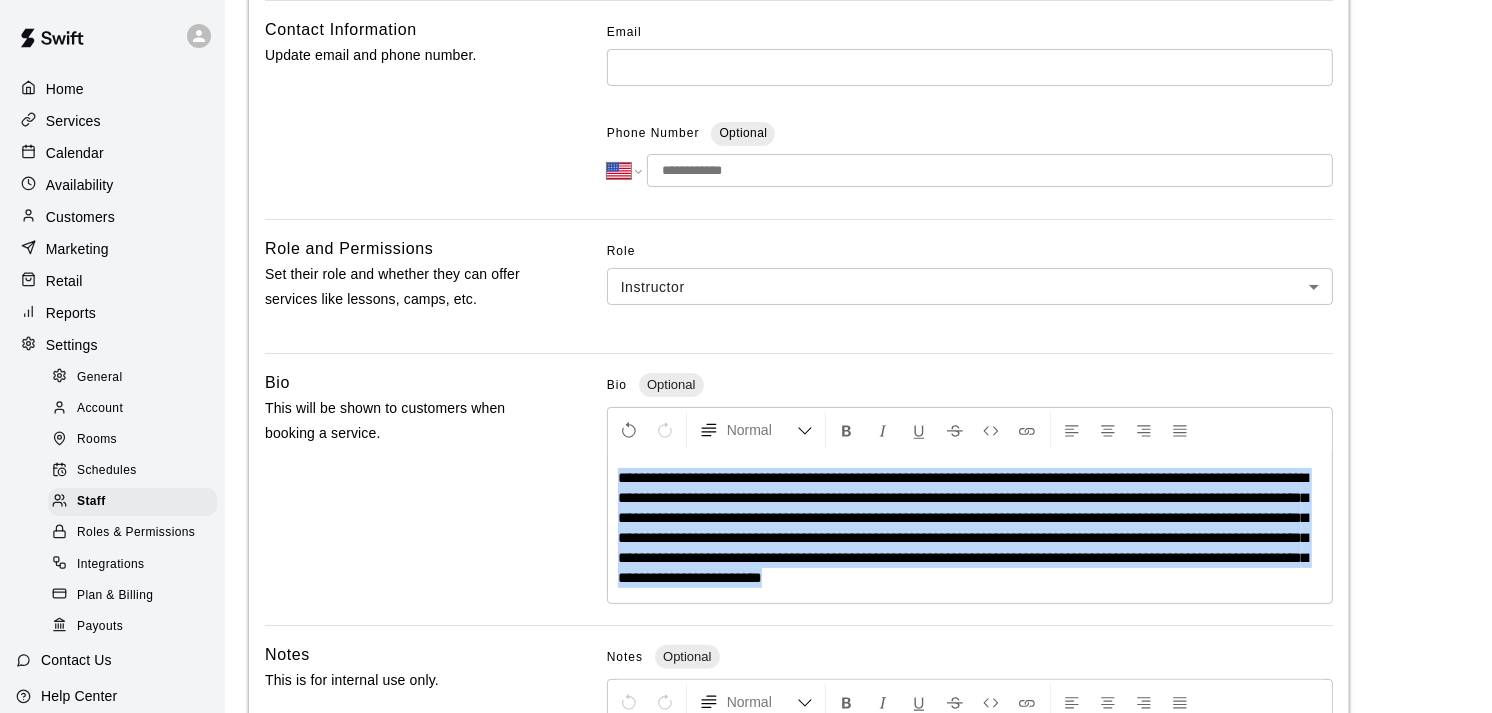 click on "**********" at bounding box center [963, 527] 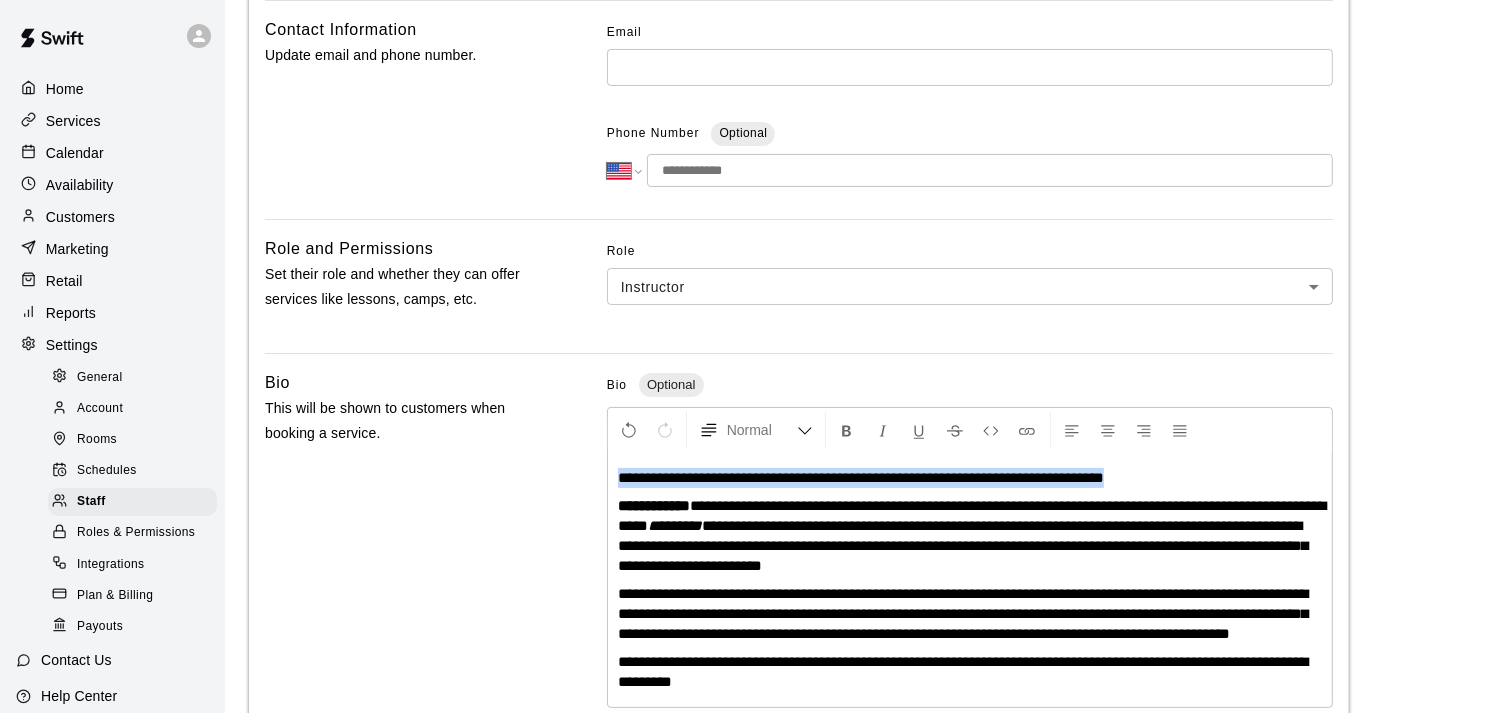 drag, startPoint x: 1156, startPoint y: 480, endPoint x: 585, endPoint y: 474, distance: 571.0315 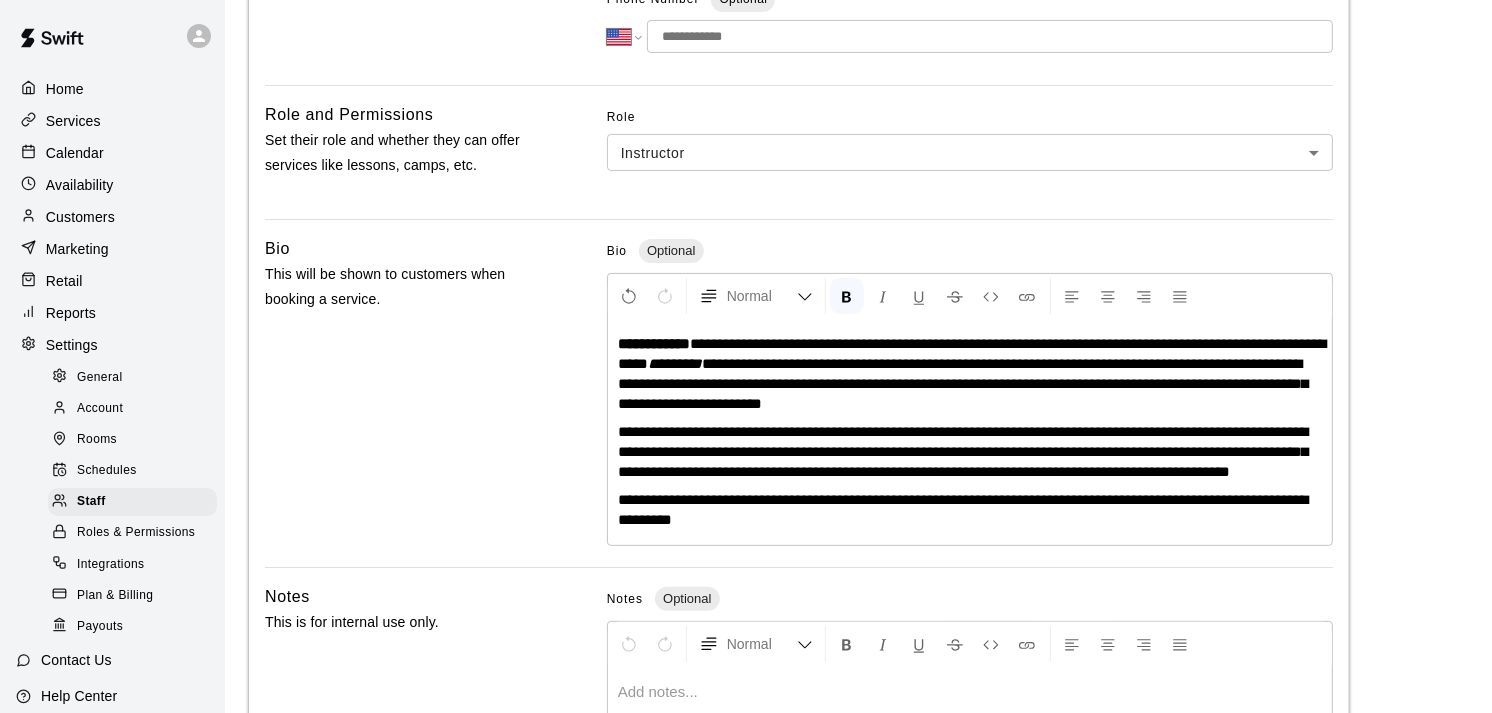 scroll, scrollTop: 457, scrollLeft: 0, axis: vertical 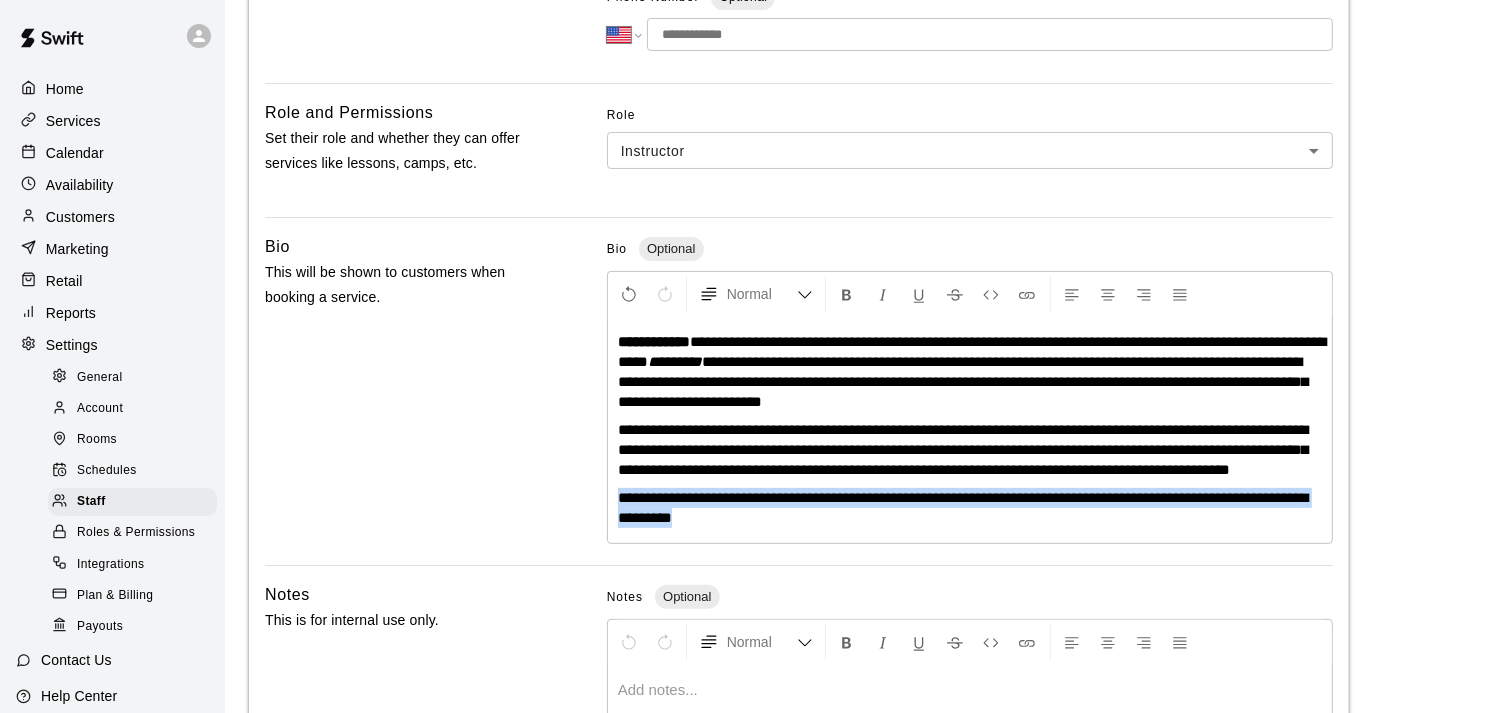 drag, startPoint x: 717, startPoint y: 533, endPoint x: 615, endPoint y: 511, distance: 104.34558 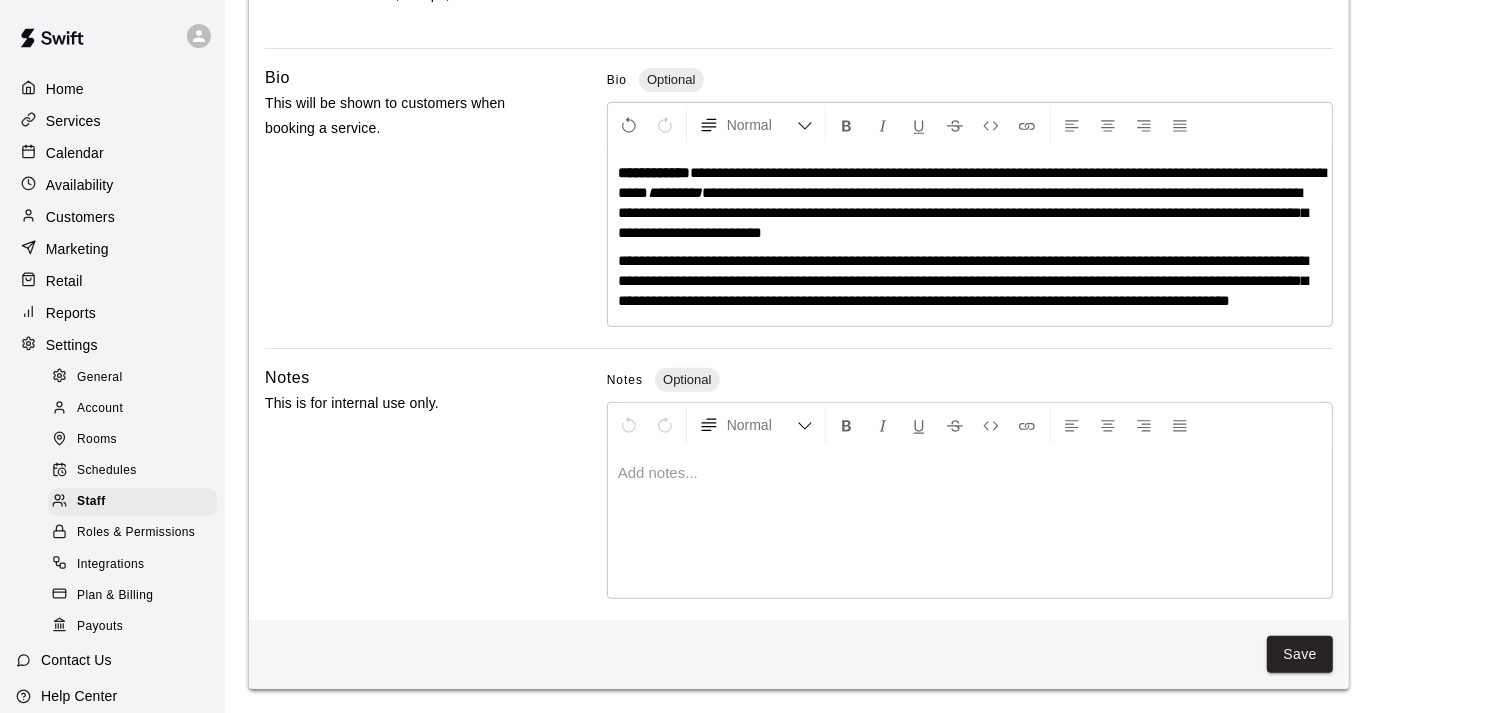 scroll, scrollTop: 645, scrollLeft: 0, axis: vertical 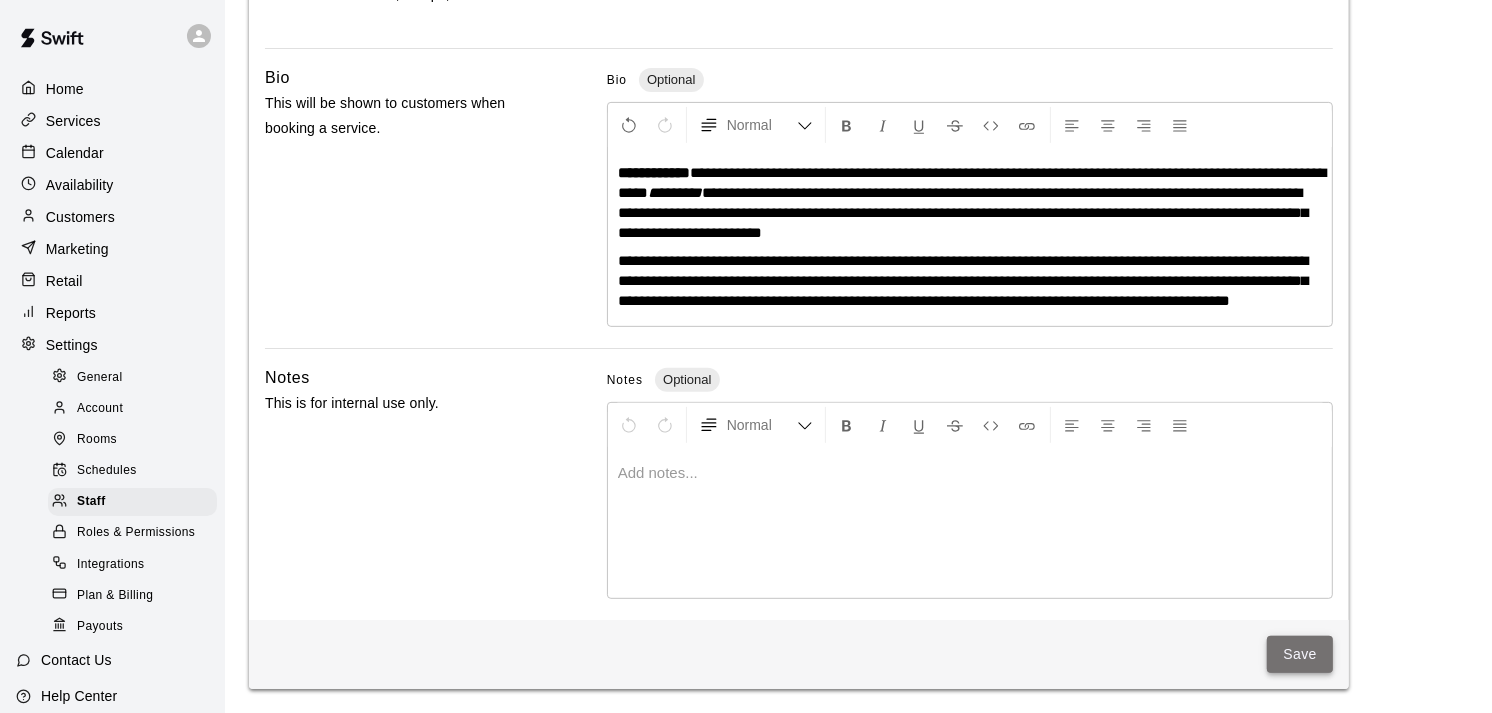 click on "Save" at bounding box center [1300, 654] 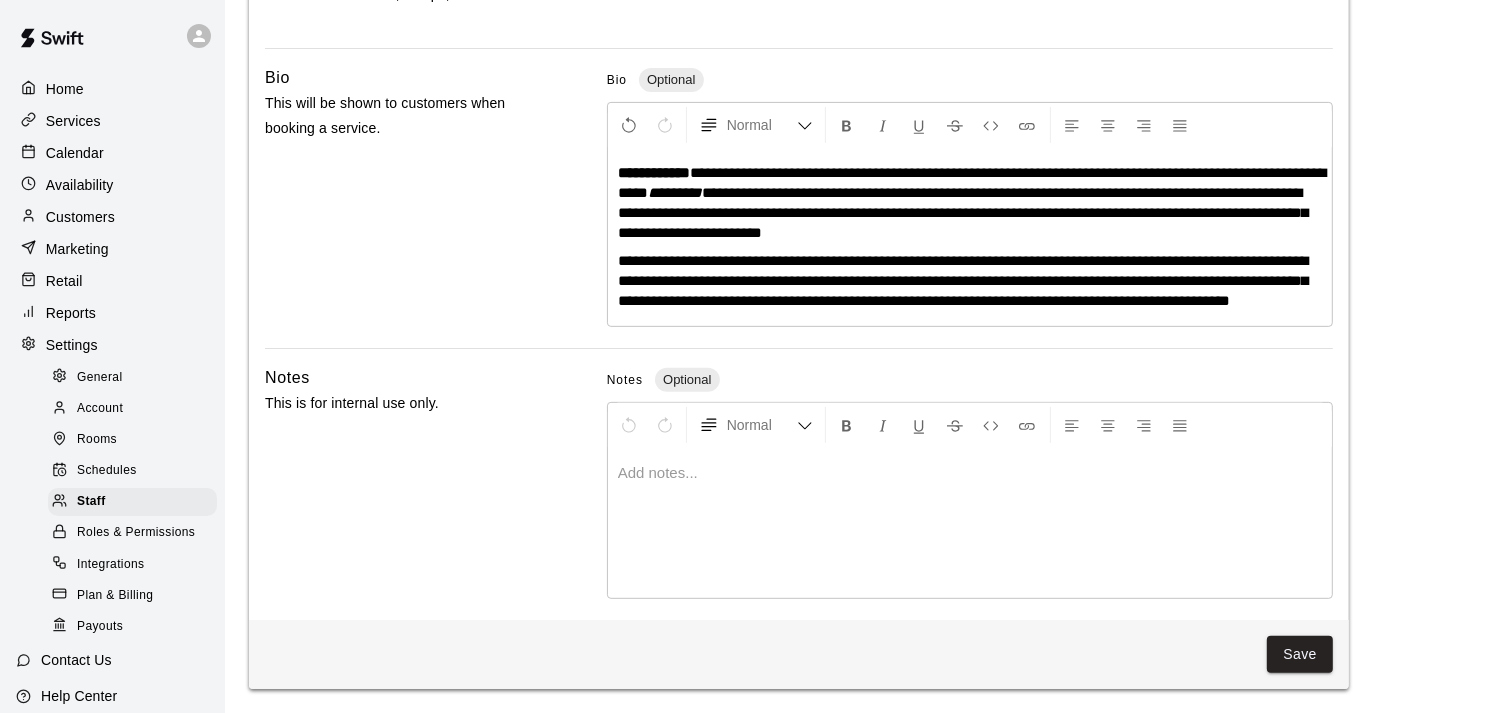 scroll, scrollTop: 294, scrollLeft: 0, axis: vertical 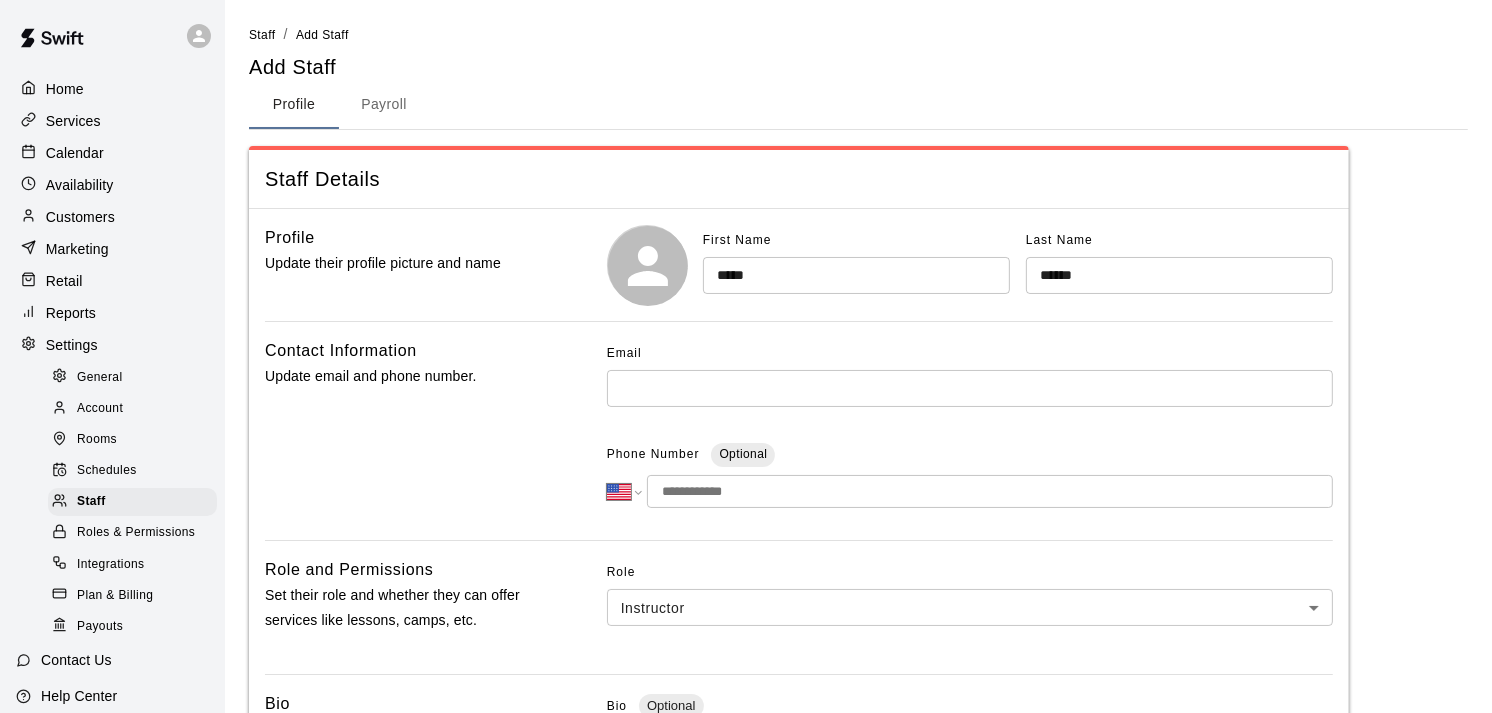 click at bounding box center (970, 388) 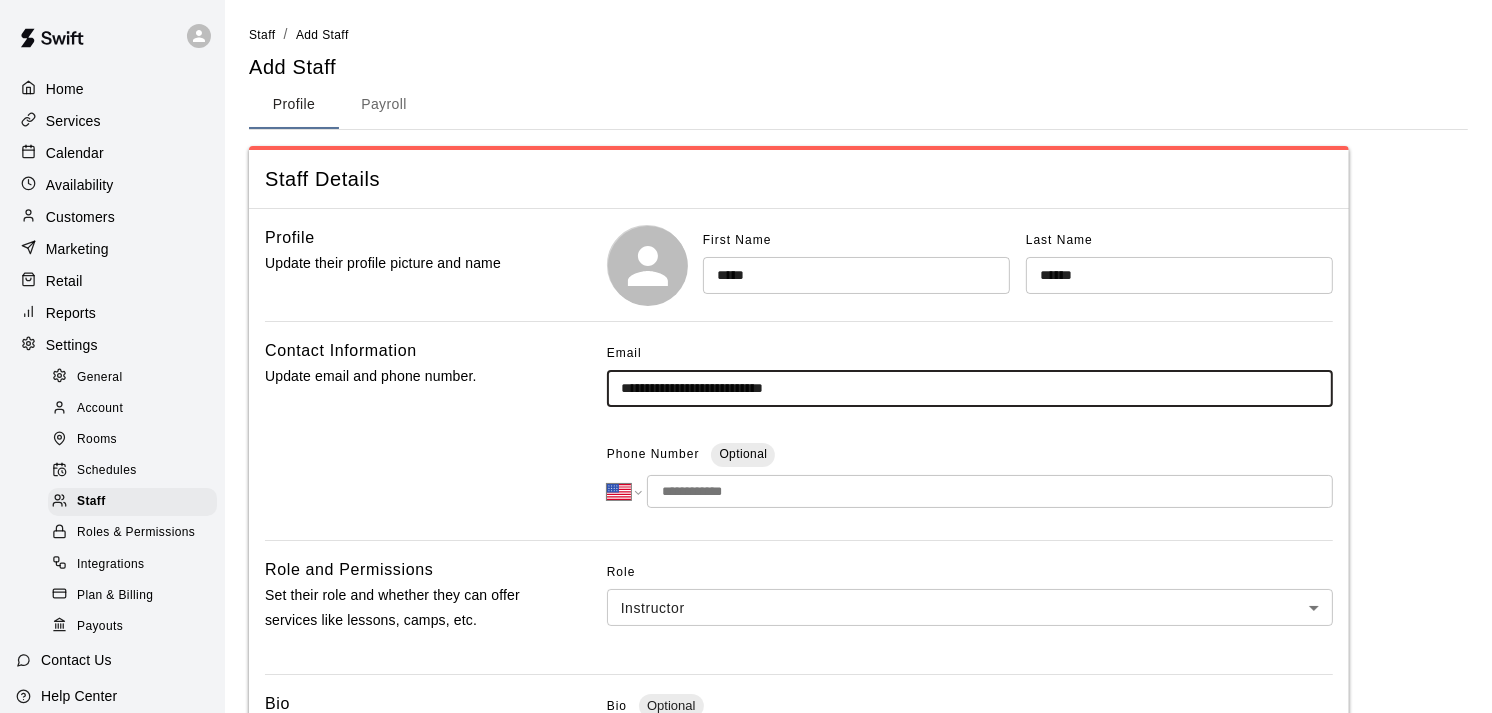 type on "**********" 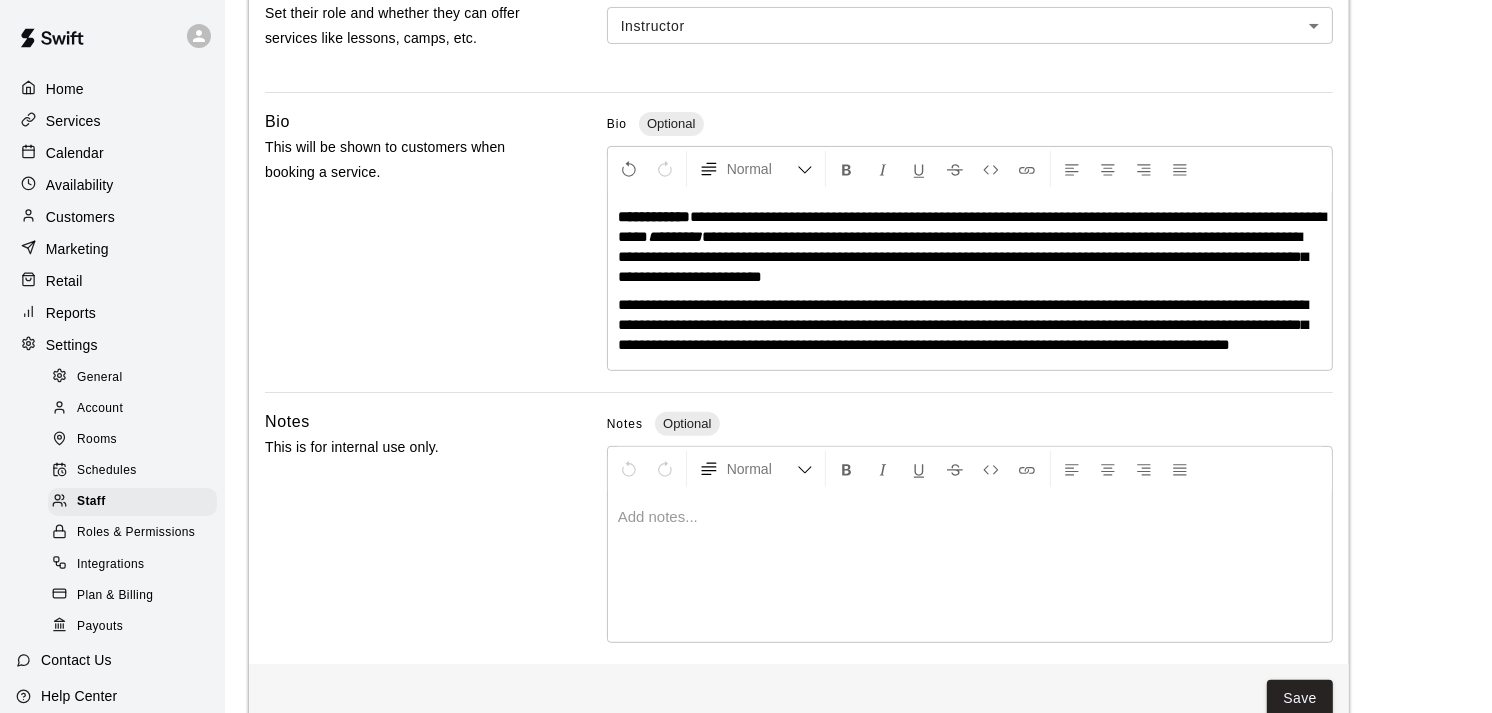 scroll, scrollTop: 645, scrollLeft: 0, axis: vertical 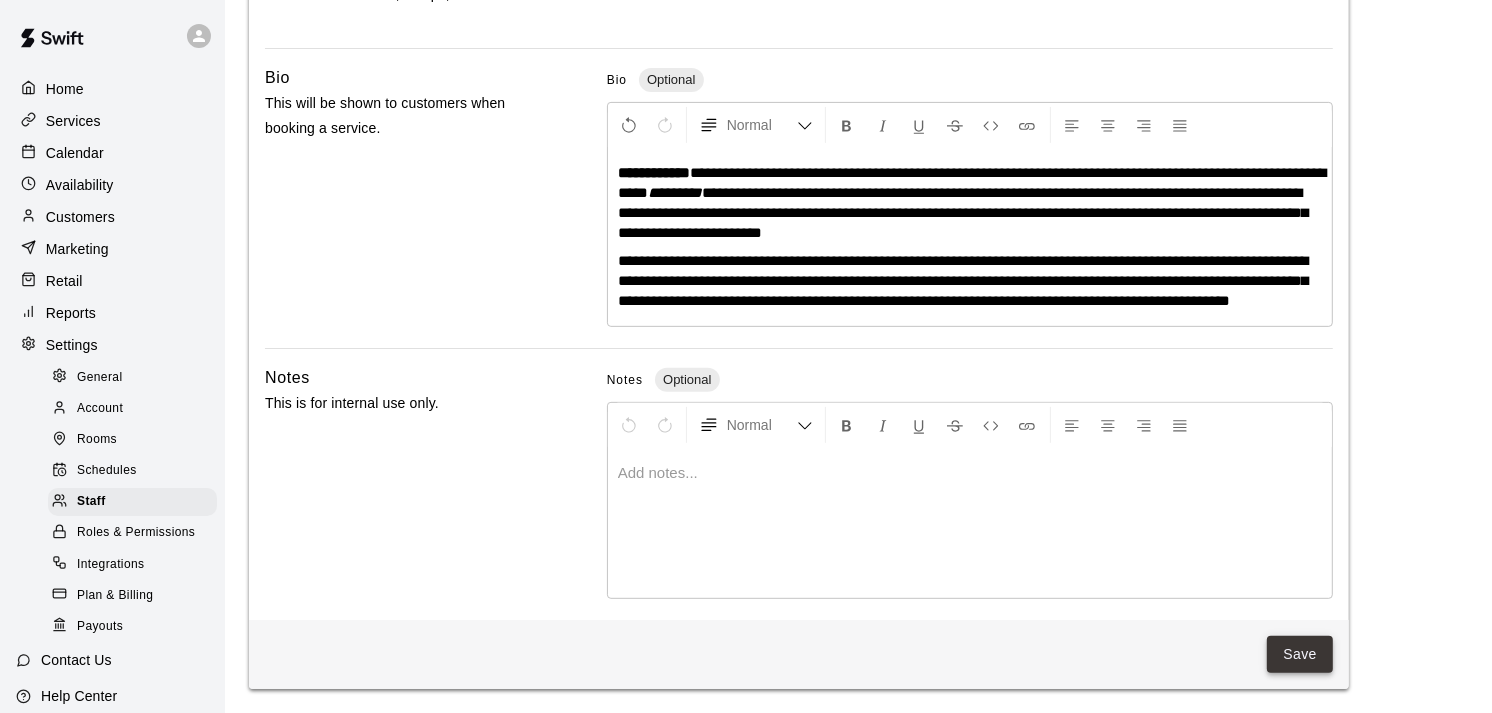 type on "**********" 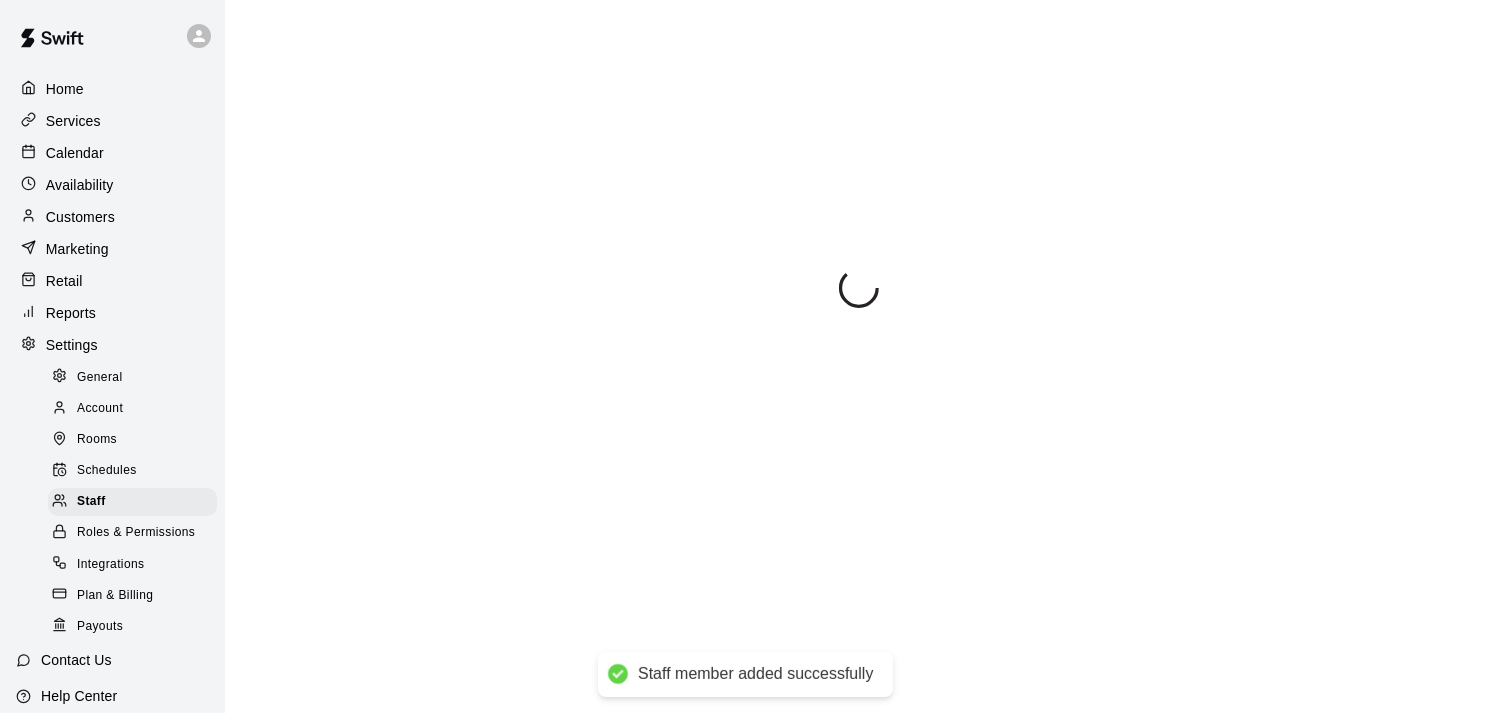 scroll, scrollTop: 0, scrollLeft: 0, axis: both 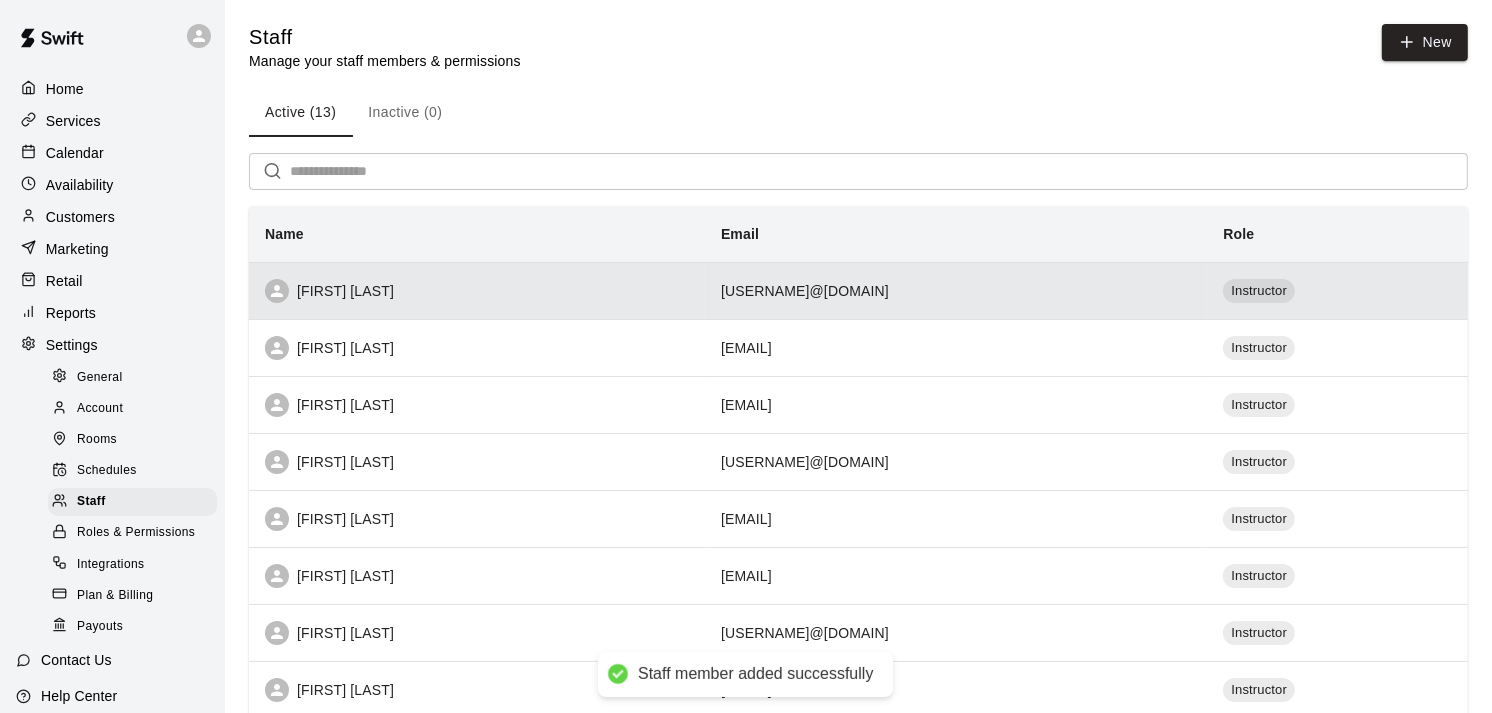 click on "[FIRST] [LAST]" at bounding box center (477, 291) 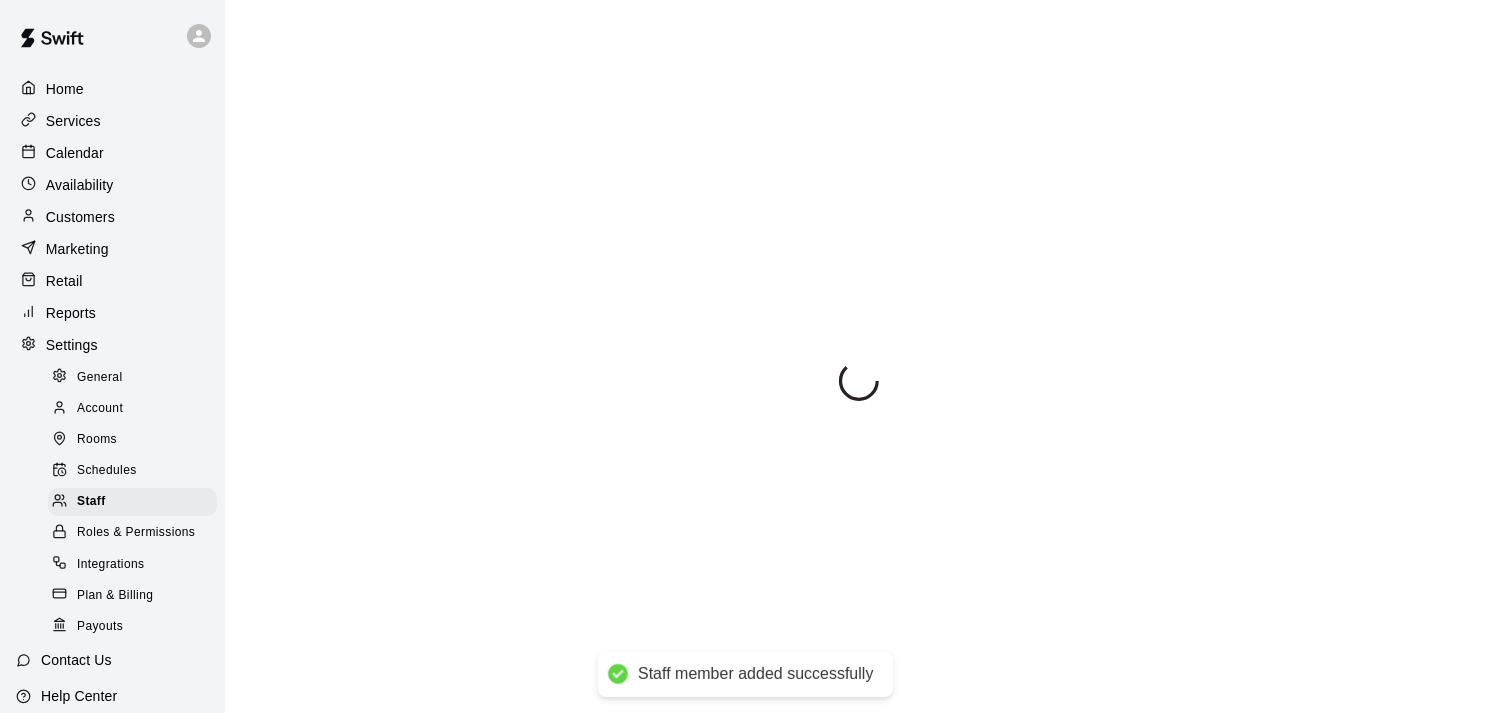 select on "**" 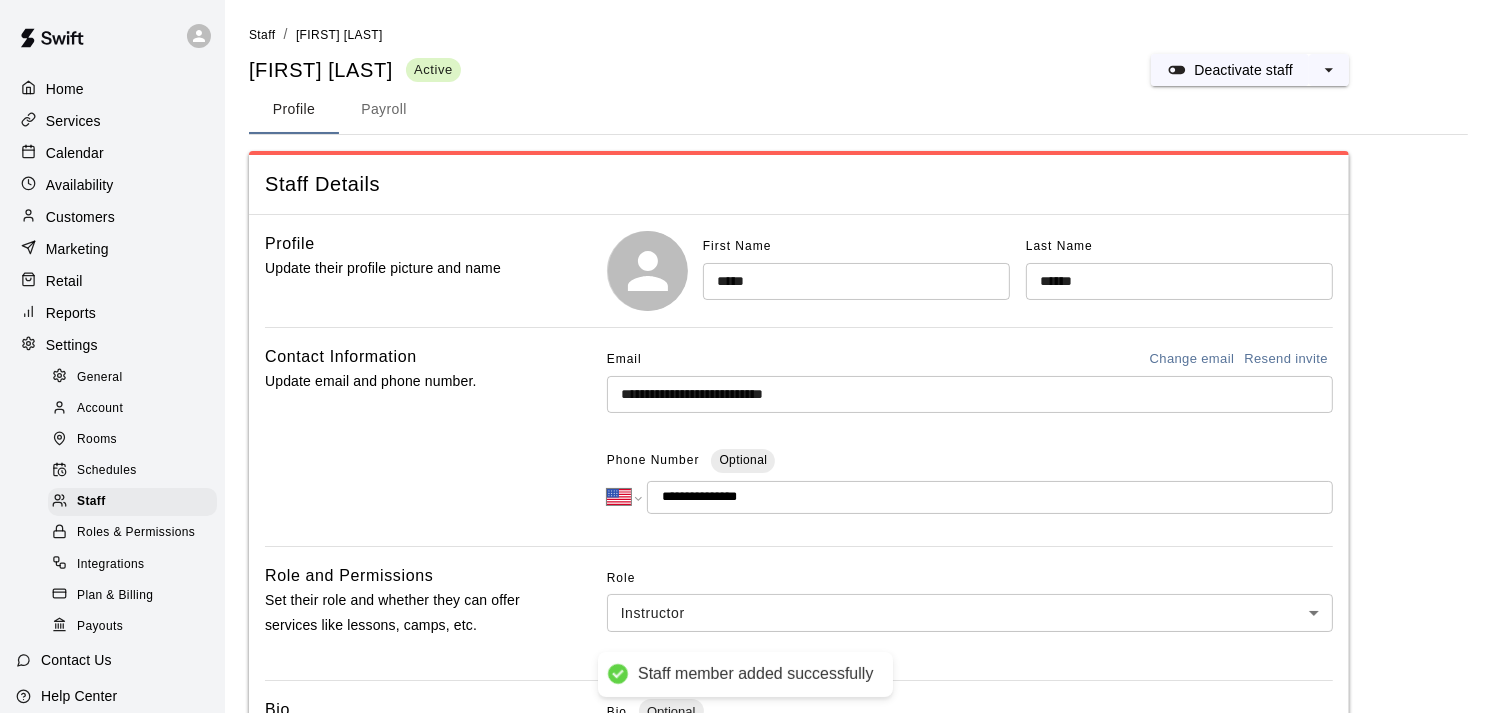 scroll, scrollTop: 250, scrollLeft: 0, axis: vertical 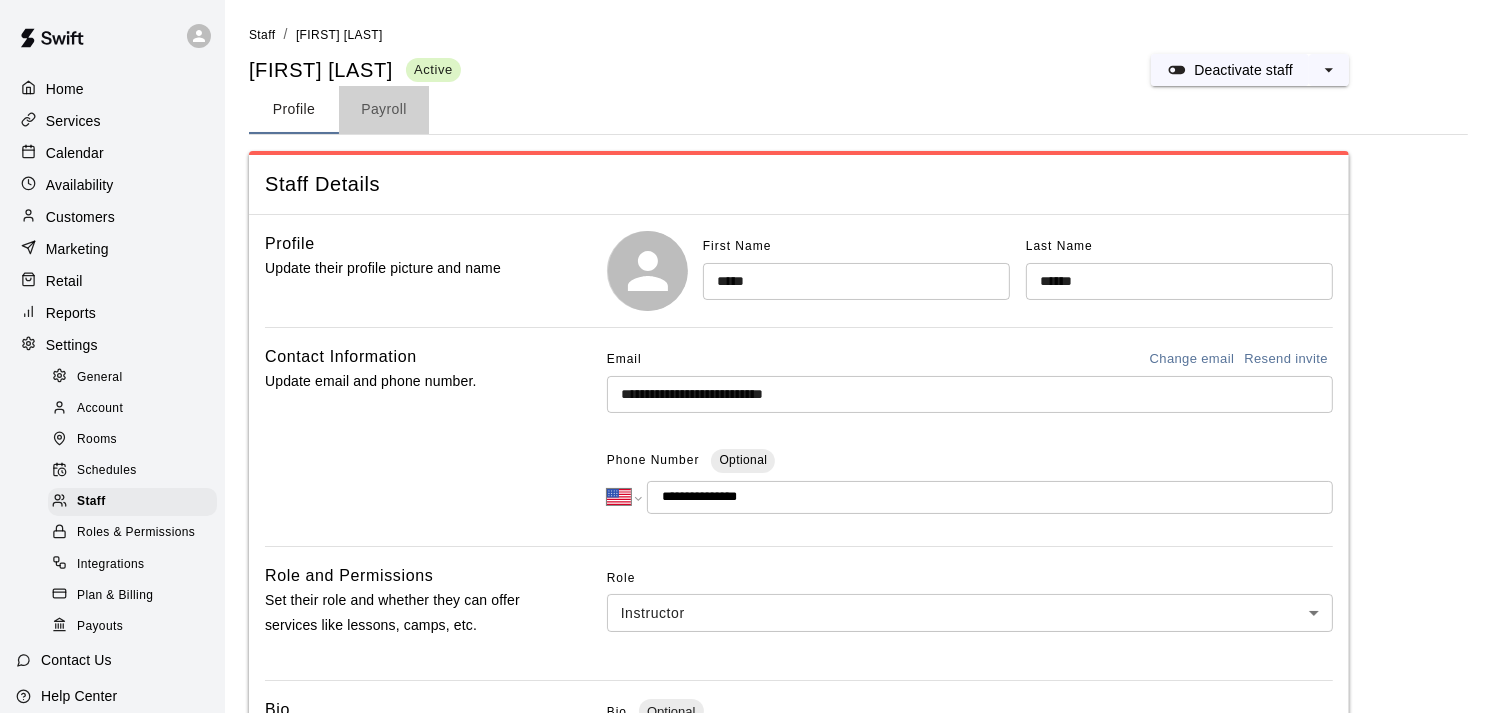 click on "Payroll" at bounding box center (384, 110) 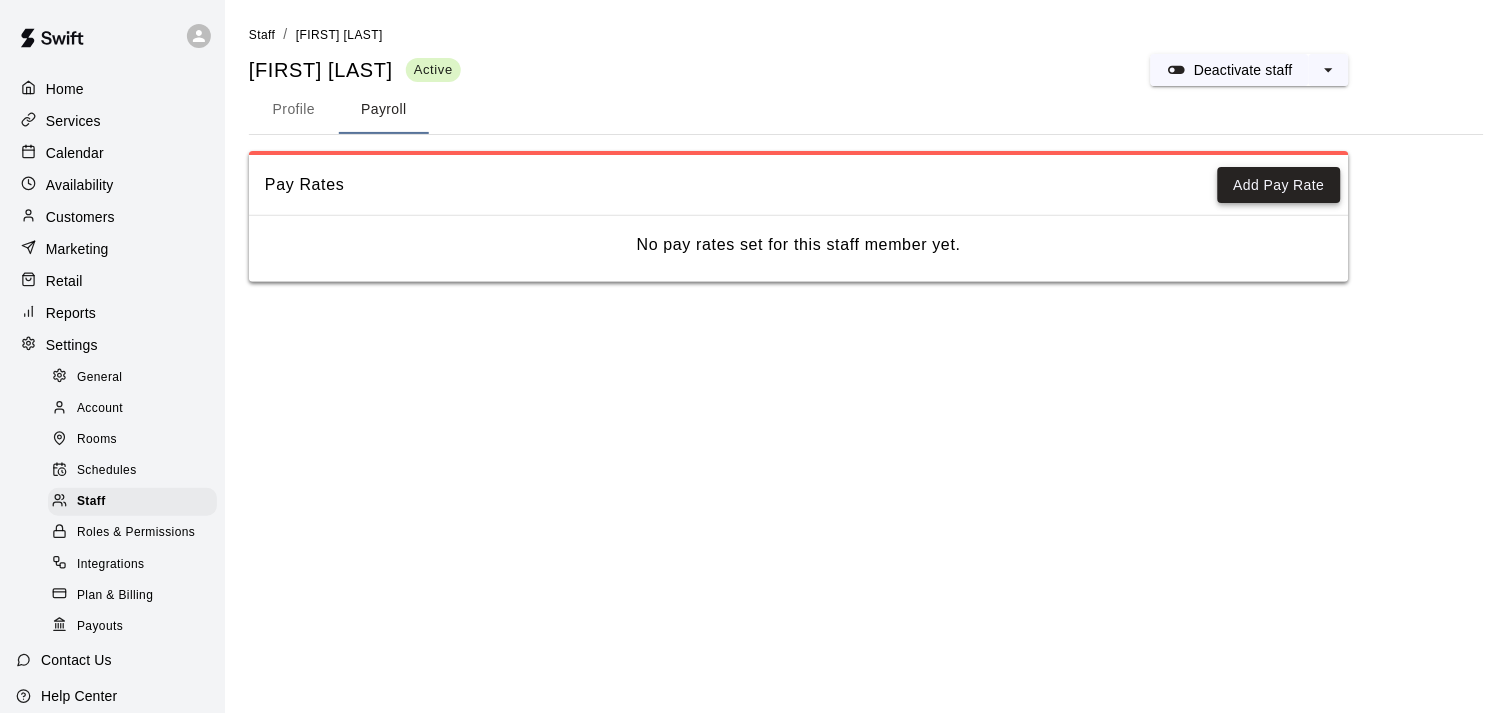 click on "Add Pay Rate" at bounding box center [1279, 185] 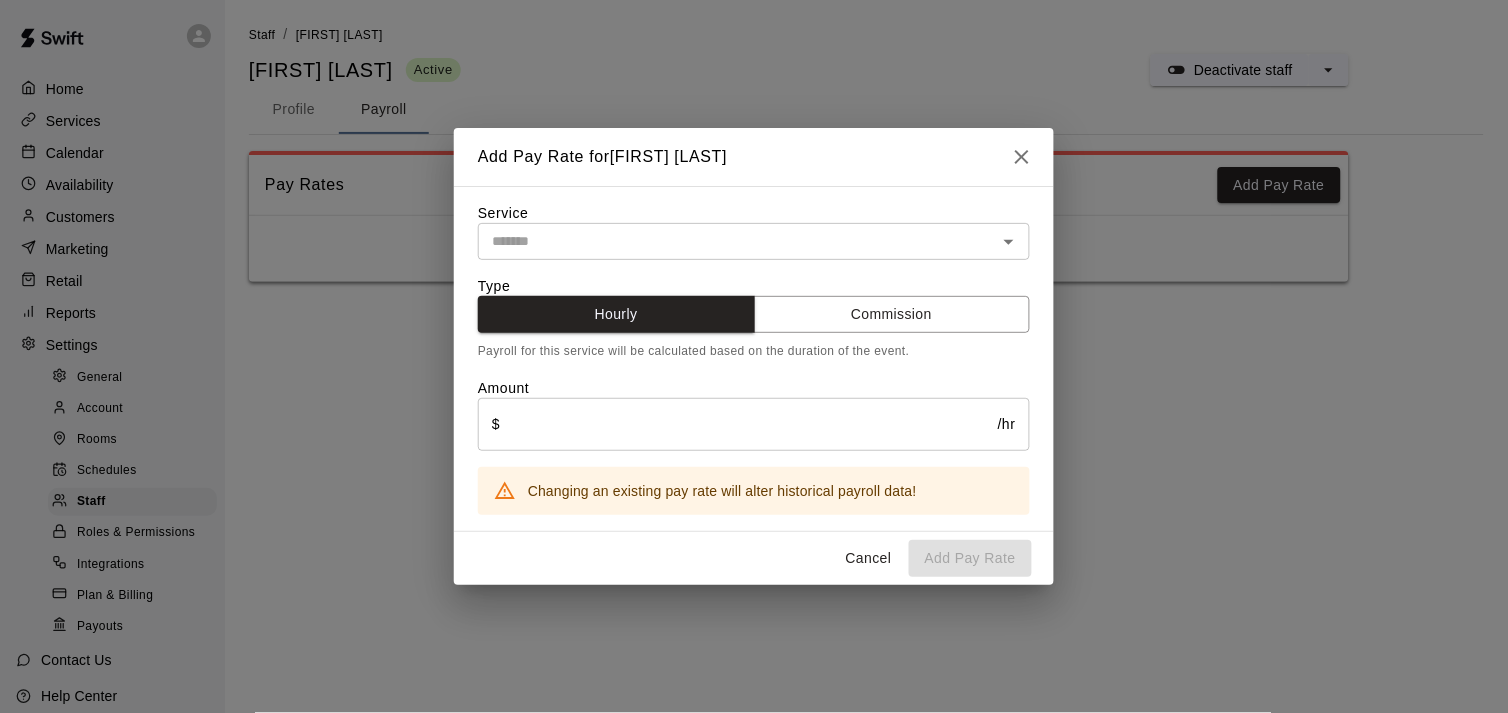 click at bounding box center [737, 241] 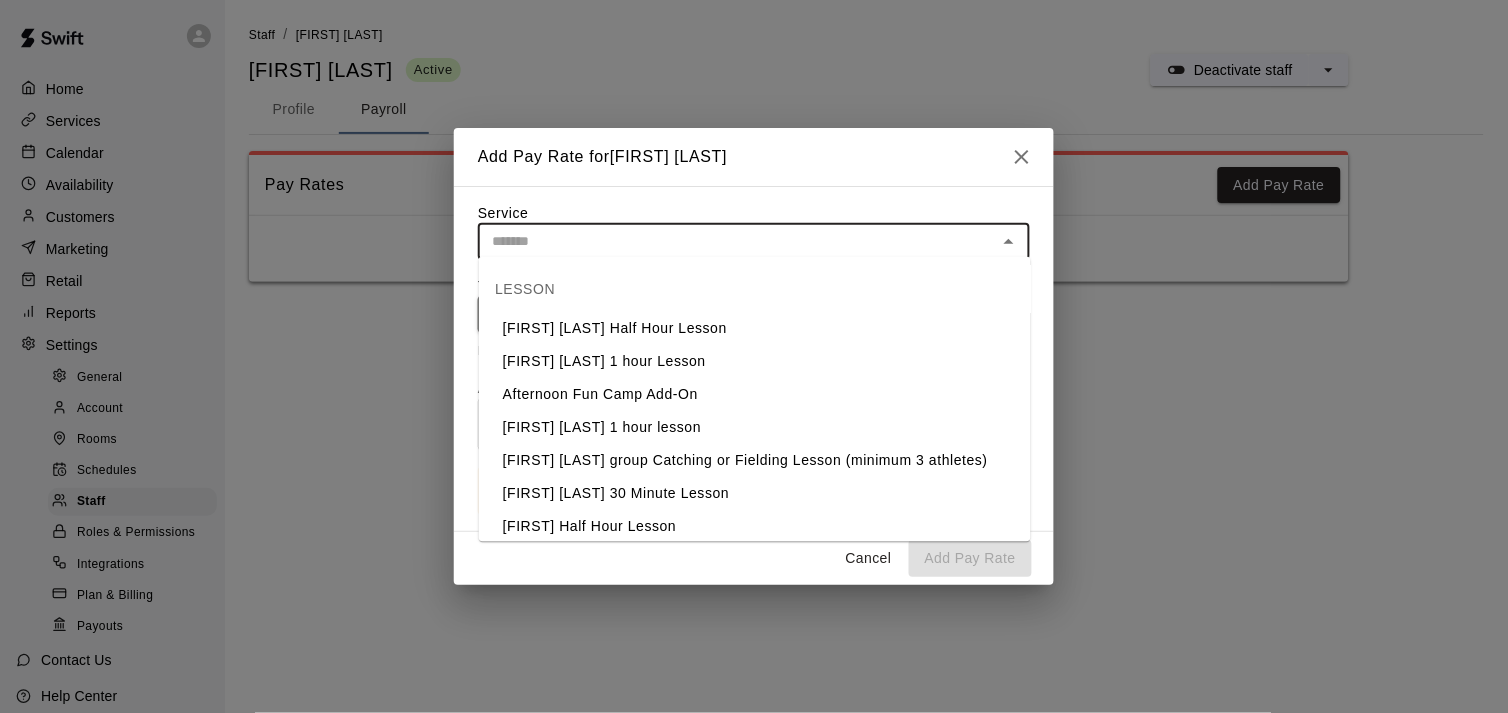 click on "Cancel" at bounding box center (869, 558) 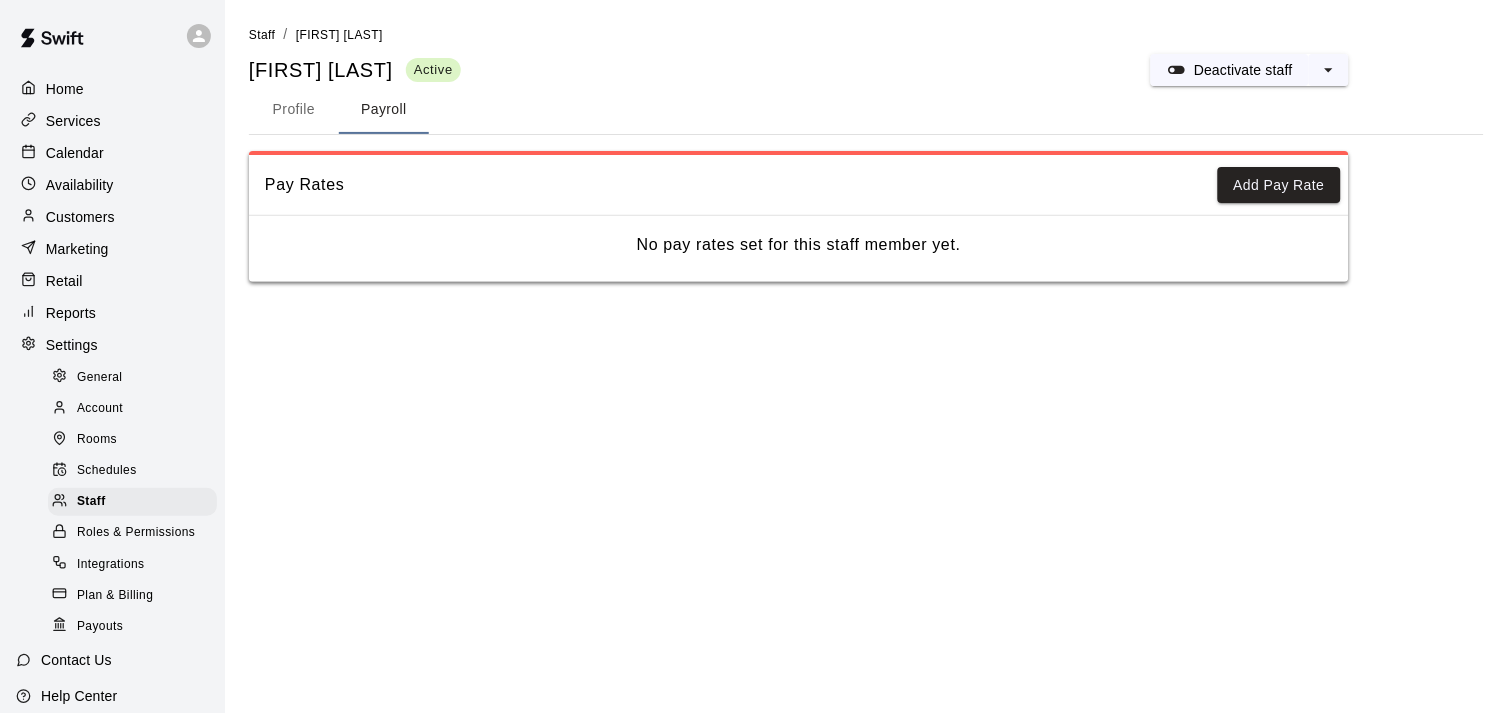 click on "Availability" at bounding box center (80, 185) 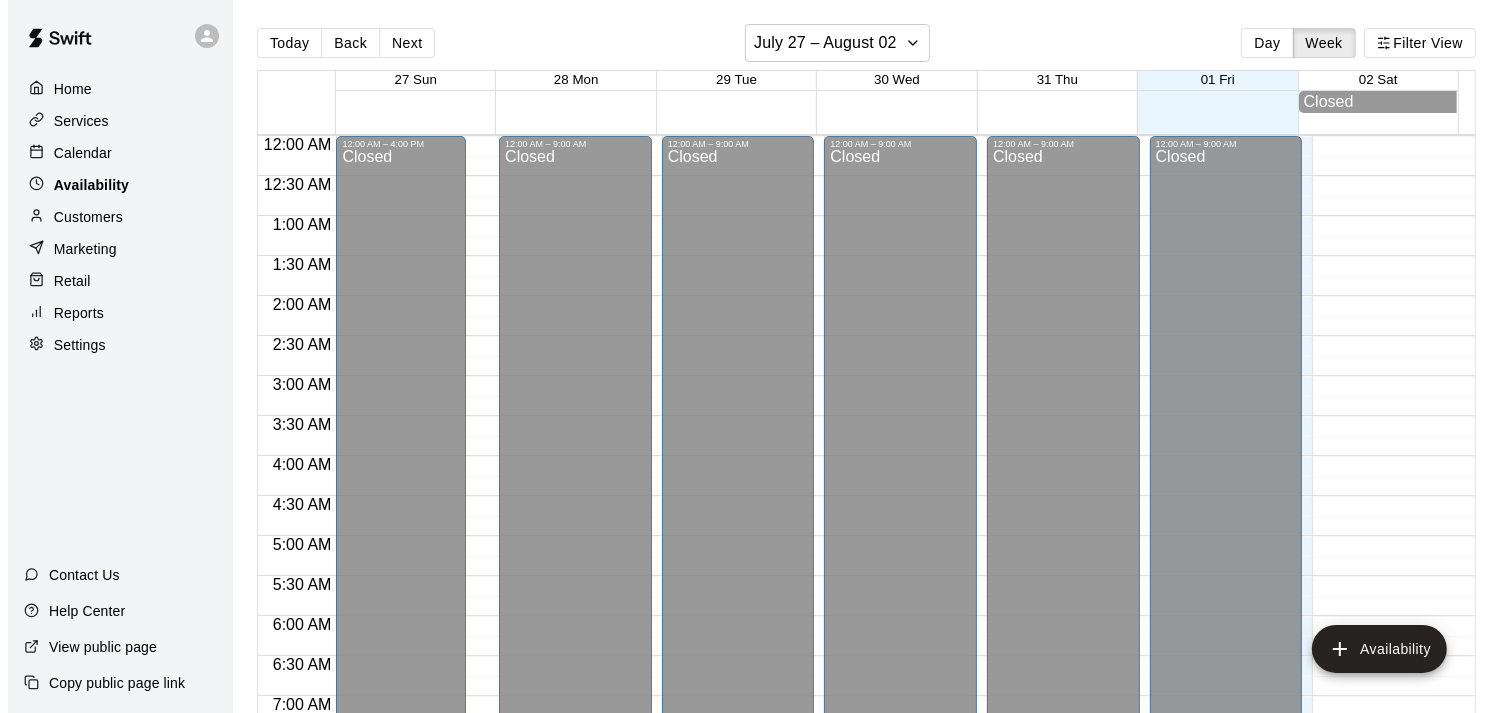 scroll, scrollTop: 1316, scrollLeft: 0, axis: vertical 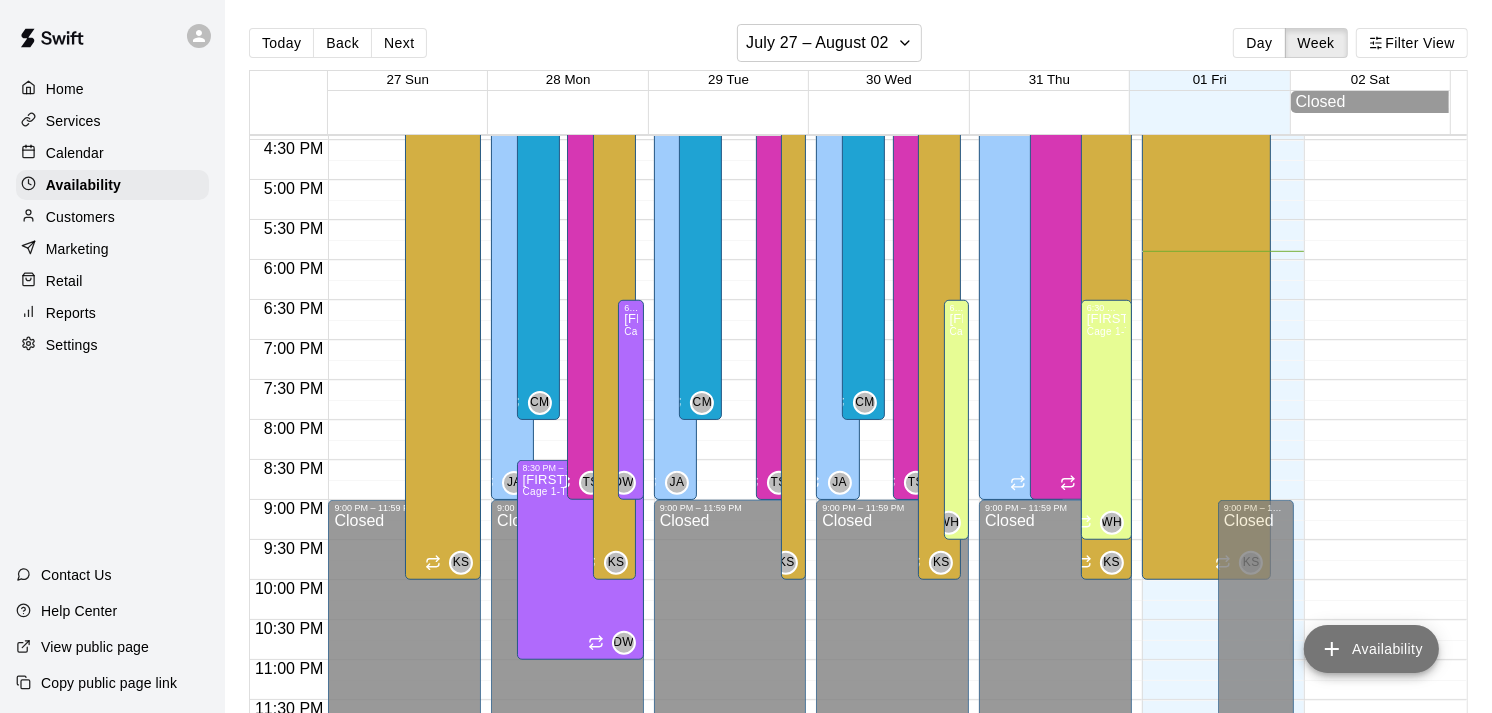 click on "Availability" at bounding box center [1371, 649] 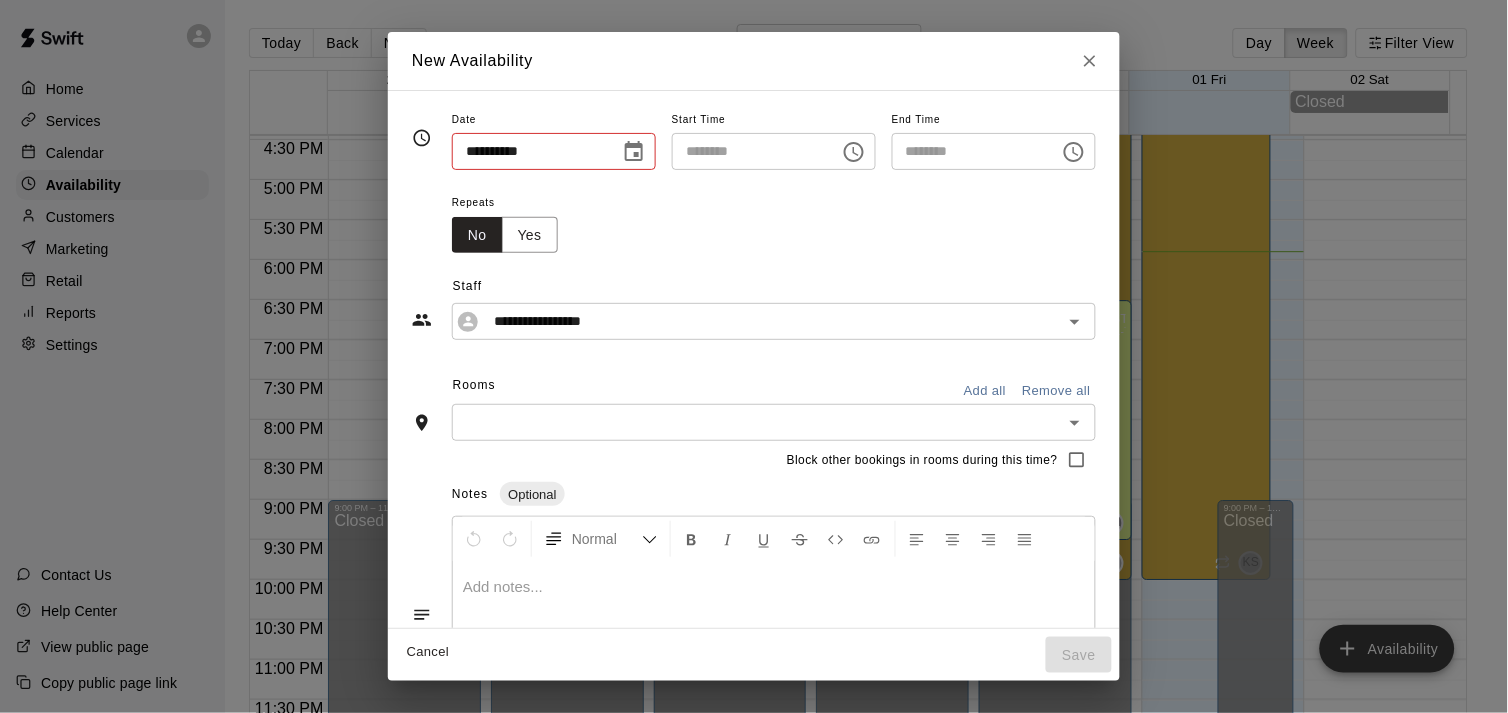 type on "**********" 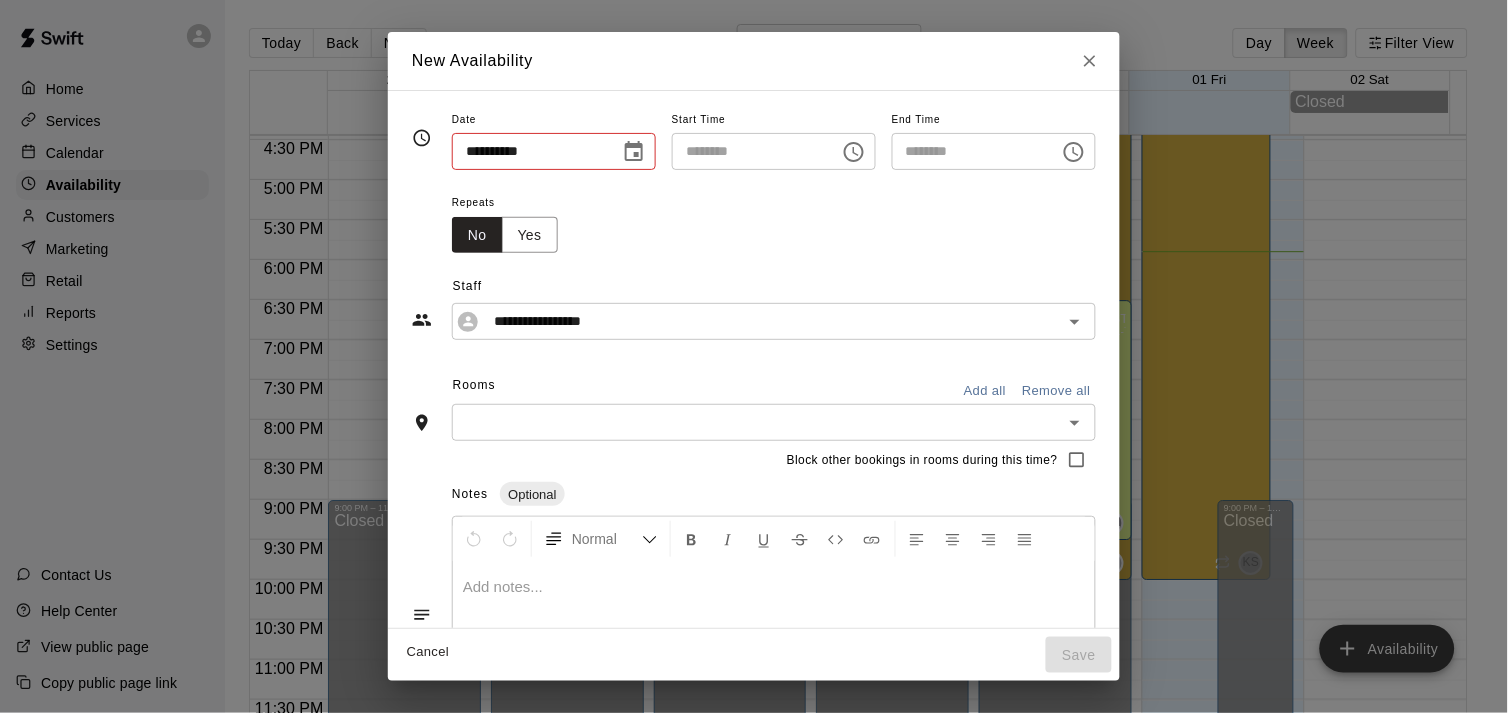 type on "********" 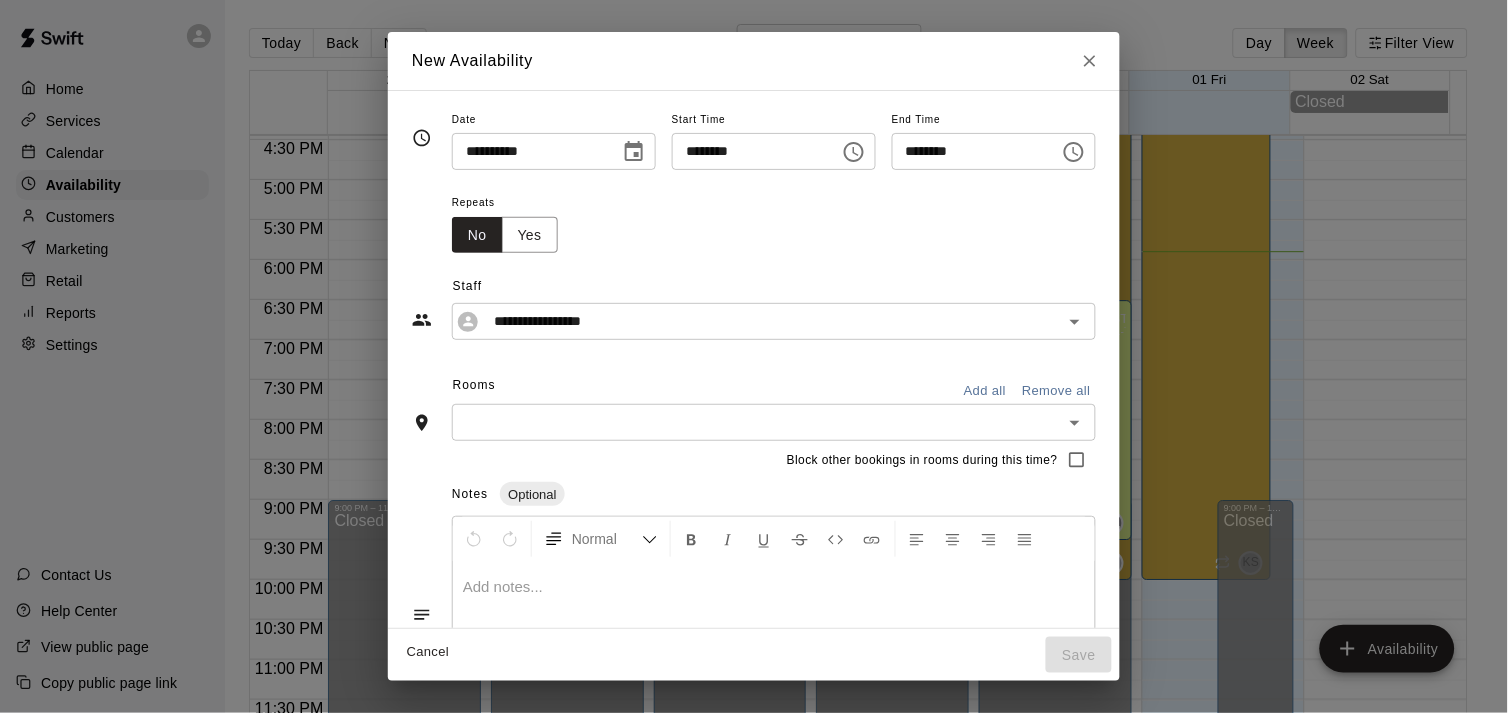 click 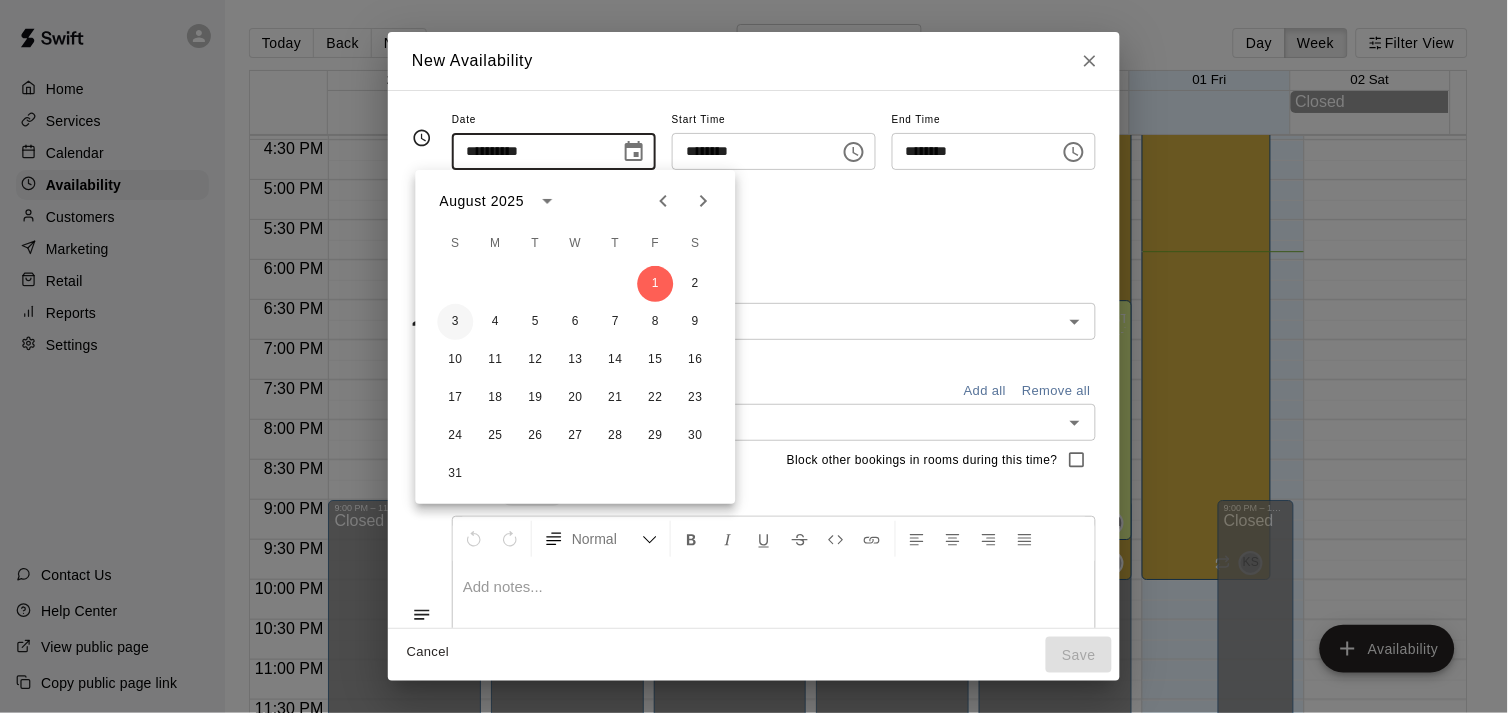 click on "3" at bounding box center (456, 322) 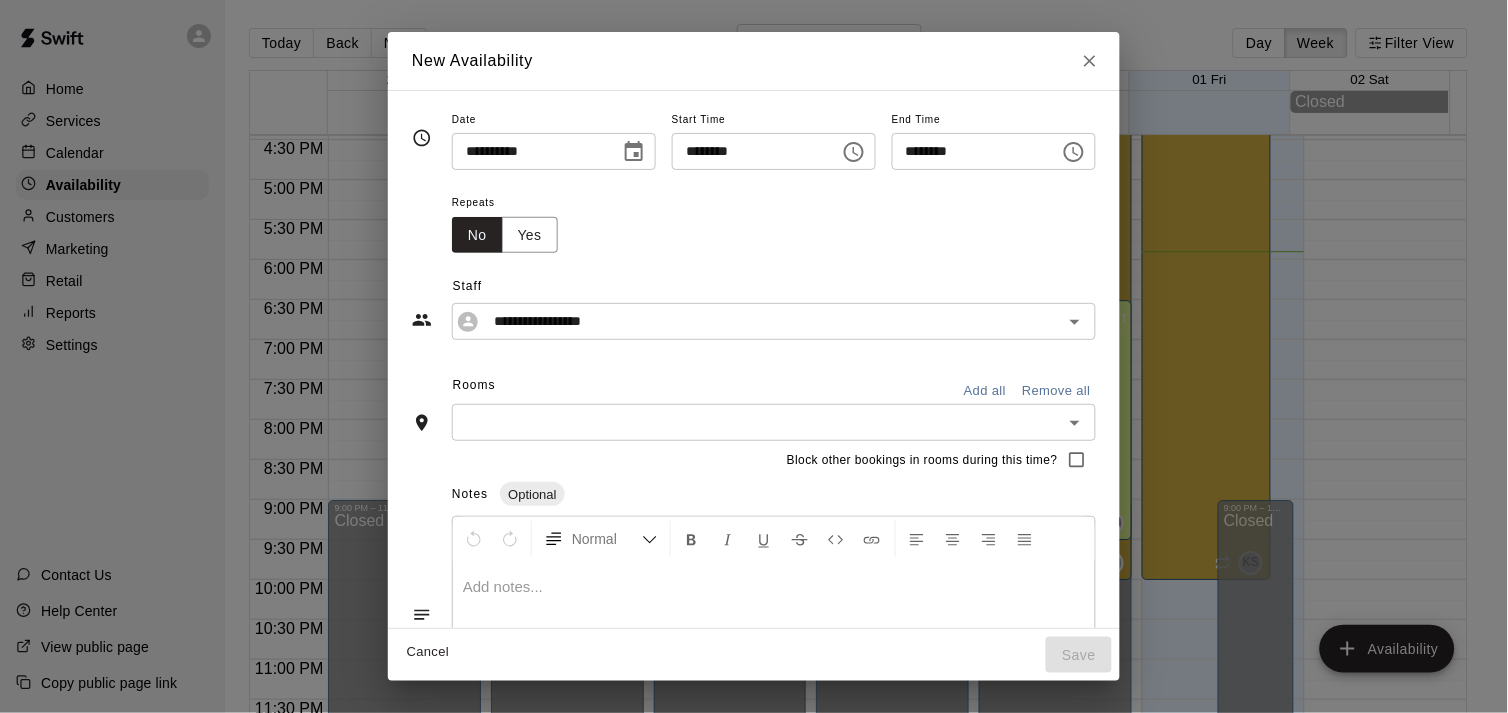 type on "**********" 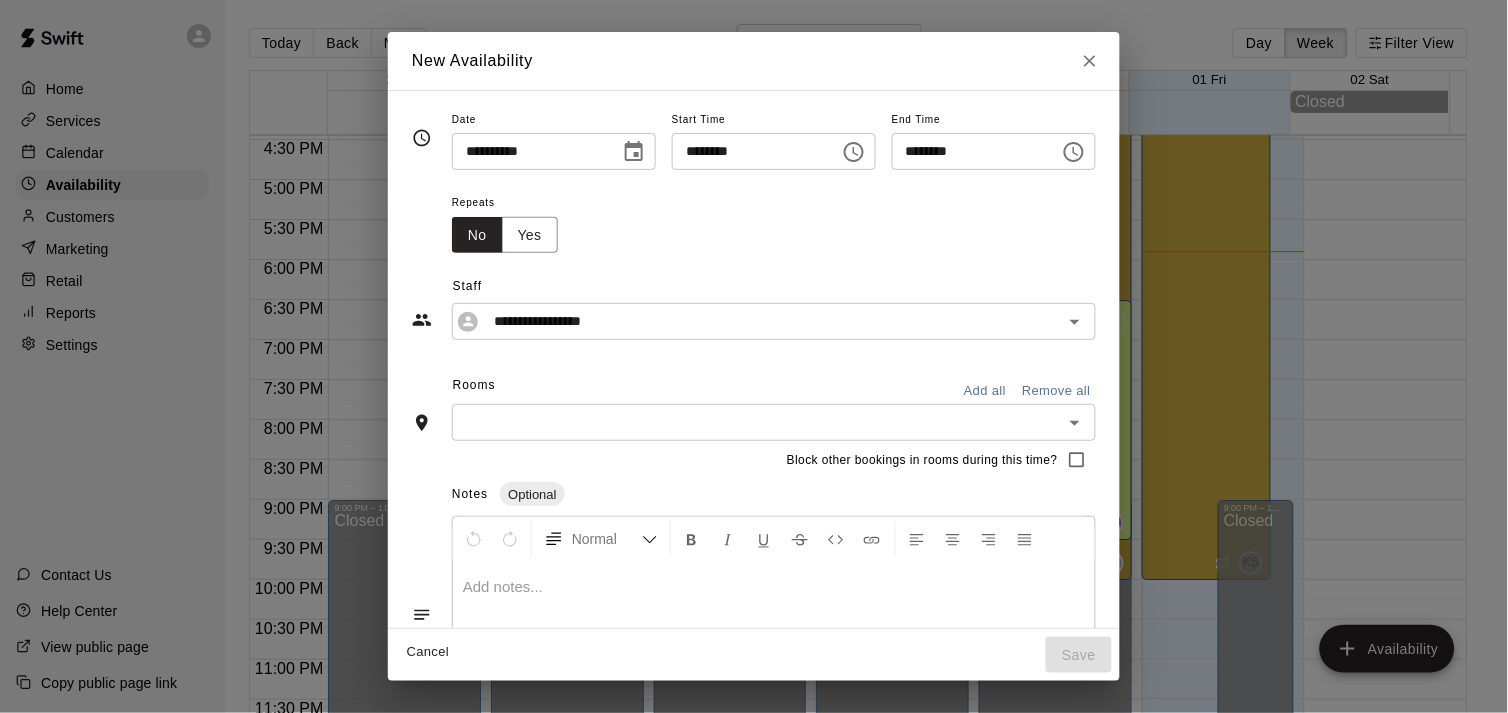 click 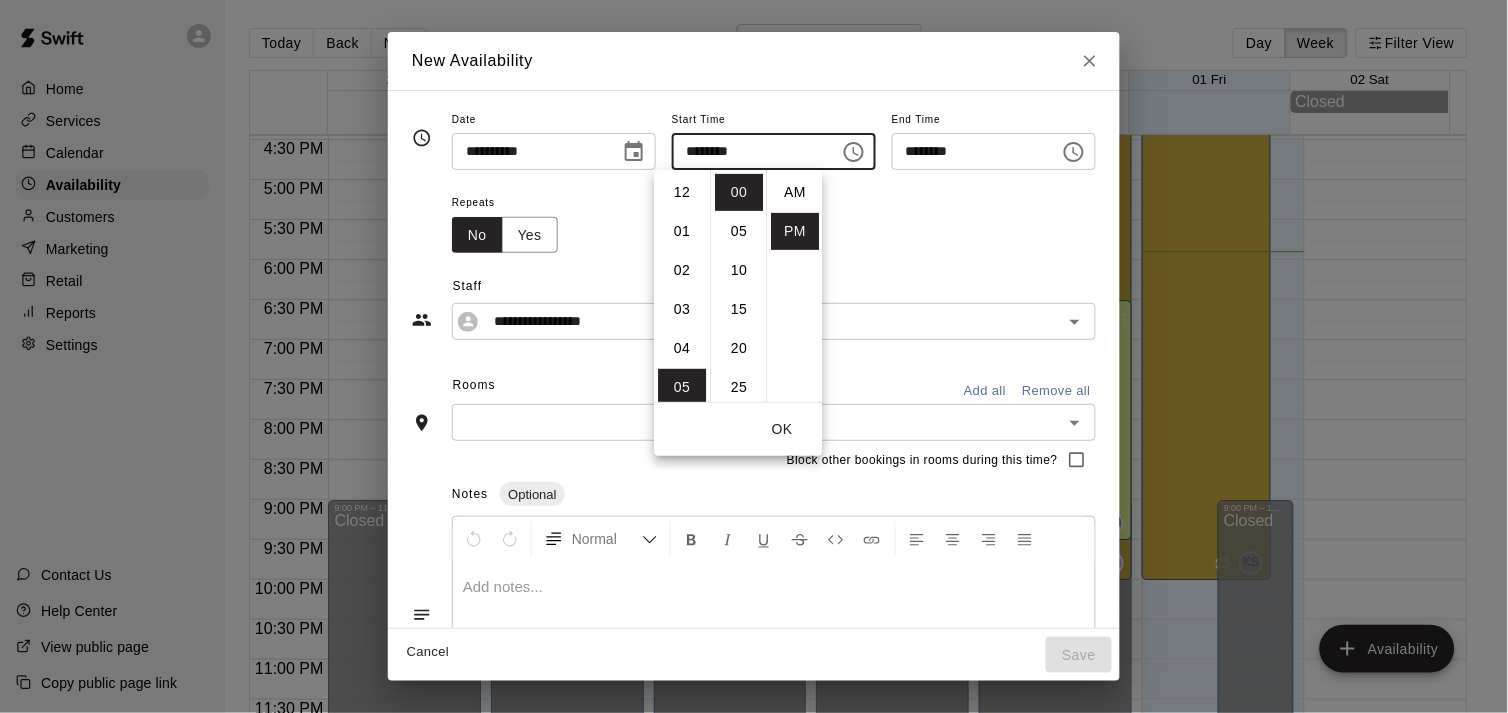 scroll, scrollTop: 195, scrollLeft: 0, axis: vertical 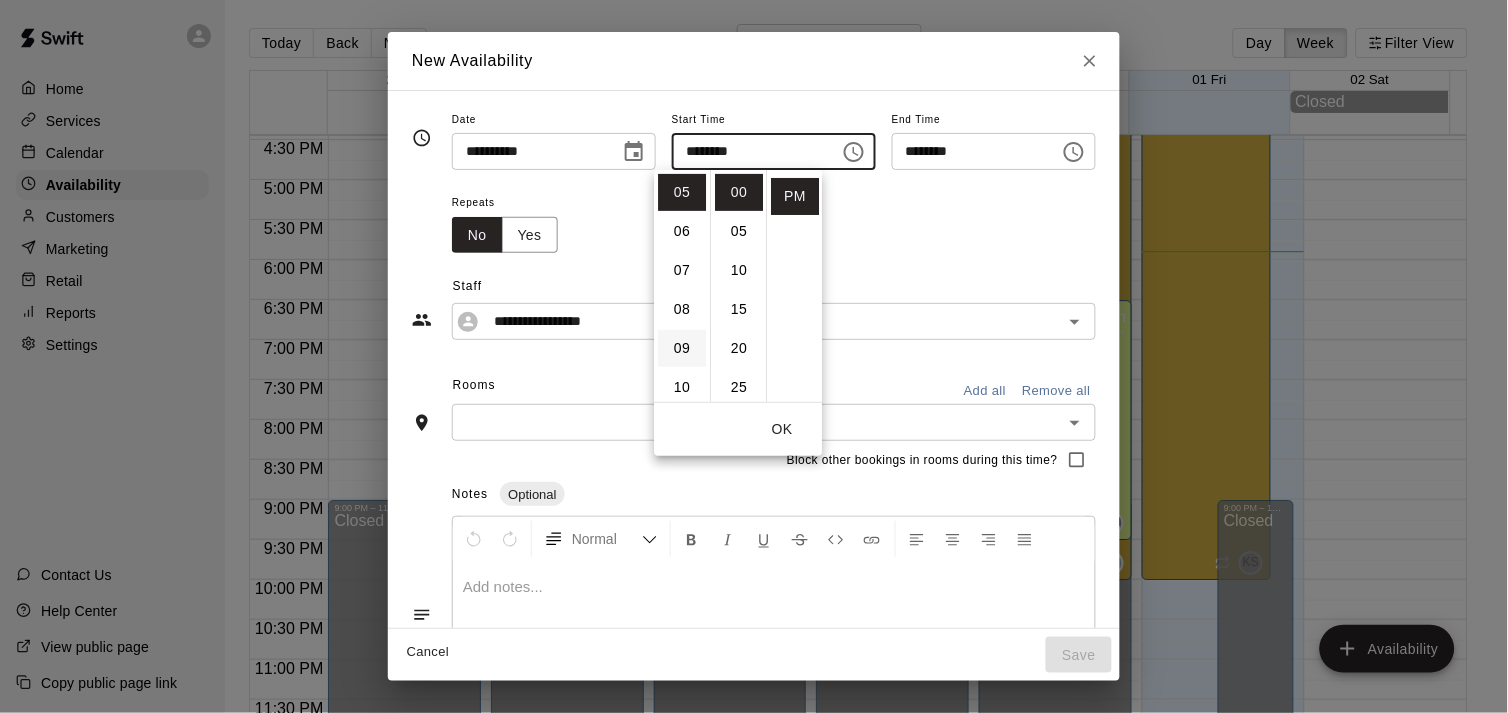 click on "09" at bounding box center (682, 348) 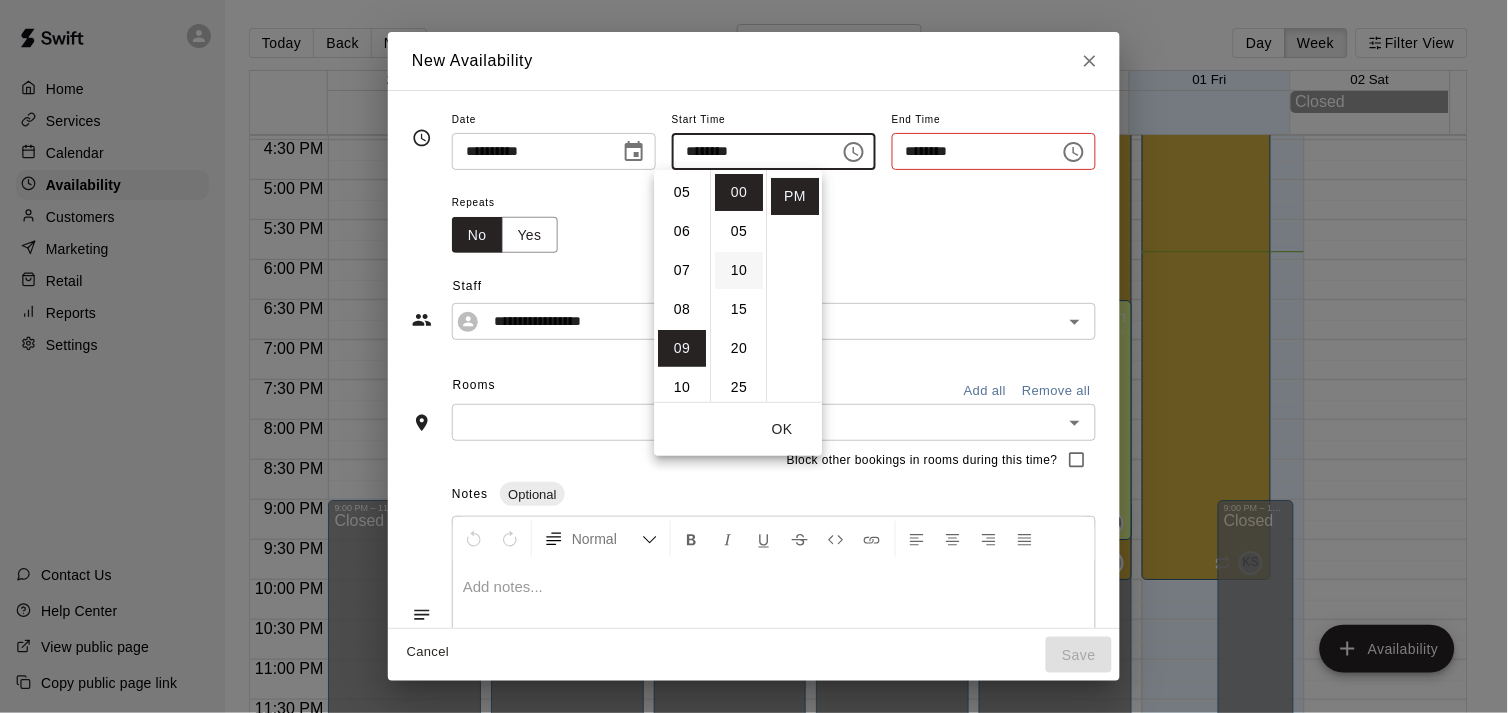 type on "********" 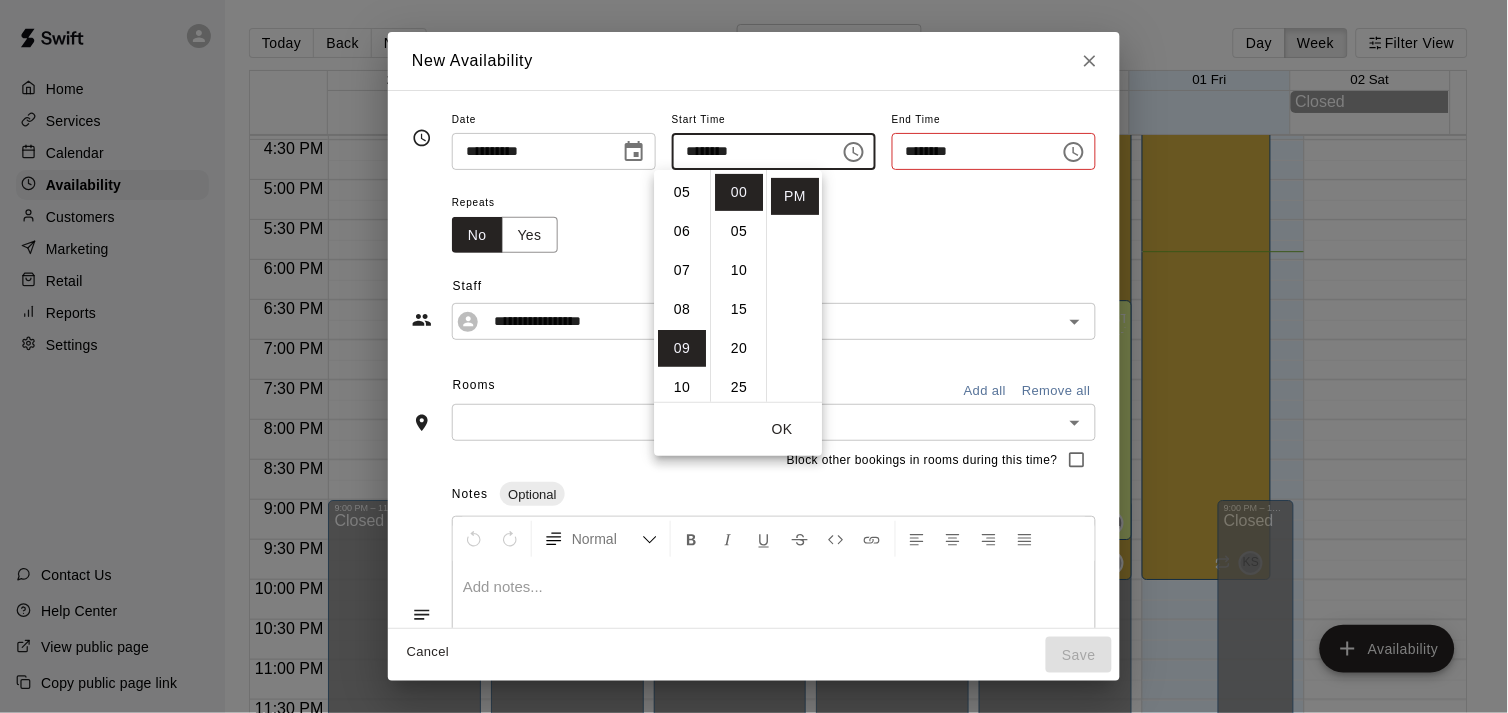 type on "********" 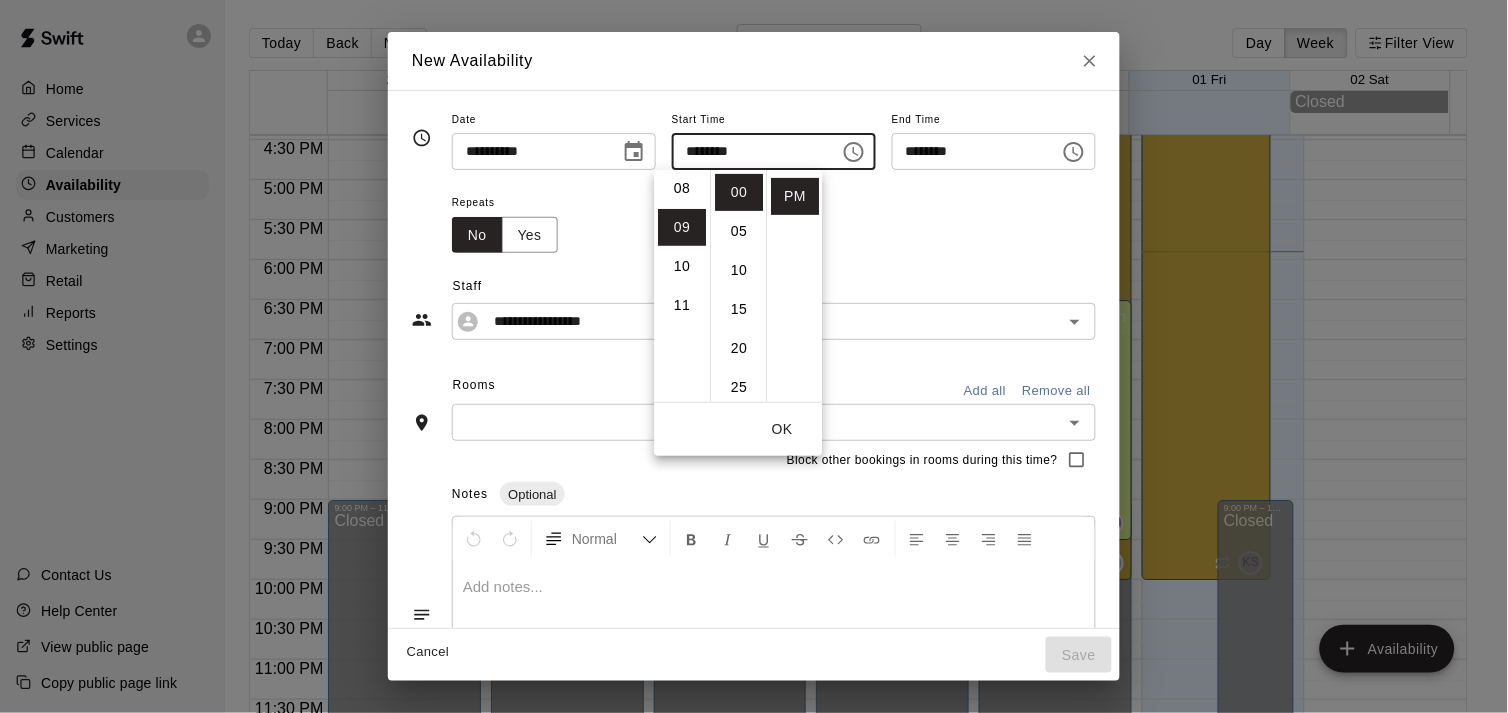 scroll, scrollTop: 351, scrollLeft: 0, axis: vertical 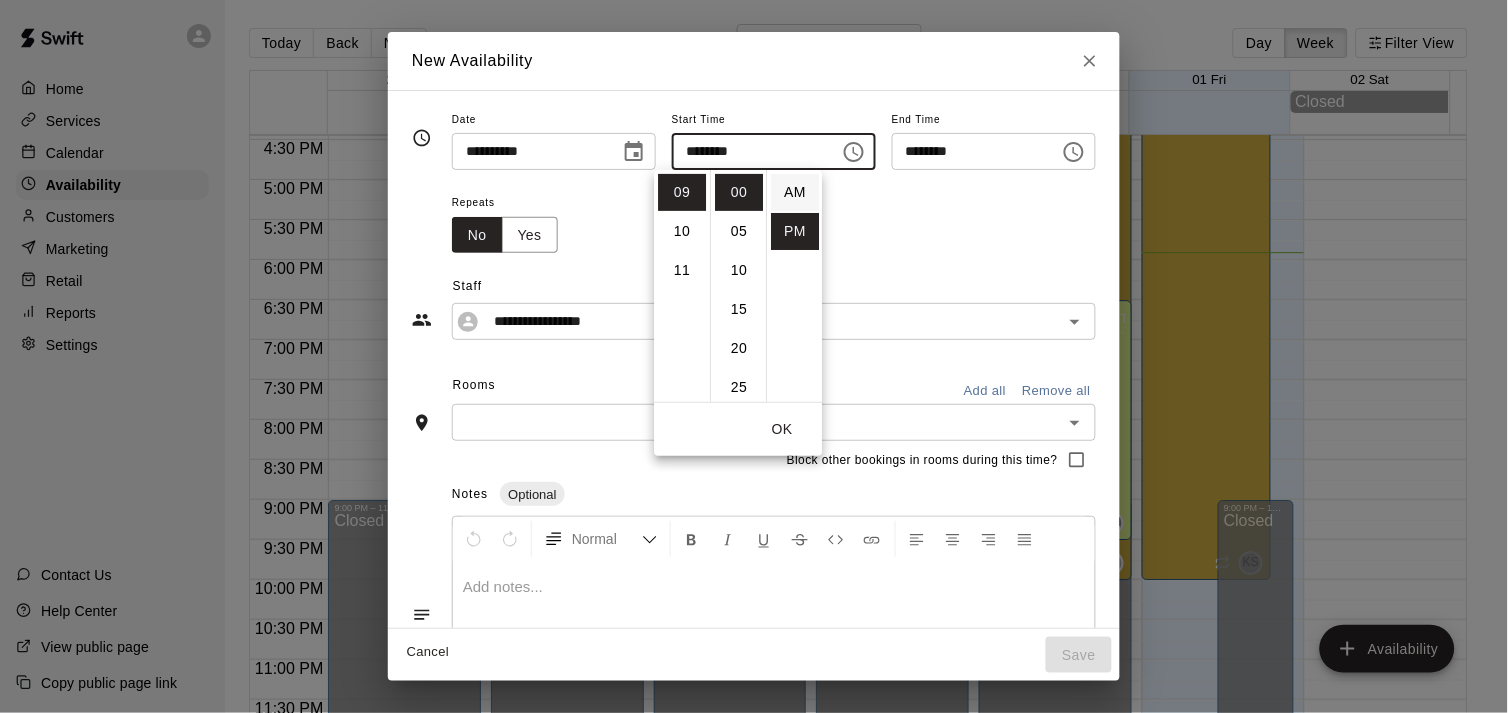 click on "AM" at bounding box center (795, 192) 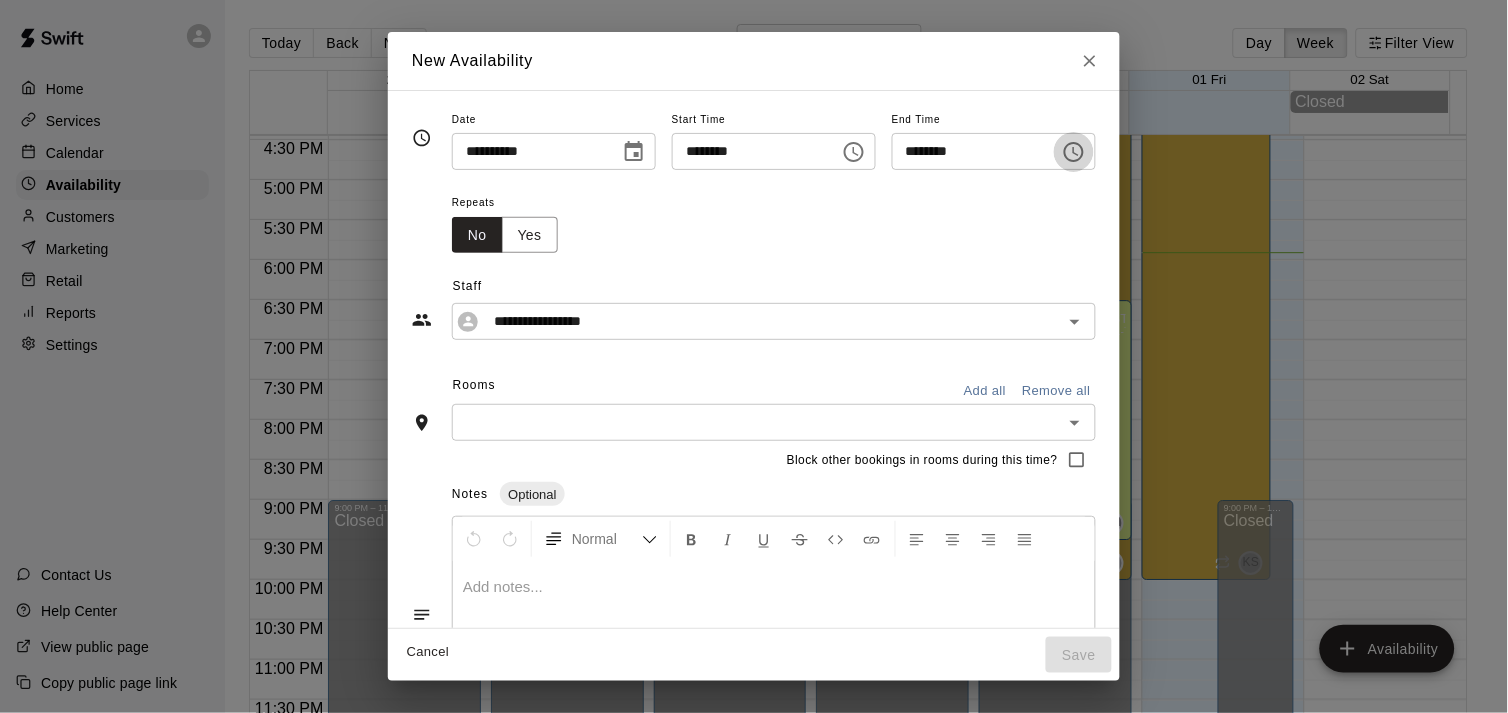click 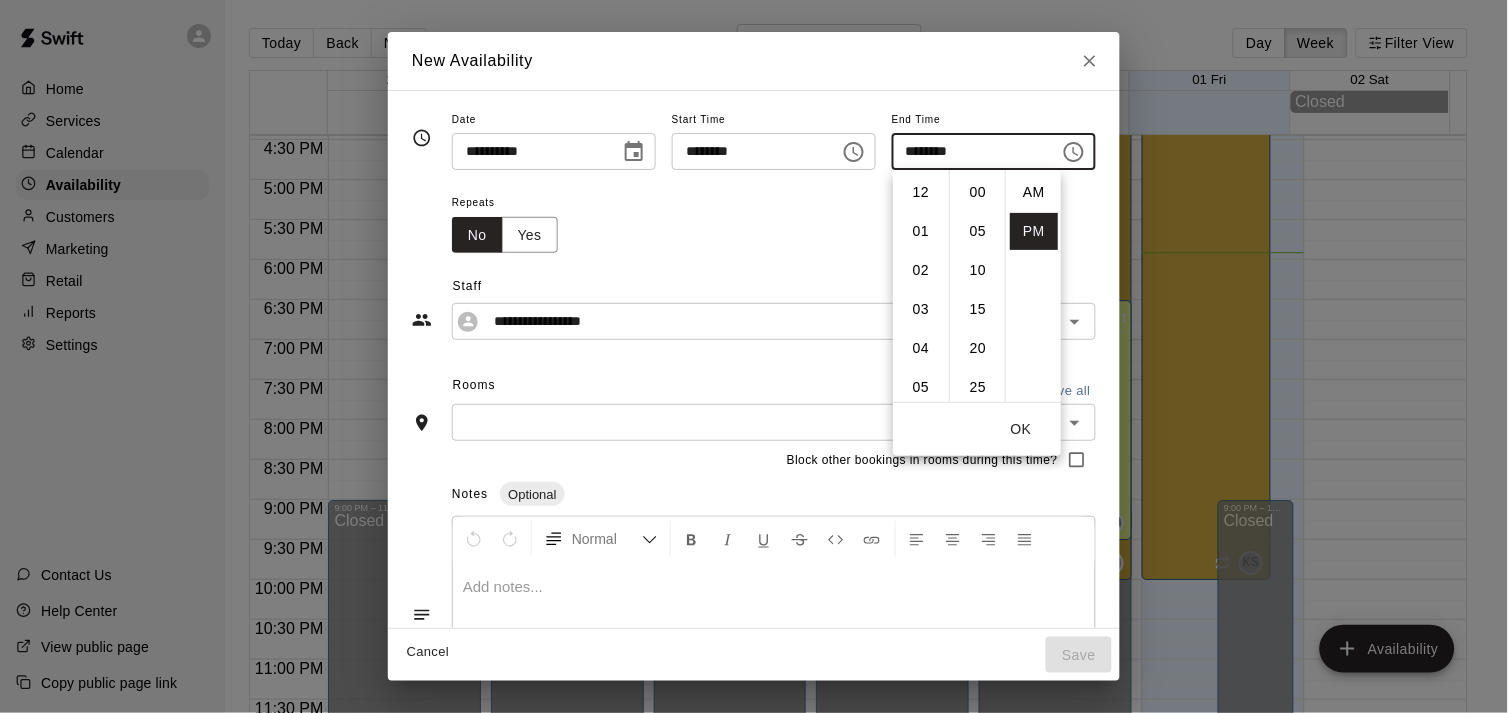 scroll, scrollTop: 351, scrollLeft: 0, axis: vertical 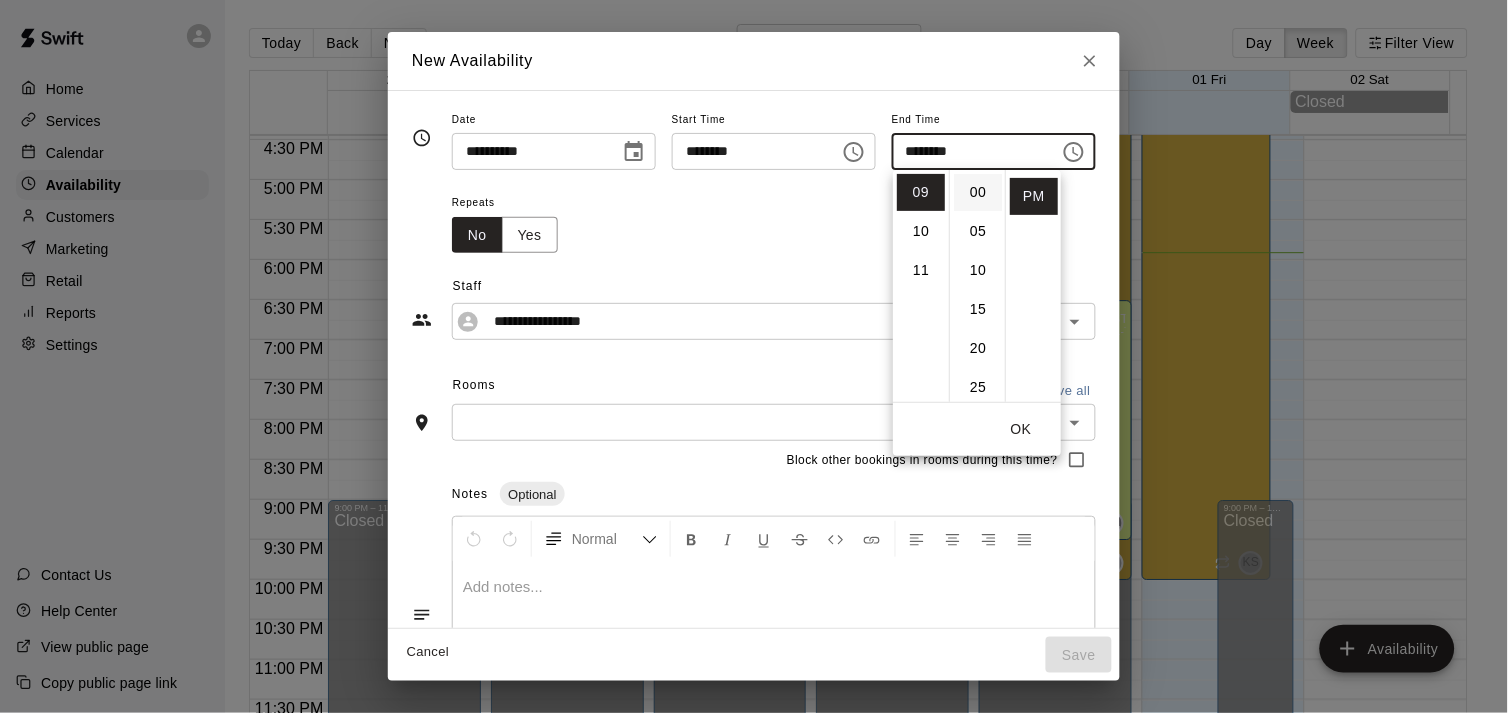 click on "00" at bounding box center (978, 192) 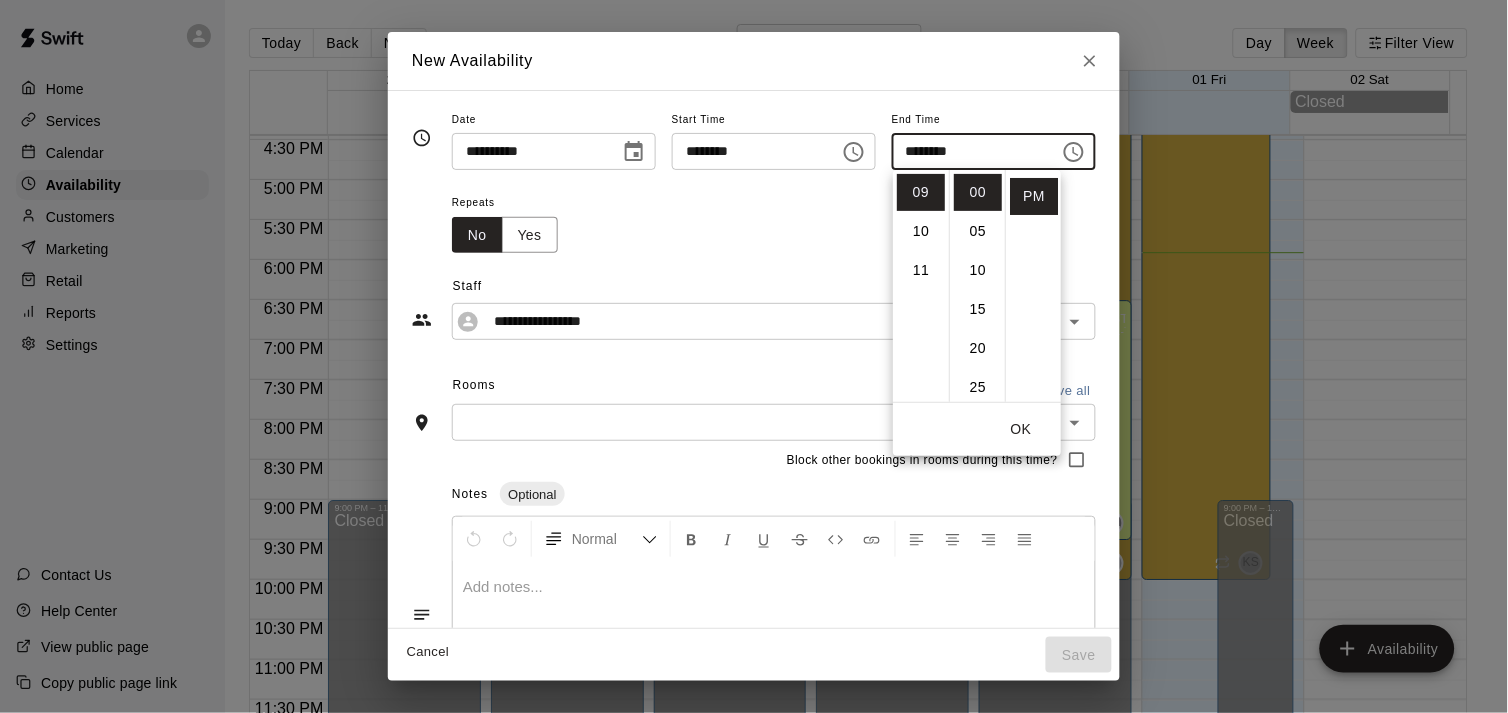click on "OK" at bounding box center [1021, 429] 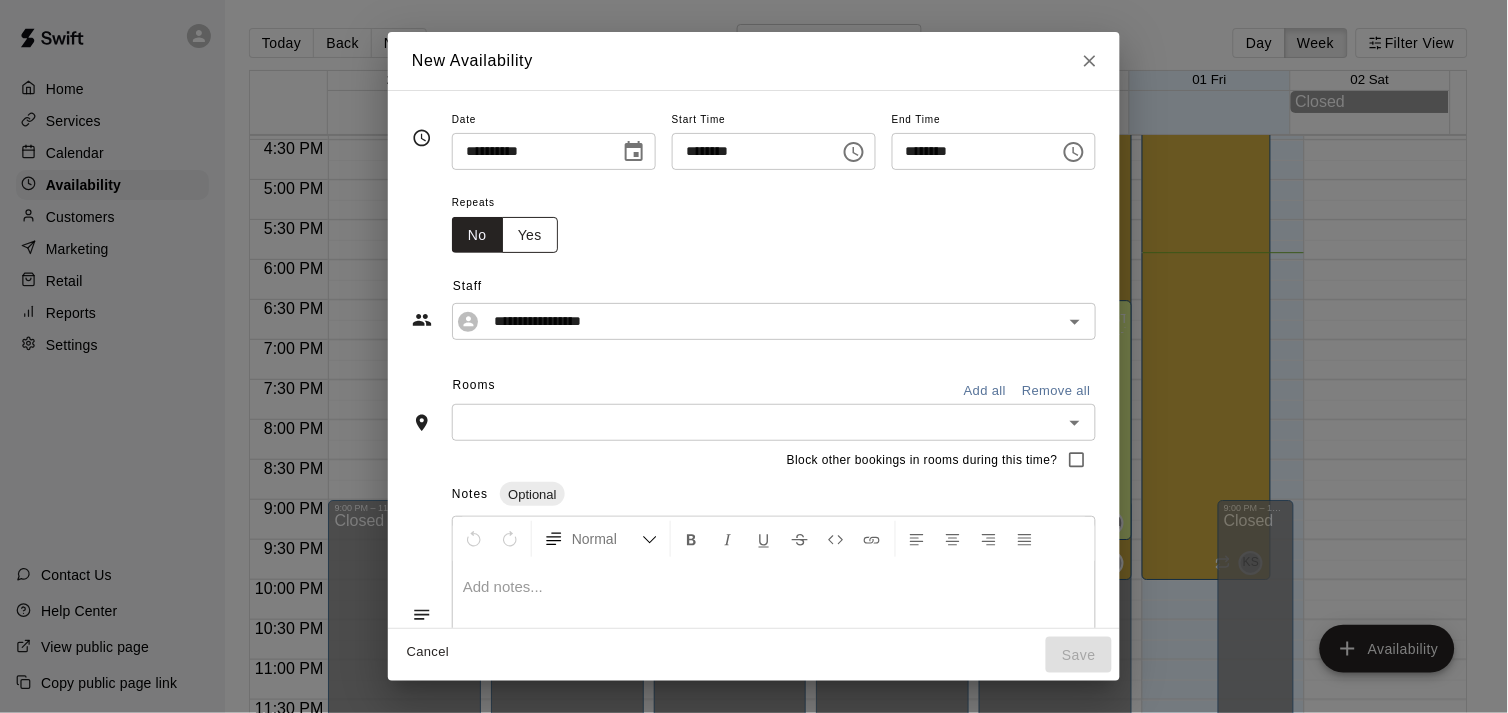 click on "Yes" at bounding box center [530, 235] 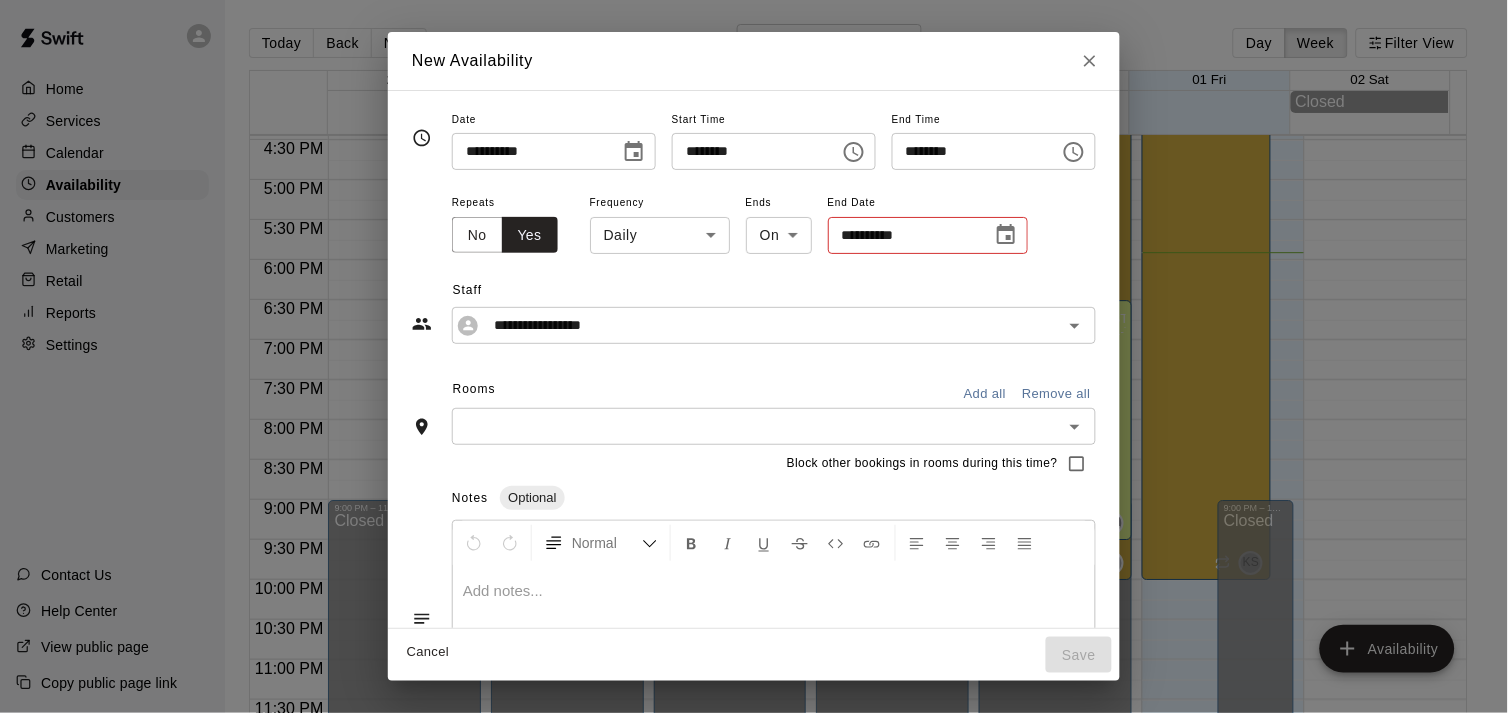 click on "Home Services Calendar Availability Customers Marketing Retail Reports Settings Contact Us Help Center View public page Copy public page link Today Back Next July 27 – August 02 Day Week Filter View 27 Sun 28 Mon 29 Tue 30 Wed 31 Thu 01 Fri 02 Sat   Closed 12:00 AM 12:30 AM 1:00 AM 1:30 AM 2:00 AM 2:30 AM 3:00 AM 3:30 AM 4:00 AM 4:30 AM 5:00 AM 5:30 AM 6:00 AM 6:30 AM 7:00 AM 7:30 AM 8:00 AM 8:30 AM 9:00 AM 9:30 AM 10:00 AM 10:30 AM 11:00 AM 11:30 AM 12:00 PM 12:30 PM 1:00 PM 1:30 PM 2:00 PM 2:30 PM 3:00 PM 3:30 PM 4:00 PM 4:30 PM 5:00 PM 5:30 PM 6:00 PM 6:30 PM 7:00 PM 7:30 PM 8:00 PM 8:30 PM 9:00 PM 9:30 PM 10:00 PM 10:30 PM 11:00 PM 11:30 PM 12:00 AM – 4:00 PM Closed 9:00 PM – 11:59 PM Closed 12:00 PM – 10:00 PM [FIRST] [LAST] Cage 1-The Mound Lab, Cage 2- The Launch Pad, Cage 3- The Boom Box, Cage 4- The Mash Zone, Cage 5- The Power Alley, Outdoor Turf-The Yard, Outside Cage 1- The Office, Outdoor Cage 2- The Den KS 12:00 AM – 9:00 AM Closed 9:00 AM – 9:00 PM [FIRST] [LAST] JA Closed CM DW TS" at bounding box center [754, 372] 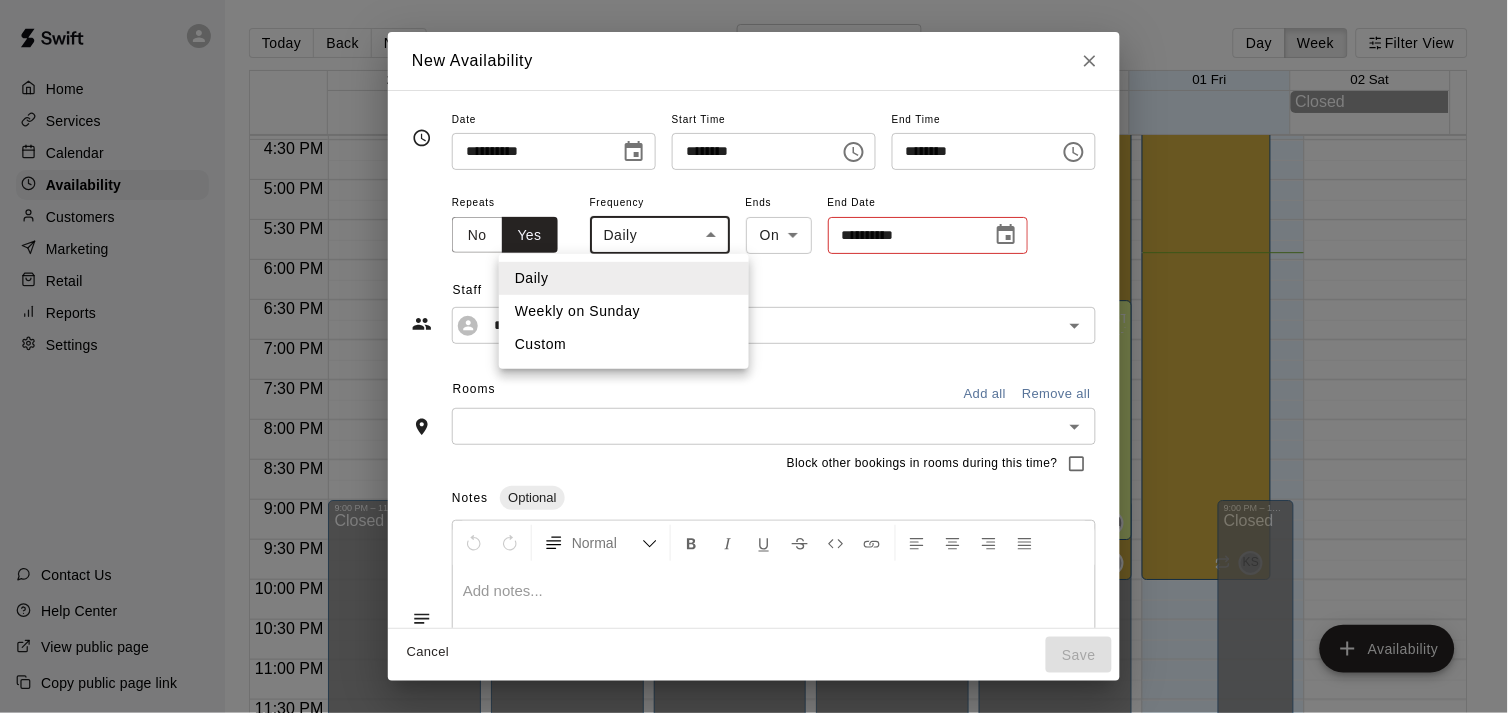 click on "Weekly on Sunday" at bounding box center (624, 311) 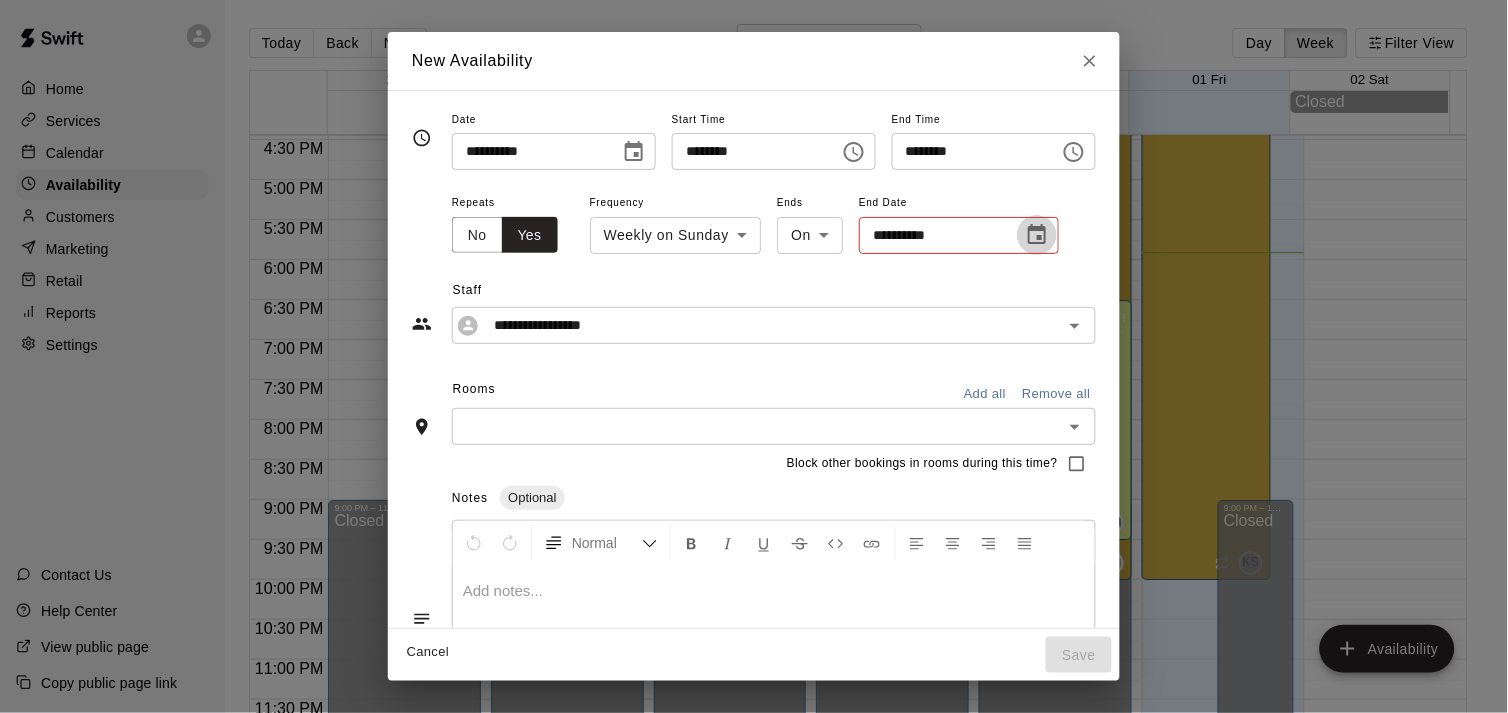 click 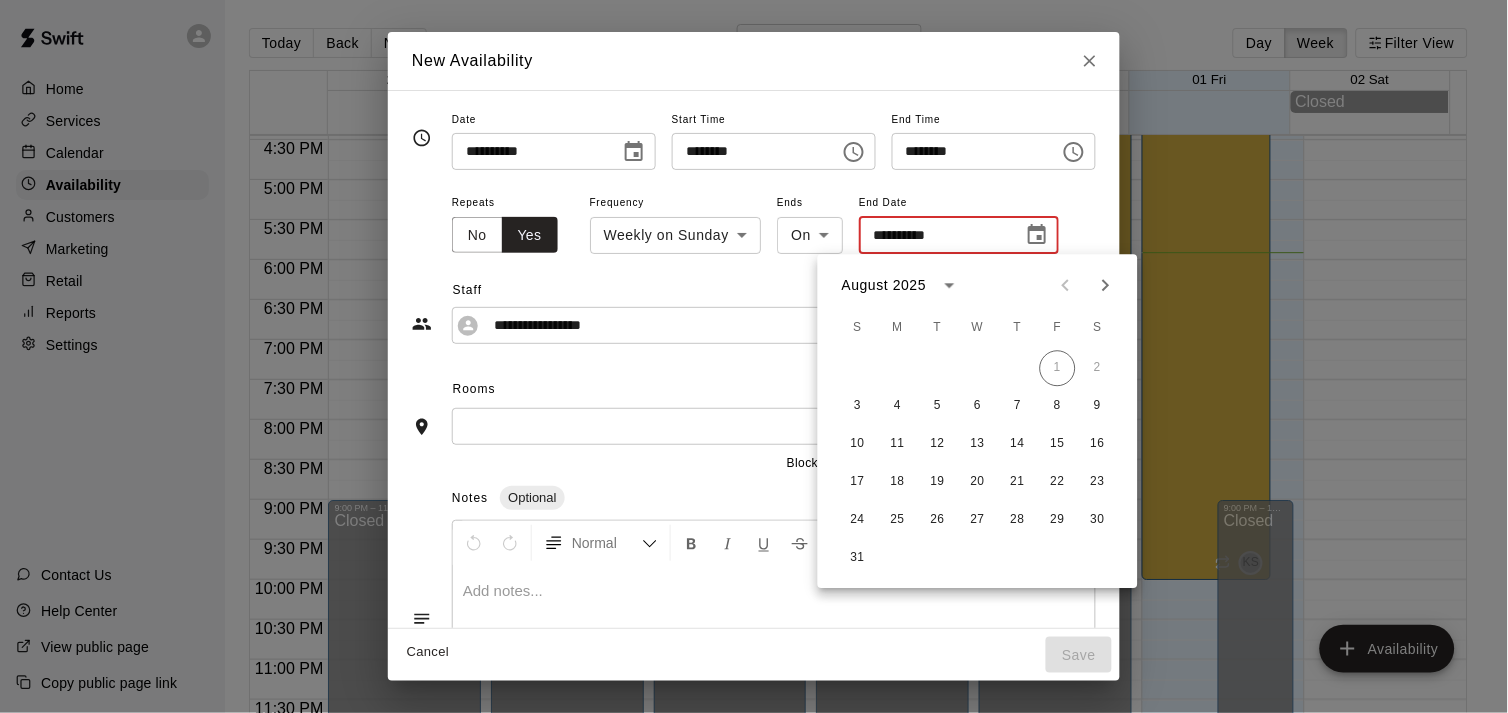 click 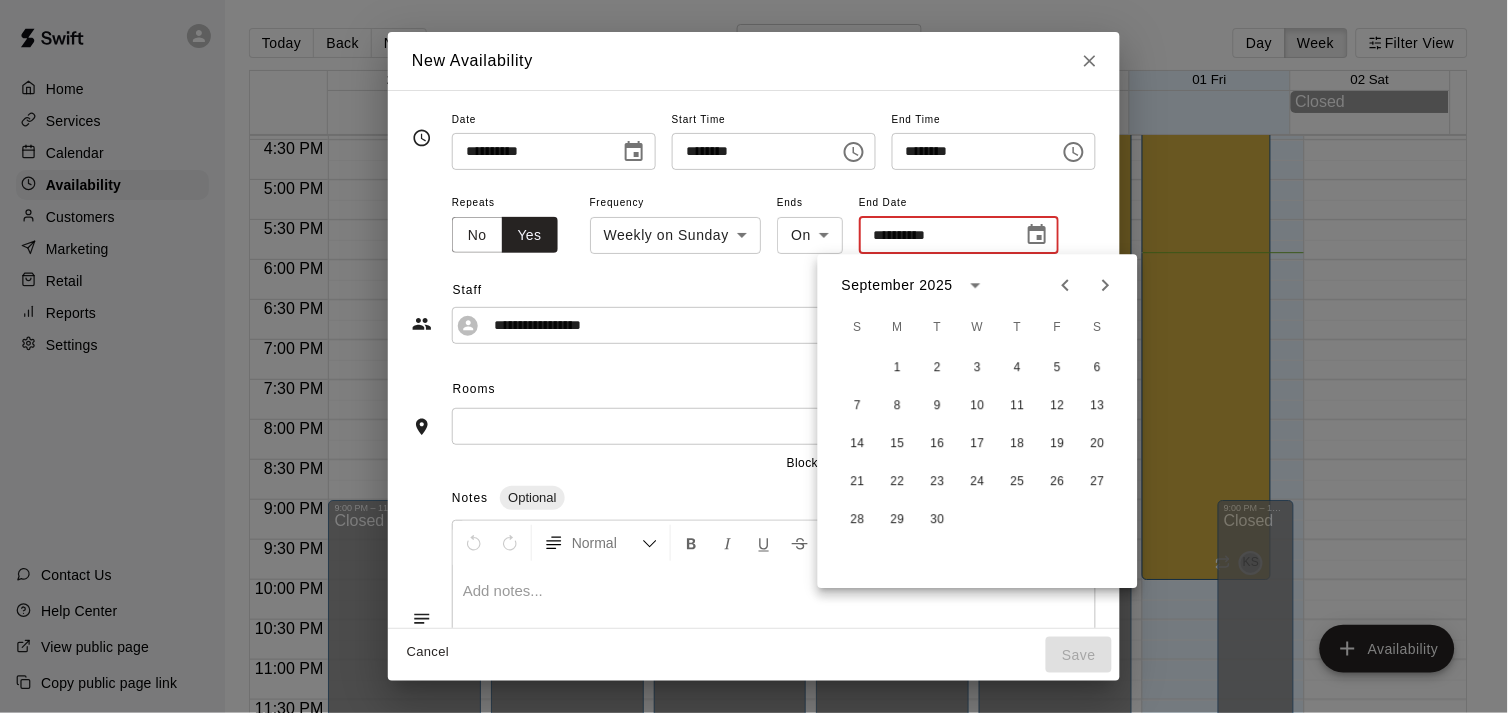 click 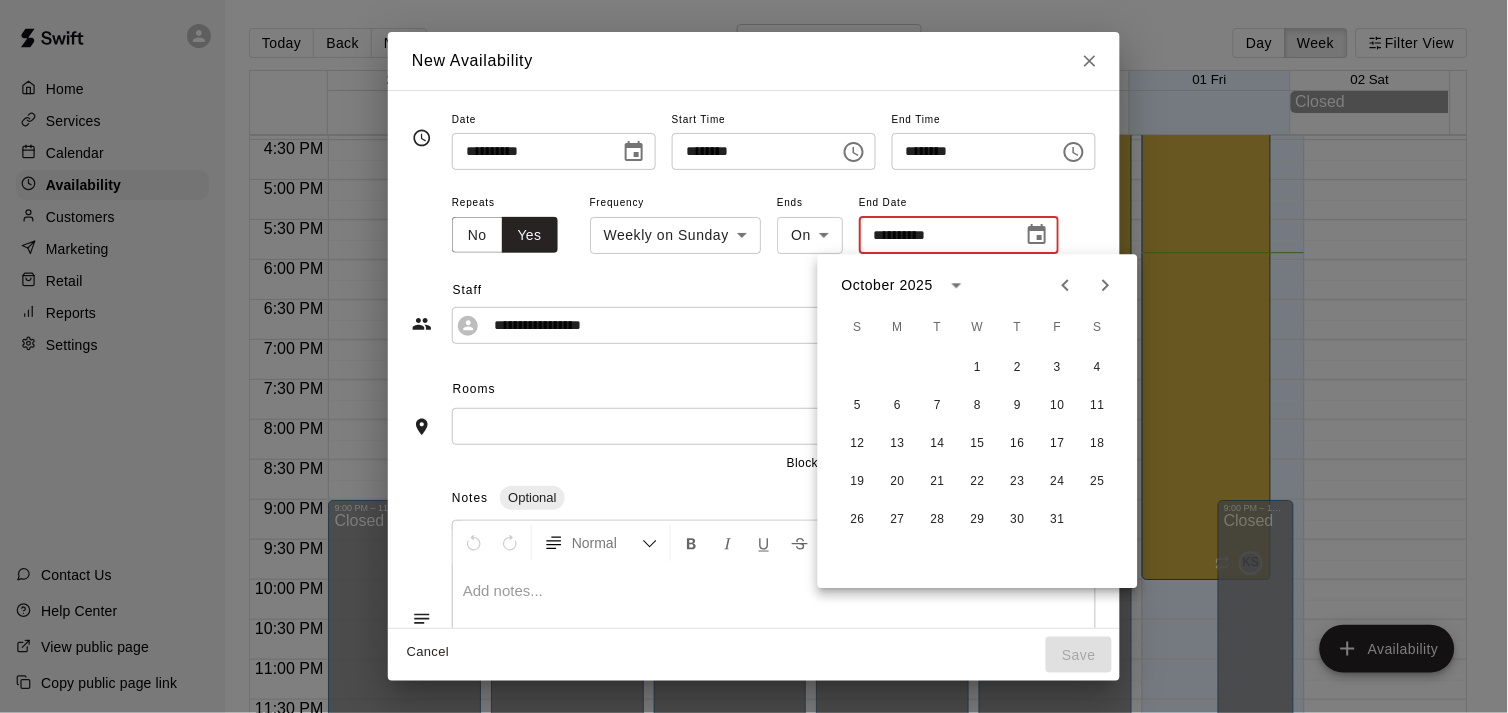 click 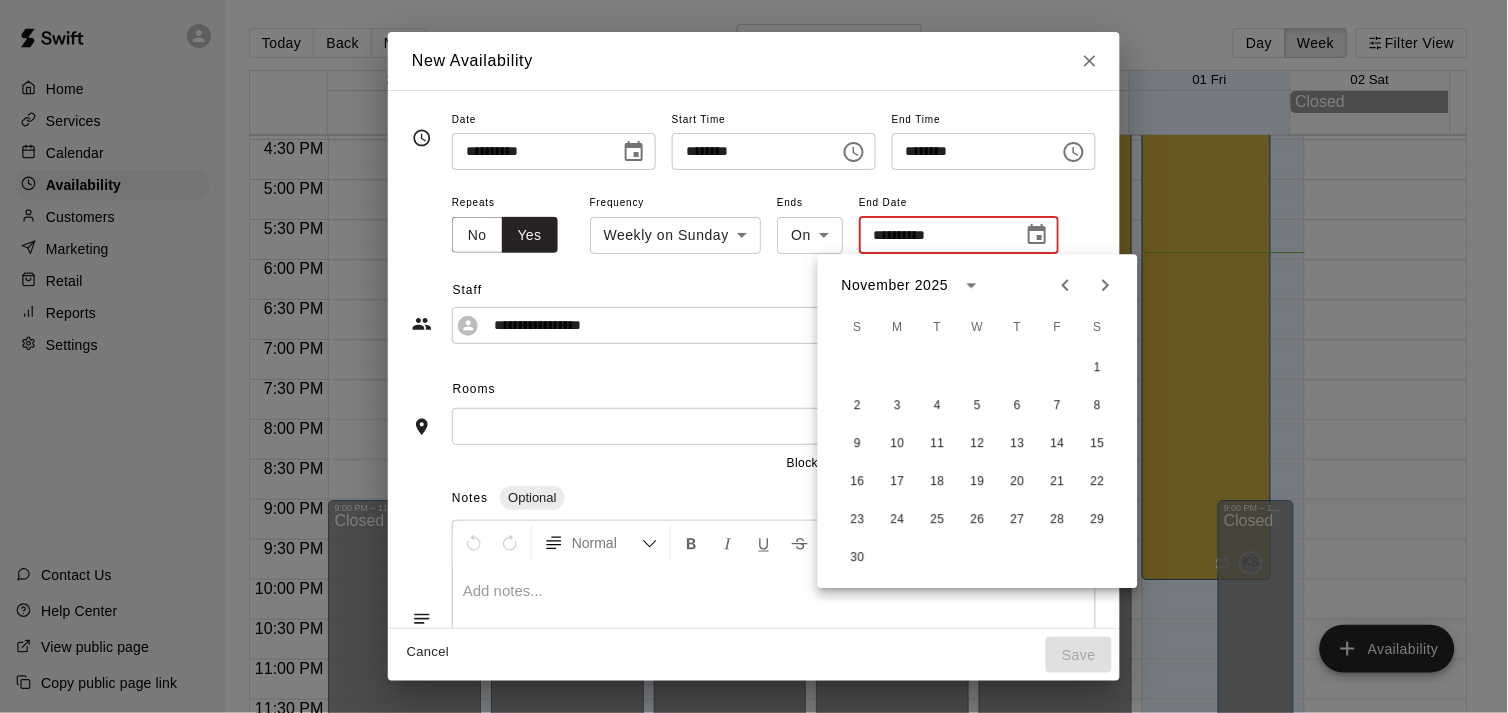 click 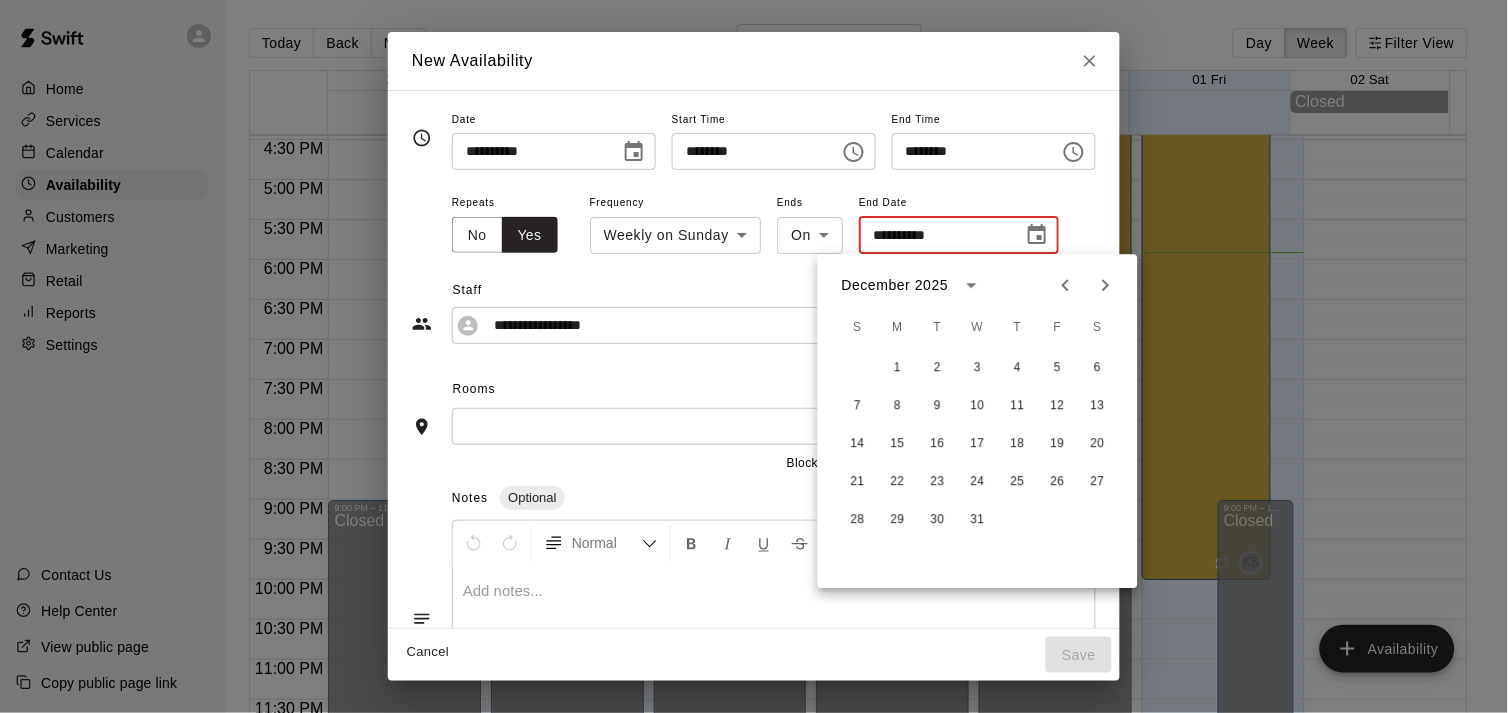 click 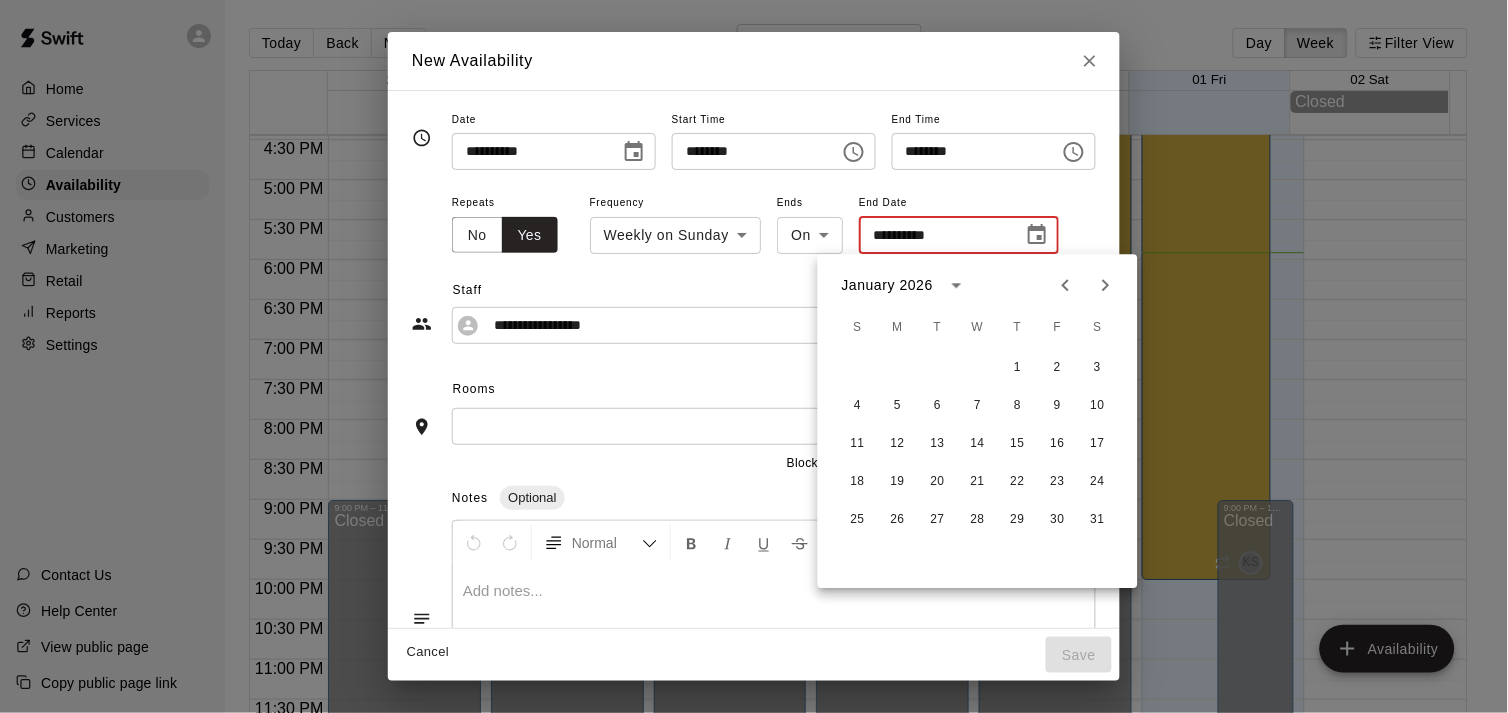 click 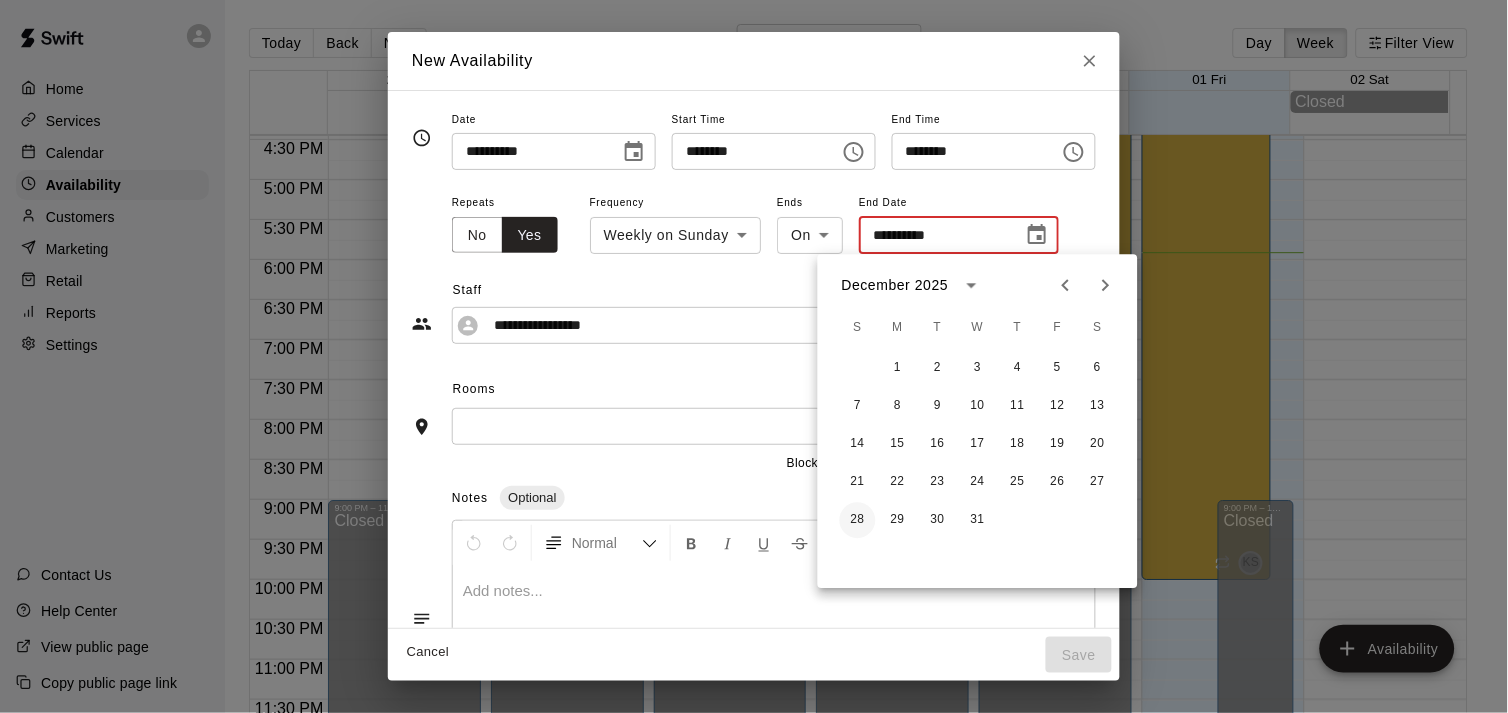 click on "28" at bounding box center (858, 520) 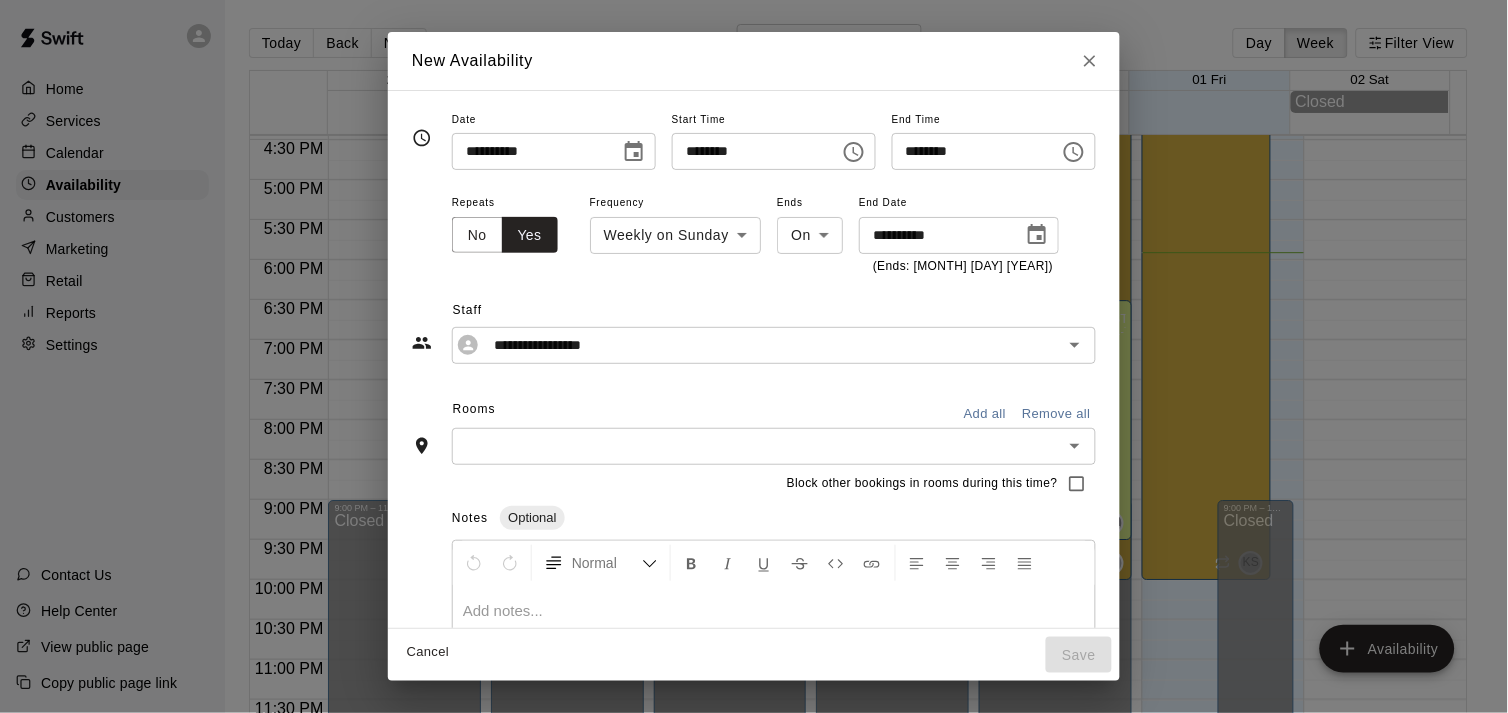 type on "**********" 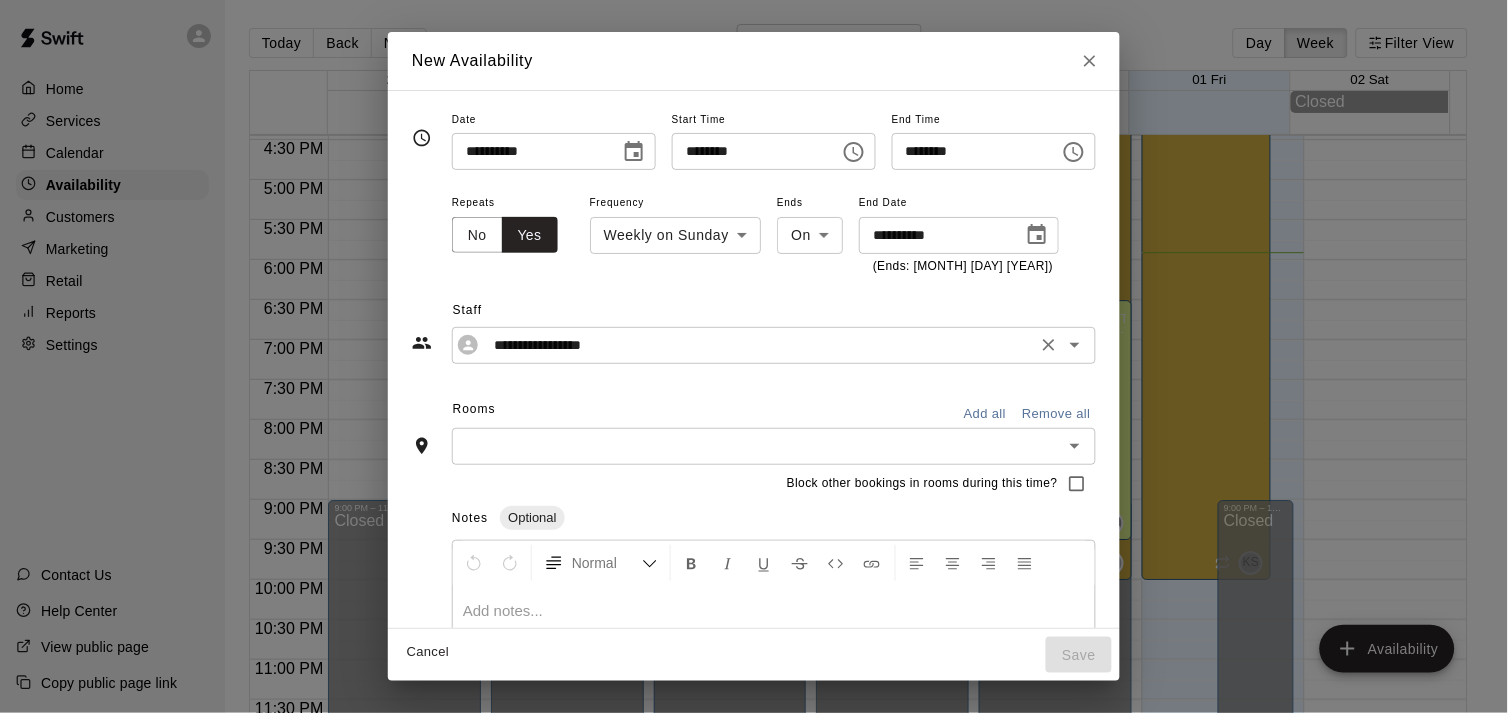 click on "**********" at bounding box center (758, 345) 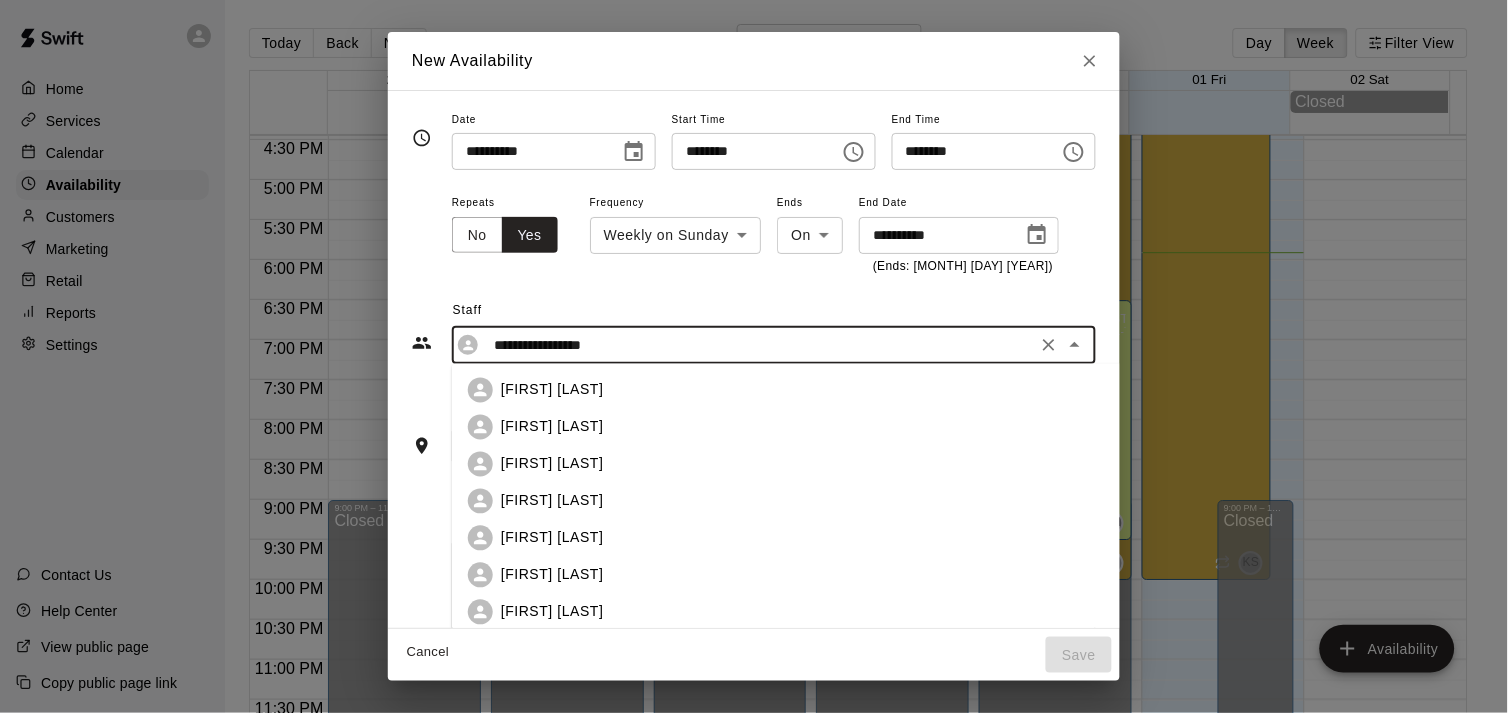 scroll, scrollTop: 166, scrollLeft: 0, axis: vertical 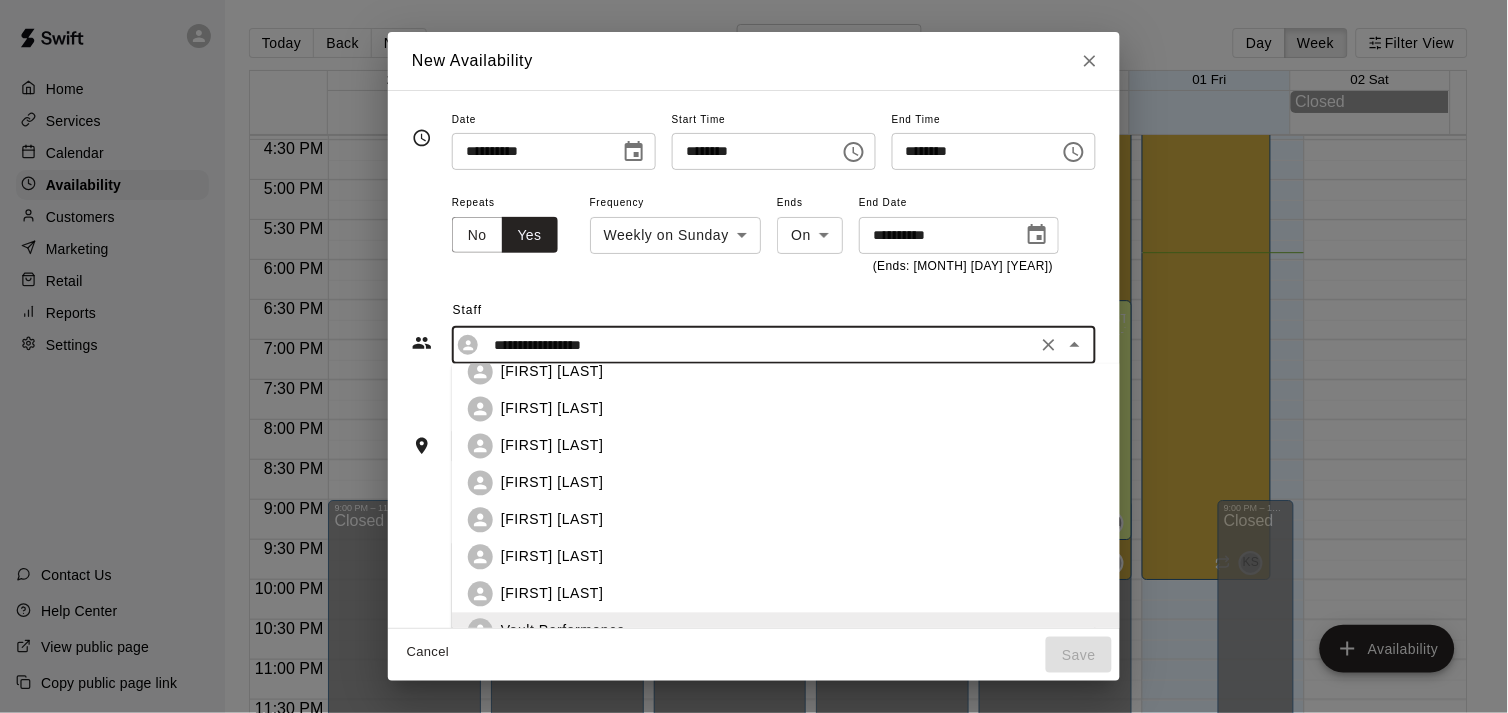click on "[FIRST] [LAST]" at bounding box center (552, 557) 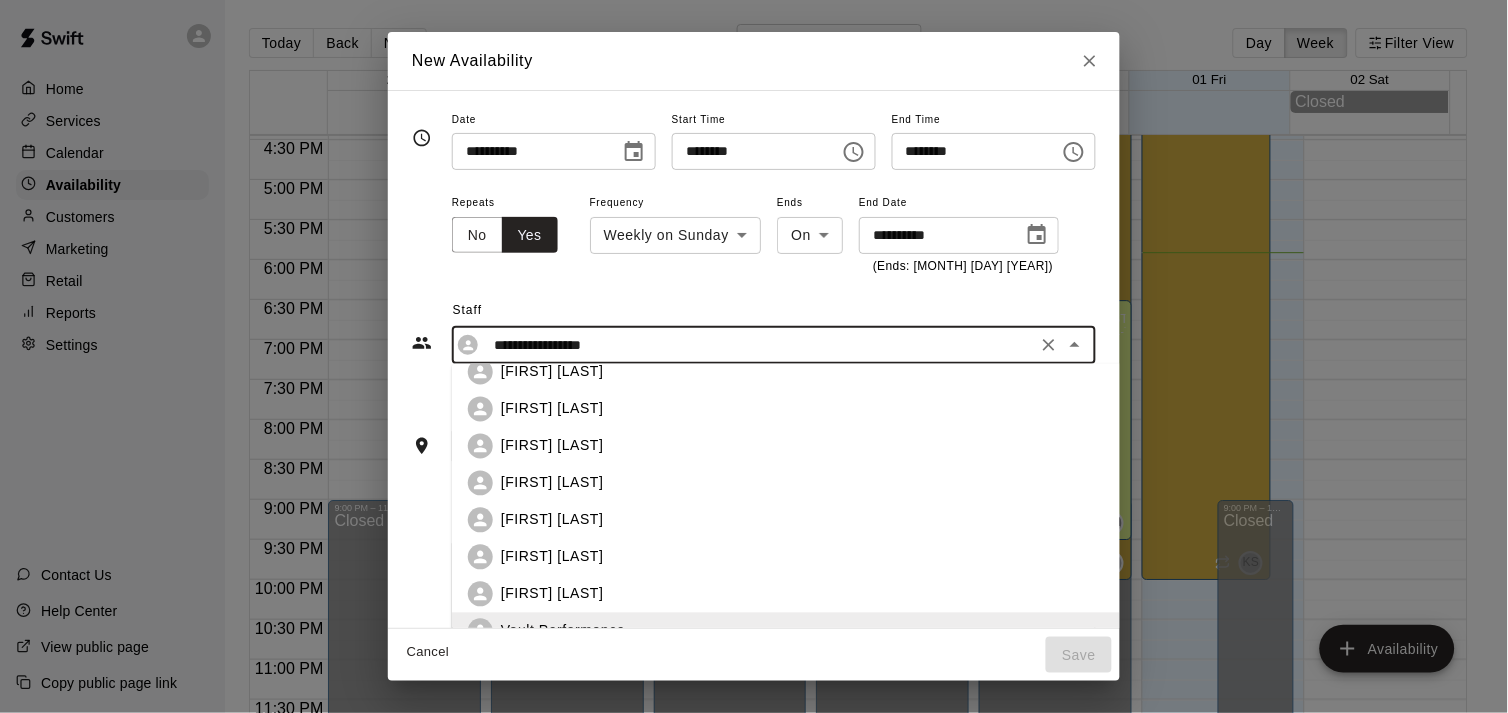 type on "**********" 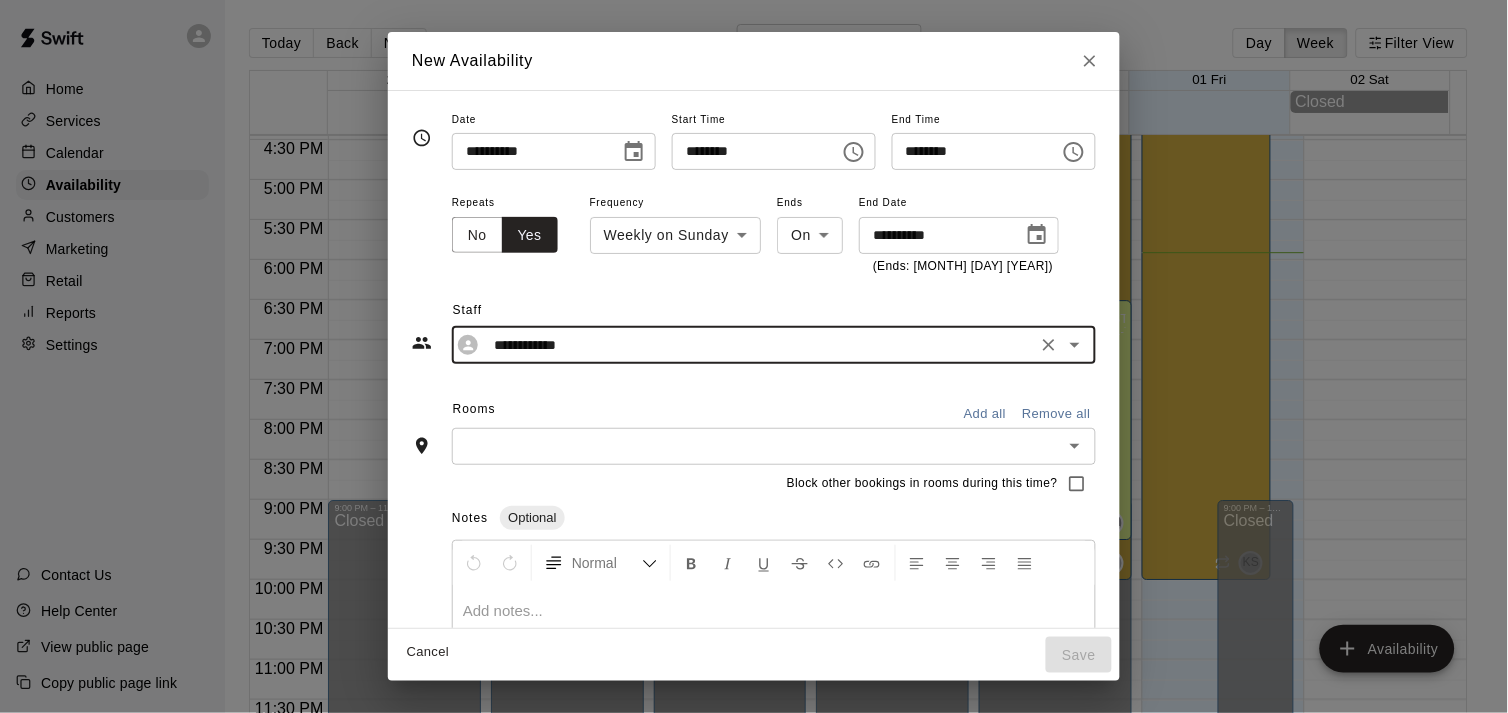 click on "Add all" at bounding box center [985, 414] 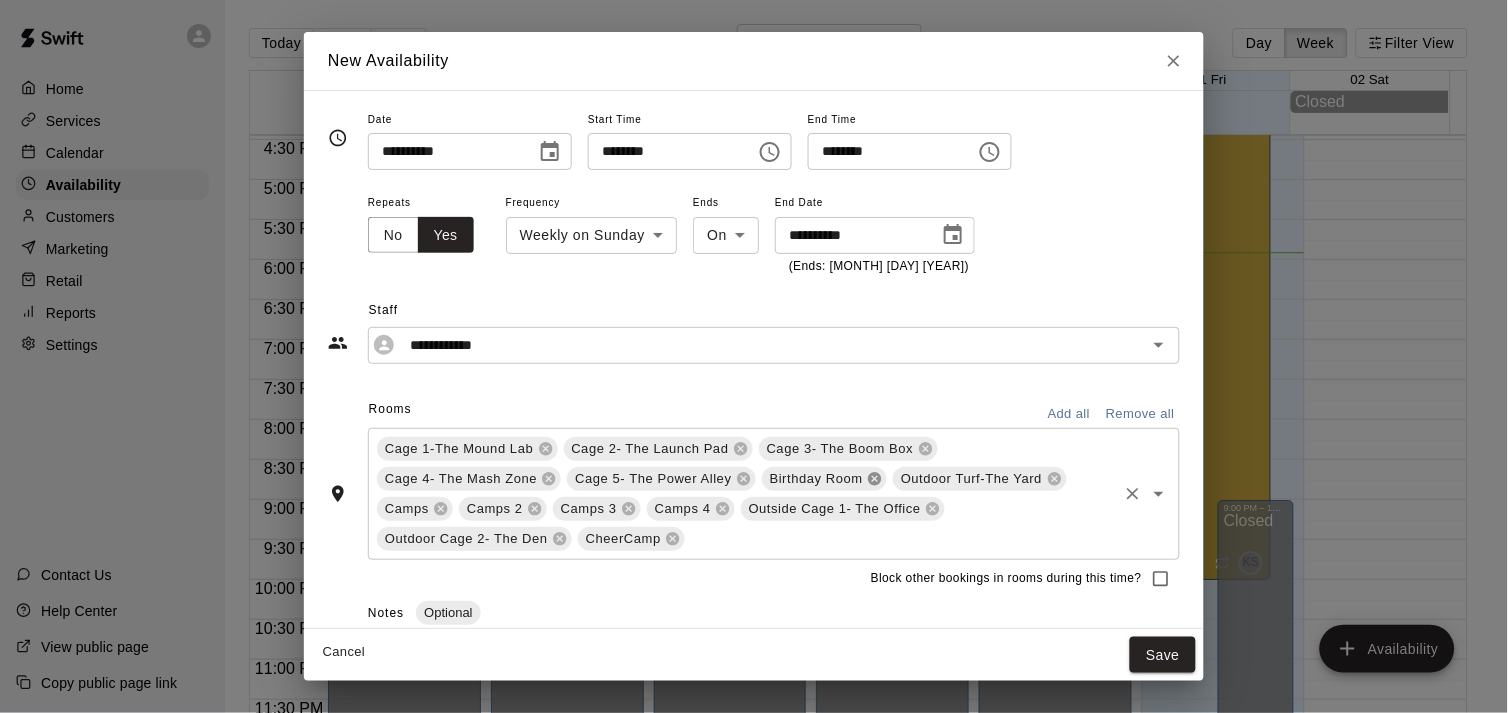 click 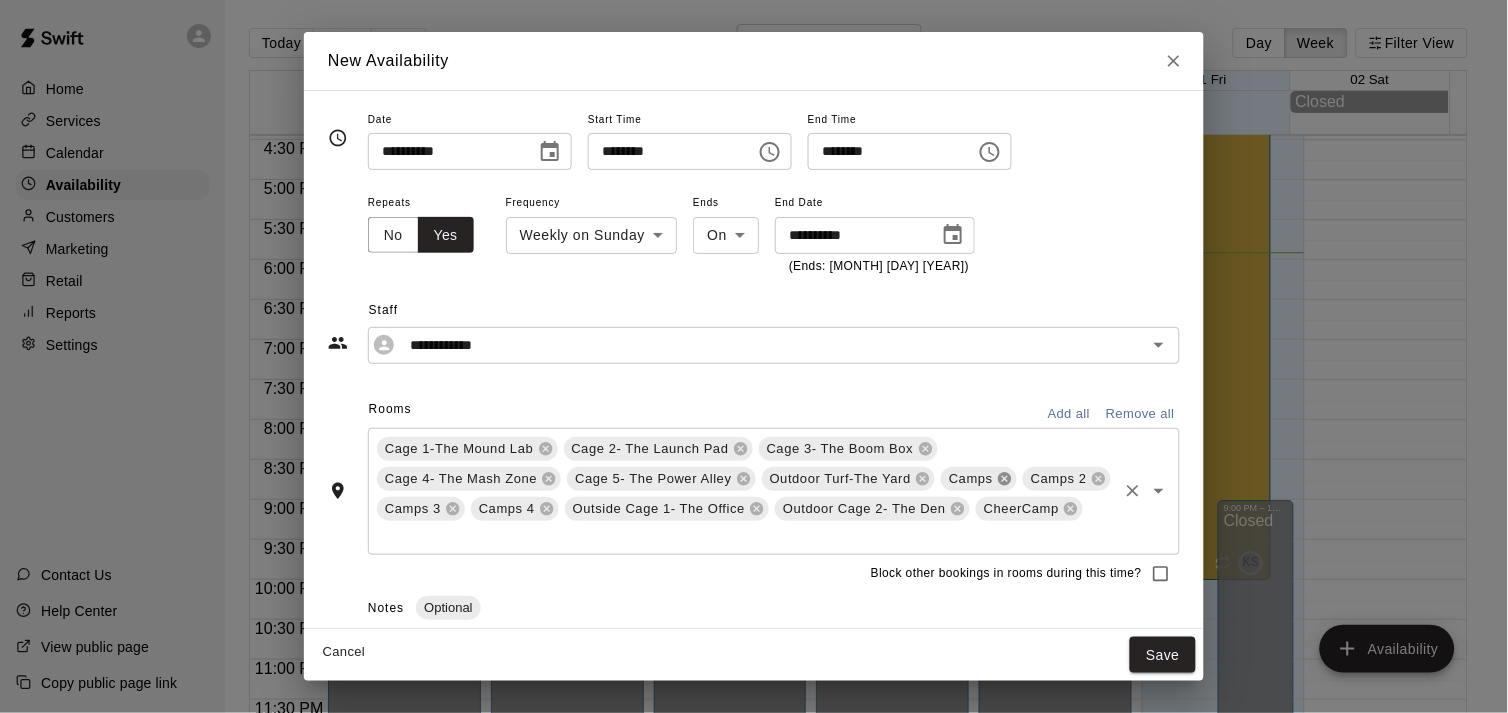 click 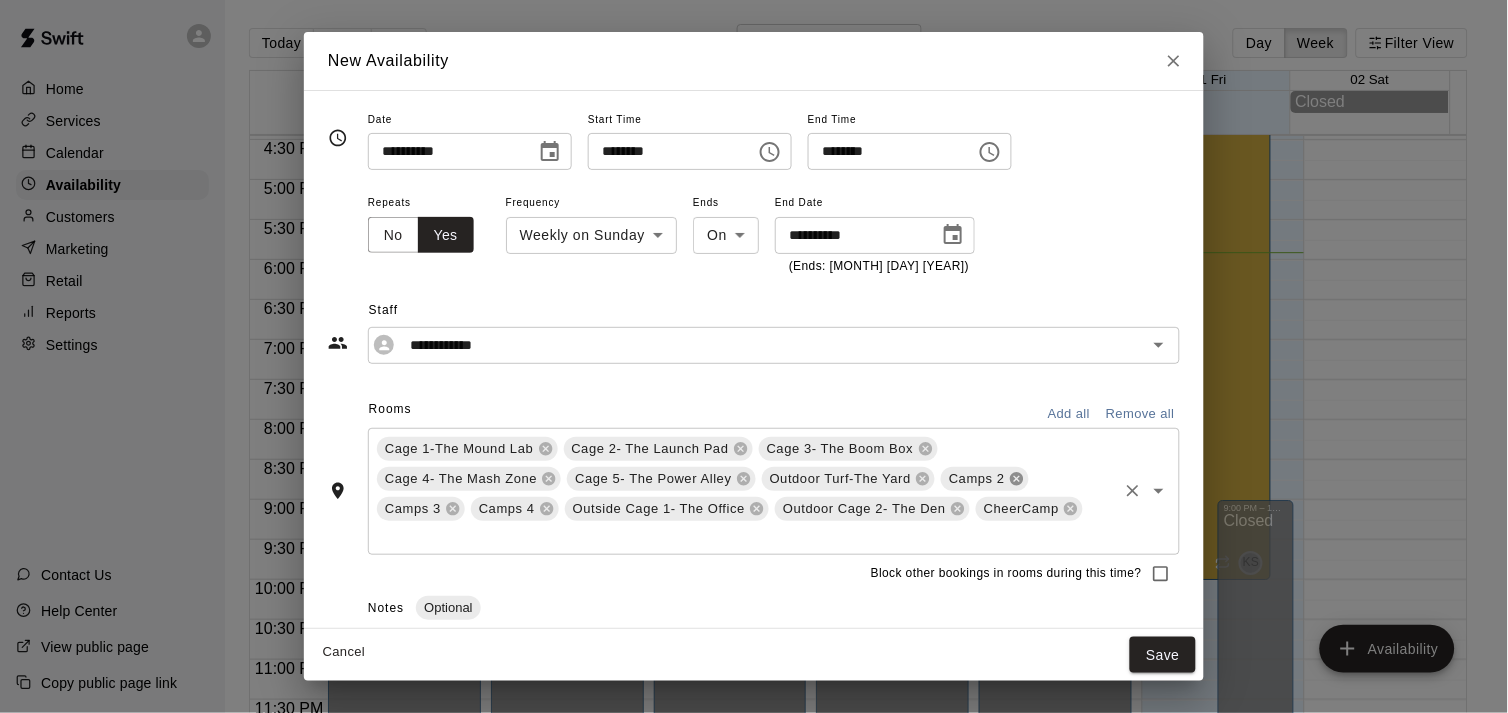 click on "Camps 2" at bounding box center [977, 479] 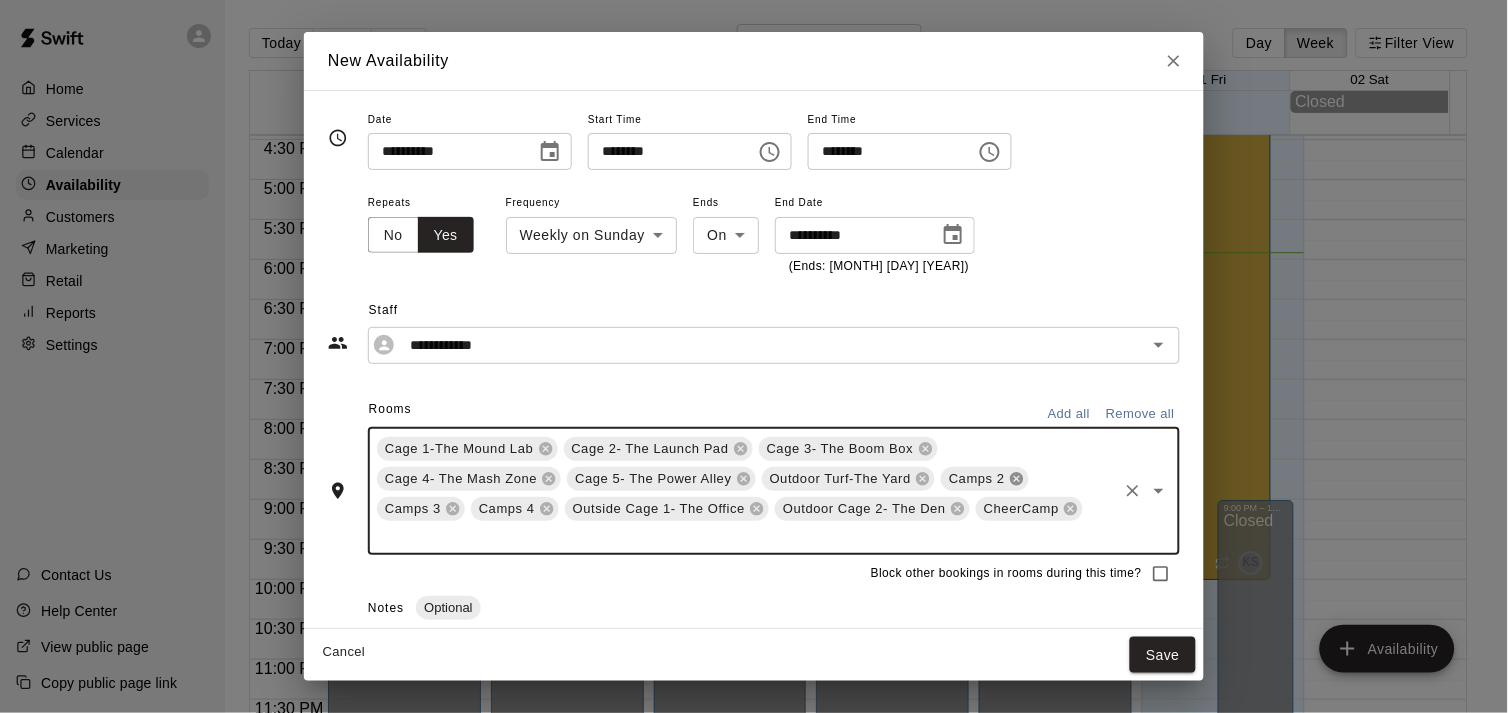 click 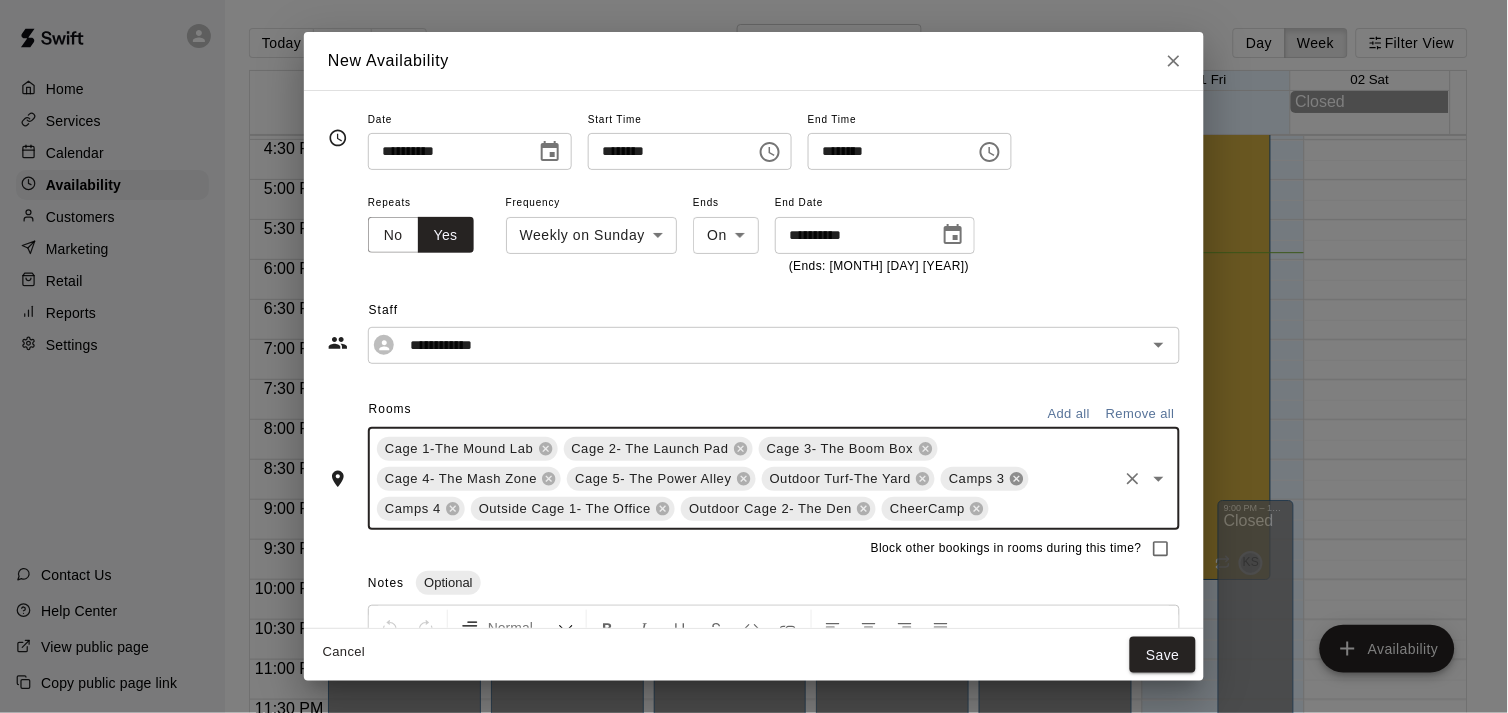 click 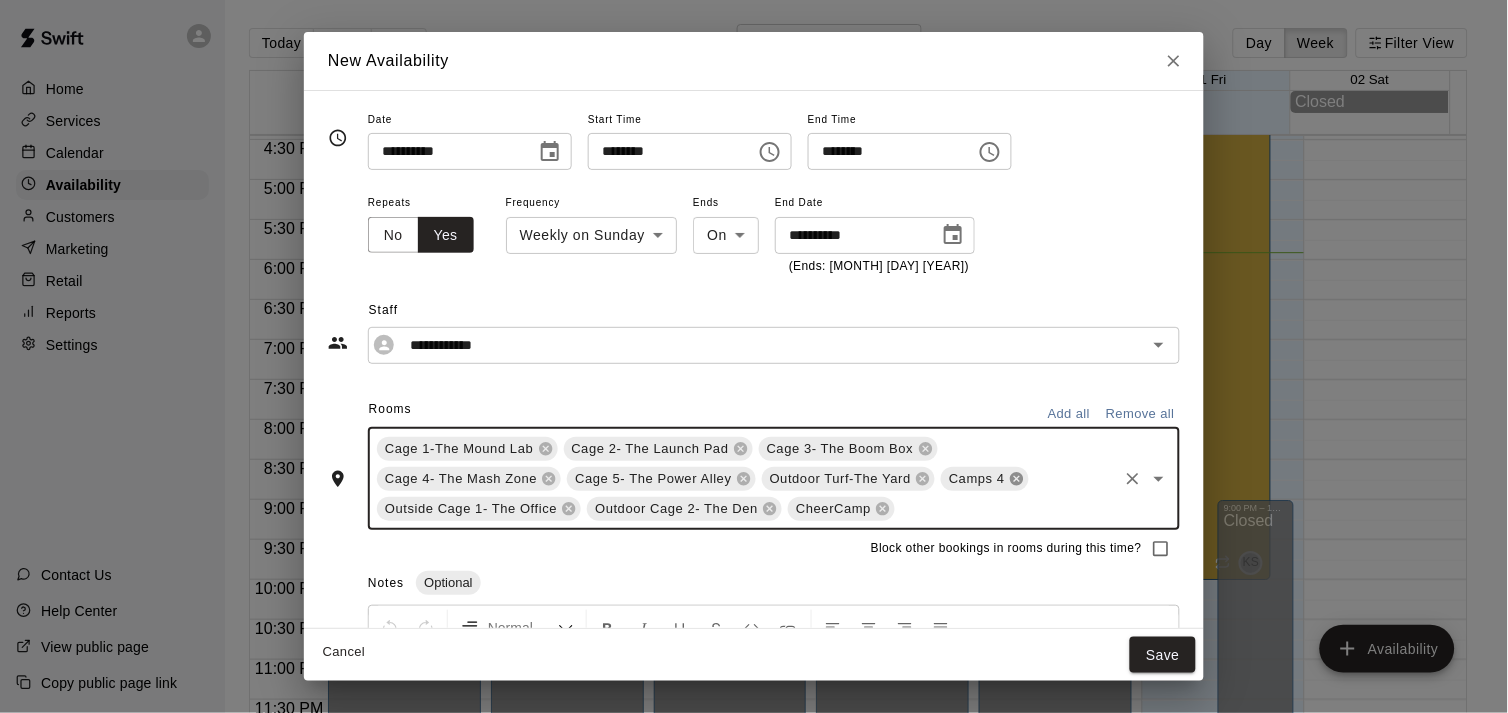click 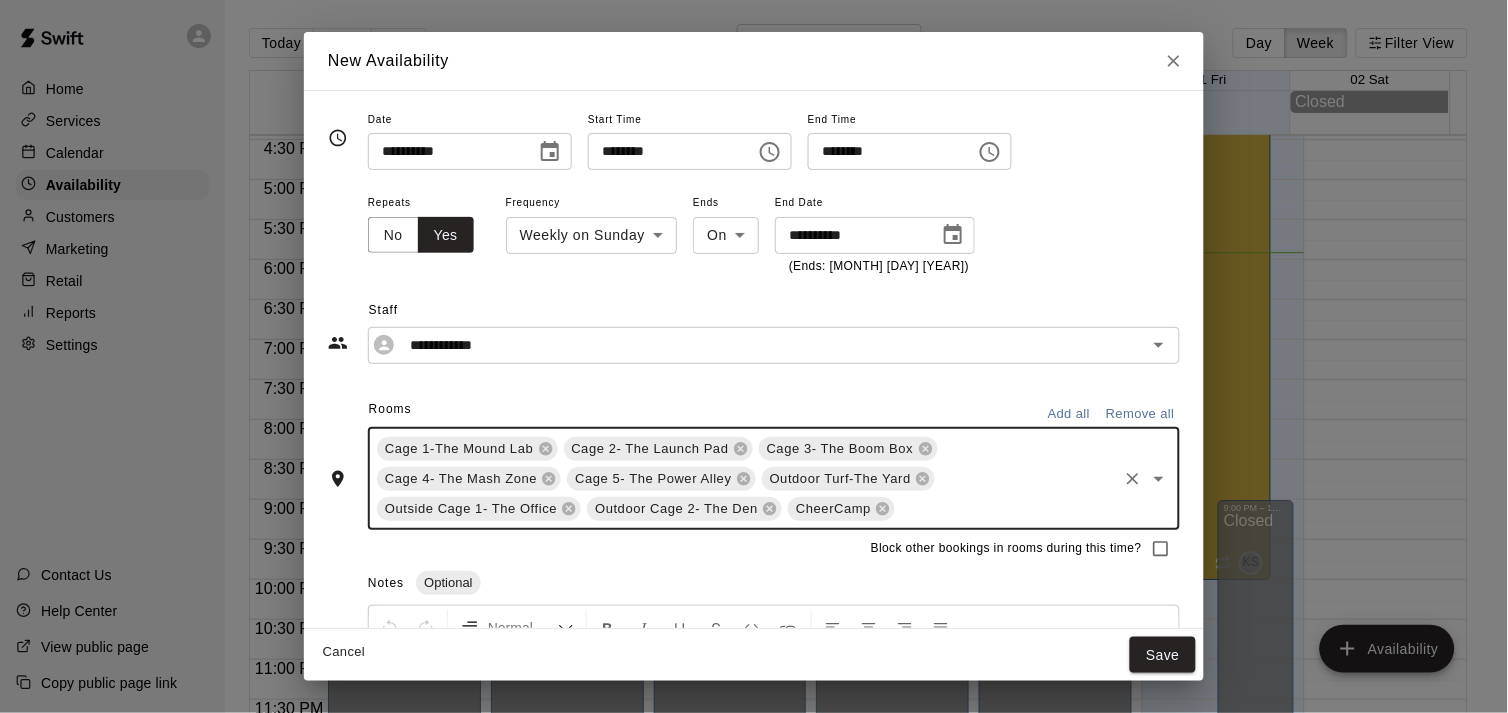 click on "CheerCamp" at bounding box center [841, 509] 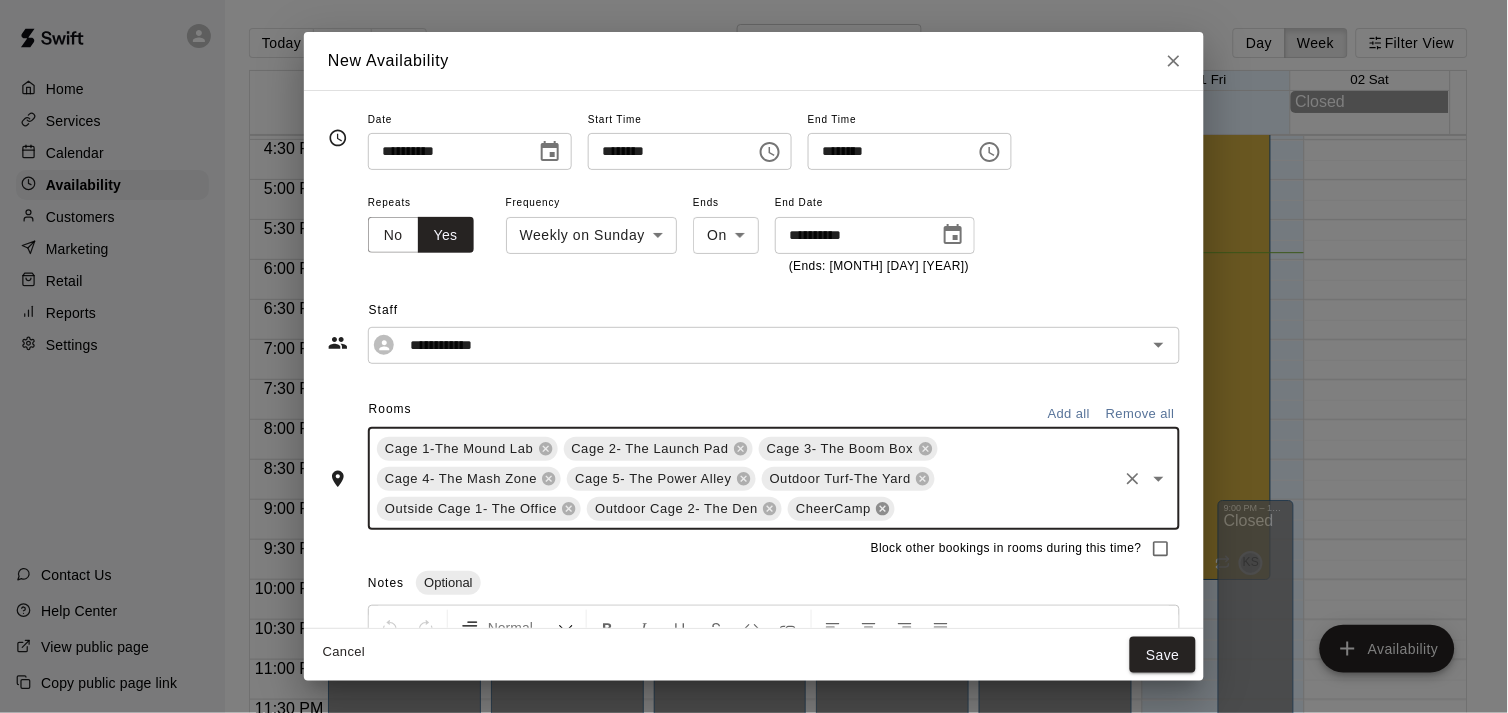 click 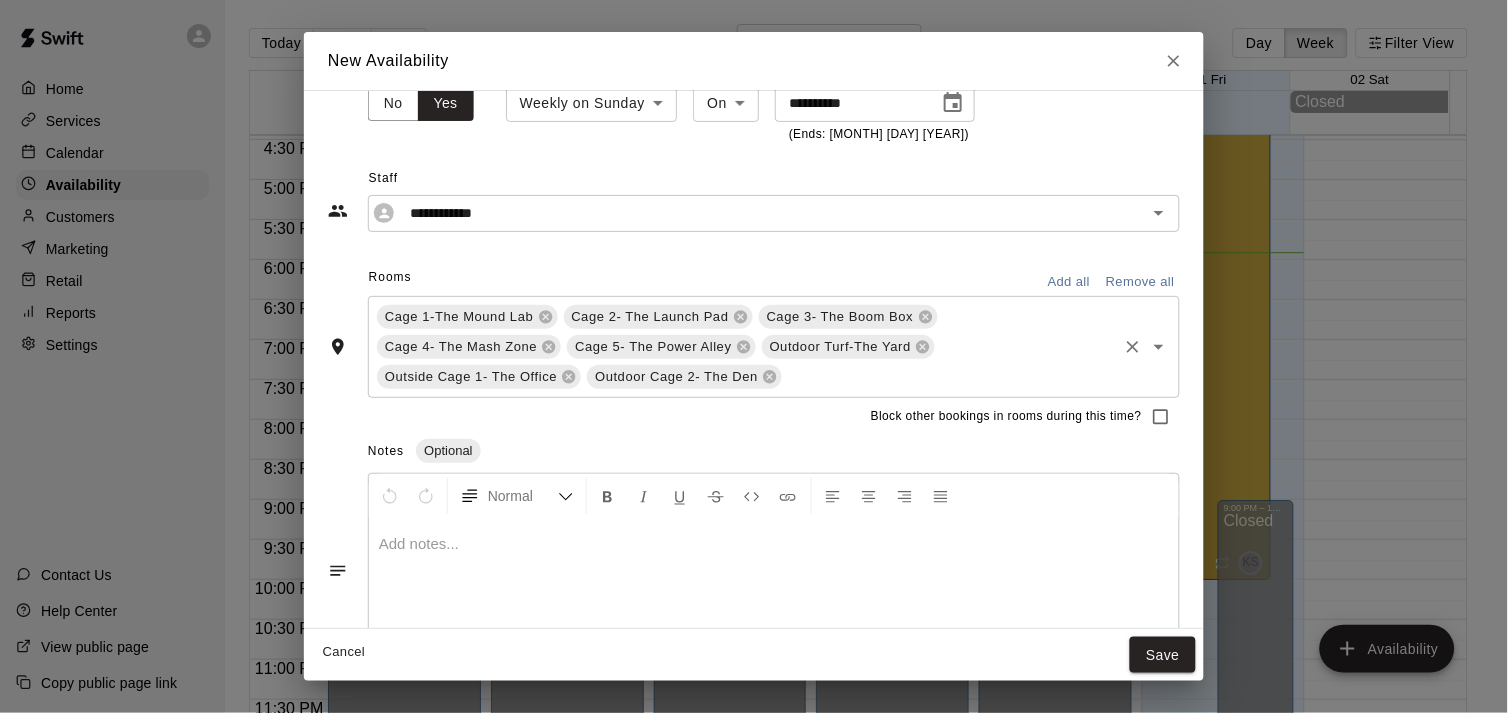 scroll, scrollTop: 195, scrollLeft: 0, axis: vertical 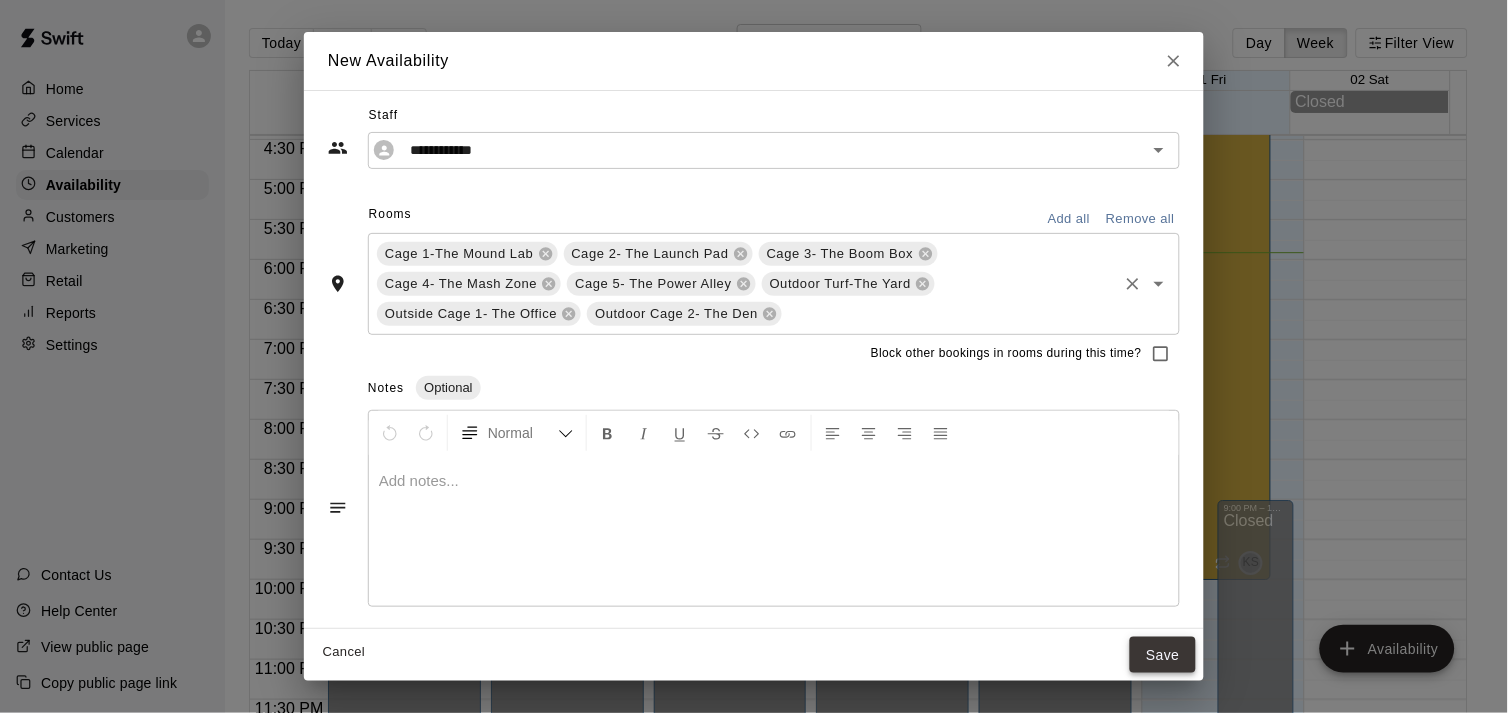click on "Save" at bounding box center (1163, 655) 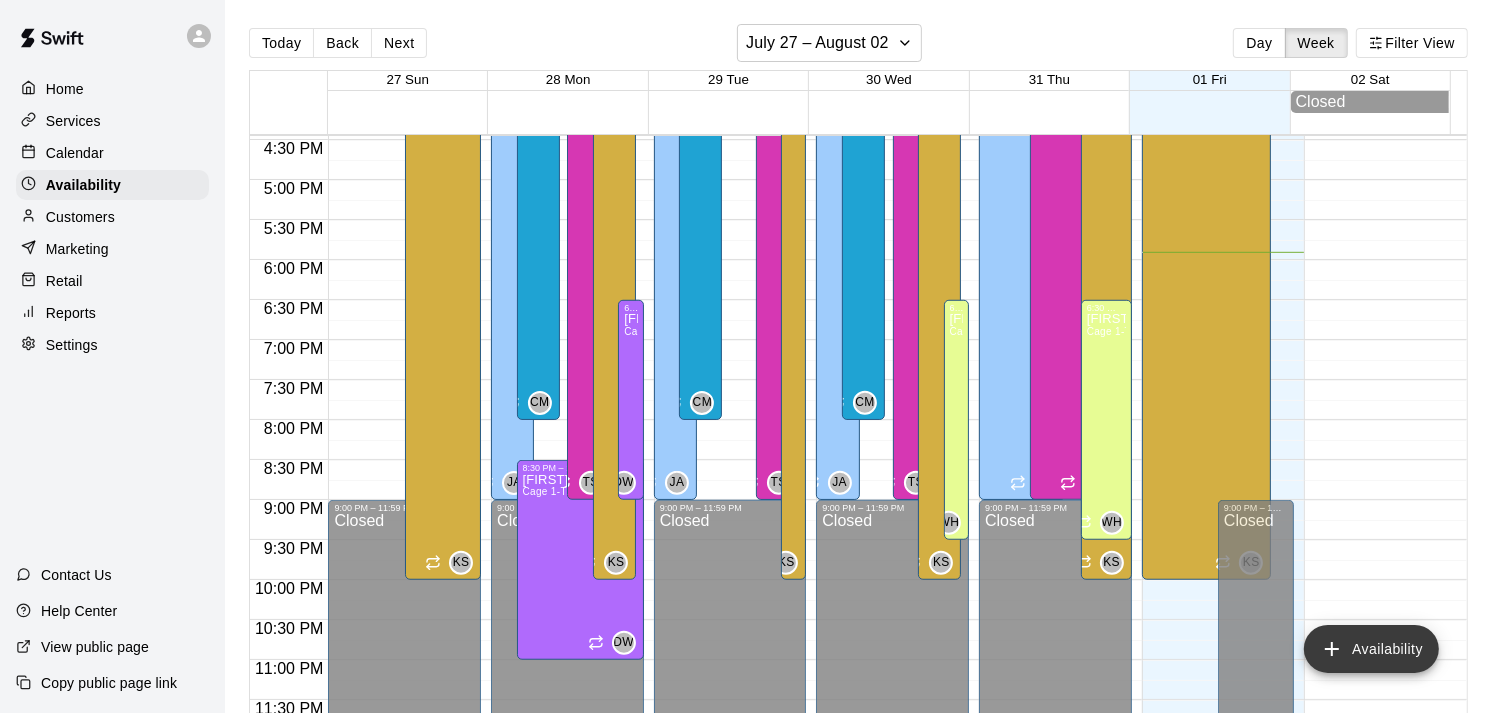 click on "Availability" at bounding box center [1371, 649] 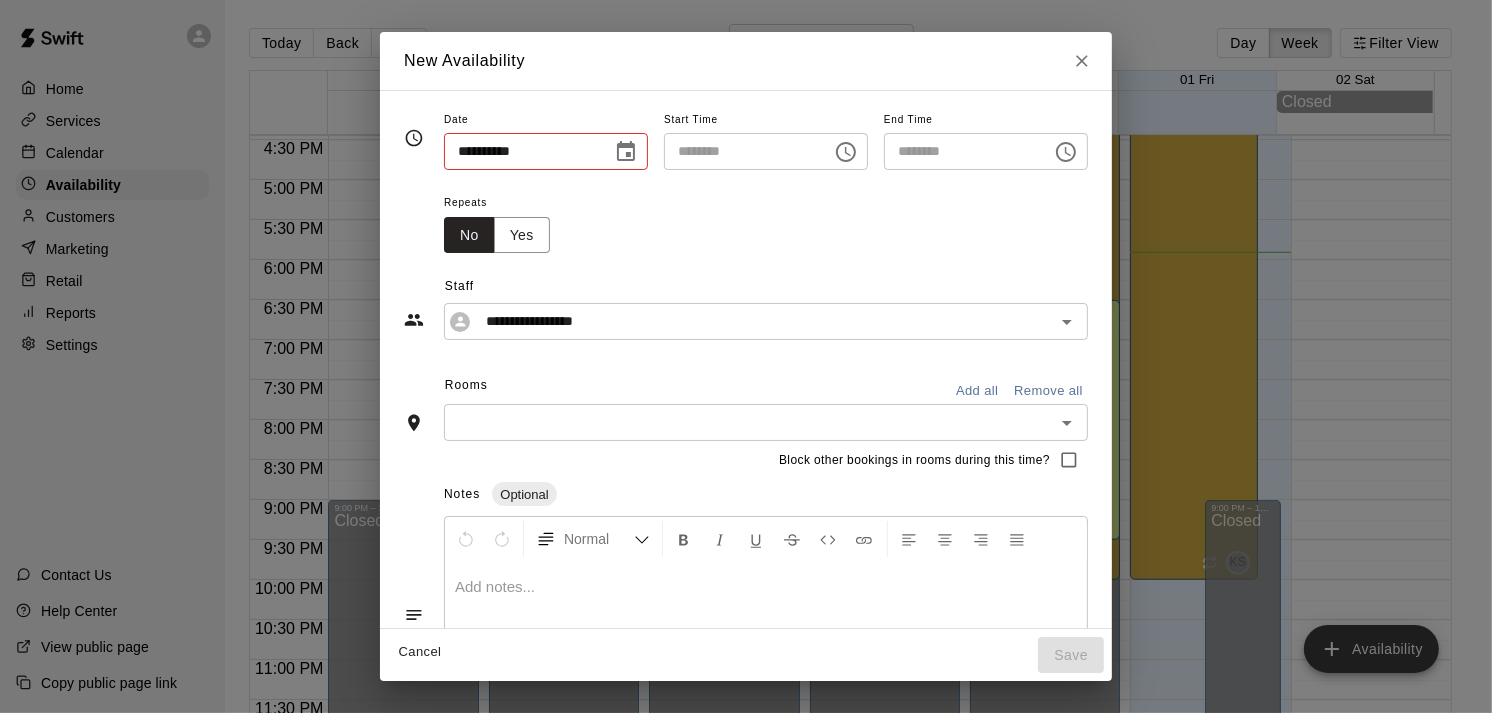 type on "**********" 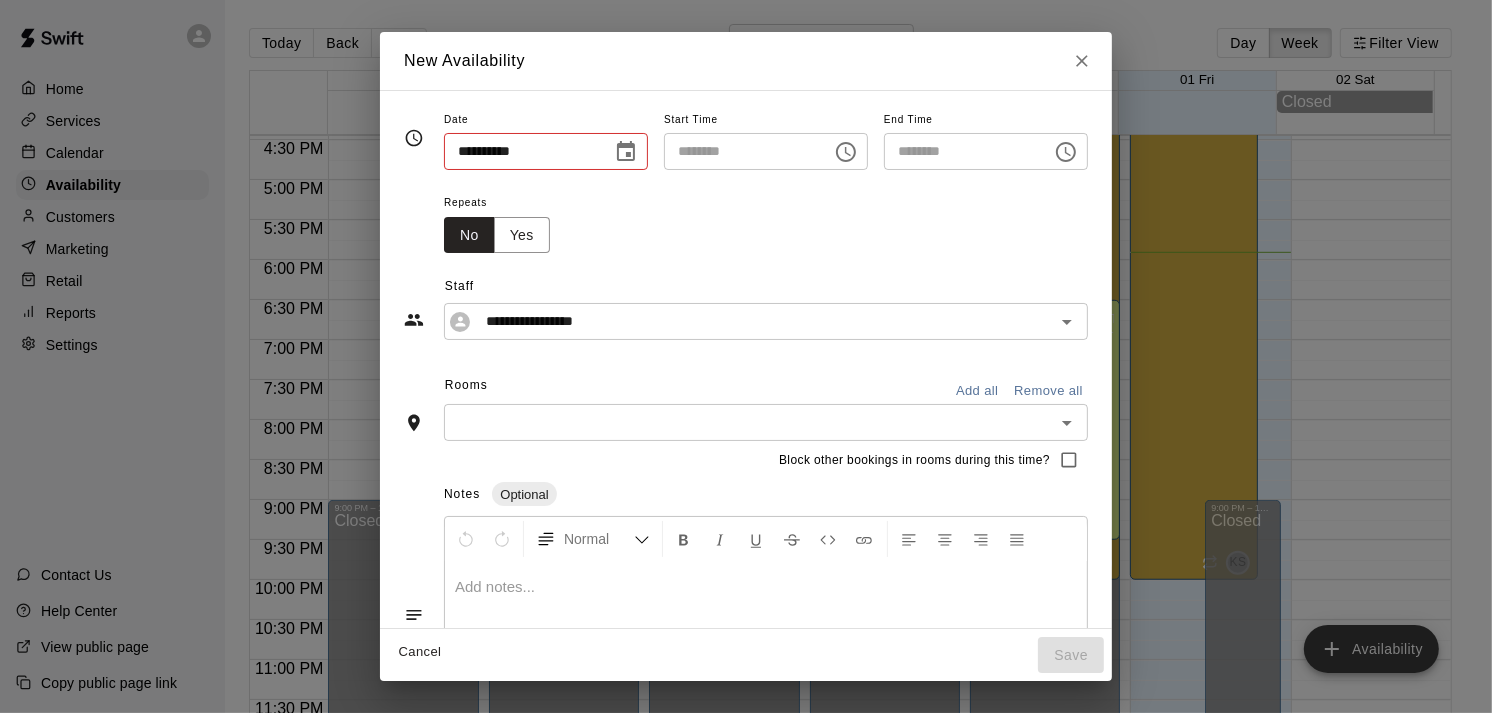 type on "********" 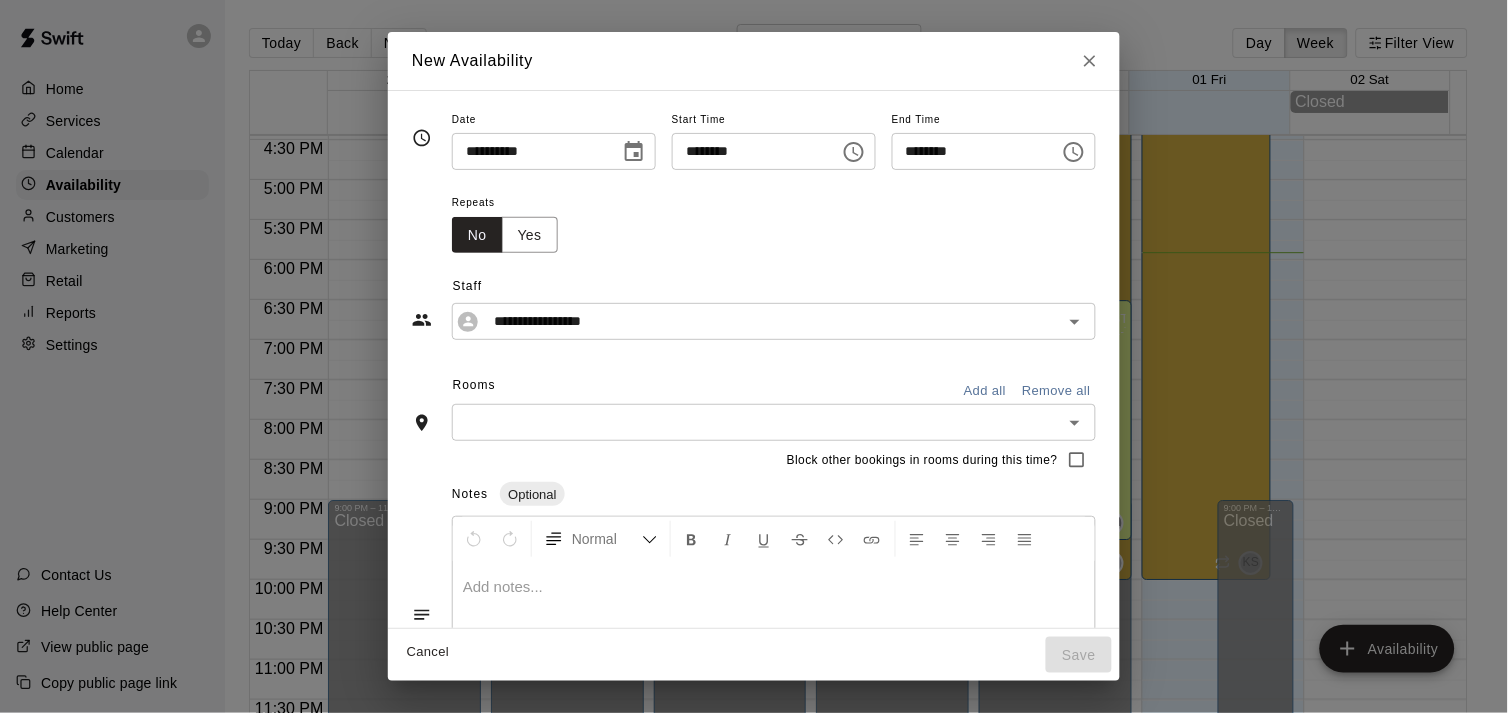 click 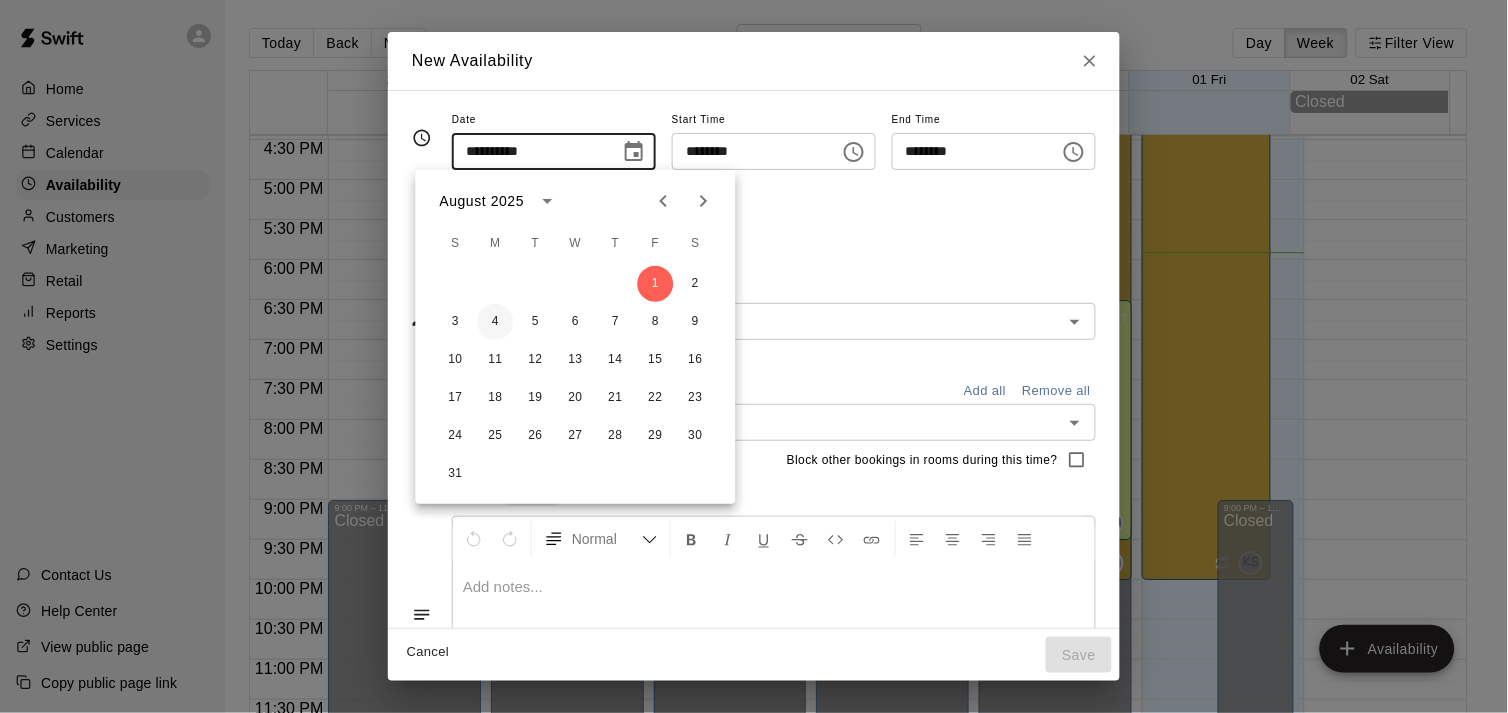 click on "4" at bounding box center (496, 322) 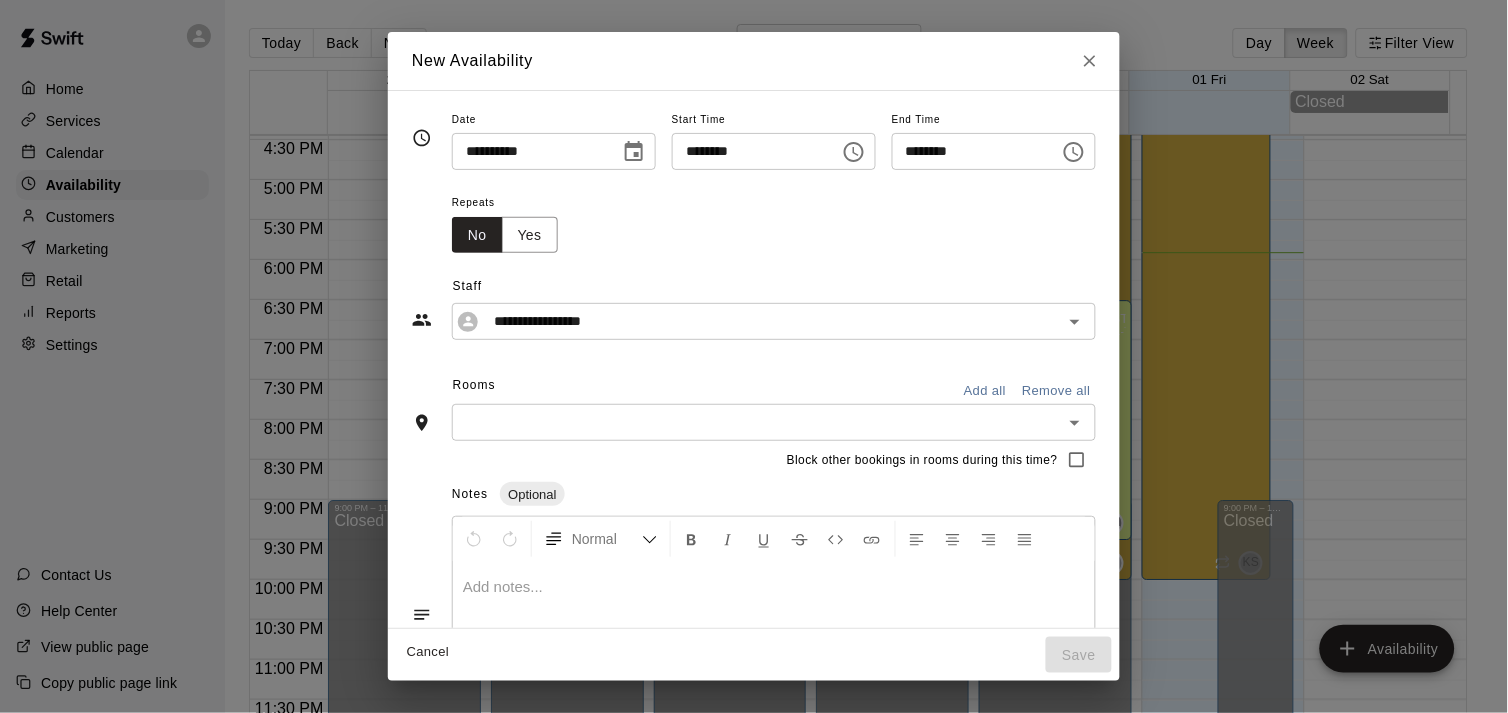 type on "**********" 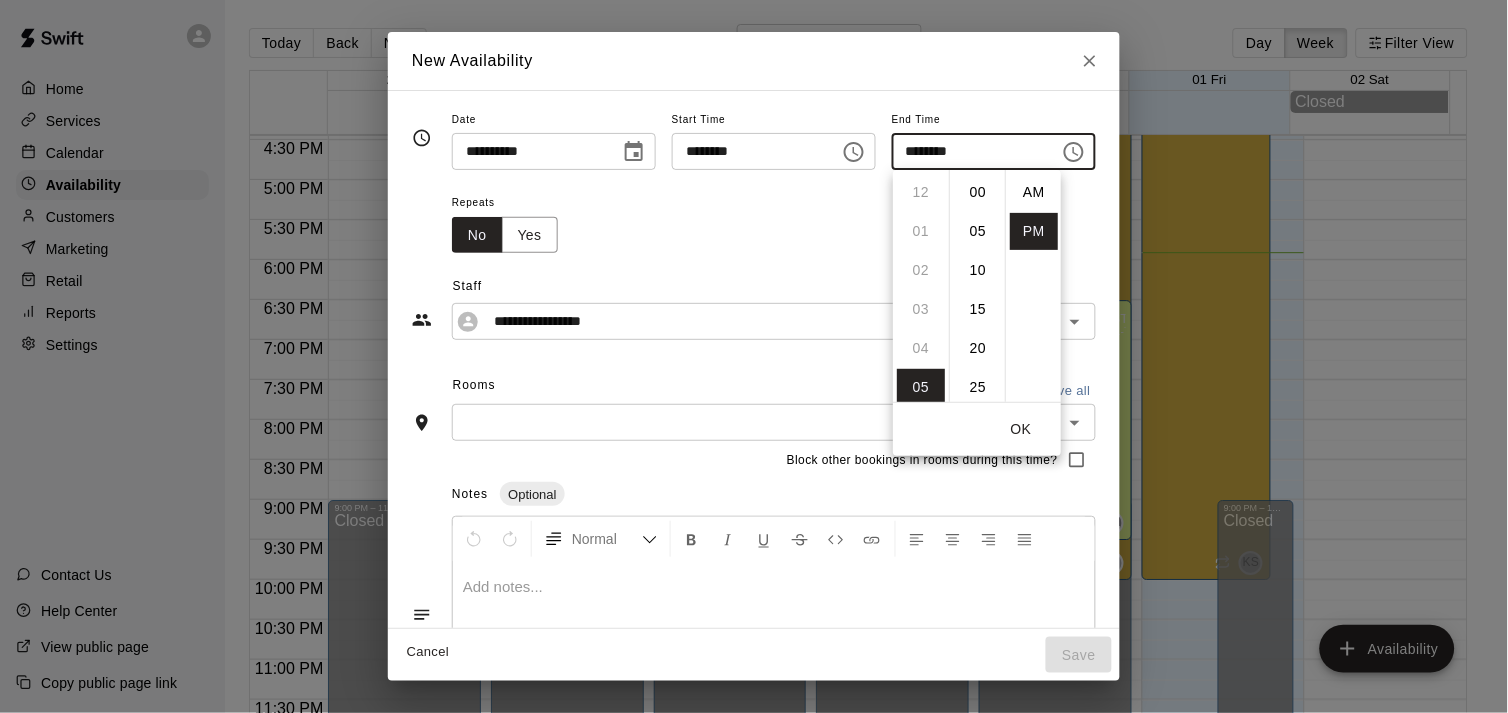 scroll, scrollTop: 195, scrollLeft: 0, axis: vertical 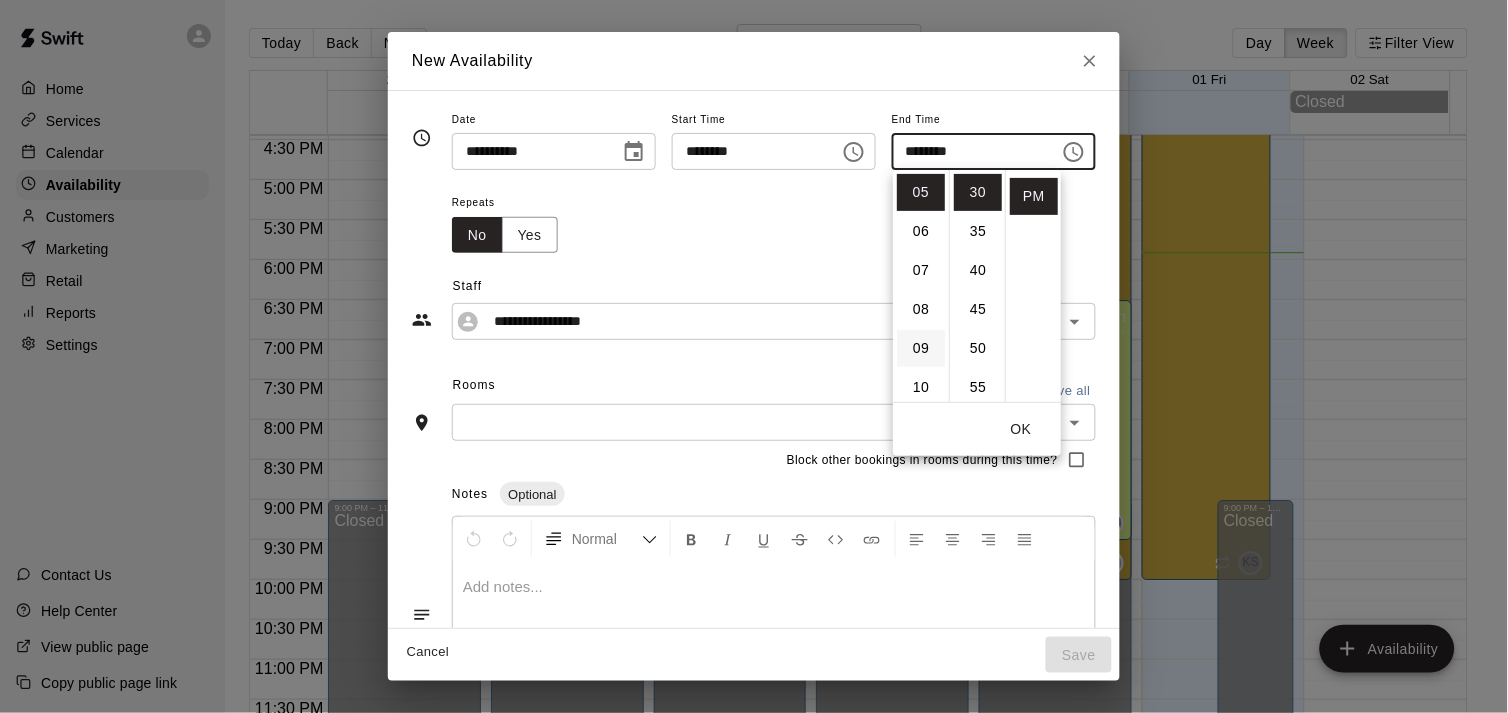 click on "09" at bounding box center (921, 348) 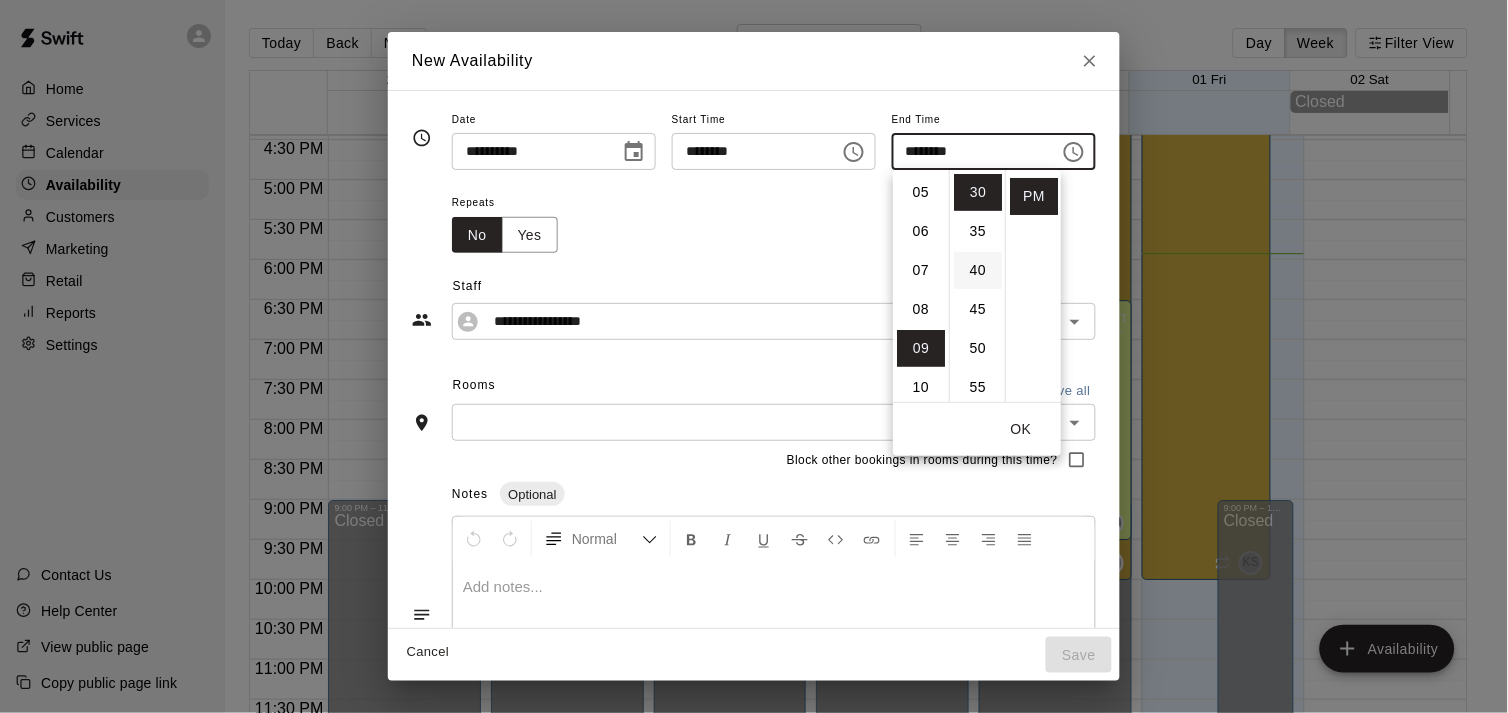 scroll, scrollTop: 351, scrollLeft: 0, axis: vertical 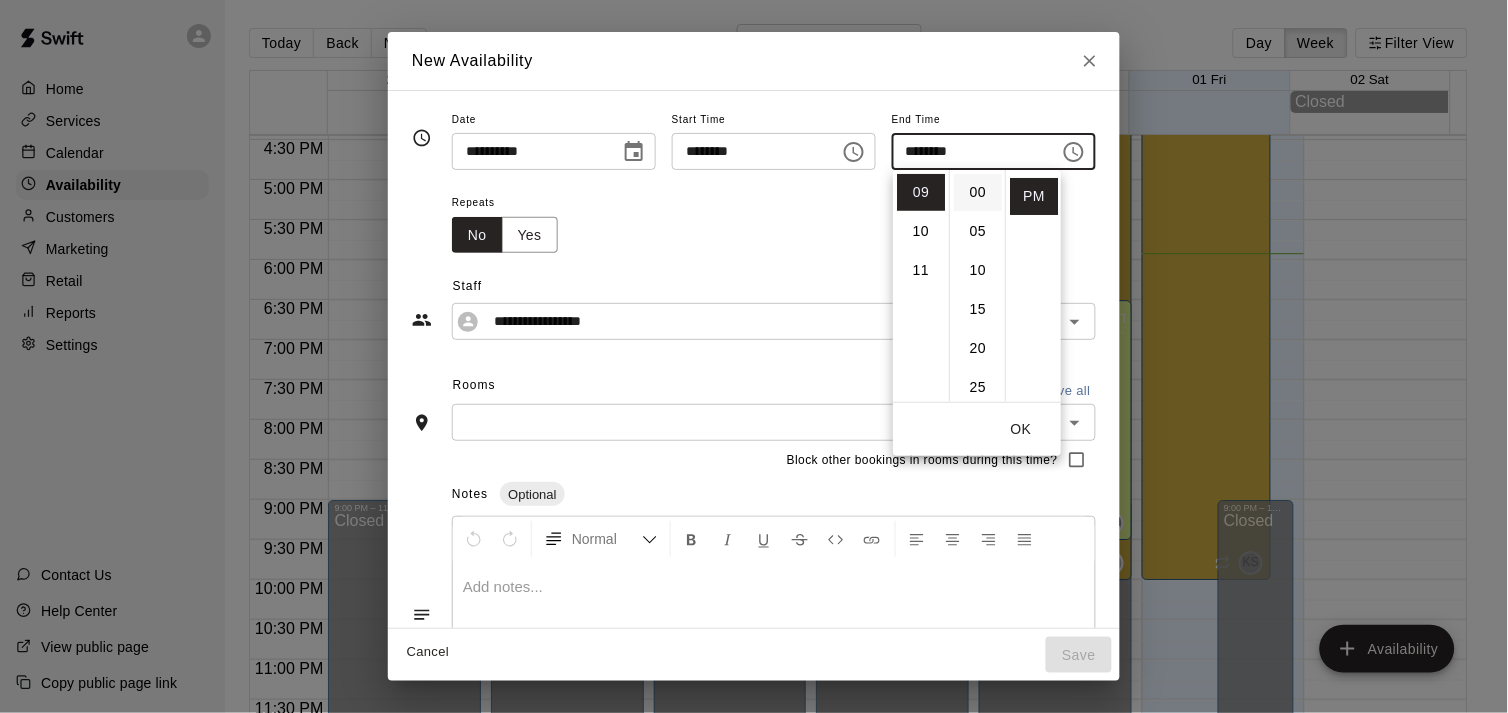 click on "00" at bounding box center (978, 192) 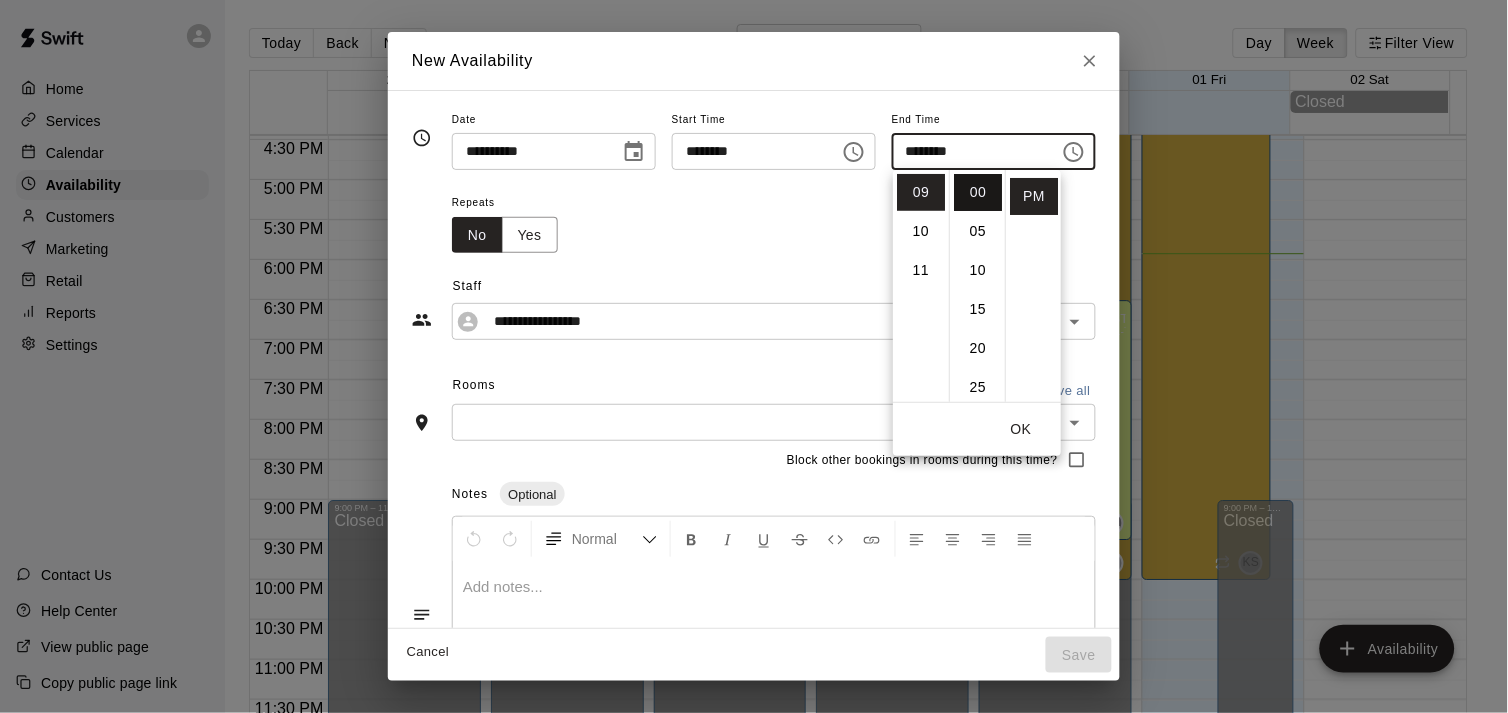 type on "********" 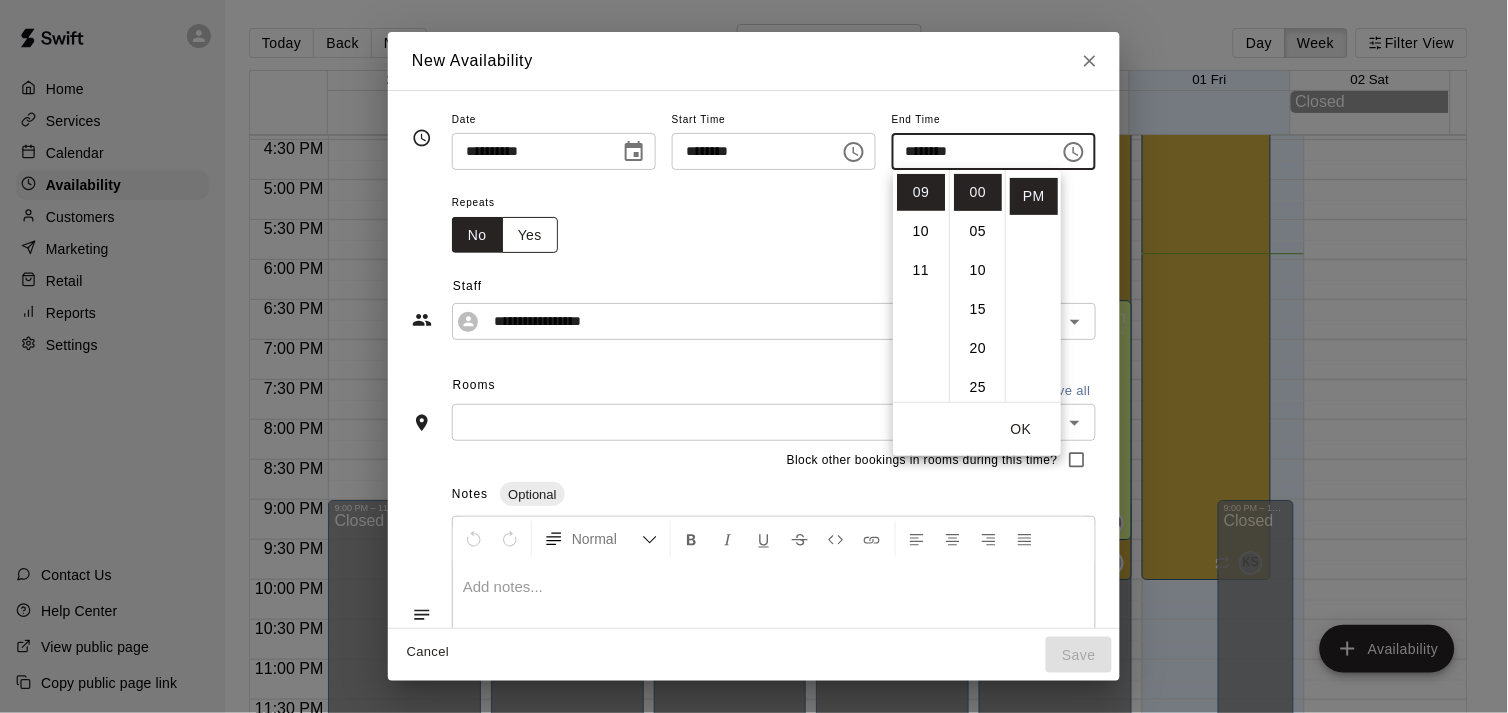 click on "Yes" at bounding box center (530, 235) 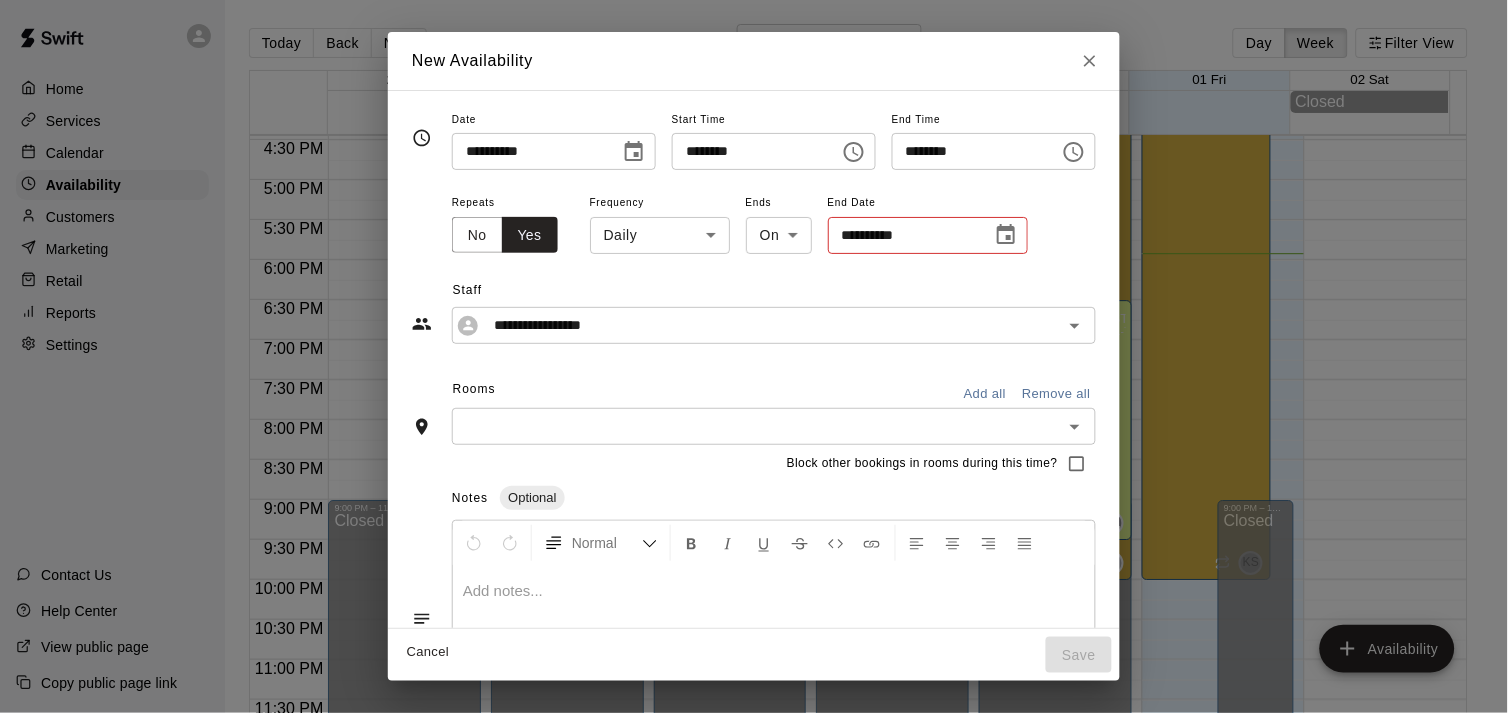 click on "Home Services Calendar Availability Customers Marketing Retail Reports Settings Contact Us Help Center View public page Copy public page link Today Back Next July 27 – August 02 Day Week Filter View 27 Sun 28 Mon 29 Tue 30 Wed 31 Thu 01 Fri 02 Sat   Closed 12:00 AM 12:30 AM 1:00 AM 1:30 AM 2:00 AM 2:30 AM 3:00 AM 3:30 AM 4:00 AM 4:30 AM 5:00 AM 5:30 AM 6:00 AM 6:30 AM 7:00 AM 7:30 AM 8:00 AM 8:30 AM 9:00 AM 9:30 AM 10:00 AM 10:30 AM 11:00 AM 11:30 AM 12:00 PM 12:30 PM 1:00 PM 1:30 PM 2:00 PM 2:30 PM 3:00 PM 3:30 PM 4:00 PM 4:30 PM 5:00 PM 5:30 PM 6:00 PM 6:30 PM 7:00 PM 7:30 PM 8:00 PM 8:30 PM 9:00 PM 9:30 PM 10:00 PM 10:30 PM 11:00 PM 11:30 PM 12:00 AM – 4:00 PM Closed 9:00 PM – 11:59 PM Closed 12:00 PM – 10:00 PM [FIRST] [LAST] Cage 1-The Mound Lab, Cage 2- The Launch Pad, Cage 3- The Boom Box, Cage 4- The Mash Zone, Cage 5- The Power Alley, Outdoor Turf-The Yard, Outside Cage 1- The Office, Outdoor Cage 2- The Den KS 12:00 AM – 9:00 AM Closed 9:00 AM – 9:00 PM [FIRST] [LAST] JA Closed CM DW TS" at bounding box center (754, 372) 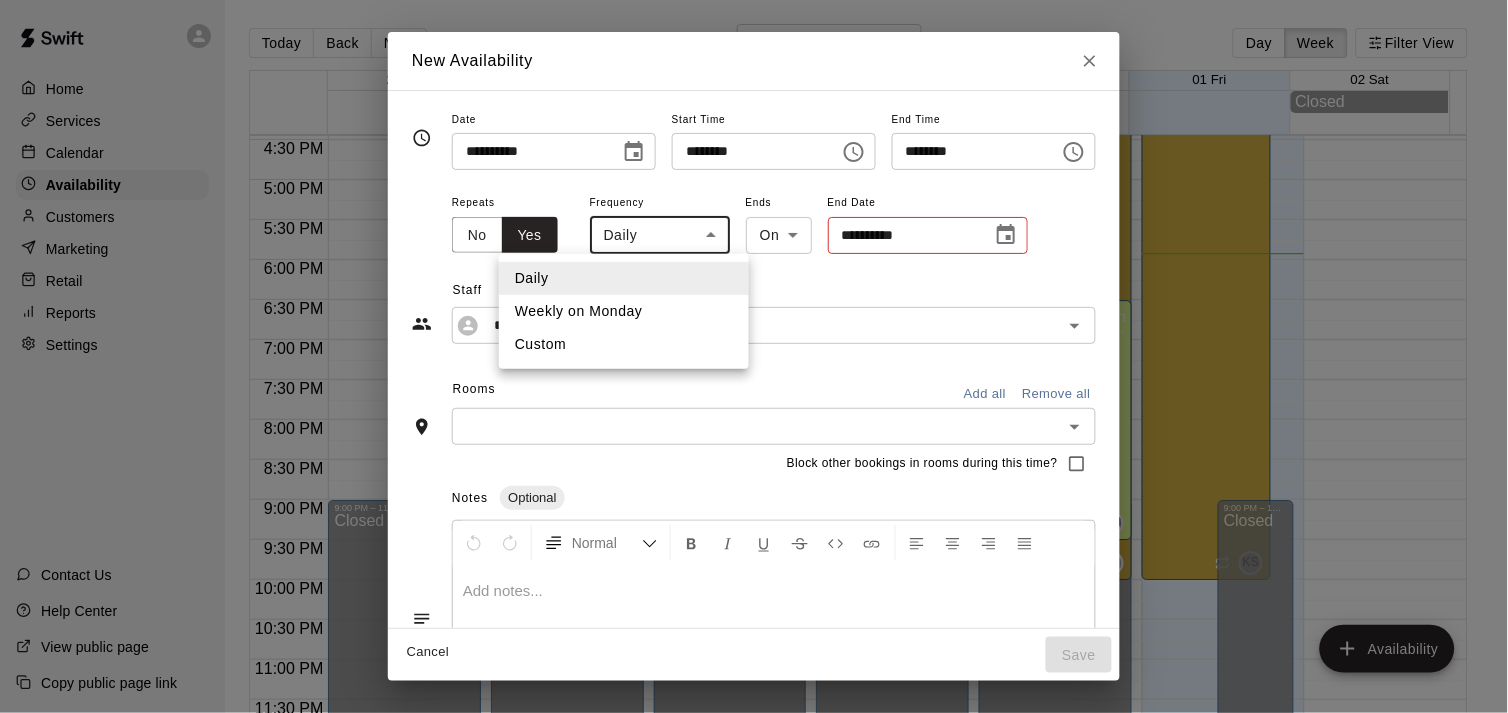 click on "Custom" at bounding box center [624, 344] 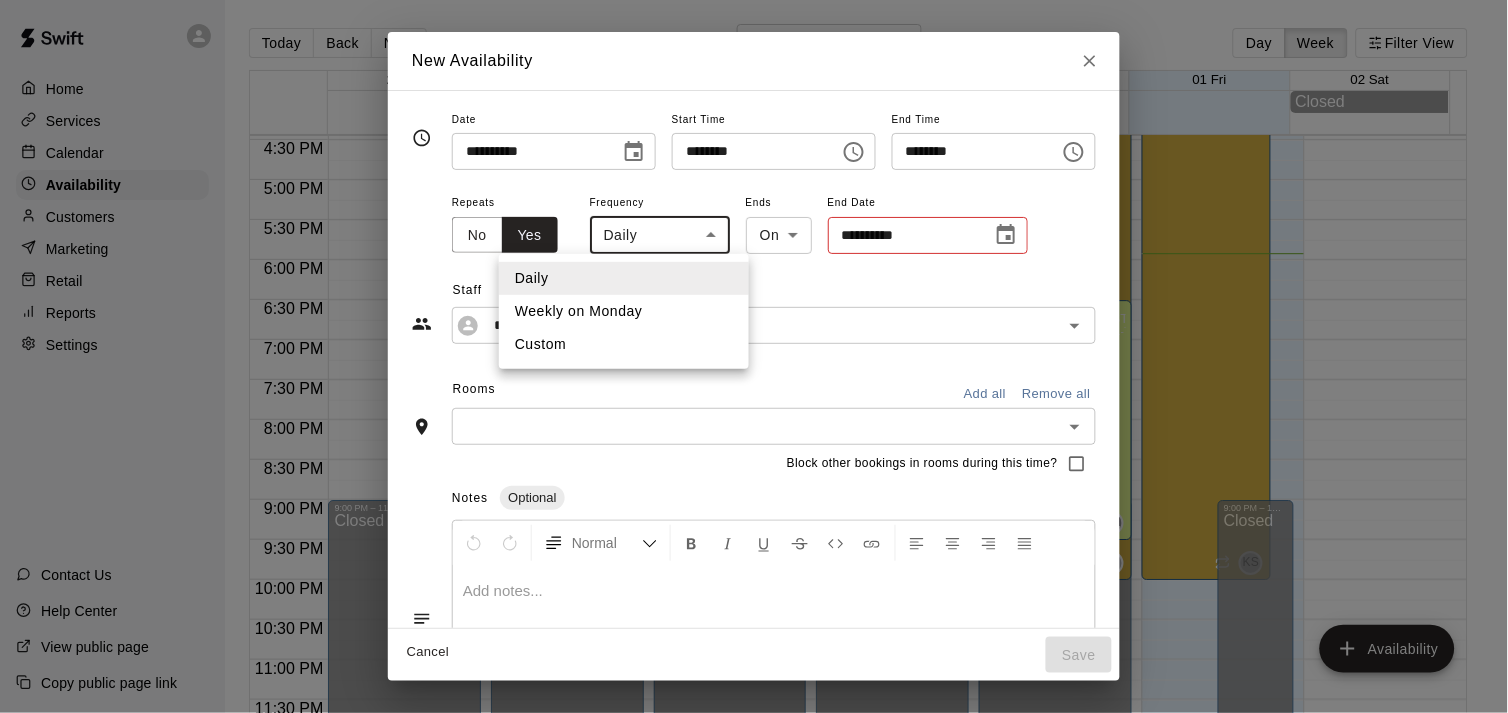 type on "******" 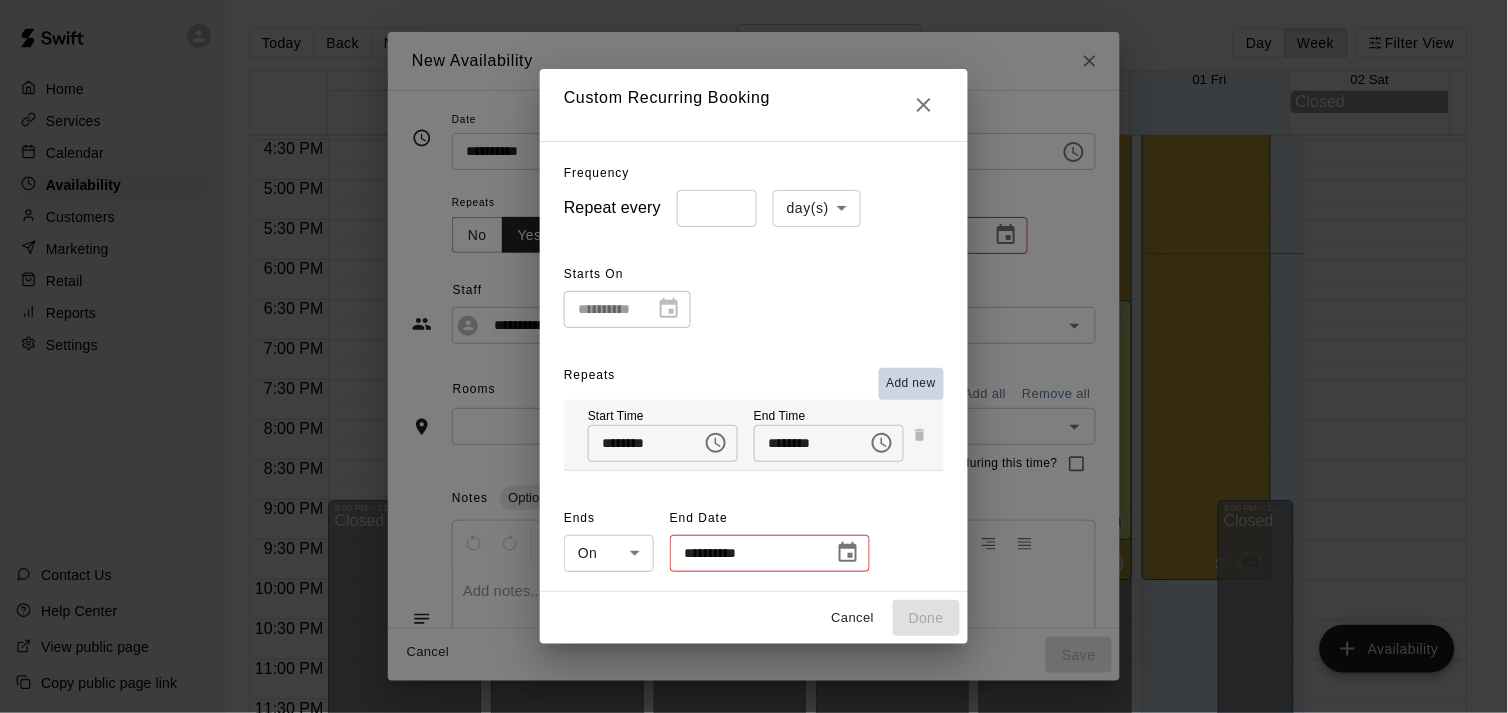 click on "Add new" at bounding box center (912, 384) 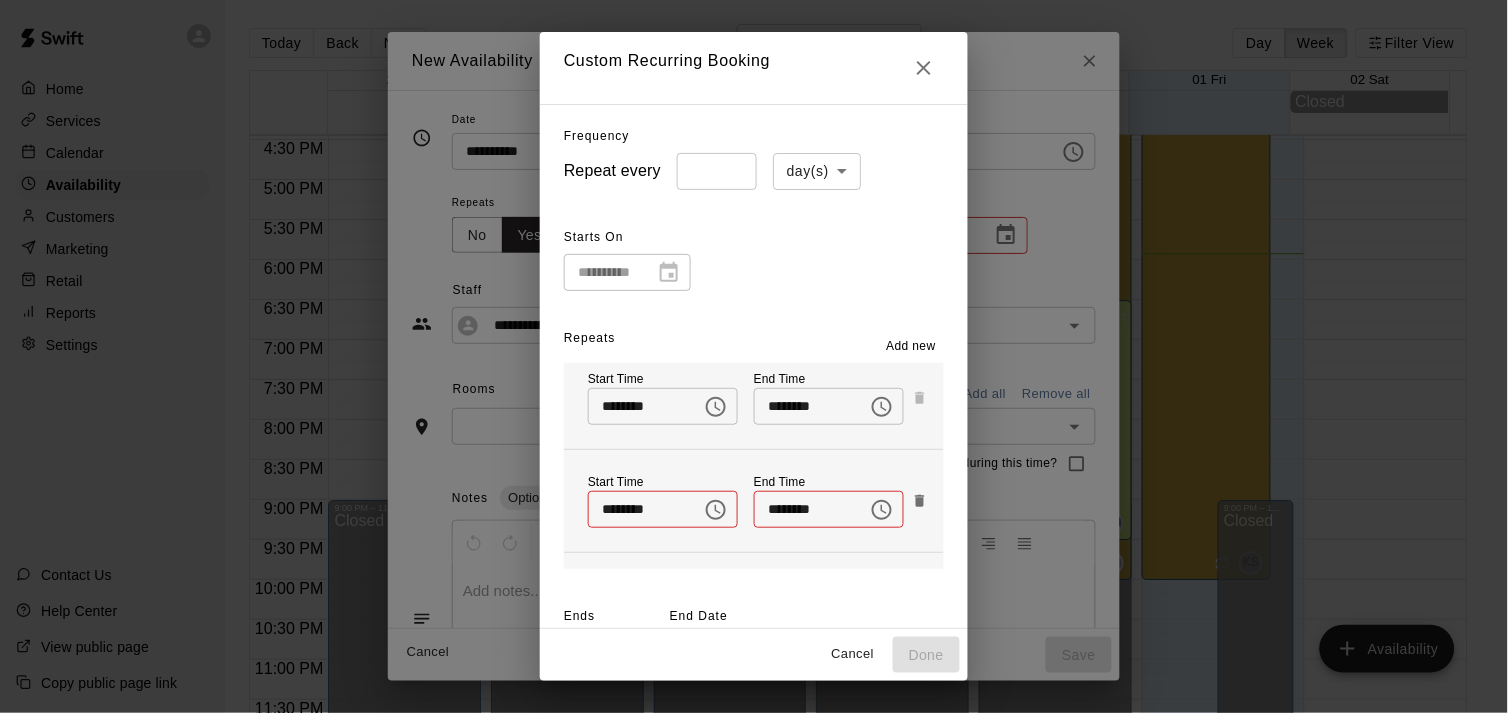 click on "Home Services Calendar Availability Customers Marketing Retail Reports Settings Contact Us Help Center View public page Copy public page link Today Back Next July 27 – August 02 Day Week Filter View 27 Sun 28 Mon 29 Tue 30 Wed 31 Thu 01 Fri 02 Sat   Closed 12:00 AM 12:30 AM 1:00 AM 1:30 AM 2:00 AM 2:30 AM 3:00 AM 3:30 AM 4:00 AM 4:30 AM 5:00 AM 5:30 AM 6:00 AM 6:30 AM 7:00 AM 7:30 AM 8:00 AM 8:30 AM 9:00 AM 9:30 AM 10:00 AM 10:30 AM 11:00 AM 11:30 AM 12:00 PM 12:30 PM 1:00 PM 1:30 PM 2:00 PM 2:30 PM 3:00 PM 3:30 PM 4:00 PM 4:30 PM 5:00 PM 5:30 PM 6:00 PM 6:30 PM 7:00 PM 7:30 PM 8:00 PM 8:30 PM 9:00 PM 9:30 PM 10:00 PM 10:30 PM 11:00 PM 11:30 PM 12:00 AM – 4:00 PM Closed 9:00 PM – 11:59 PM Closed 12:00 PM – 10:00 PM [FIRST] [LAST] Cage 1-The Mound Lab, Cage 2- The Launch Pad, Cage 3- The Boom Box, Cage 4- The Mash Zone, Cage 5- The Power Alley, Outdoor Turf-The Yard, Outside Cage 1- The Office, Outdoor Cage 2- The Den KS 12:00 AM – 9:00 AM Closed 9:00 AM – 9:00 PM [FIRST] [LAST] JA Closed CM DW TS" at bounding box center (754, 372) 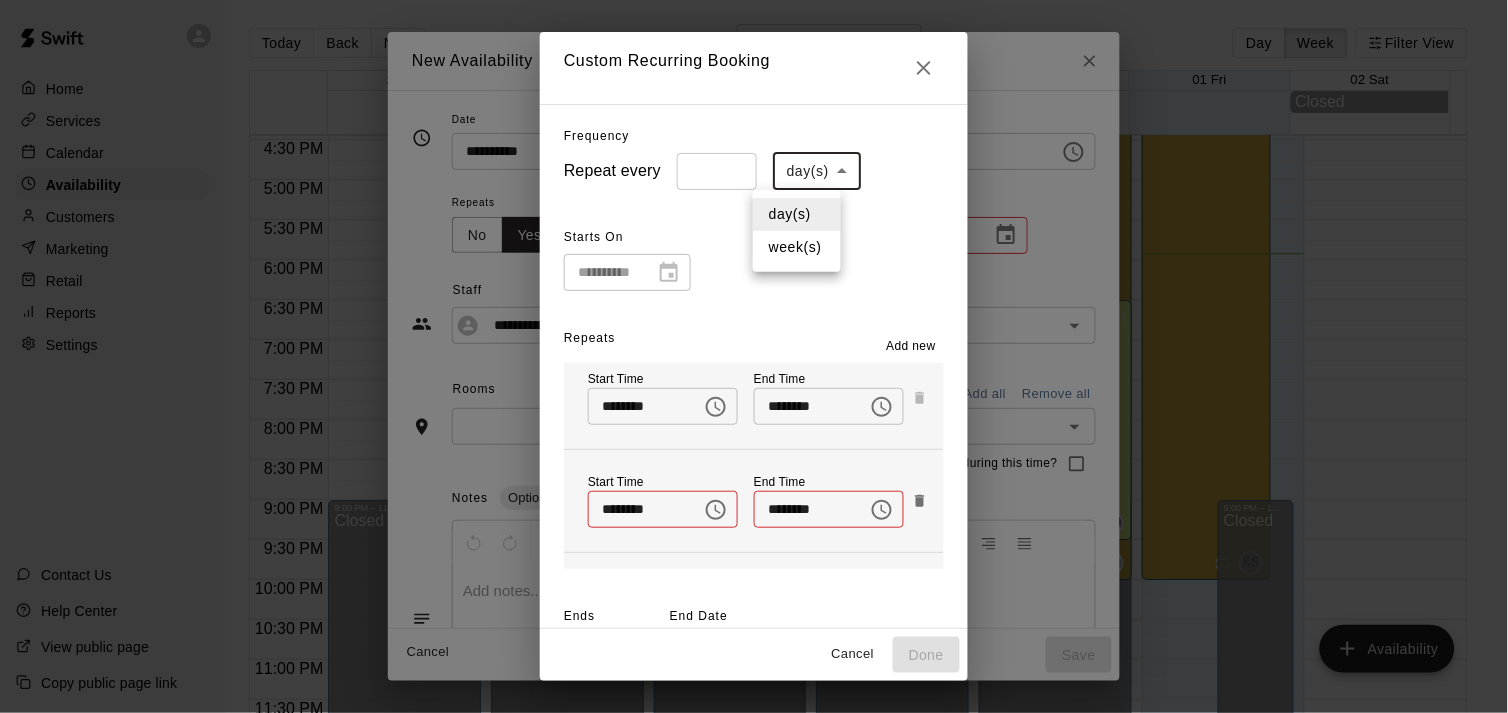 click on "week(s)" at bounding box center [797, 247] 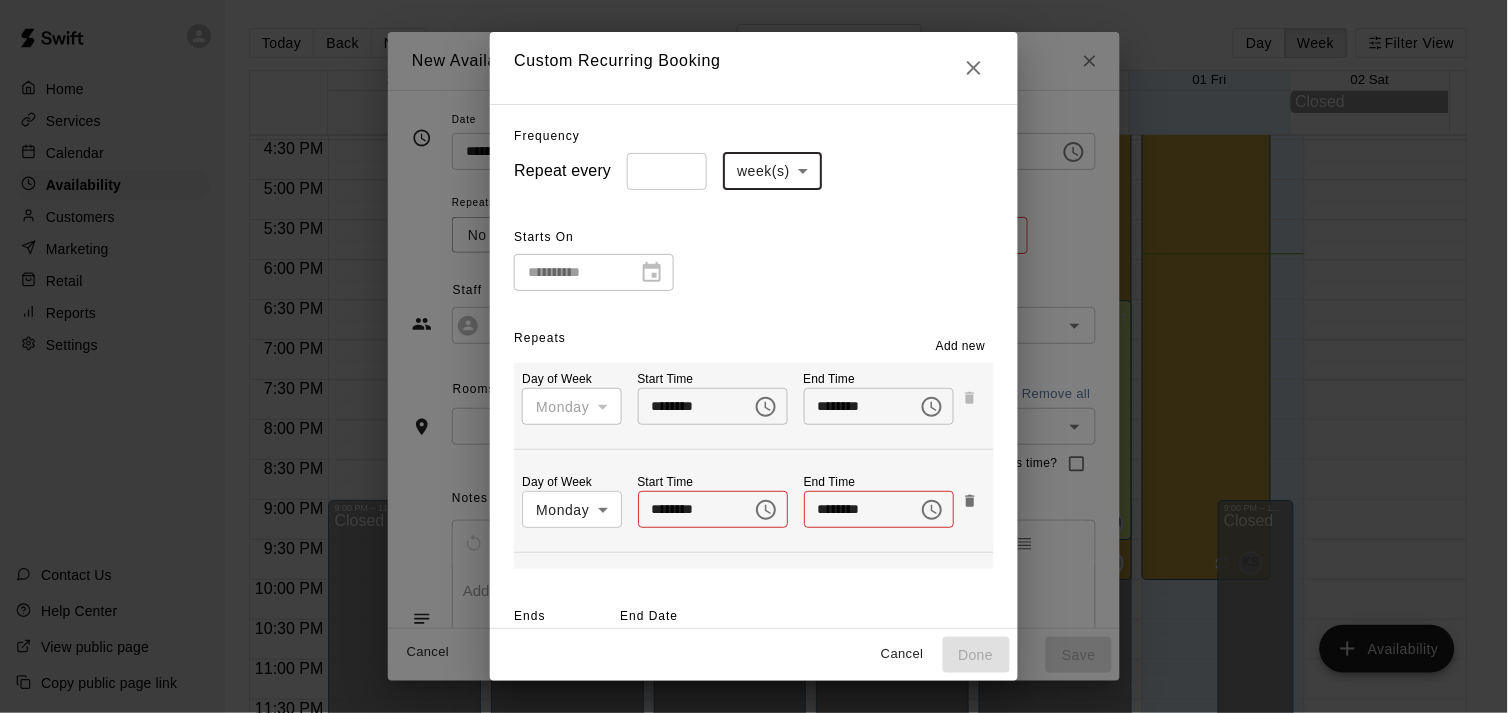 click on "Home Services Calendar Availability Customers Marketing Retail Reports Settings Contact Us Help Center View public page Copy public page link Today Back Next July 27 – August 02 Day Week Filter View 27 Sun 28 Mon 29 Tue 30 Wed 31 Thu 01 Fri 02 Sat   Closed 12:00 AM 12:30 AM 1:00 AM 1:30 AM 2:00 AM 2:30 AM 3:00 AM 3:30 AM 4:00 AM 4:30 AM 5:00 AM 5:30 AM 6:00 AM 6:30 AM 7:00 AM 7:30 AM 8:00 AM 8:30 AM 9:00 AM 9:30 AM 10:00 AM 10:30 AM 11:00 AM 11:30 AM 12:00 PM 12:30 PM 1:00 PM 1:30 PM 2:00 PM 2:30 PM 3:00 PM 3:30 PM 4:00 PM 4:30 PM 5:00 PM 5:30 PM 6:00 PM 6:30 PM 7:00 PM 7:30 PM 8:00 PM 8:30 PM 9:00 PM 9:30 PM 10:00 PM 10:30 PM 11:00 PM 11:30 PM 12:00 AM – 4:00 PM Closed 9:00 PM – 11:59 PM Closed 12:00 PM – 10:00 PM [FIRST] [LAST] Cage 1-The Mound Lab, Cage 2- The Launch Pad, Cage 3- The Boom Box, Cage 4- The Mash Zone, Cage 5- The Power Alley, Outdoor Turf-The Yard, Outside Cage 1- The Office, Outdoor Cage 2- The Den KS 12:00 AM – 9:00 AM Closed 9:00 AM – 9:00 PM [FIRST] [LAST] JA Closed CM DW TS" at bounding box center [754, 372] 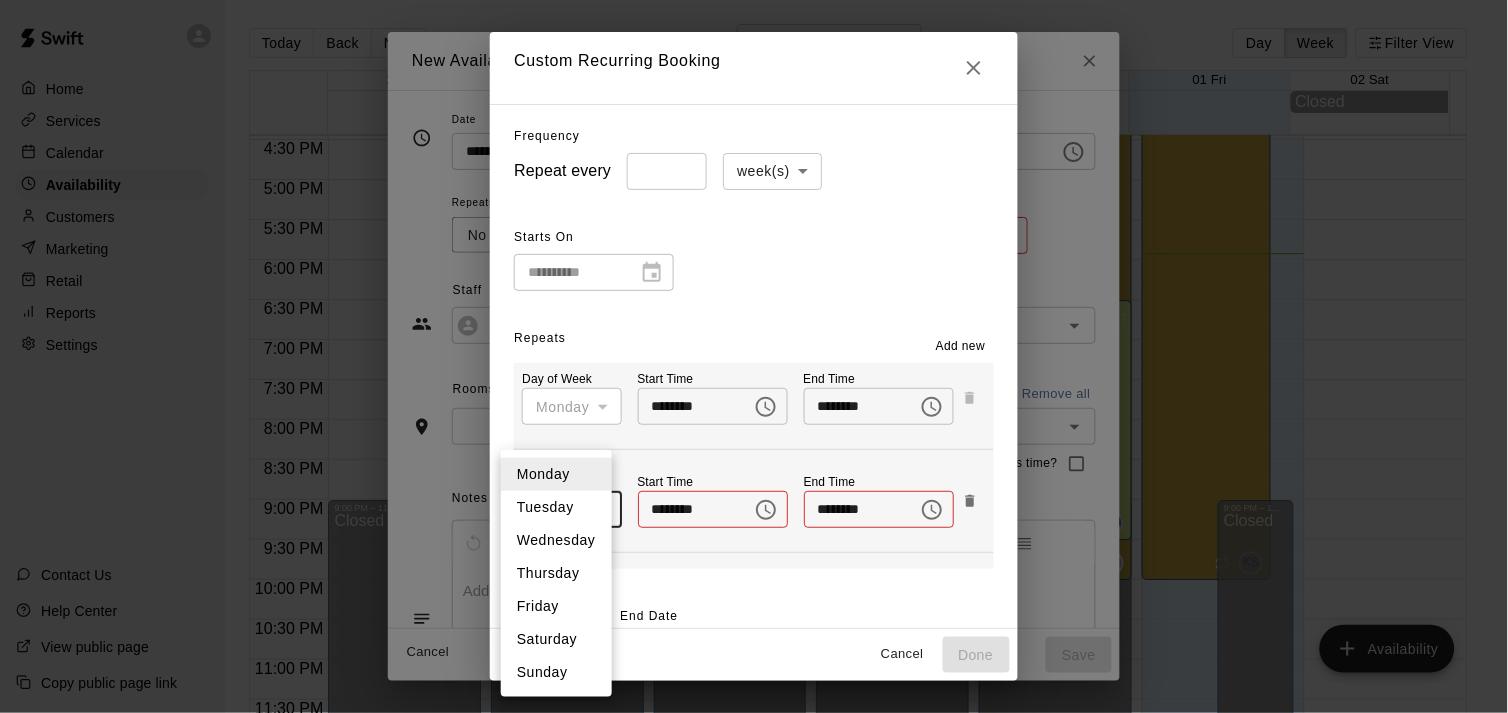 click on "Tuesday" at bounding box center (556, 507) 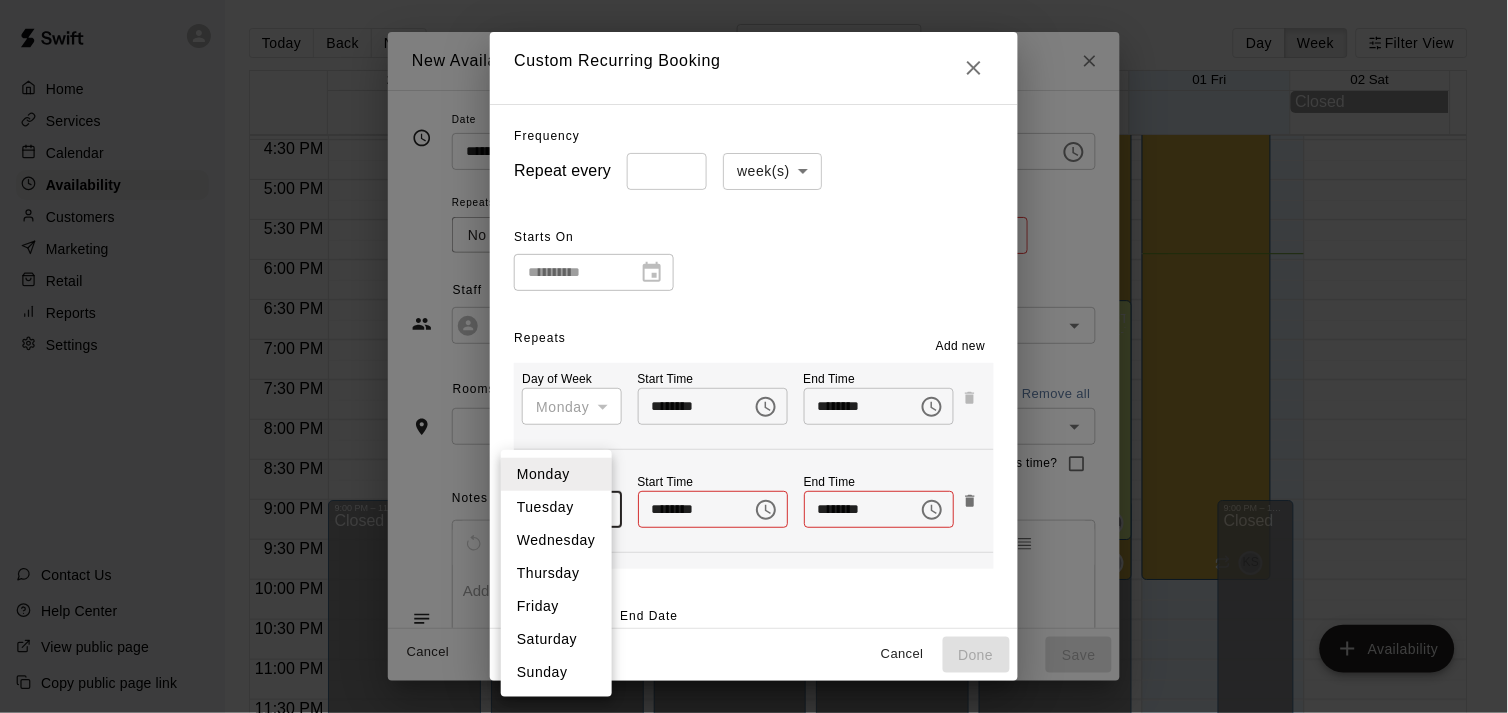 type on "*" 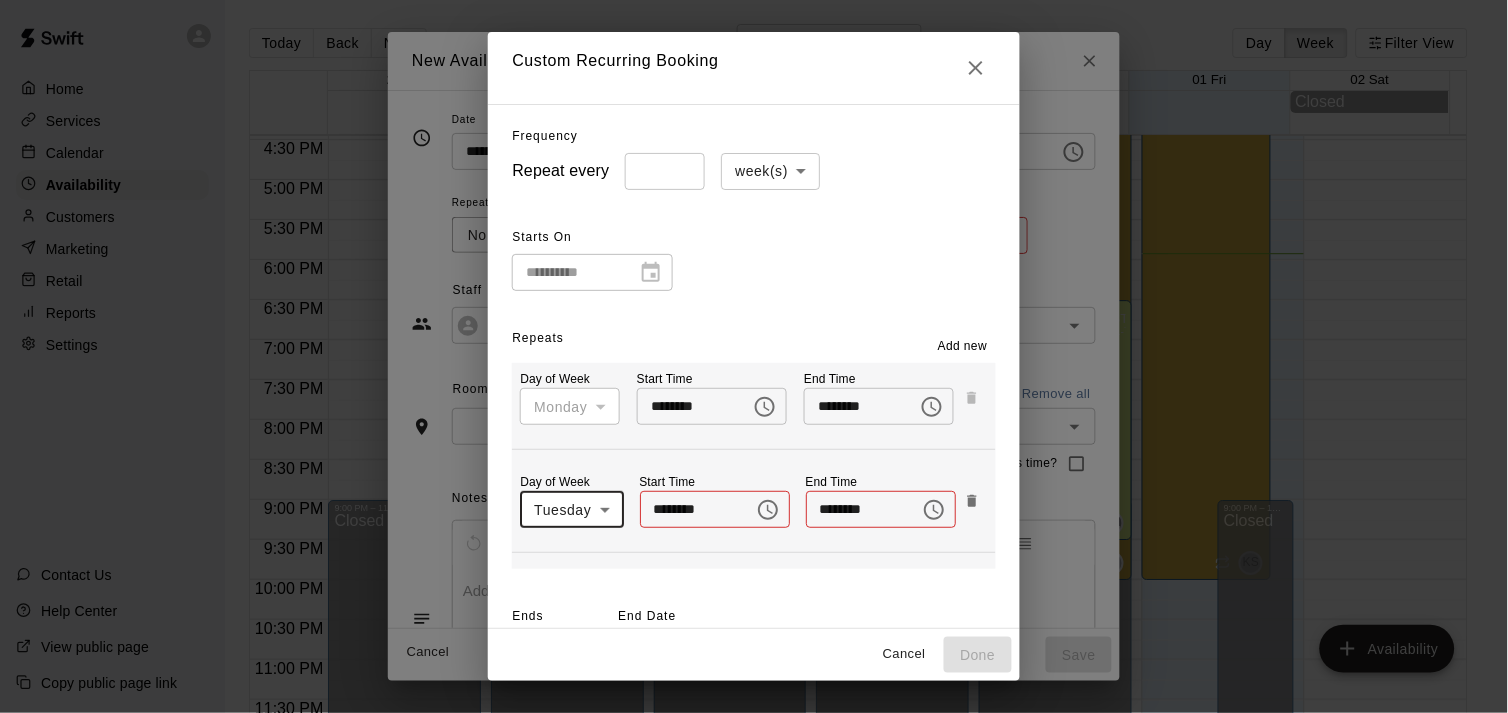click 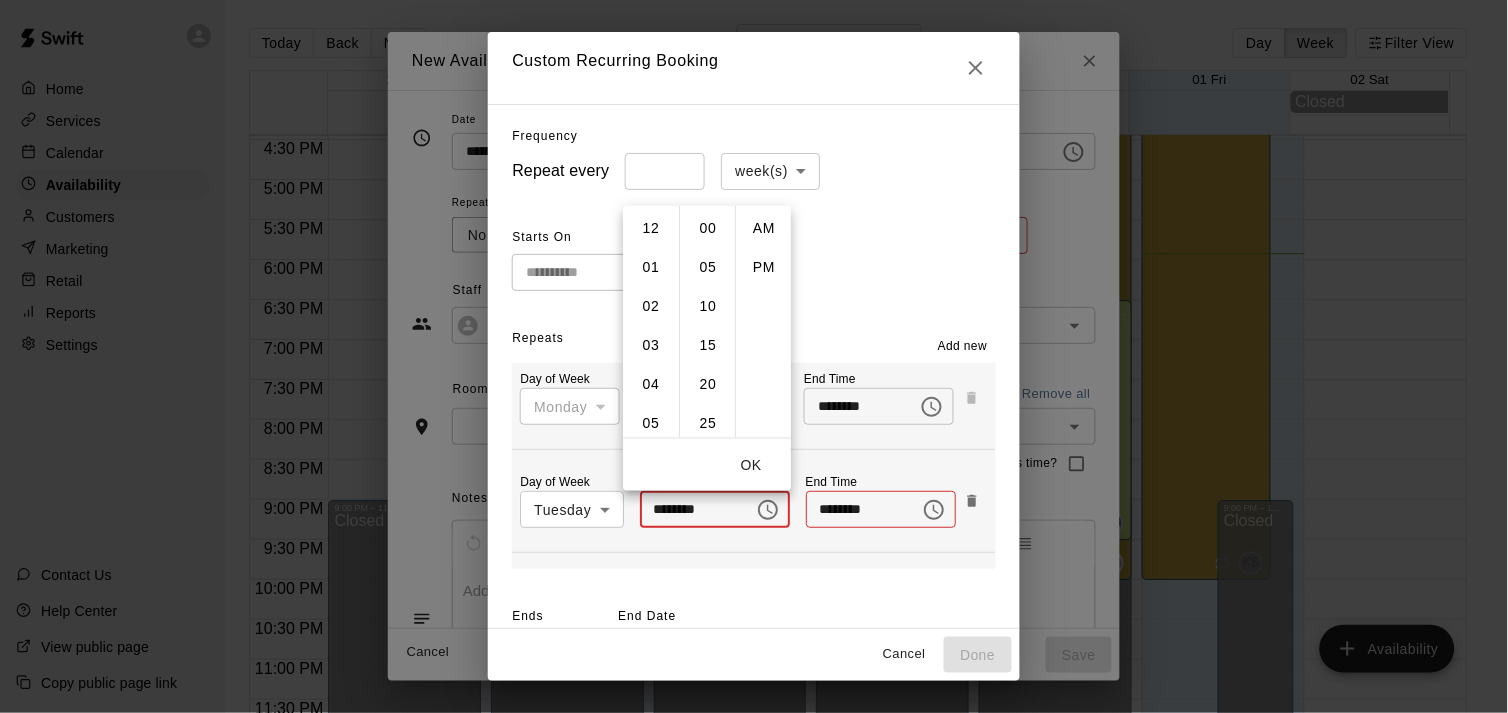 type 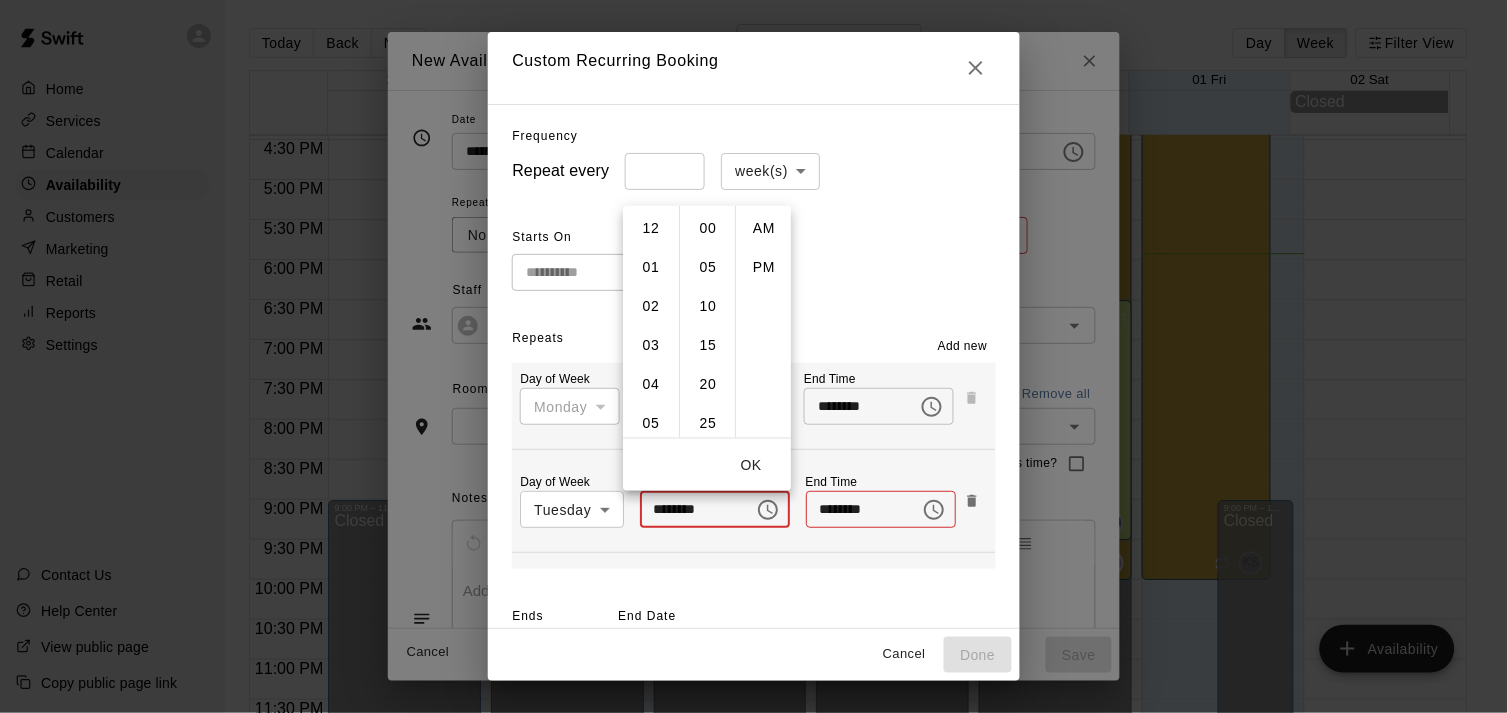 type 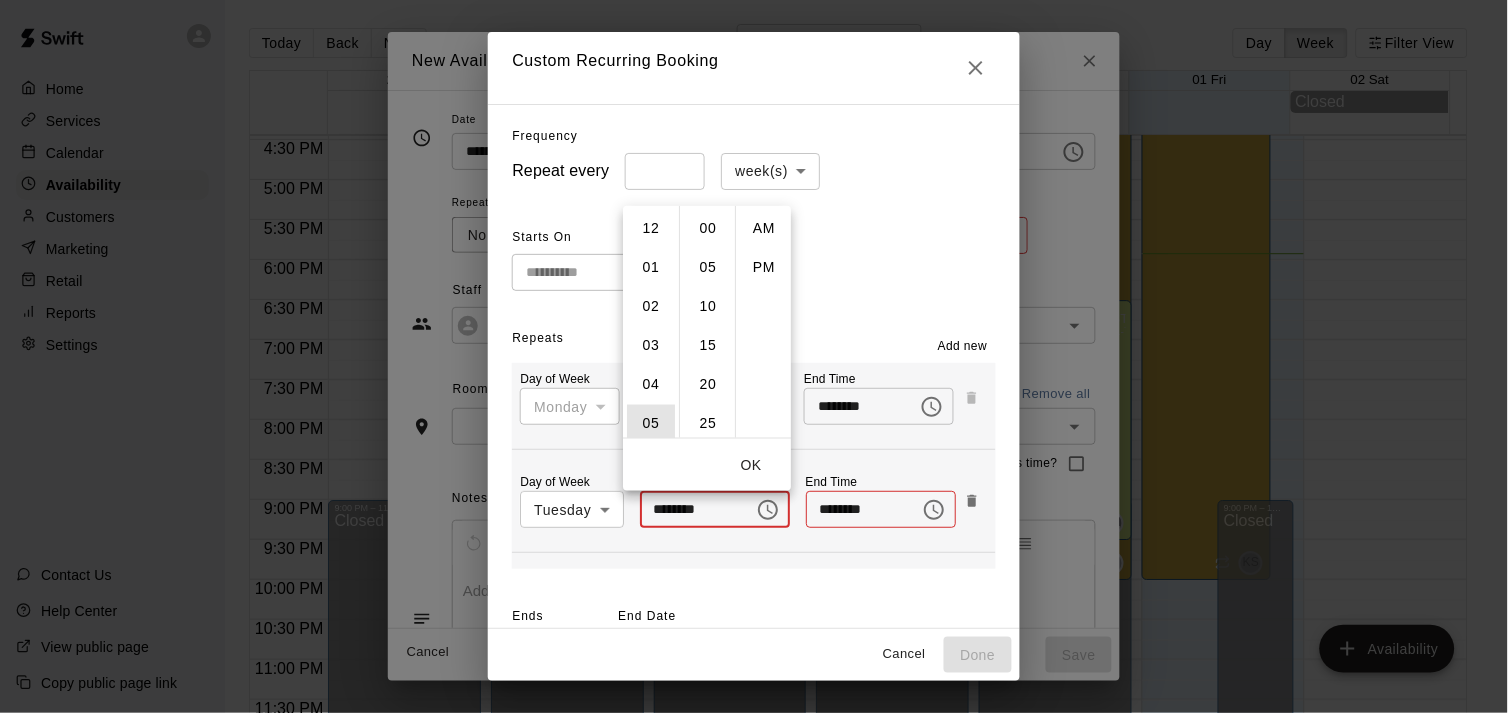 type 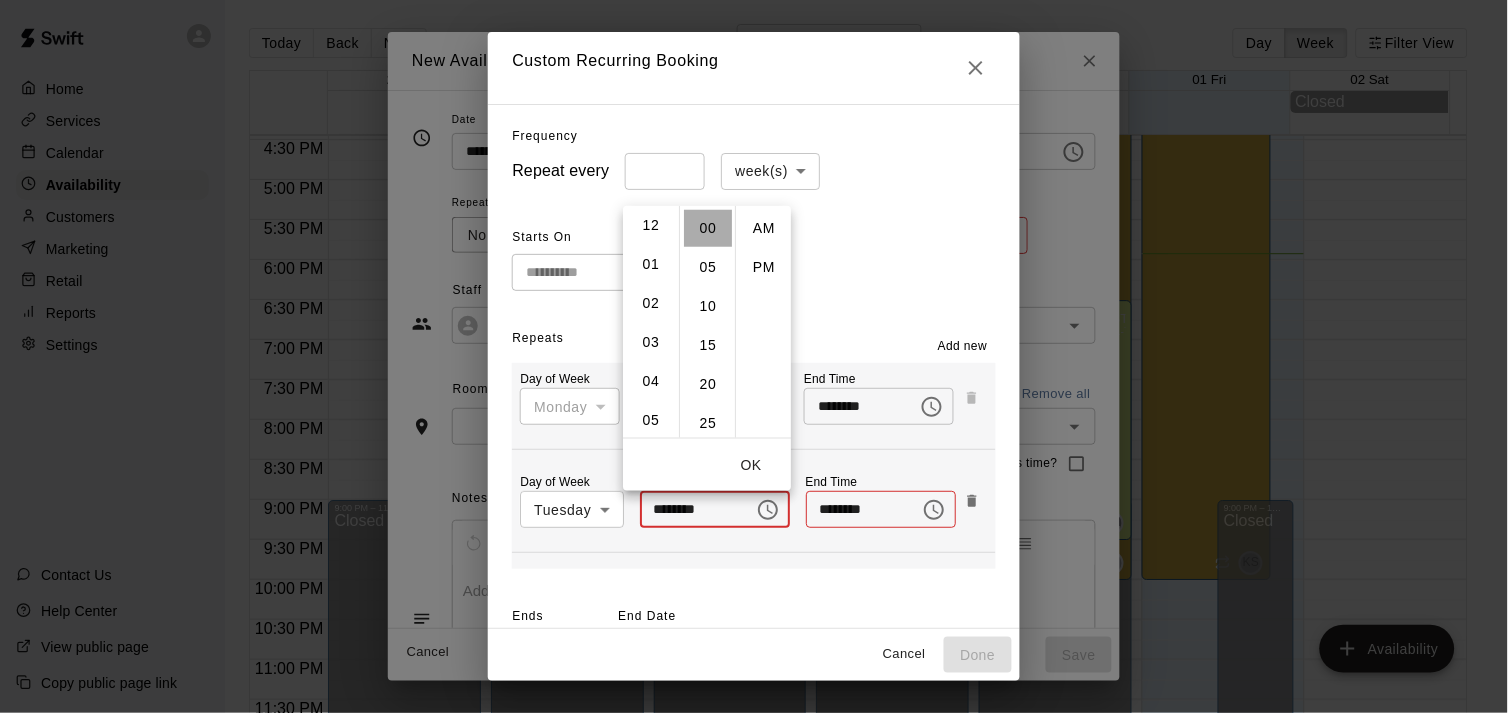 click on "00" at bounding box center [708, 227] 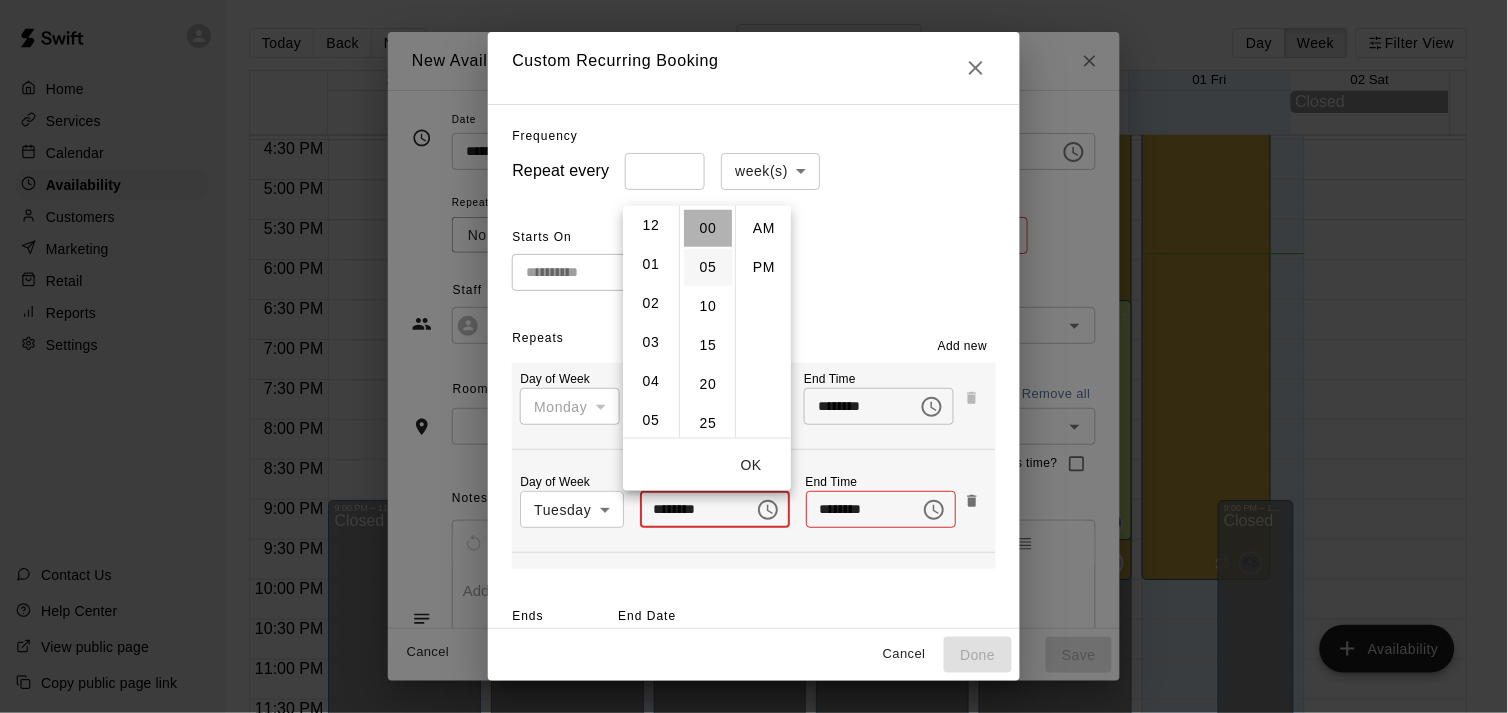 scroll, scrollTop: 0, scrollLeft: 0, axis: both 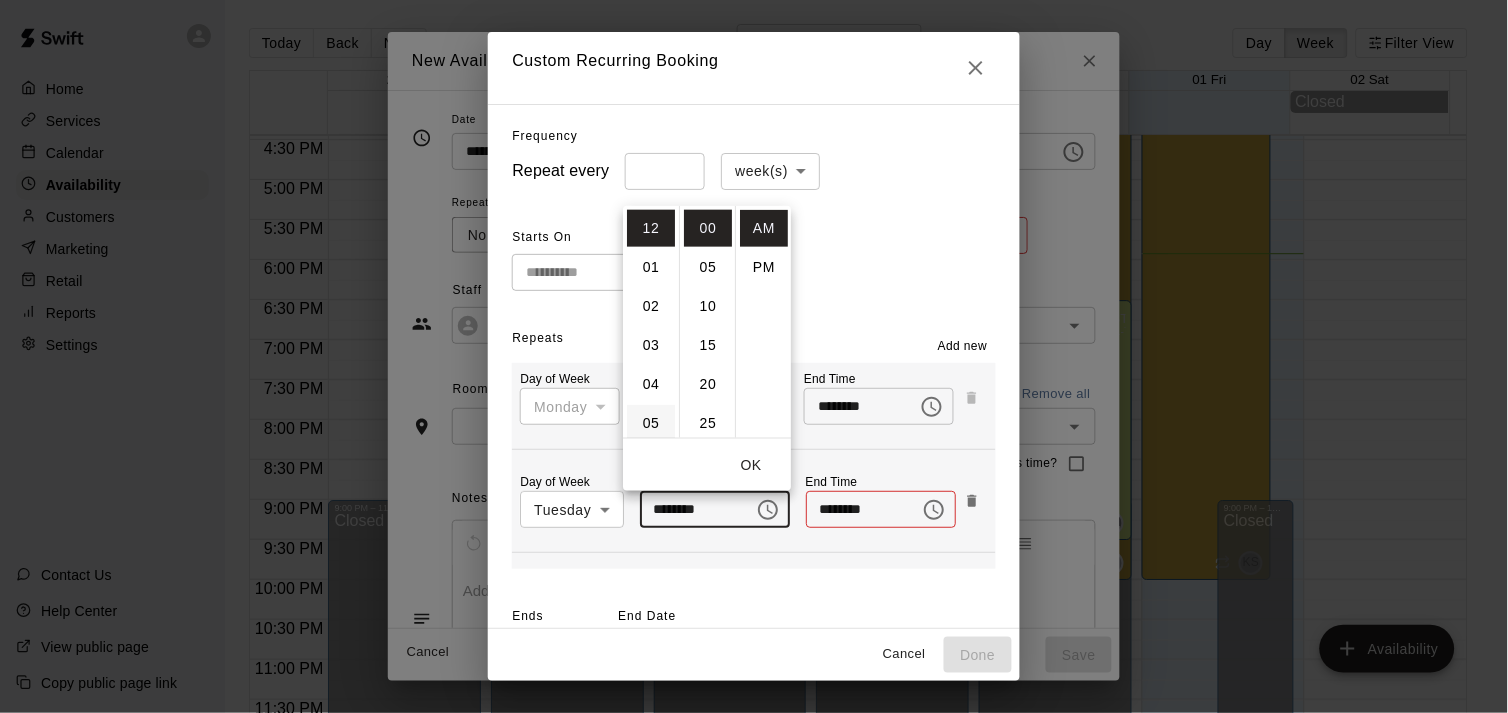 click on "05" at bounding box center (651, 422) 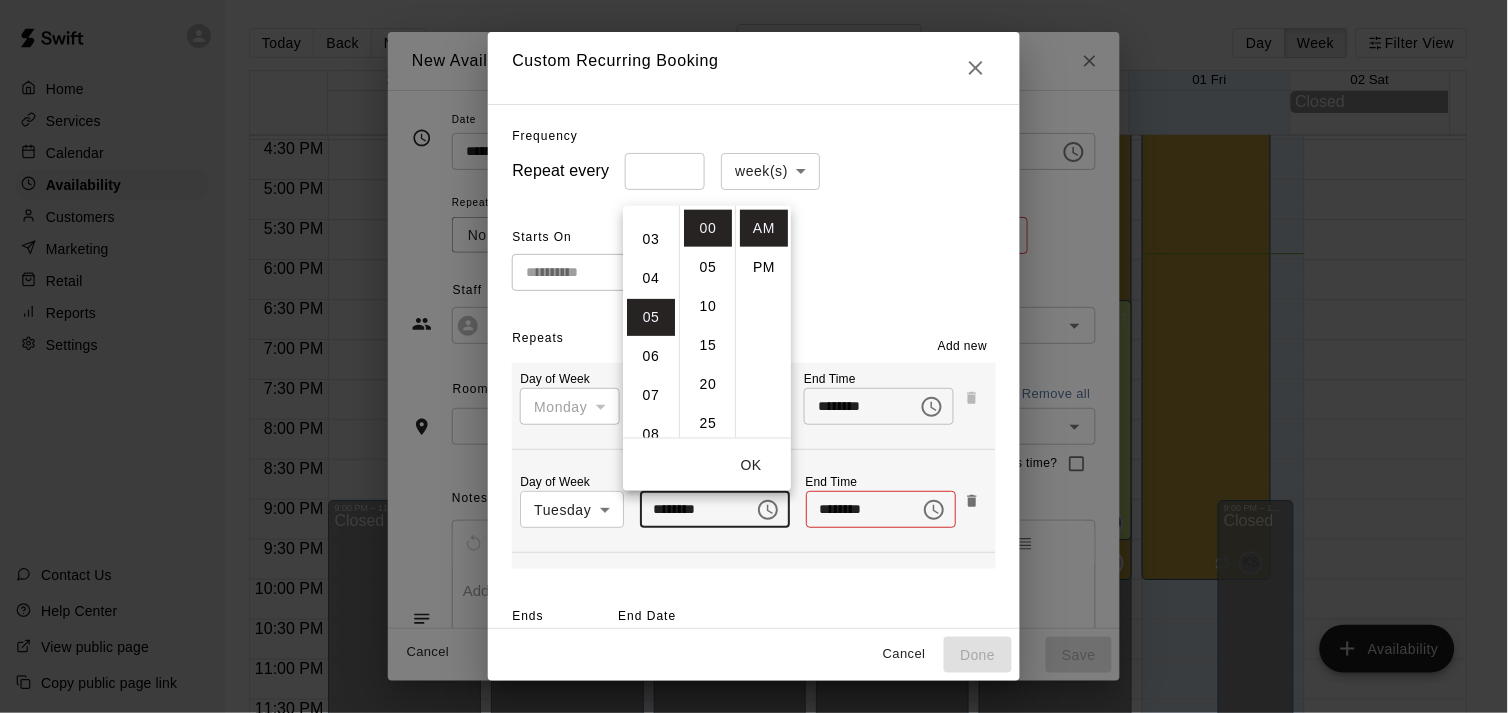 scroll, scrollTop: 195, scrollLeft: 0, axis: vertical 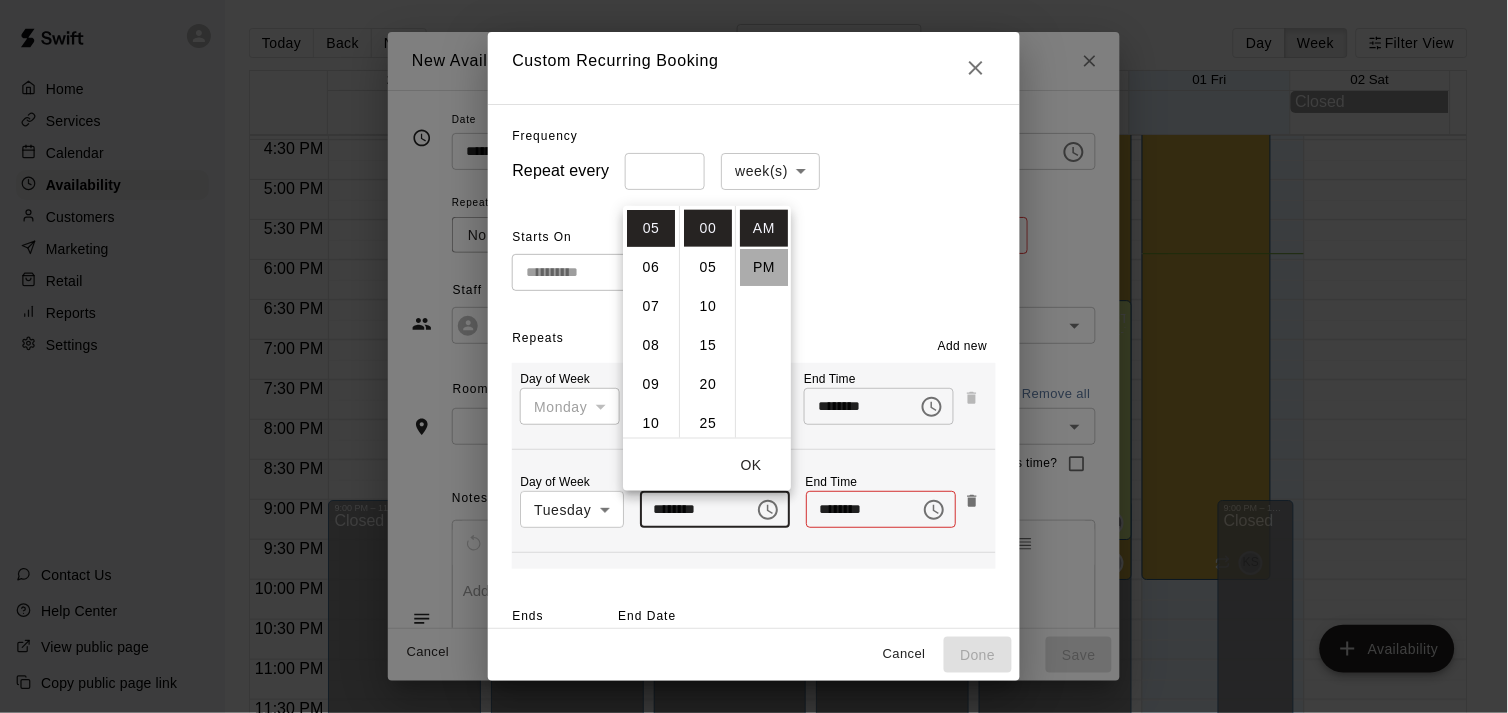click on "PM" at bounding box center (764, 266) 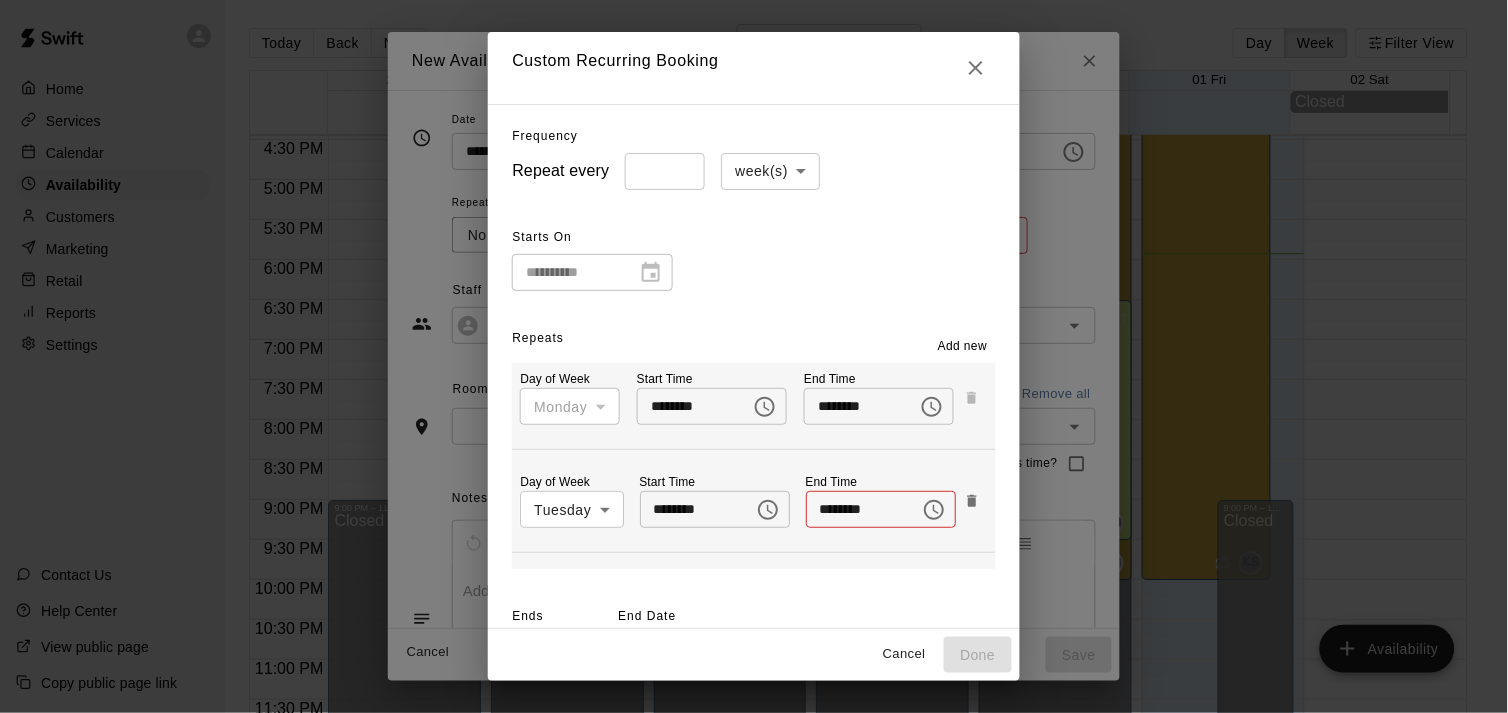 type on "********" 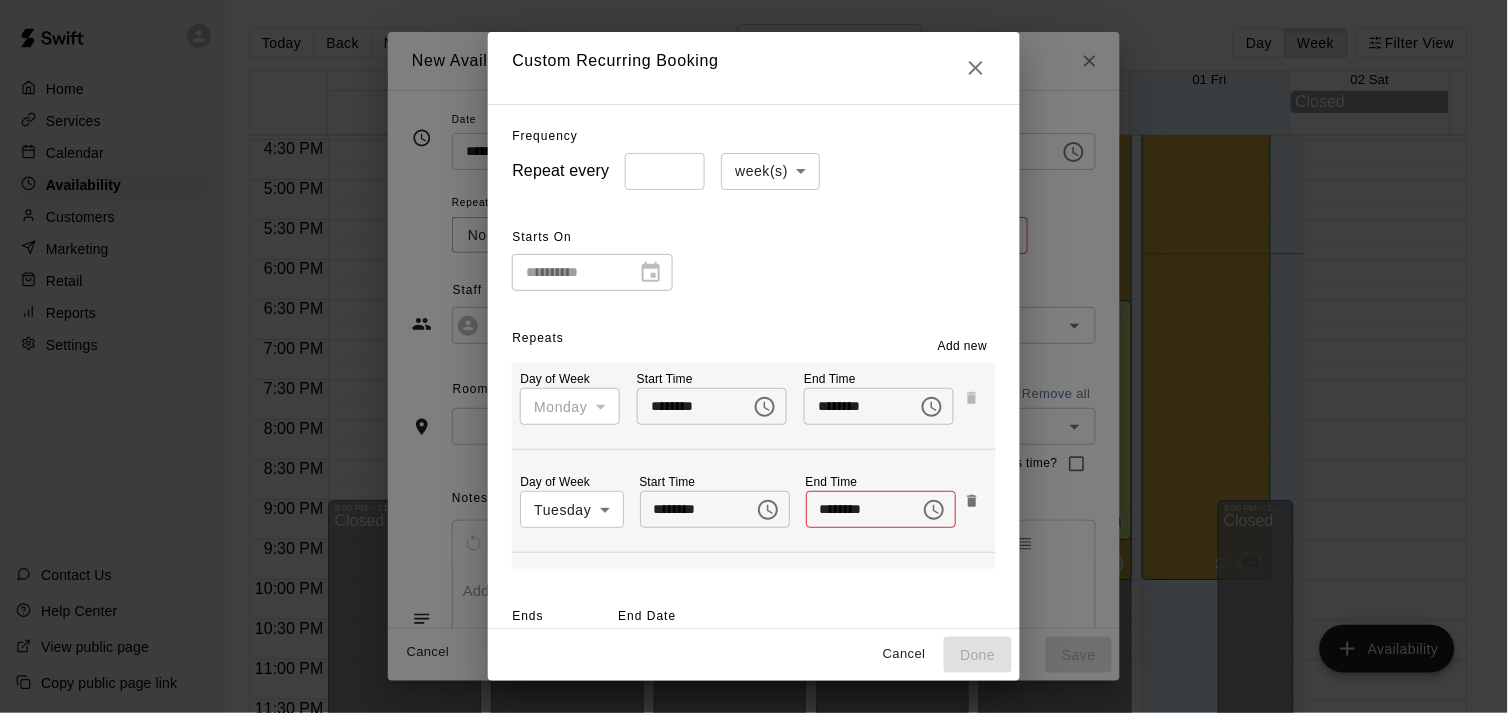 scroll, scrollTop: 35, scrollLeft: 0, axis: vertical 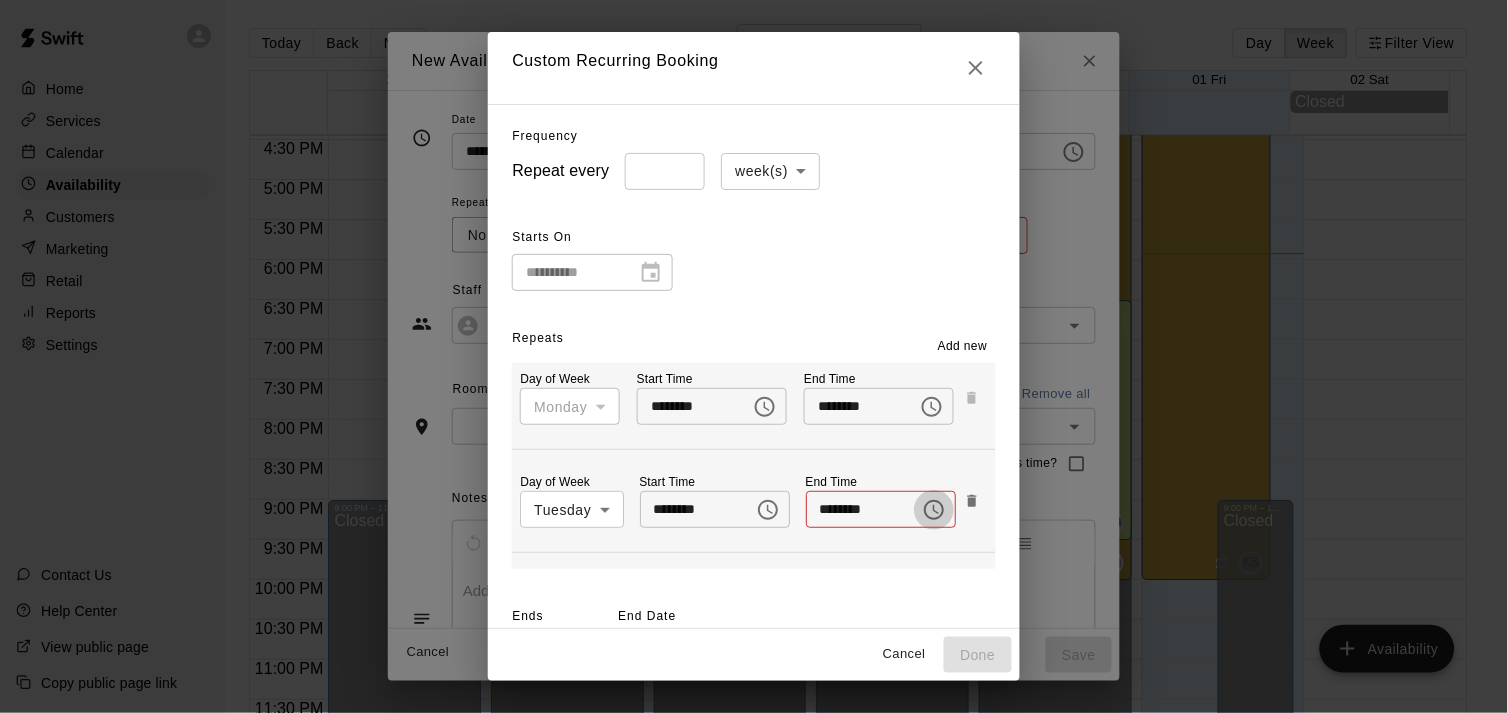 click 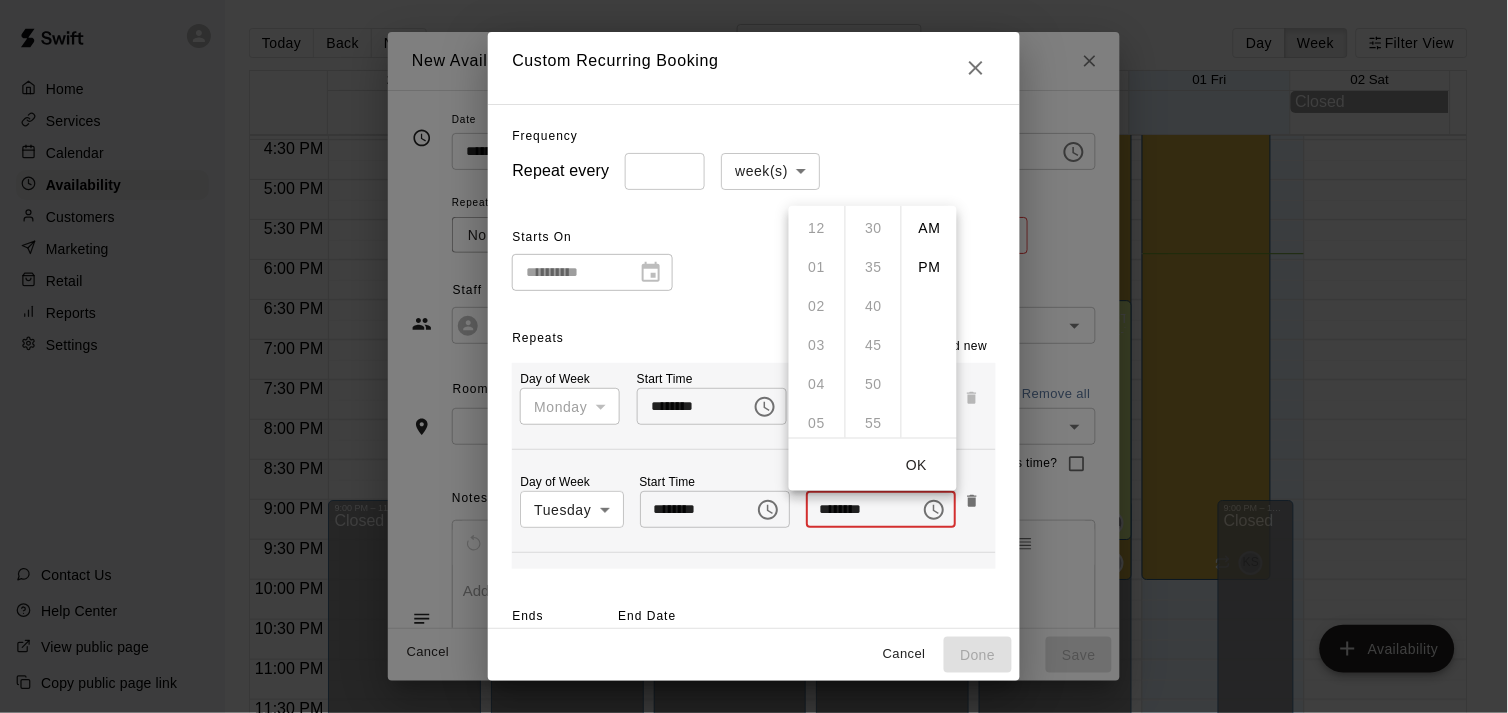 scroll, scrollTop: 0, scrollLeft: 0, axis: both 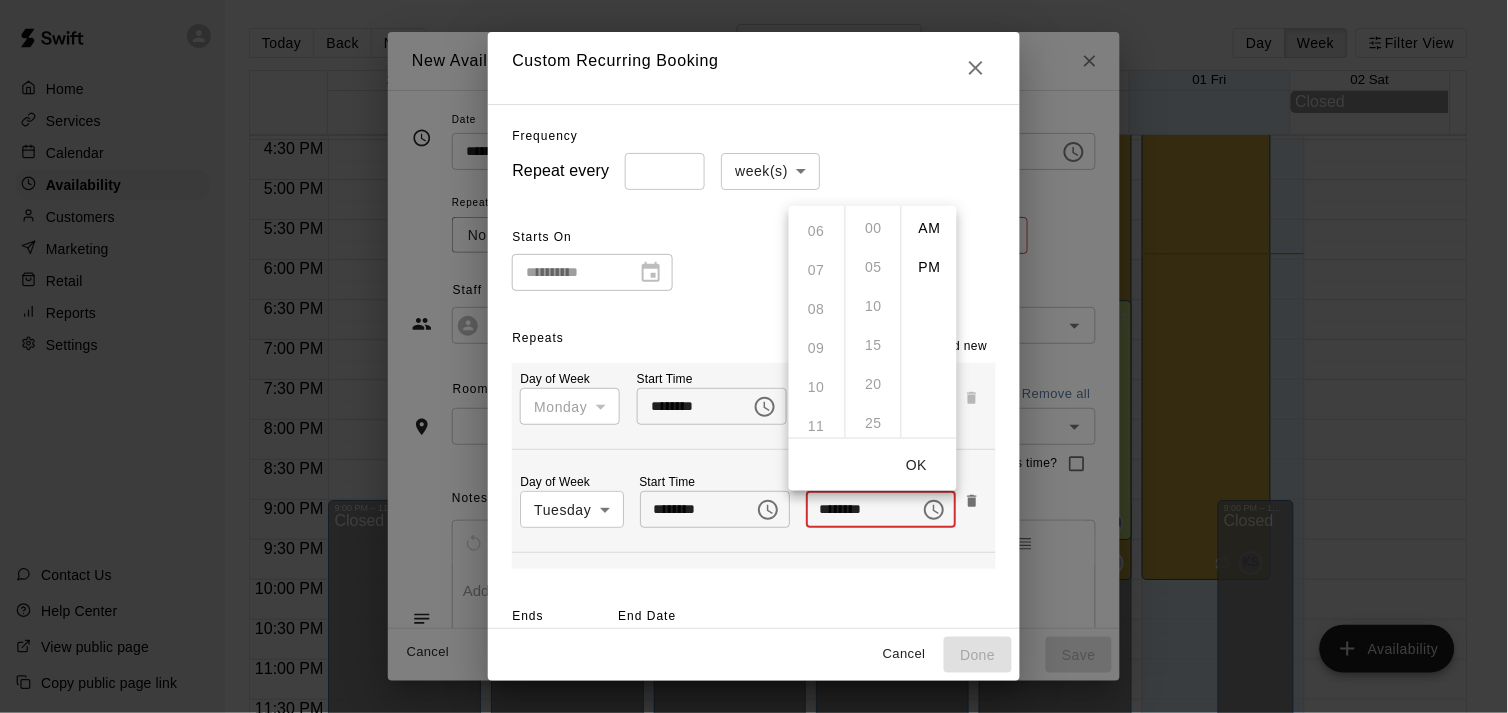 click on "12 01 02 03 04 05 06 07 08 09 10 11" at bounding box center (817, 321) 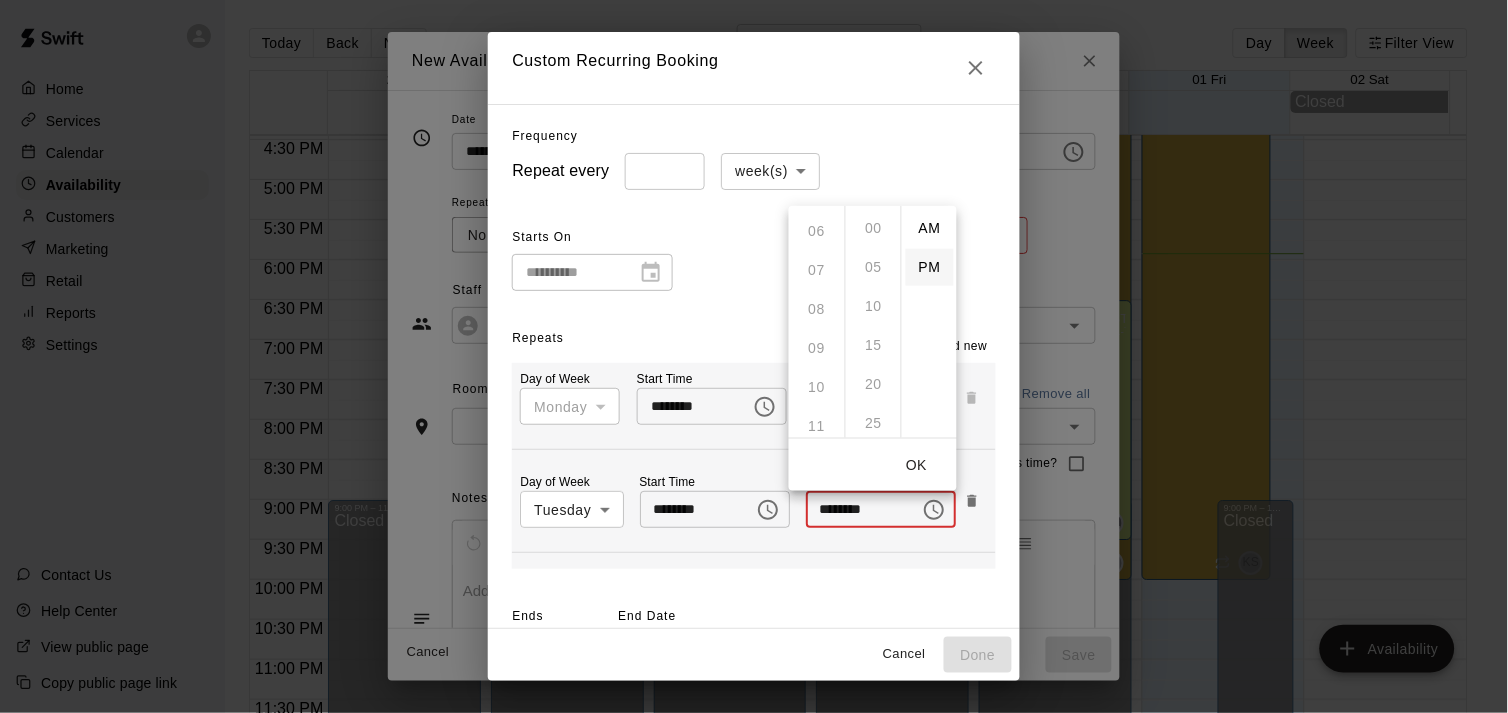 click on "PM" at bounding box center [930, 266] 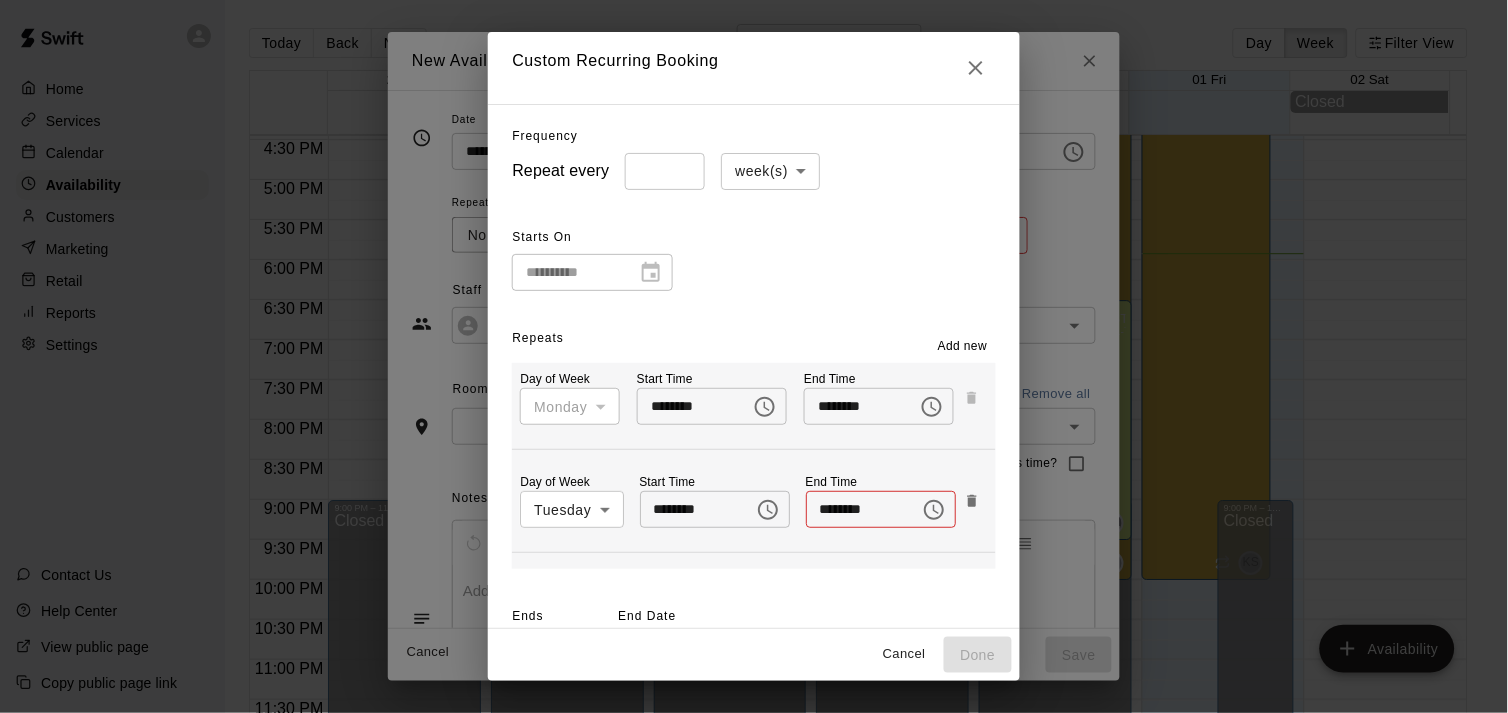 scroll, scrollTop: 35, scrollLeft: 0, axis: vertical 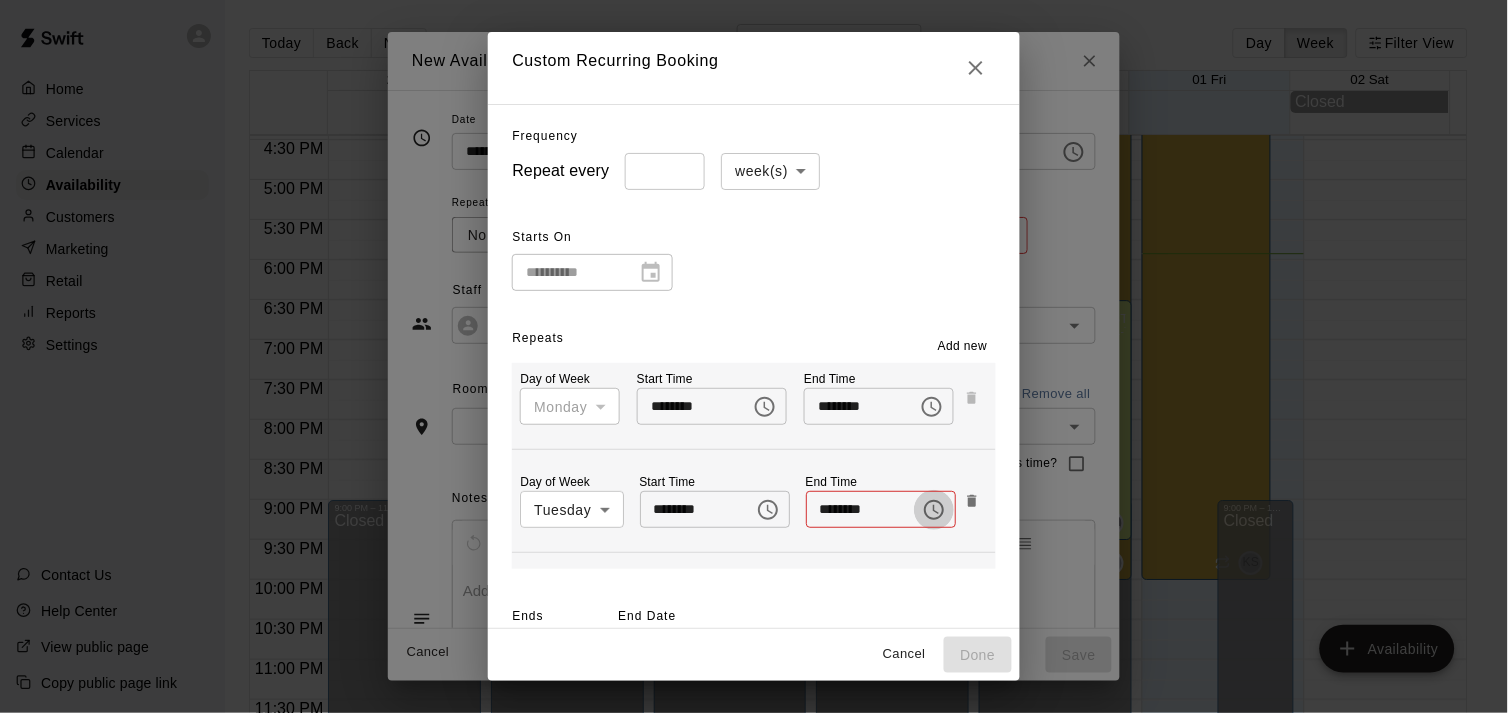 click 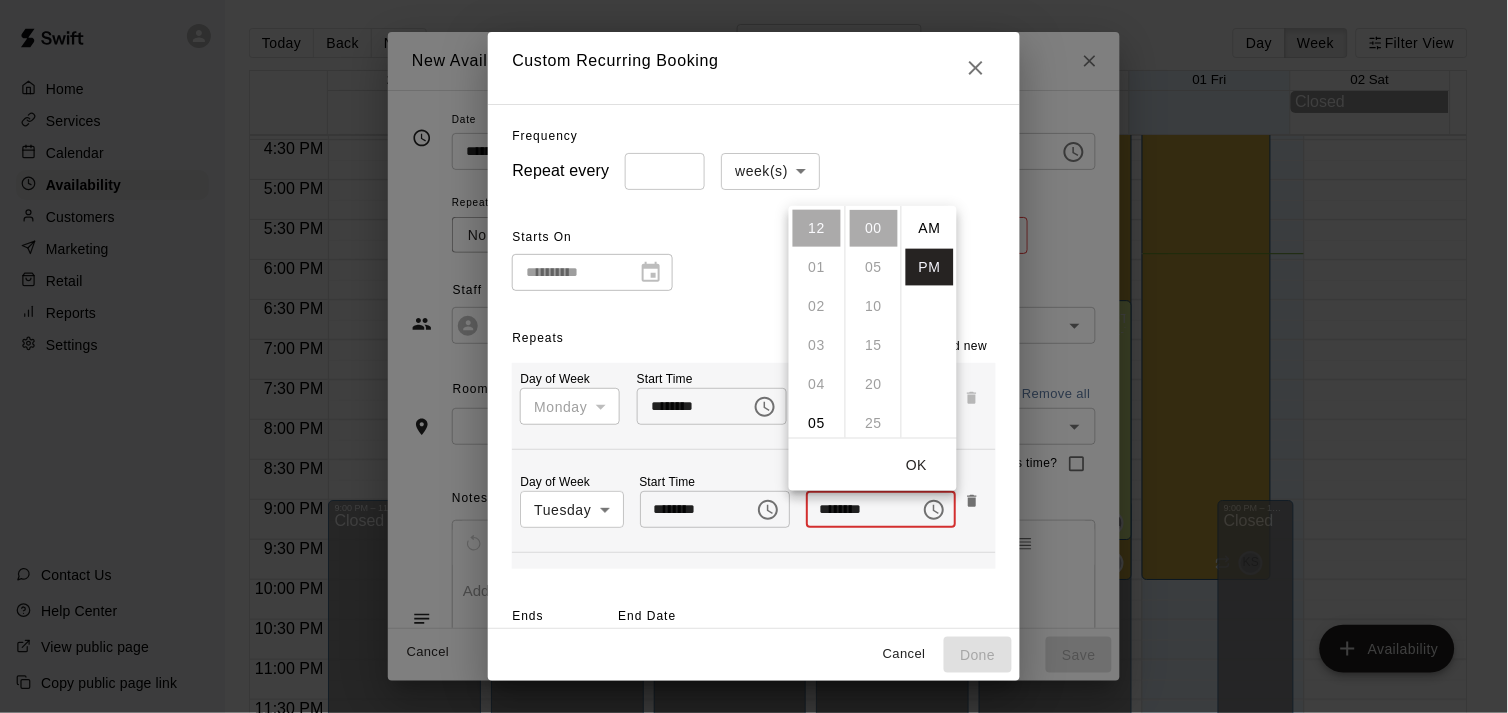 scroll, scrollTop: 35, scrollLeft: 0, axis: vertical 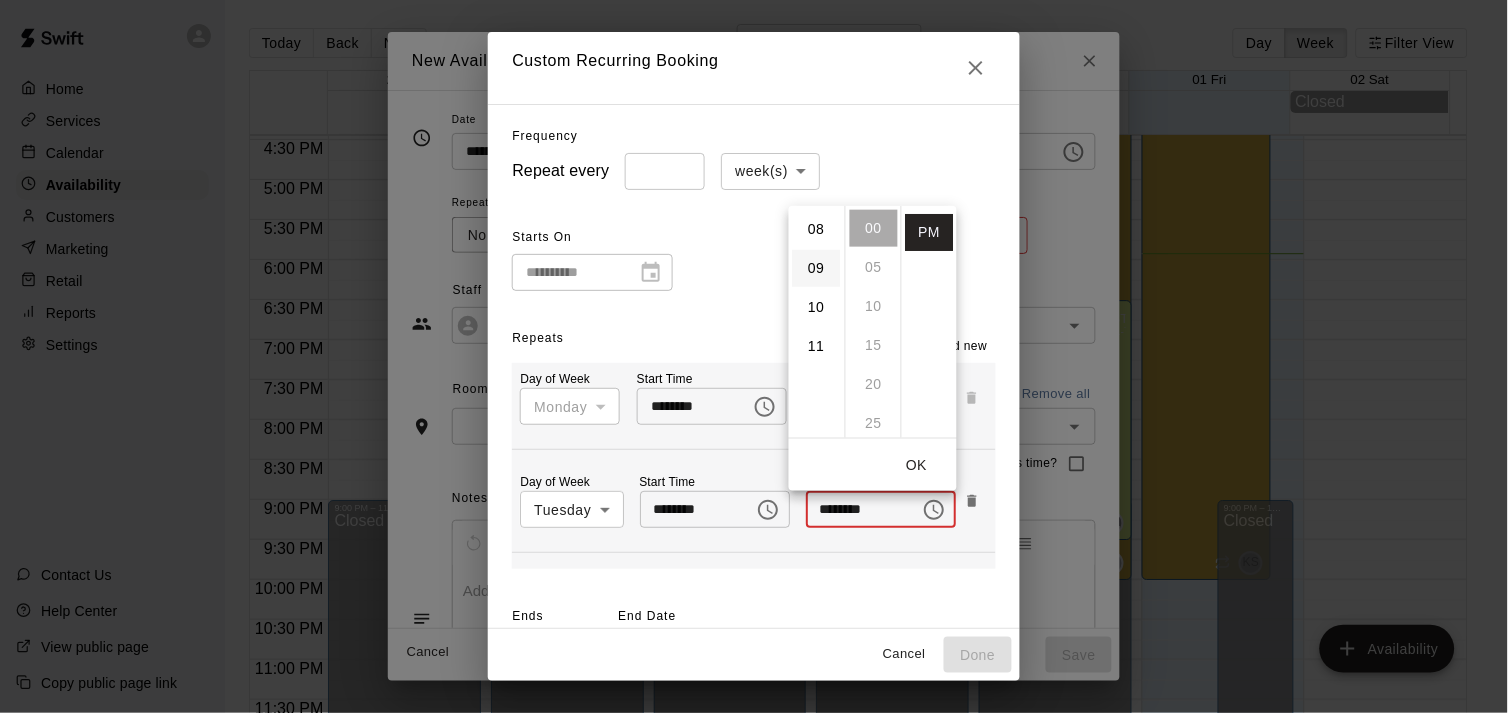 click on "09" at bounding box center [817, 267] 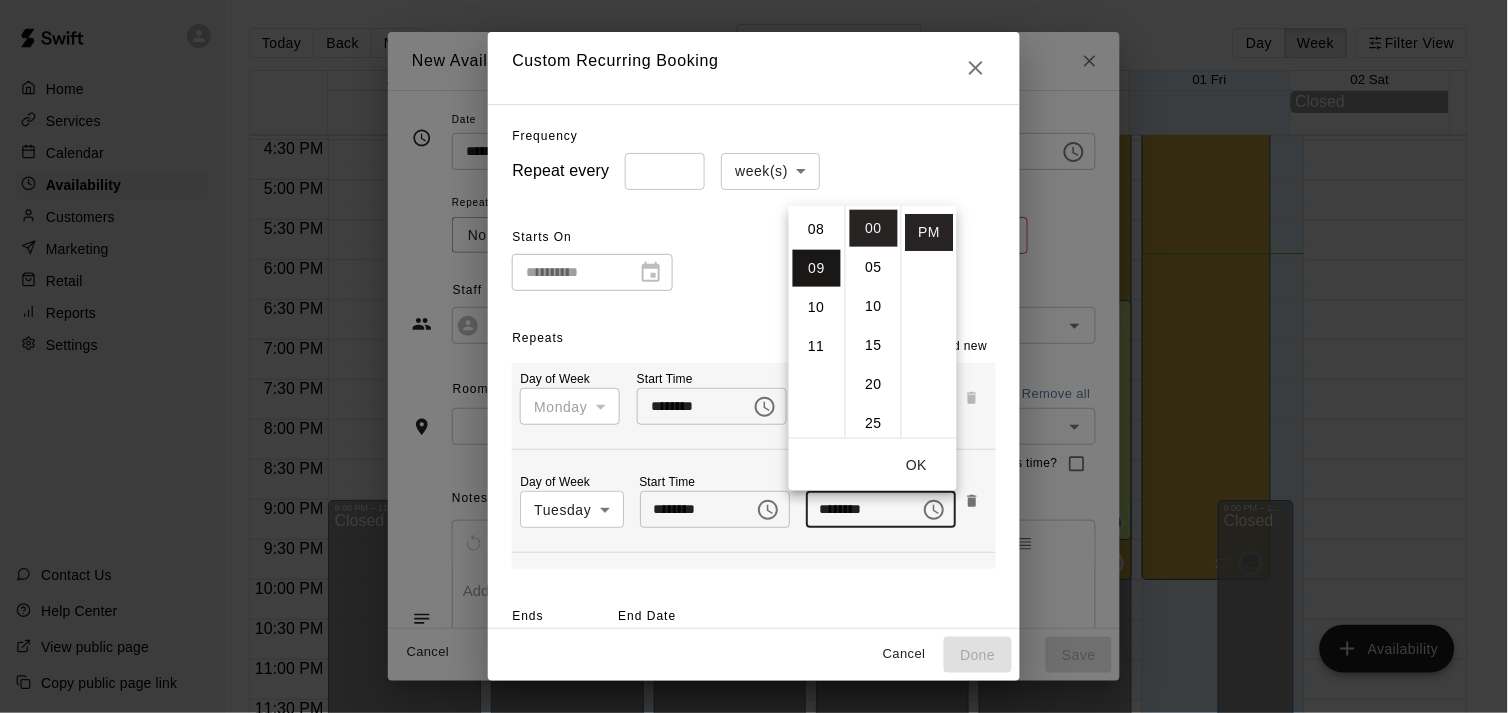 type on "********" 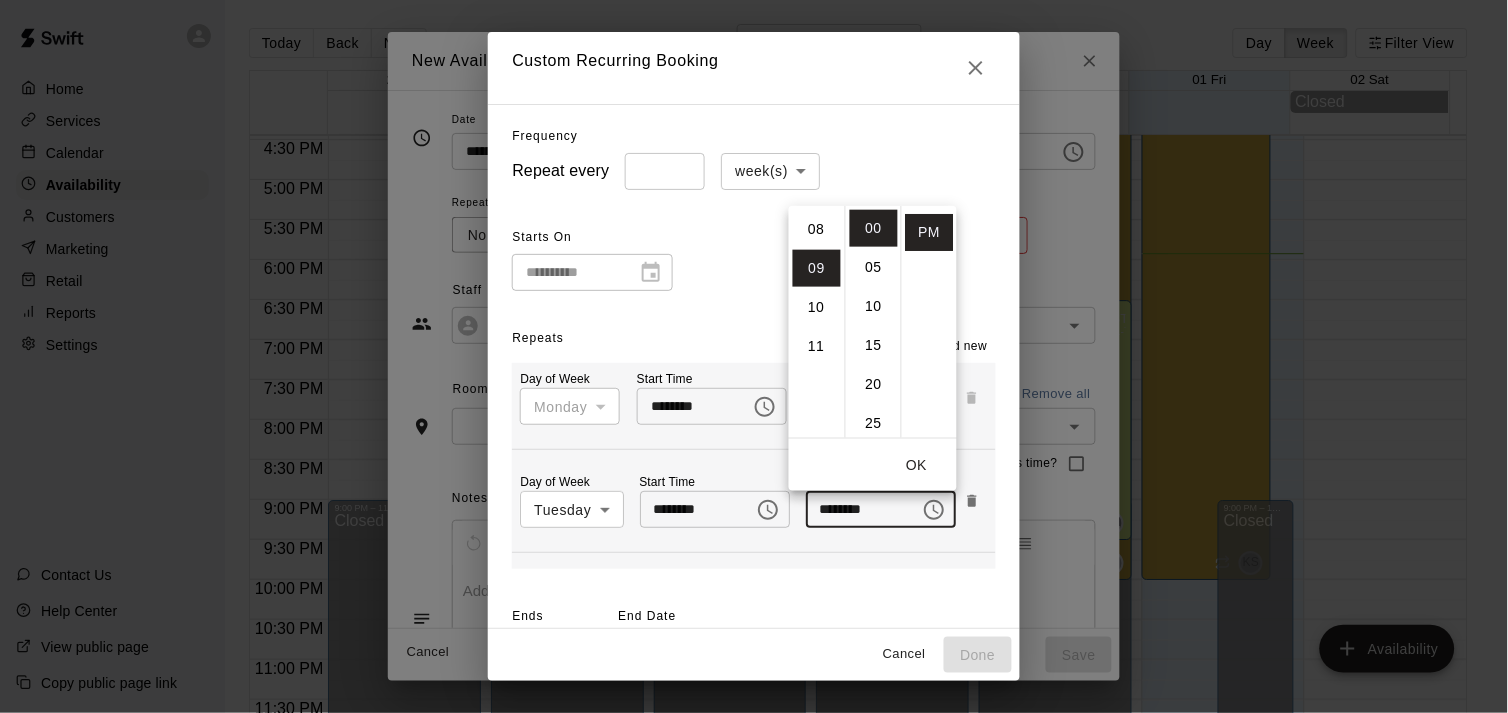 scroll, scrollTop: 351, scrollLeft: 0, axis: vertical 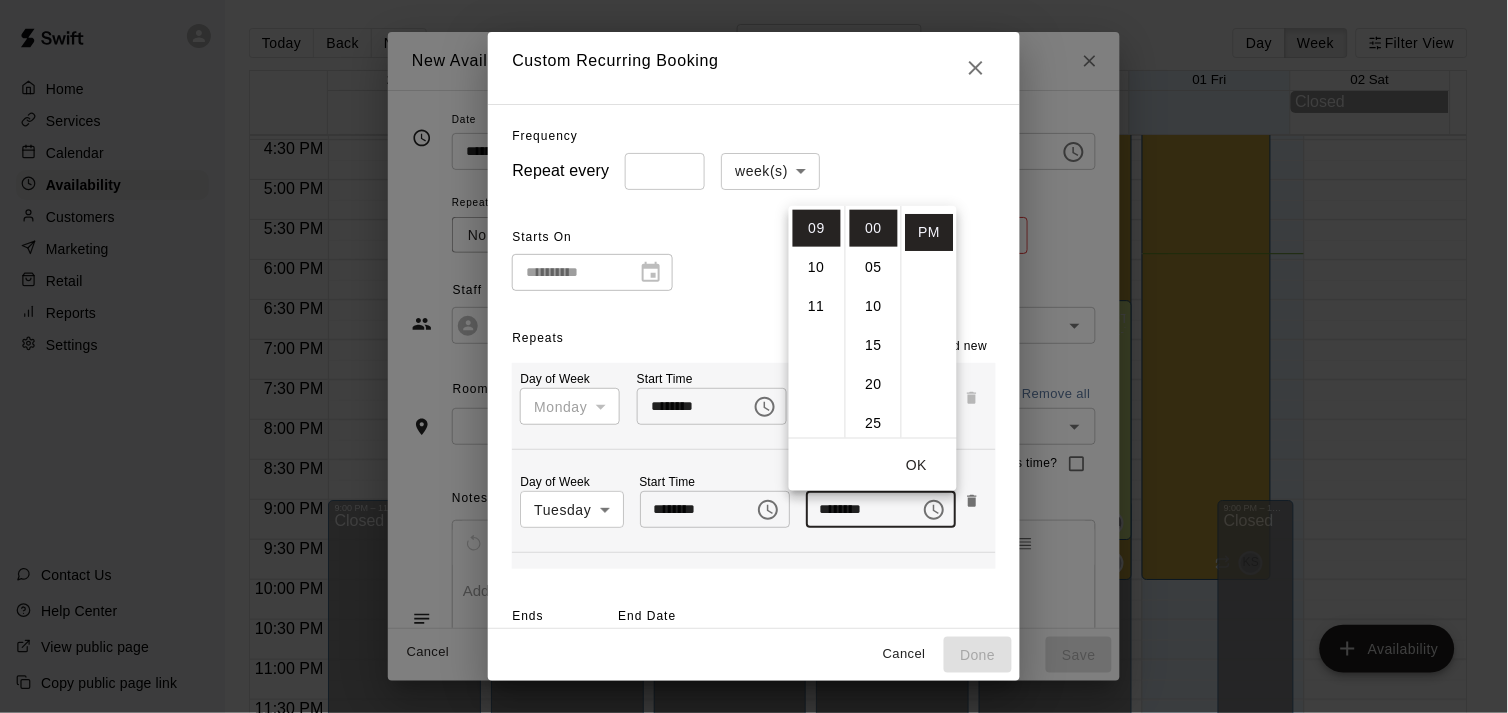 click on "OK" at bounding box center [917, 464] 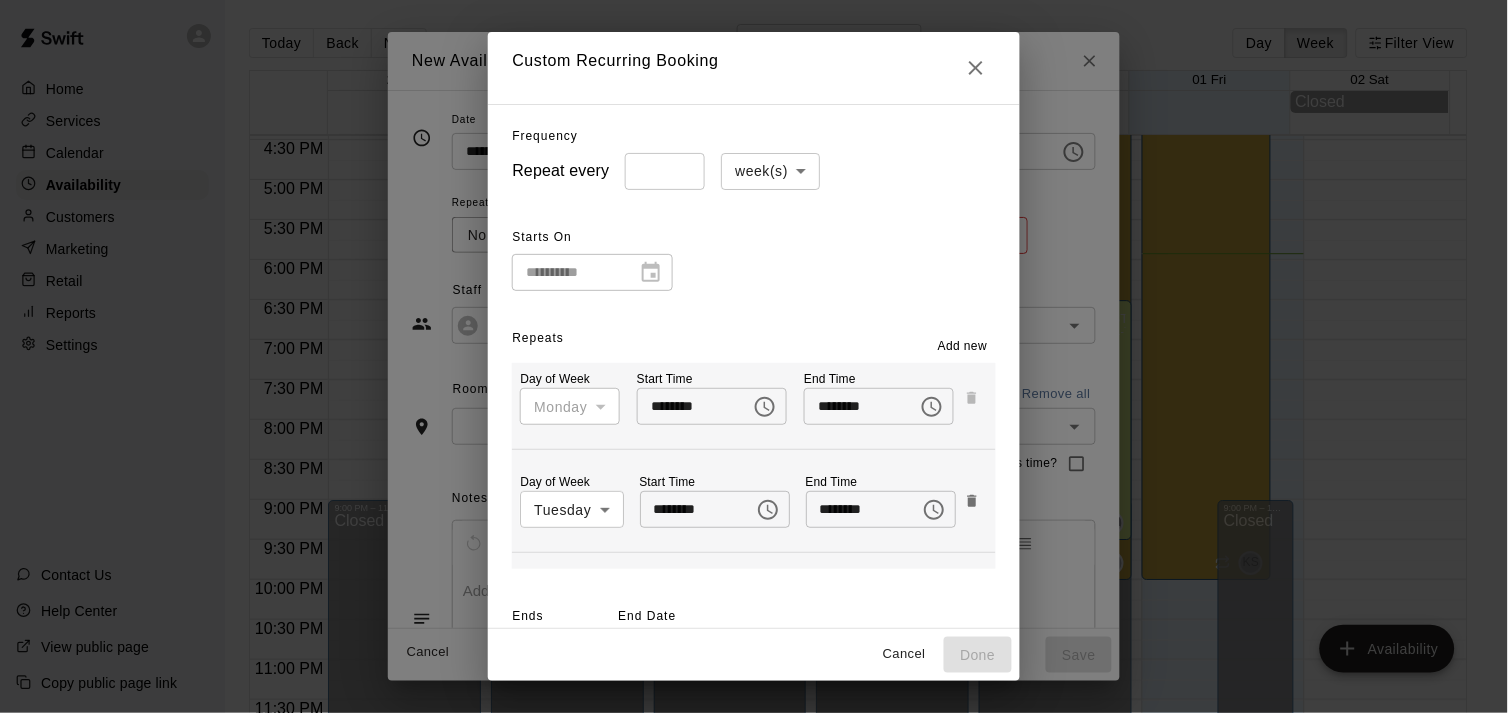 click on "Add new" at bounding box center (963, 347) 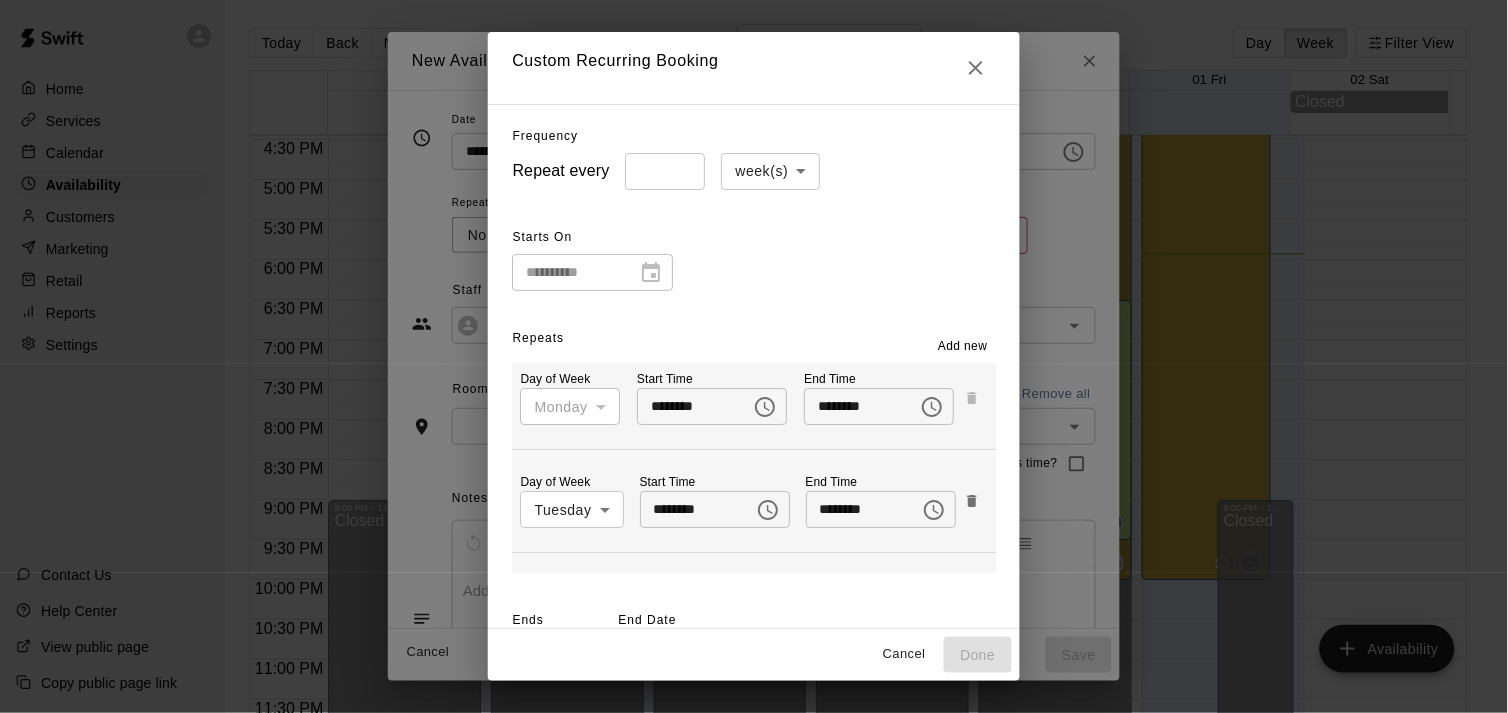 scroll, scrollTop: 100, scrollLeft: 0, axis: vertical 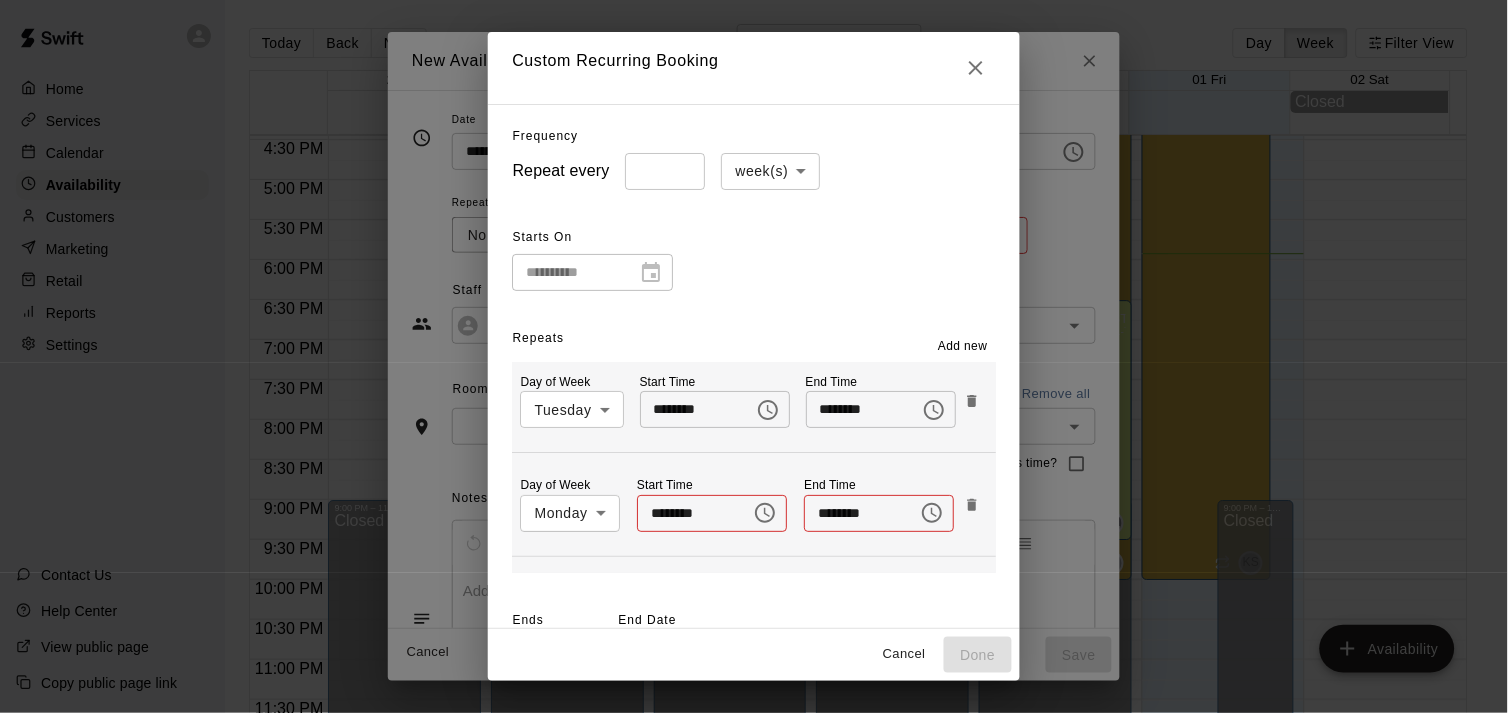 click on "Home Services Calendar Availability Customers Marketing Retail Reports Settings Contact Us Help Center View public page Copy public page link Today Back Next July 27 – August 02 Day Week Filter View 27 Sun 28 Mon 29 Tue 30 Wed 31 Thu 01 Fri 02 Sat   Closed 12:00 AM 12:30 AM 1:00 AM 1:30 AM 2:00 AM 2:30 AM 3:00 AM 3:30 AM 4:00 AM 4:30 AM 5:00 AM 5:30 AM 6:00 AM 6:30 AM 7:00 AM 7:30 AM 8:00 AM 8:30 AM 9:00 AM 9:30 AM 10:00 AM 10:30 AM 11:00 AM 11:30 AM 12:00 PM 12:30 PM 1:00 PM 1:30 PM 2:00 PM 2:30 PM 3:00 PM 3:30 PM 4:00 PM 4:30 PM 5:00 PM 5:30 PM 6:00 PM 6:30 PM 7:00 PM 7:30 PM 8:00 PM 8:30 PM 9:00 PM 9:30 PM 10:00 PM 10:30 PM 11:00 PM 11:30 PM 12:00 AM – 4:00 PM Closed 9:00 PM – 11:59 PM Closed 12:00 PM – 10:00 PM [FIRST] [LAST] Cage 1-The Mound Lab, Cage 2- The Launch Pad, Cage 3- The Boom Box, Cage 4- The Mash Zone, Cage 5- The Power Alley, Outdoor Turf-The Yard, Outside Cage 1- The Office, Outdoor Cage 2- The Den KS 12:00 AM – 9:00 AM Closed 9:00 AM – 9:00 PM [FIRST] [LAST] JA Closed CM DW TS" at bounding box center (754, 372) 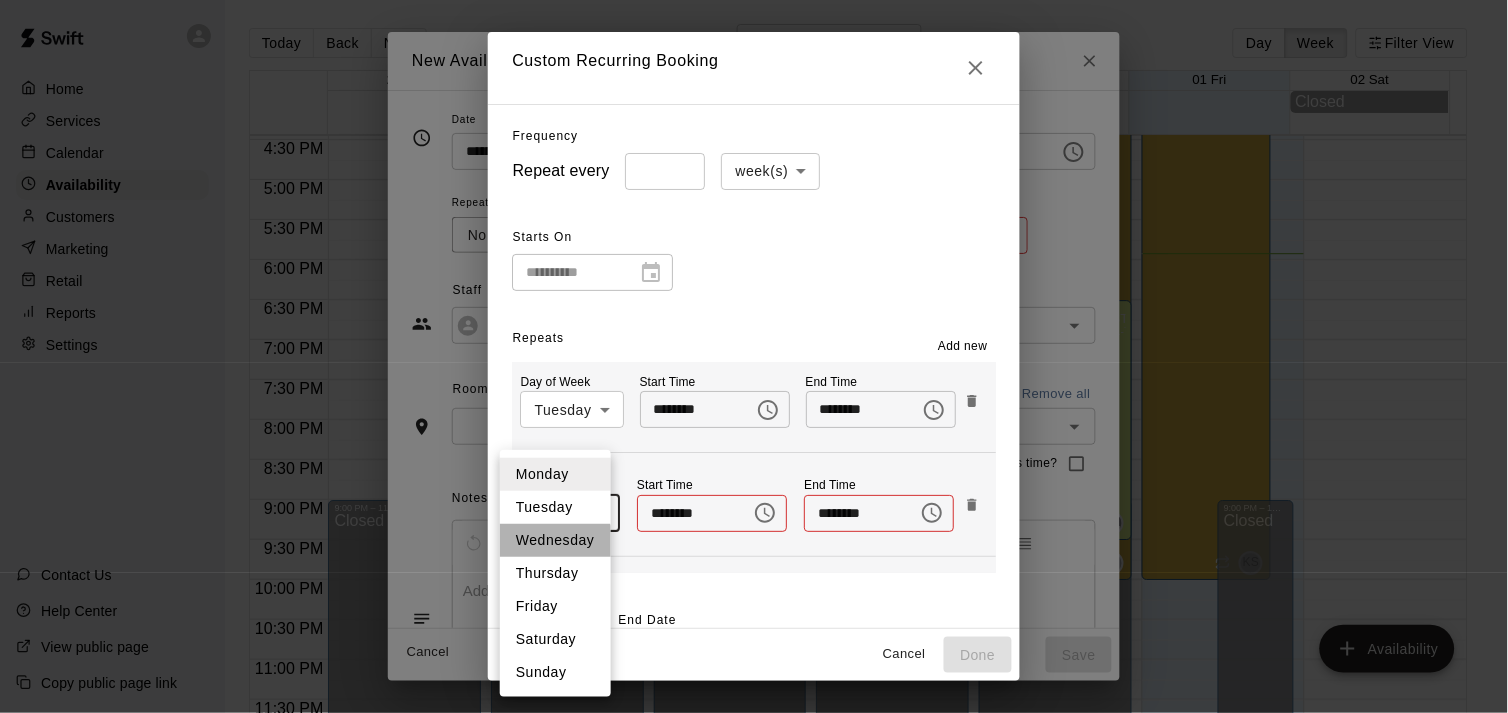 click on "Wednesday" at bounding box center (555, 540) 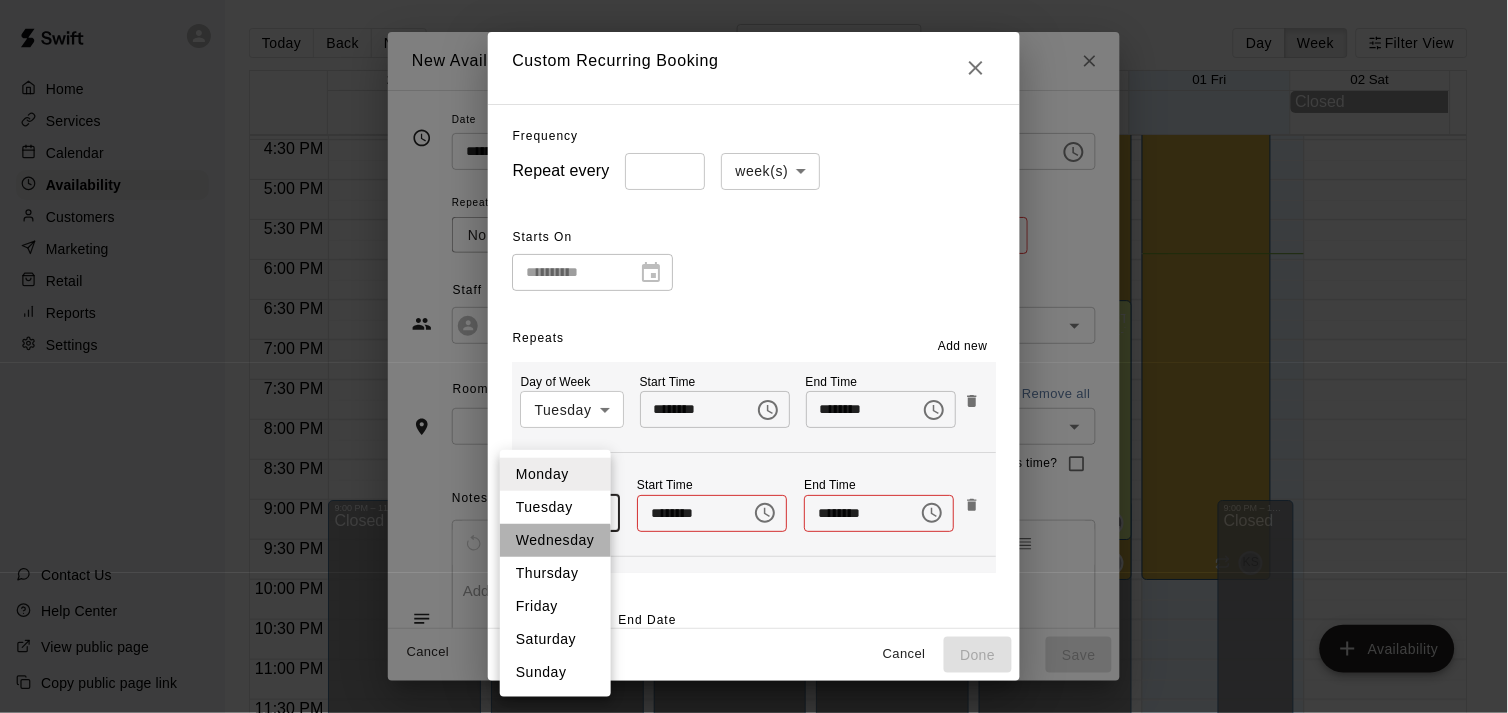 type on "*" 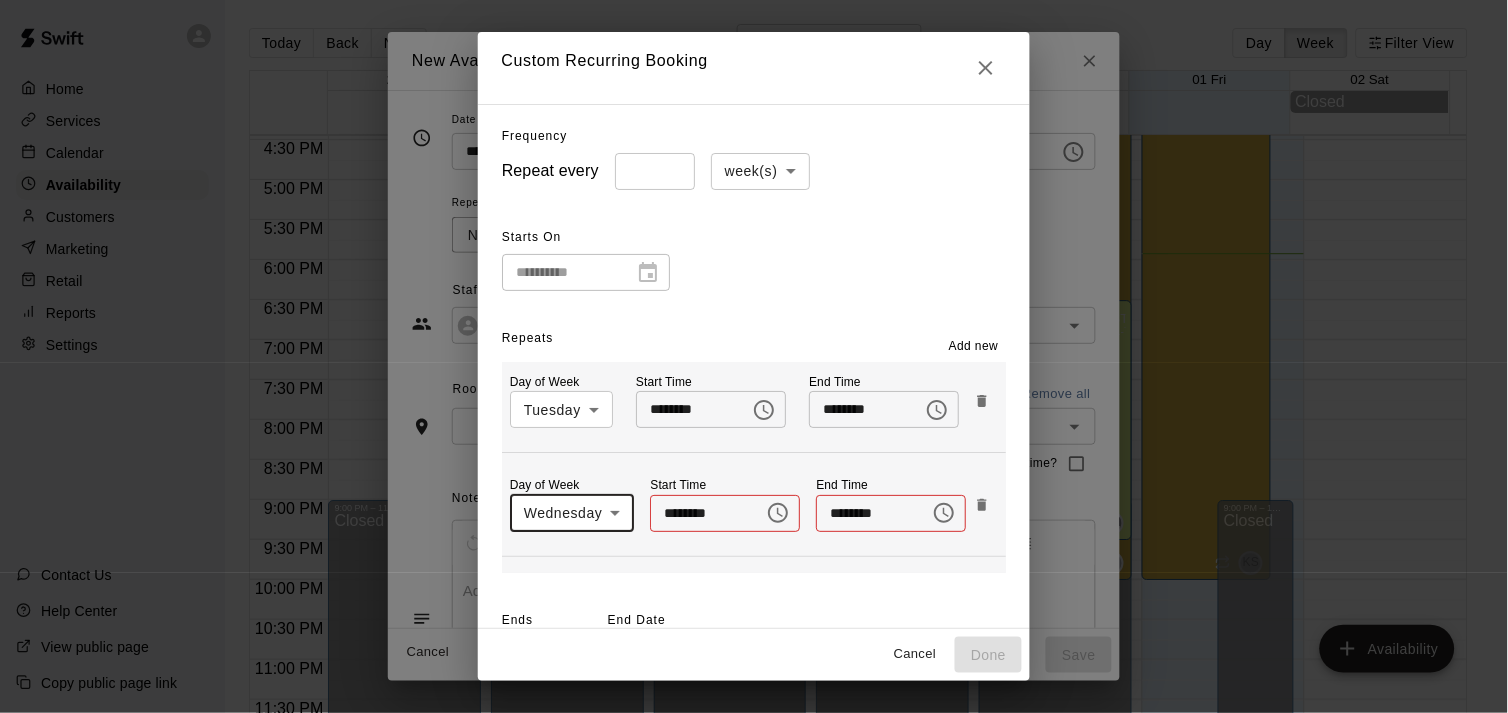 click 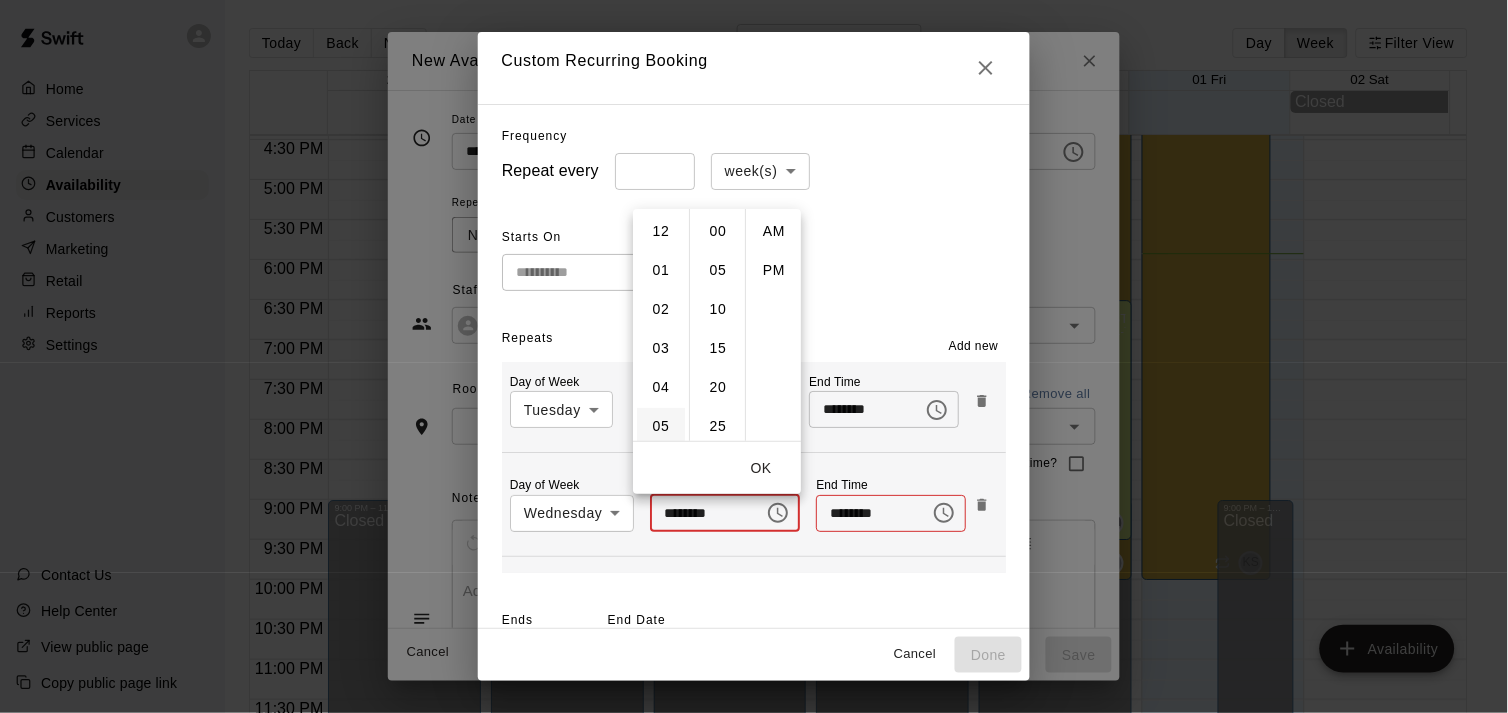 click on "05" at bounding box center [661, 426] 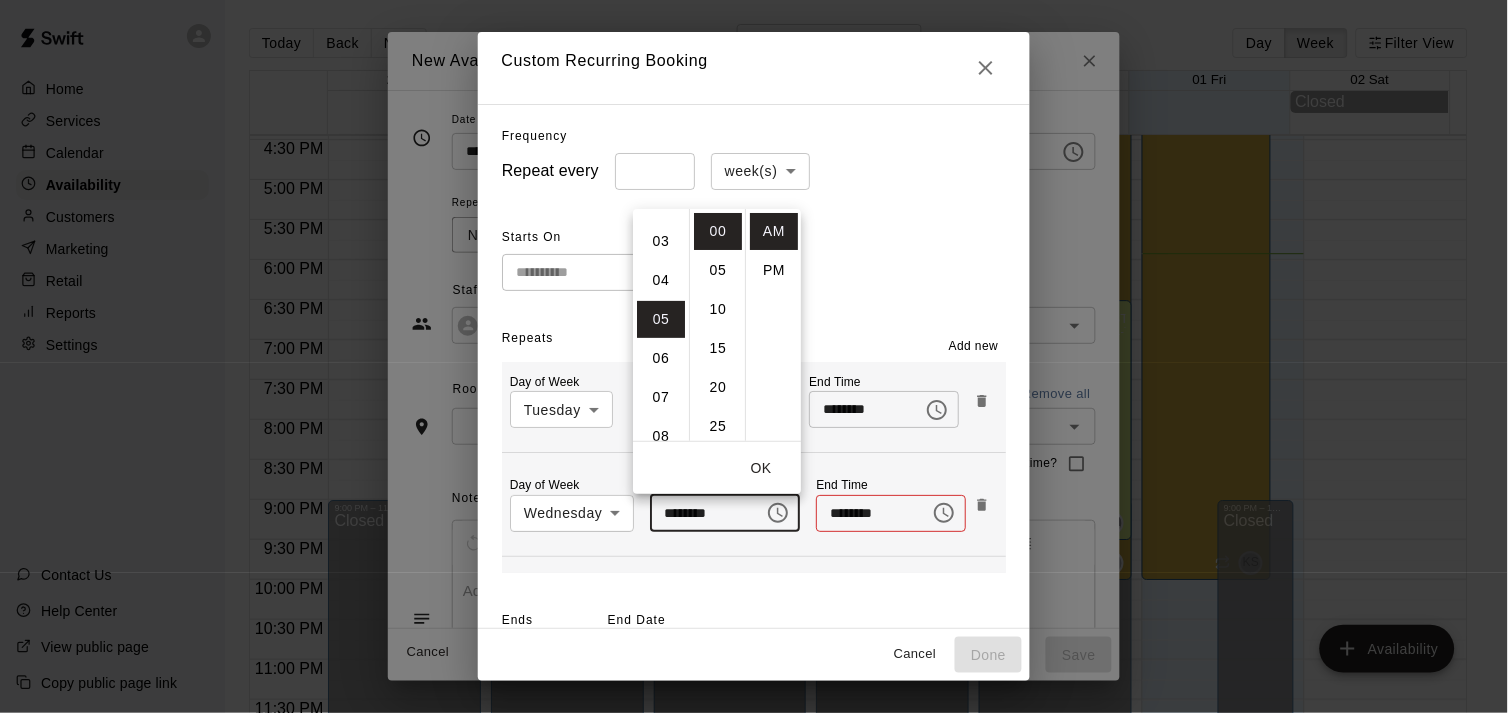 scroll, scrollTop: 195, scrollLeft: 0, axis: vertical 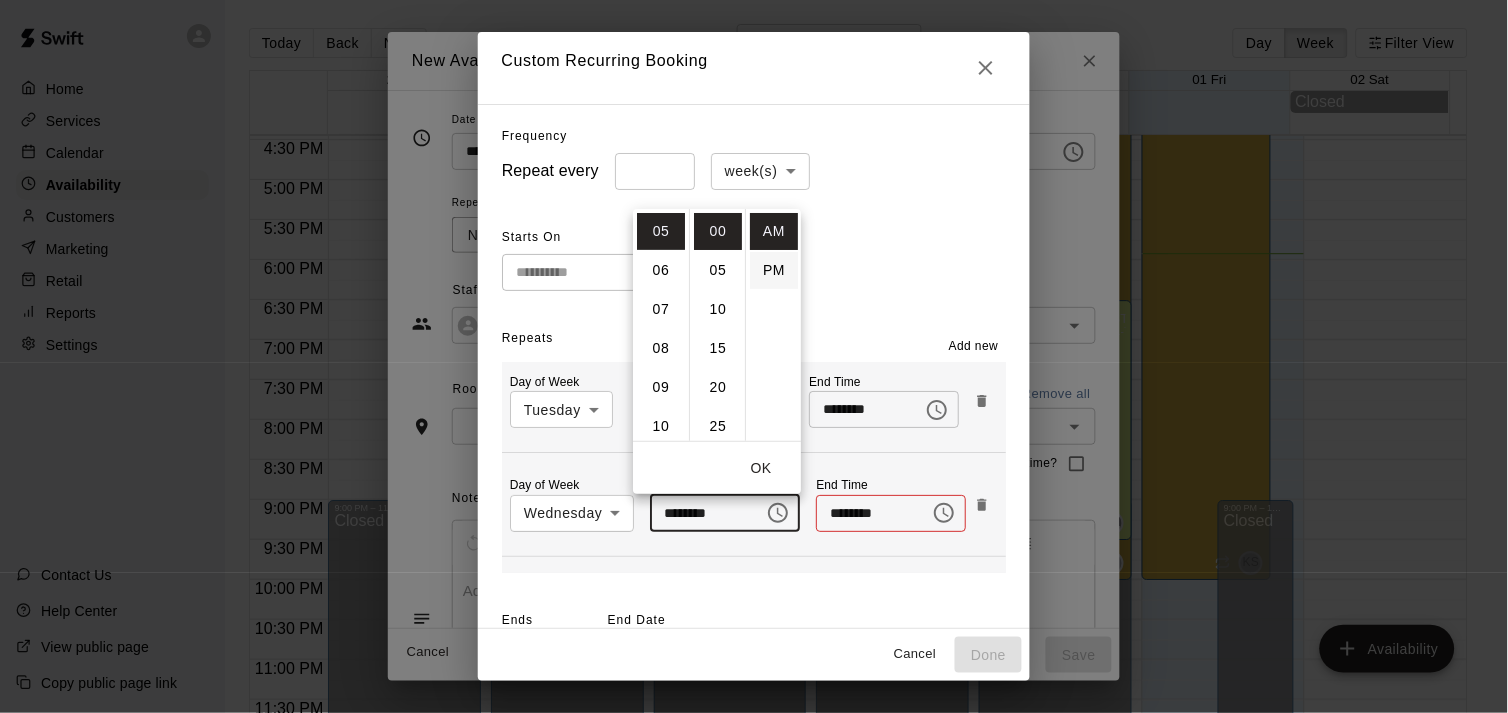 click on "PM" at bounding box center [774, 270] 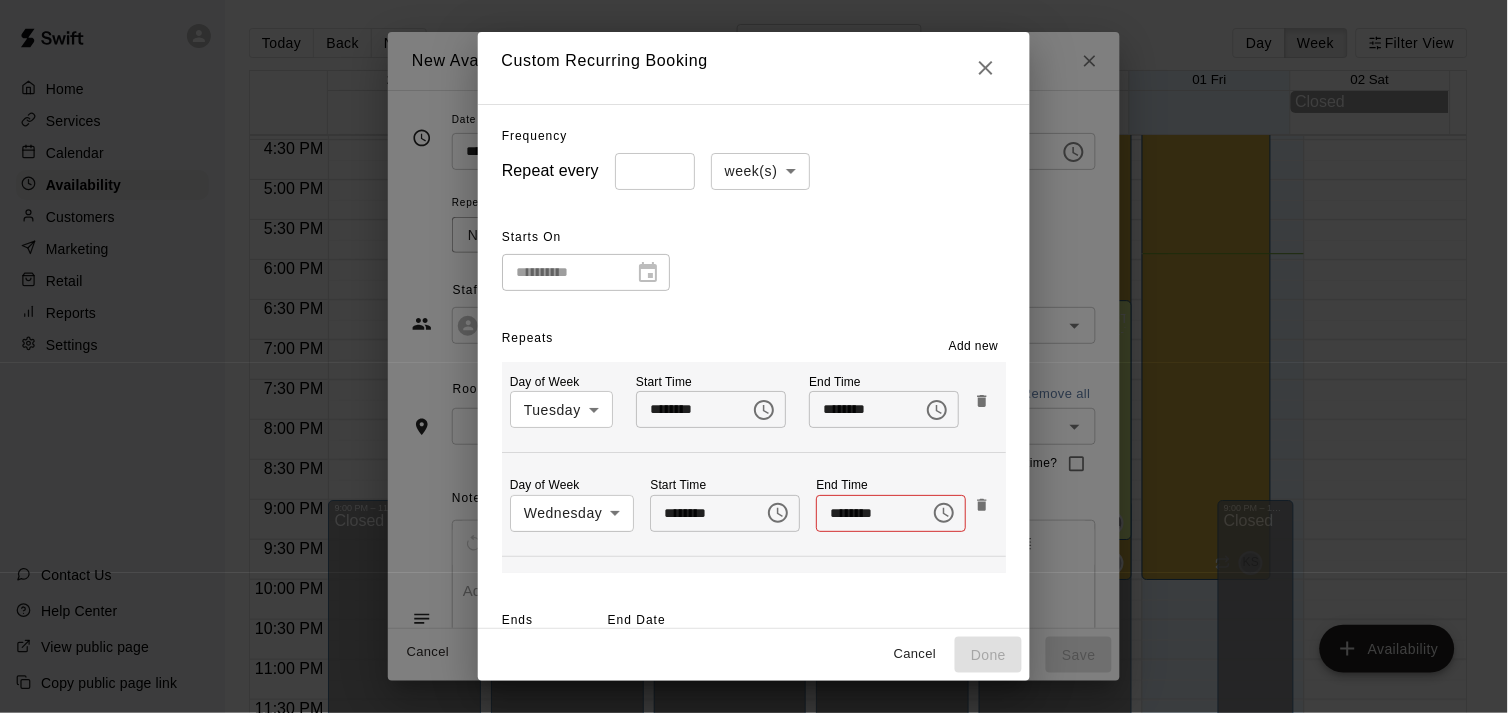 type on "********" 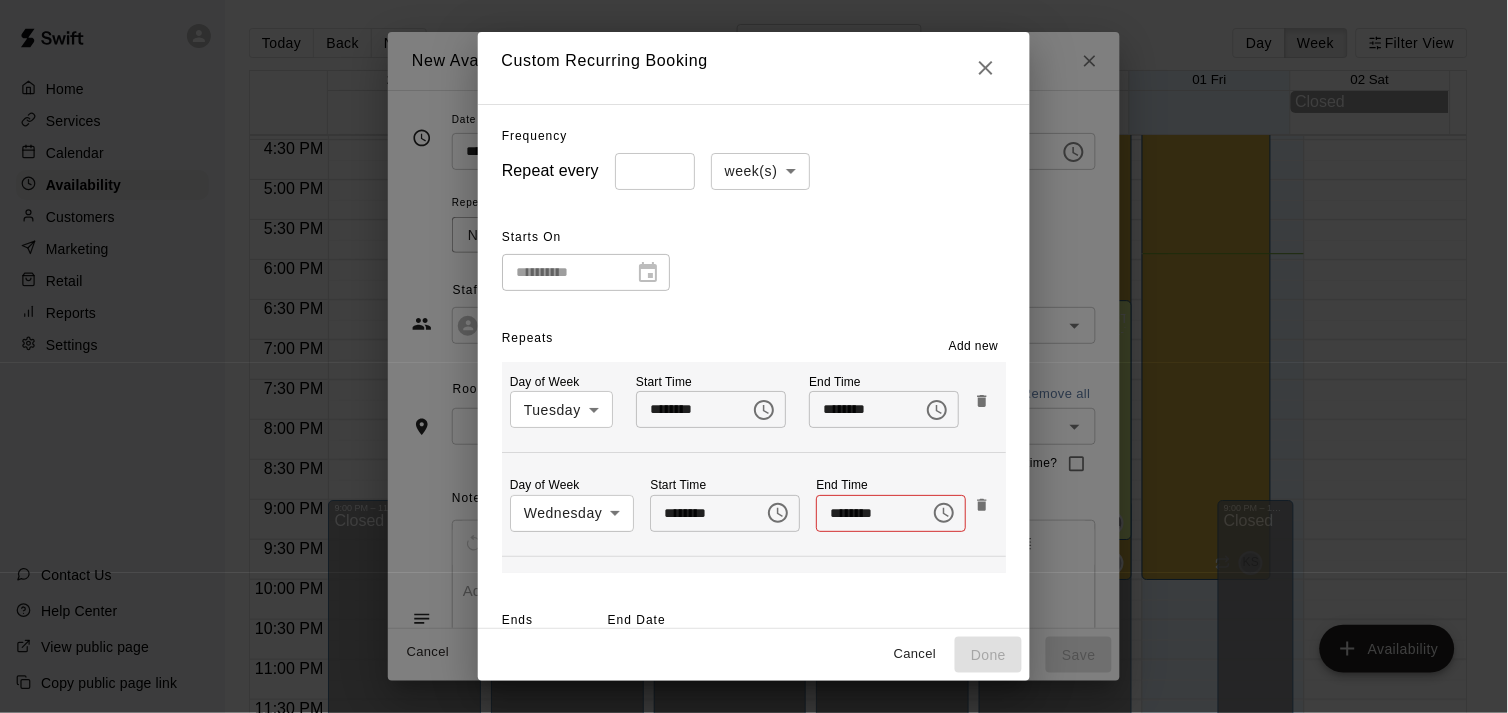 scroll, scrollTop: 35, scrollLeft: 0, axis: vertical 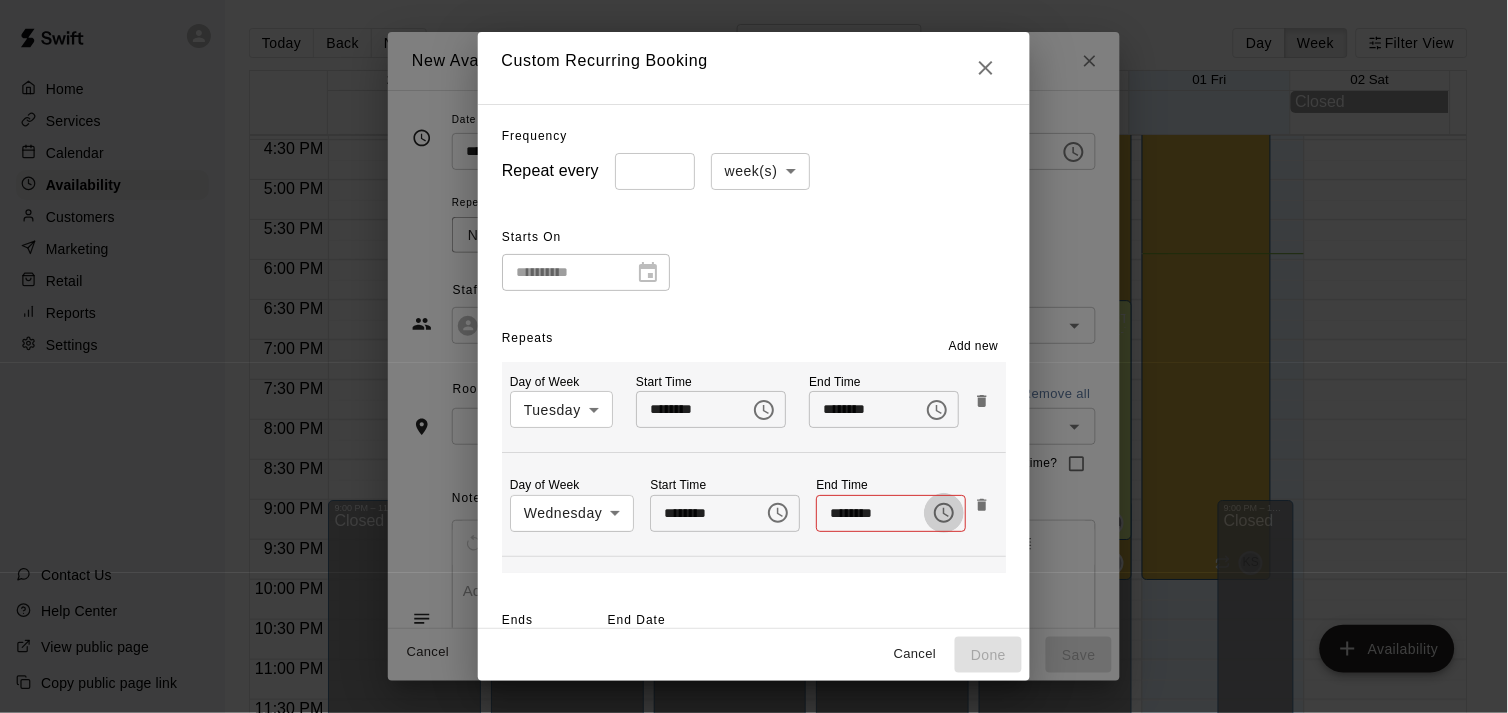 click 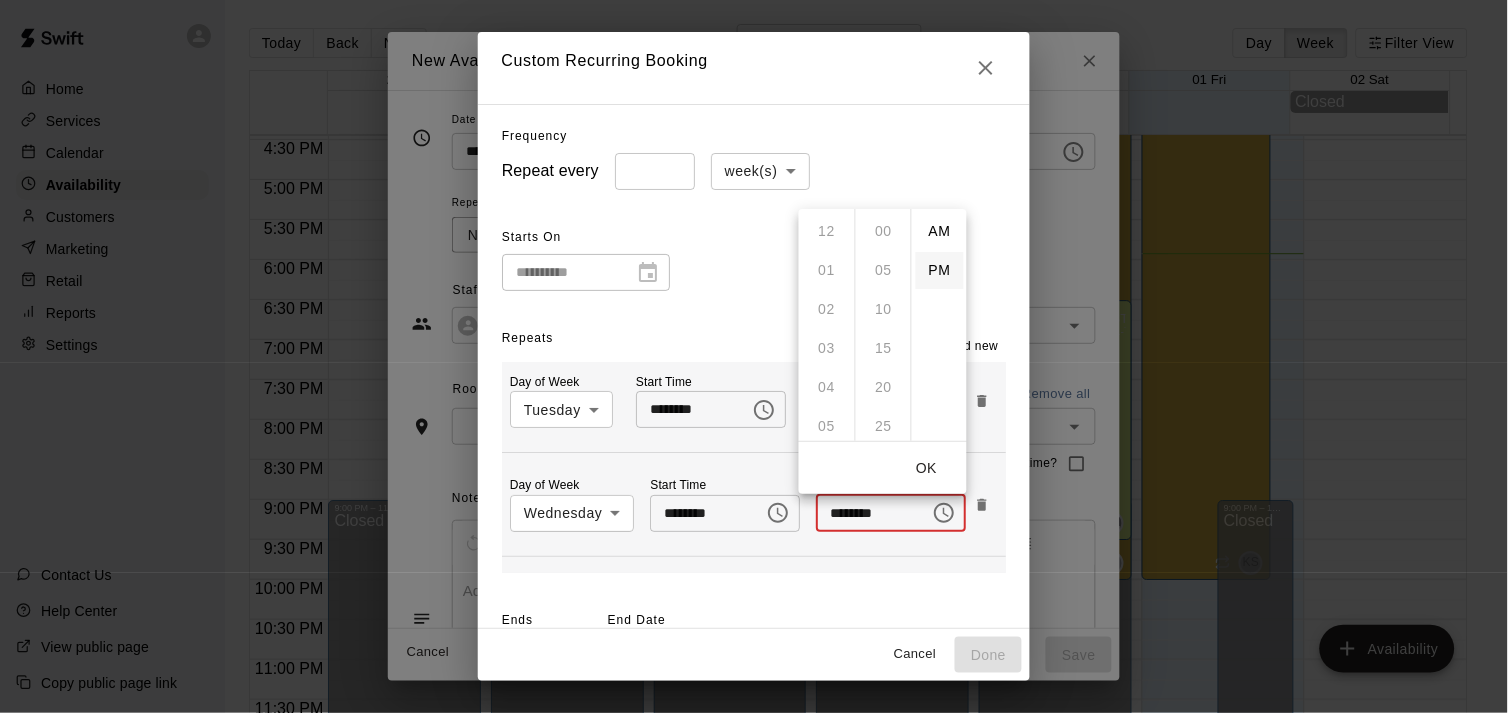 click on "PM" at bounding box center (940, 270) 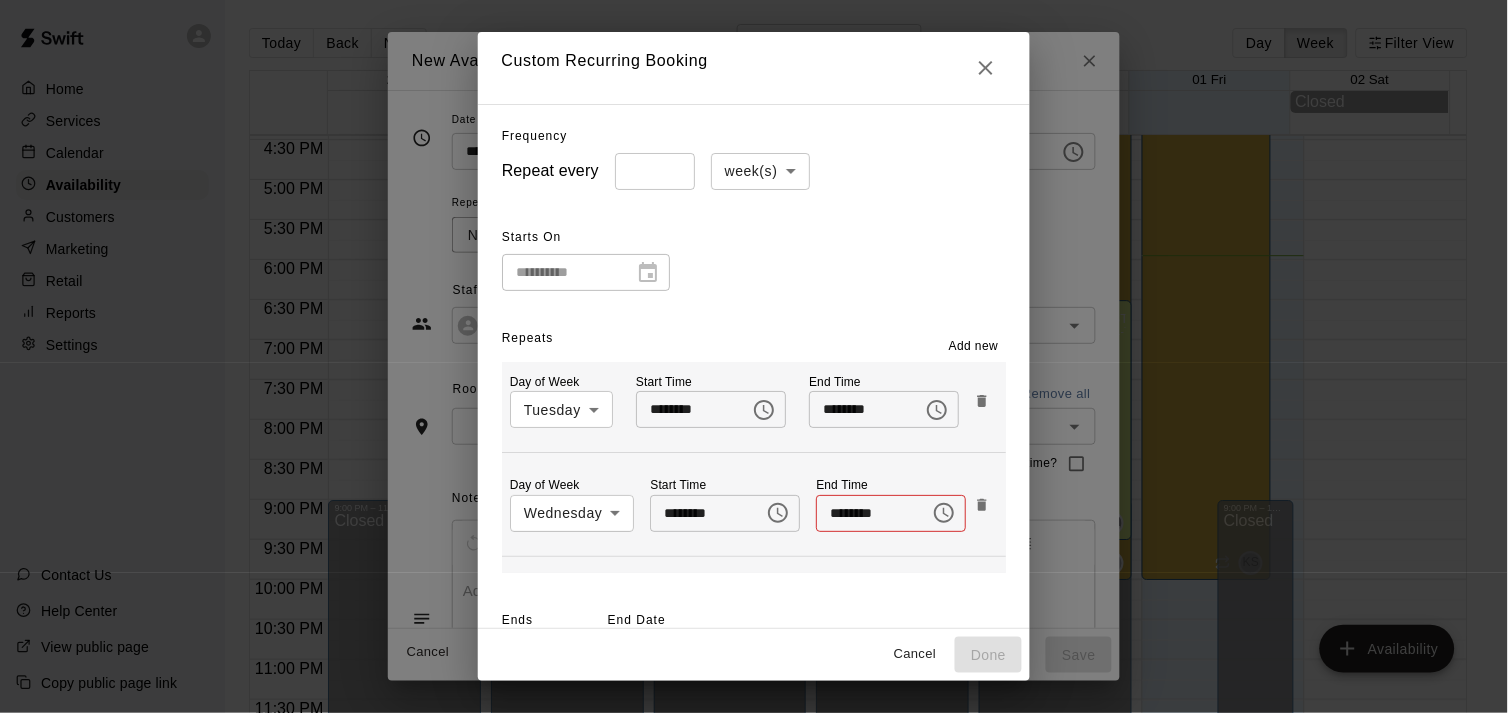 scroll, scrollTop: 35, scrollLeft: 0, axis: vertical 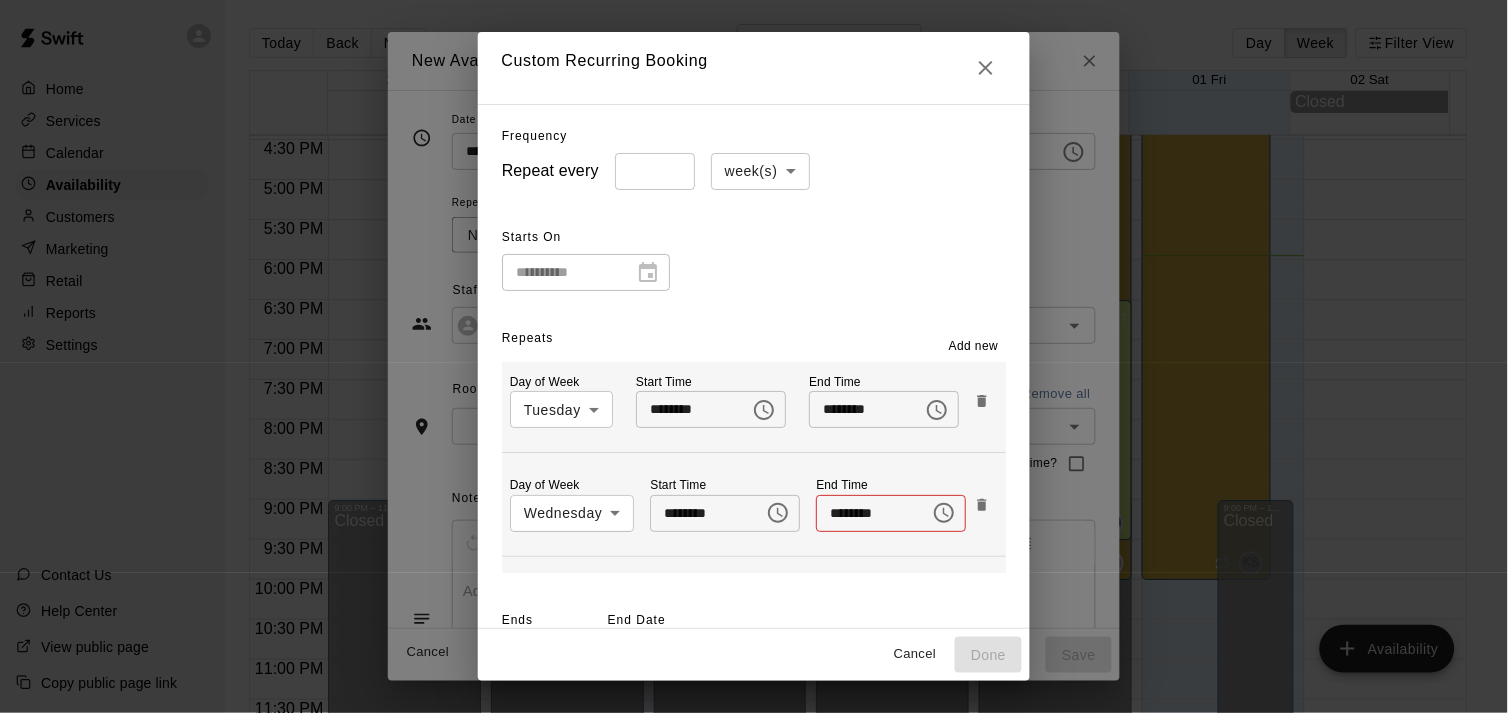 drag, startPoint x: 824, startPoint y: 514, endPoint x: 802, endPoint y: 516, distance: 22.090721 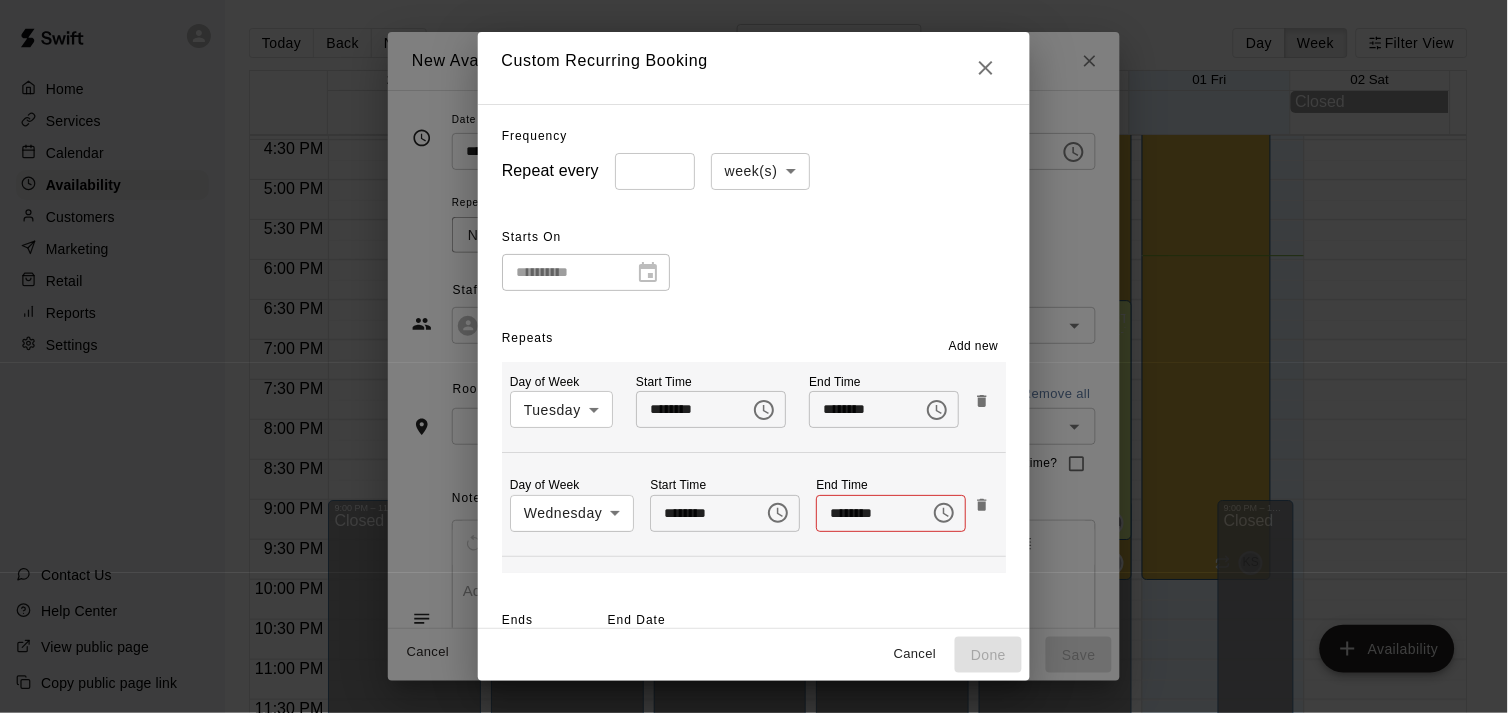click on "********" at bounding box center (866, 513) 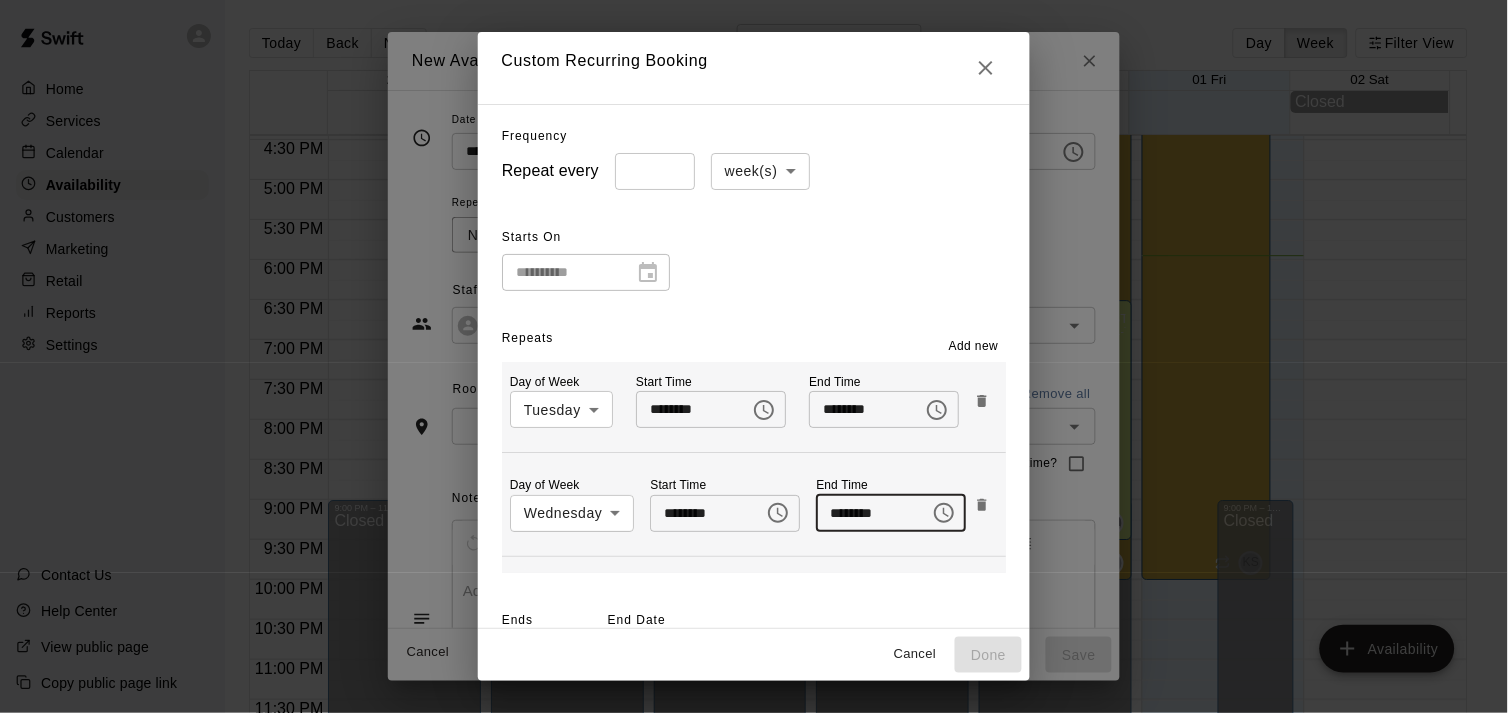 type on "********" 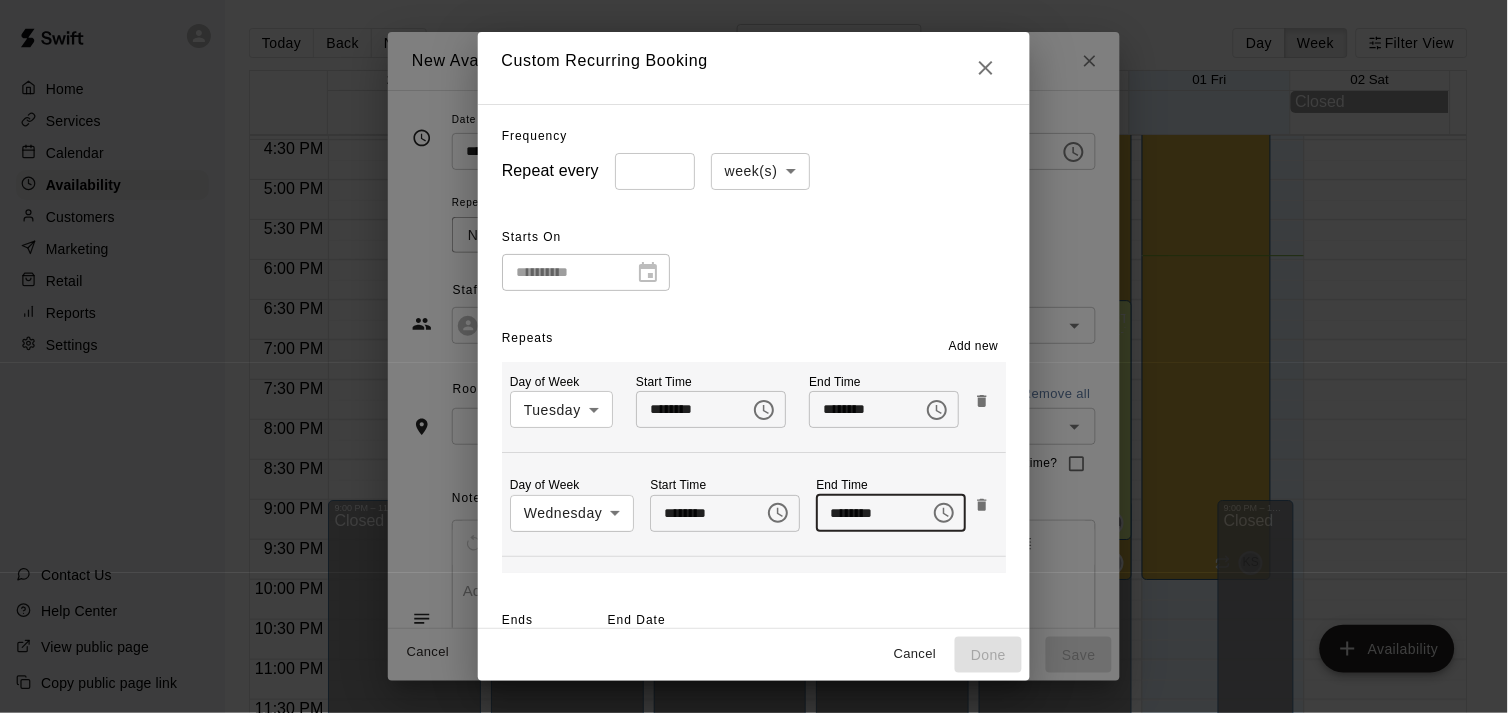 click on "Add new" at bounding box center (974, 347) 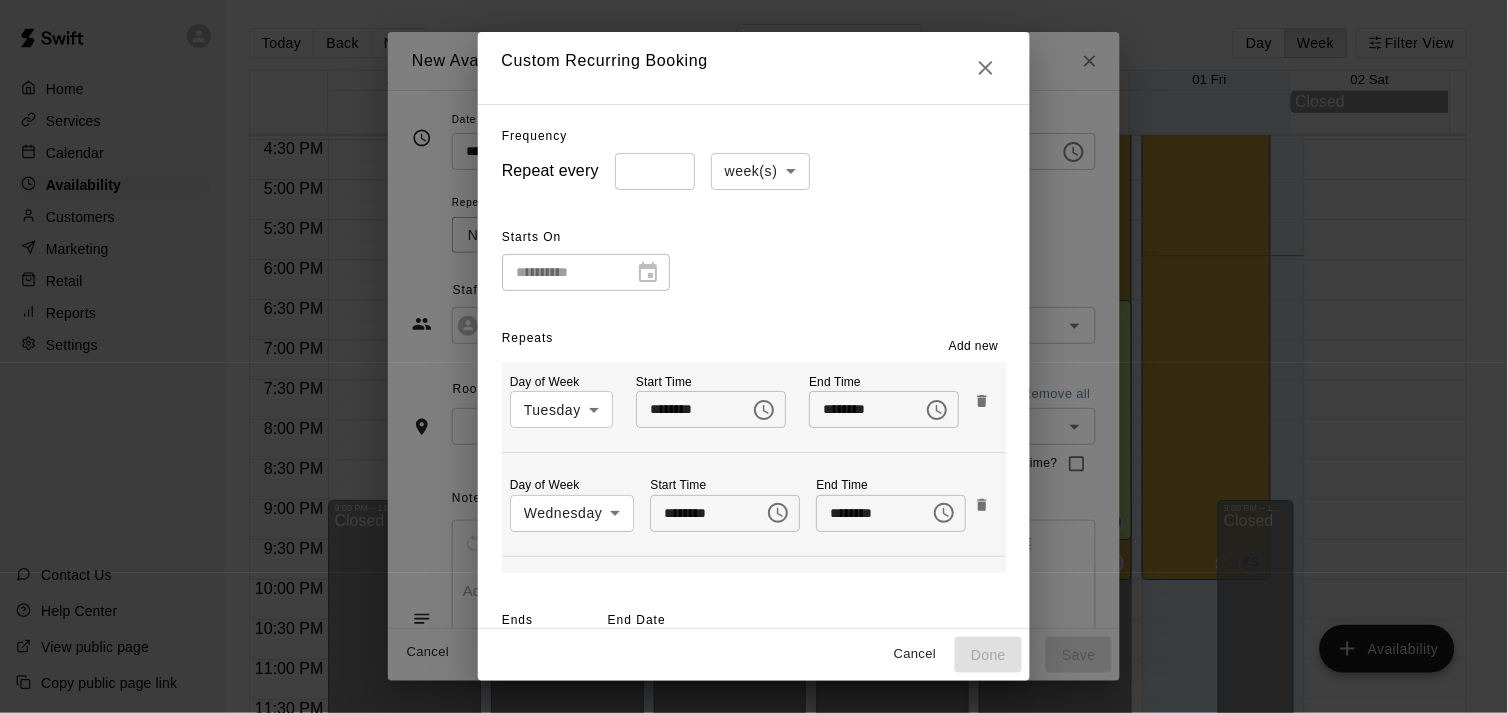 scroll, scrollTop: 203, scrollLeft: 0, axis: vertical 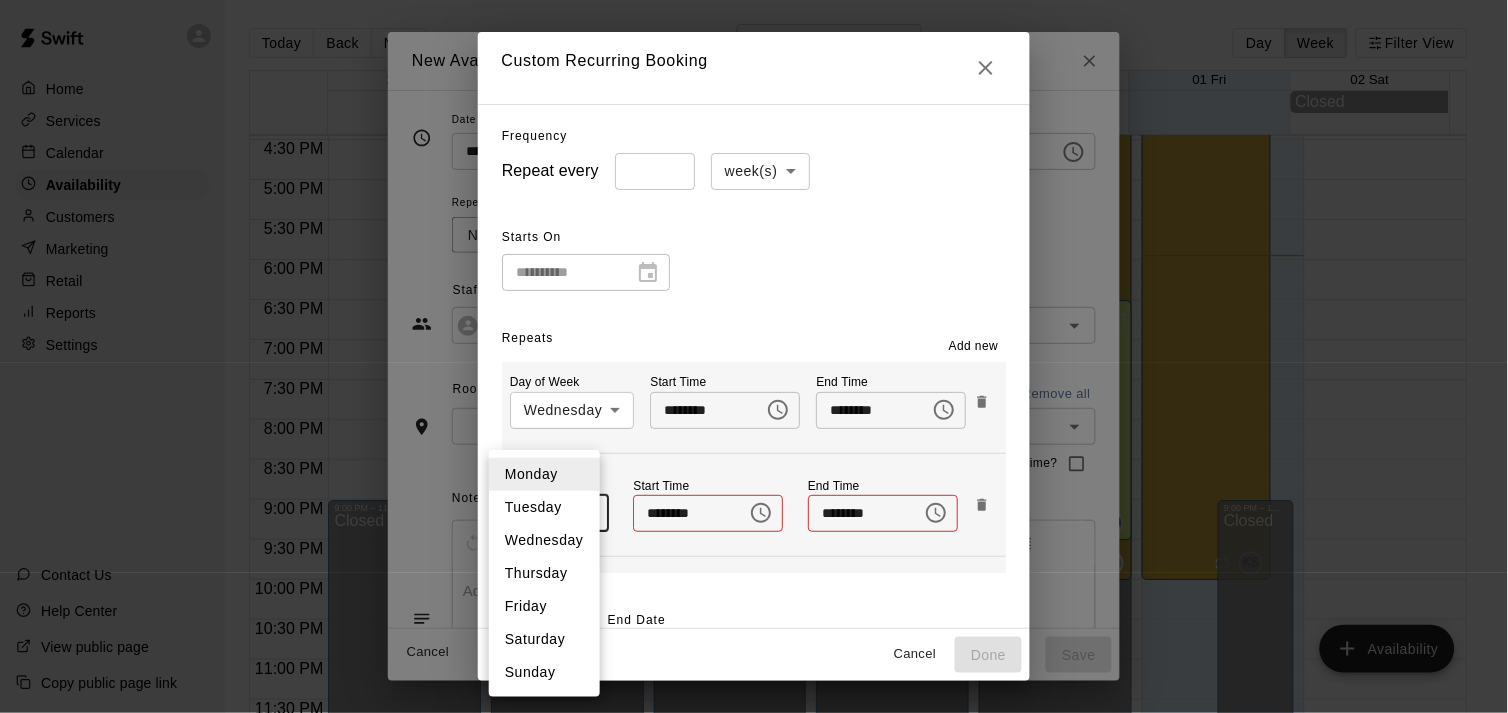 click on "Home Services Calendar Availability Customers Marketing Retail Reports Settings Contact Us Help Center View public page Copy public page link Today Back Next July 27 – August 02 Day Week Filter View 27 Sun 28 Mon 29 Tue 30 Wed 31 Thu 01 Fri 02 Sat   Closed 12:00 AM 12:30 AM 1:00 AM 1:30 AM 2:00 AM 2:30 AM 3:00 AM 3:30 AM 4:00 AM 4:30 AM 5:00 AM 5:30 AM 6:00 AM 6:30 AM 7:00 AM 7:30 AM 8:00 AM 8:30 AM 9:00 AM 9:30 AM 10:00 AM 10:30 AM 11:00 AM 11:30 AM 12:00 PM 12:30 PM 1:00 PM 1:30 PM 2:00 PM 2:30 PM 3:00 PM 3:30 PM 4:00 PM 4:30 PM 5:00 PM 5:30 PM 6:00 PM 6:30 PM 7:00 PM 7:30 PM 8:00 PM 8:30 PM 9:00 PM 9:30 PM 10:00 PM 10:30 PM 11:00 PM 11:30 PM 12:00 AM – 4:00 PM Closed 9:00 PM – 11:59 PM Closed 12:00 PM – 10:00 PM [FIRST] [LAST] Cage 1-The Mound Lab, Cage 2- The Launch Pad, Cage 3- The Boom Box, Cage 4- The Mash Zone, Cage 5- The Power Alley, Outdoor Turf-The Yard, Outside Cage 1- The Office, Outdoor Cage 2- The Den KS 12:00 AM – 9:00 AM Closed 9:00 AM – 9:00 PM [FIRST] [LAST] JA Closed CM DW TS" at bounding box center (754, 372) 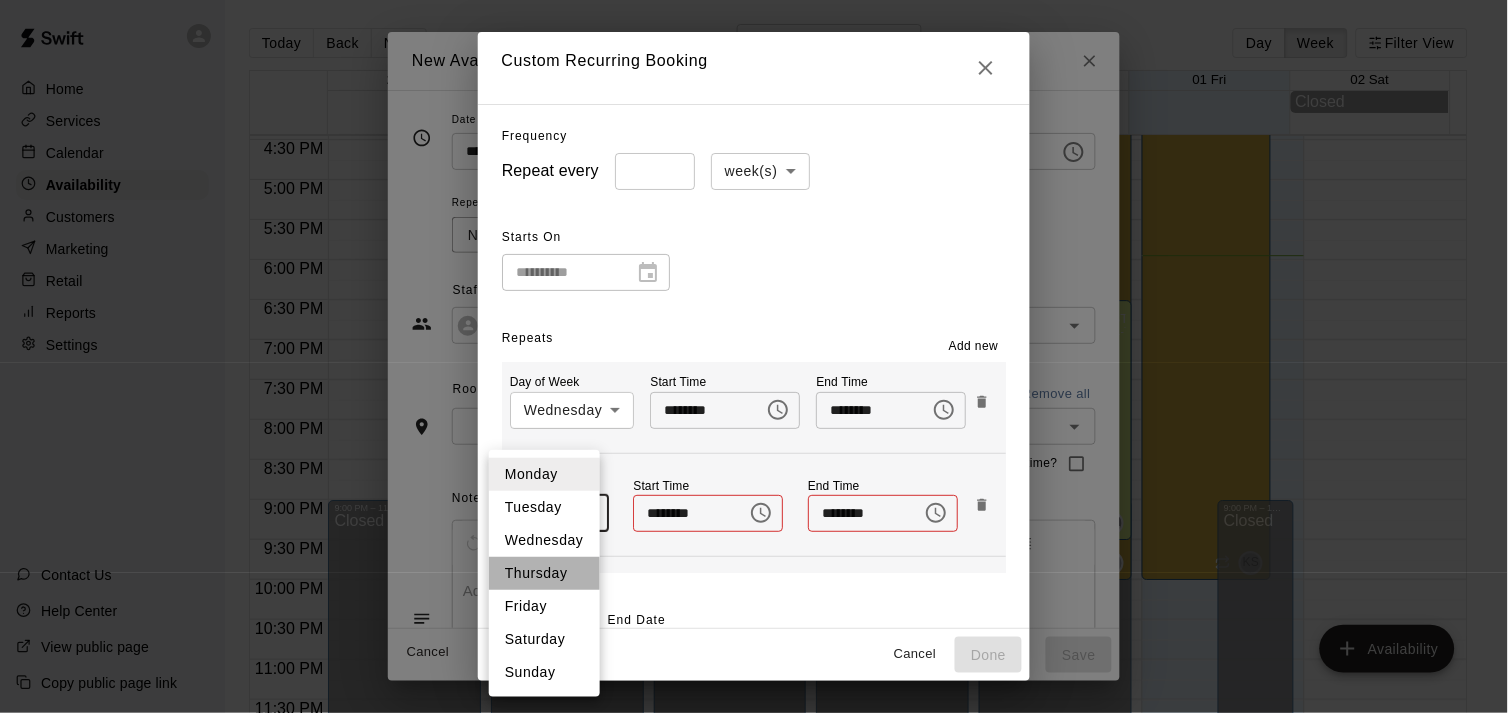 click on "Thursday" at bounding box center (544, 573) 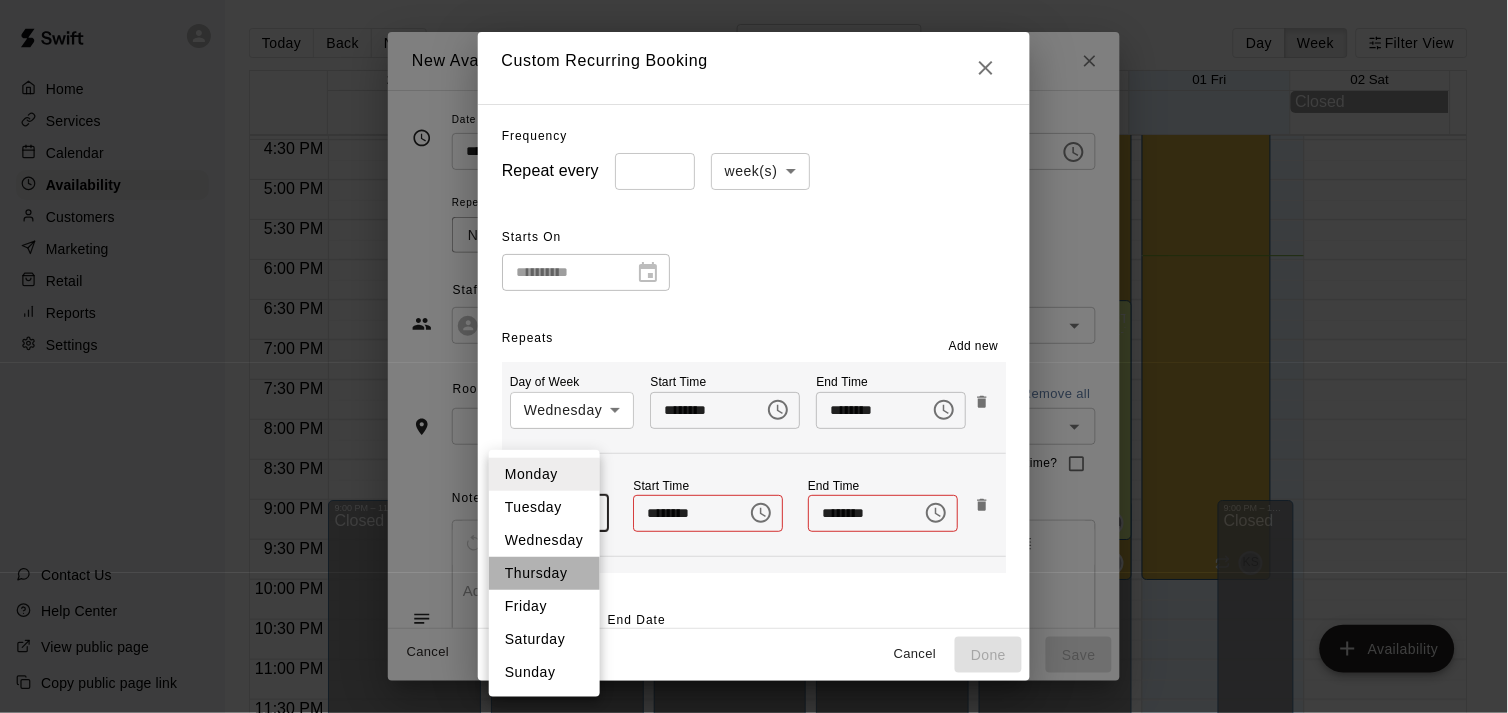 type on "*" 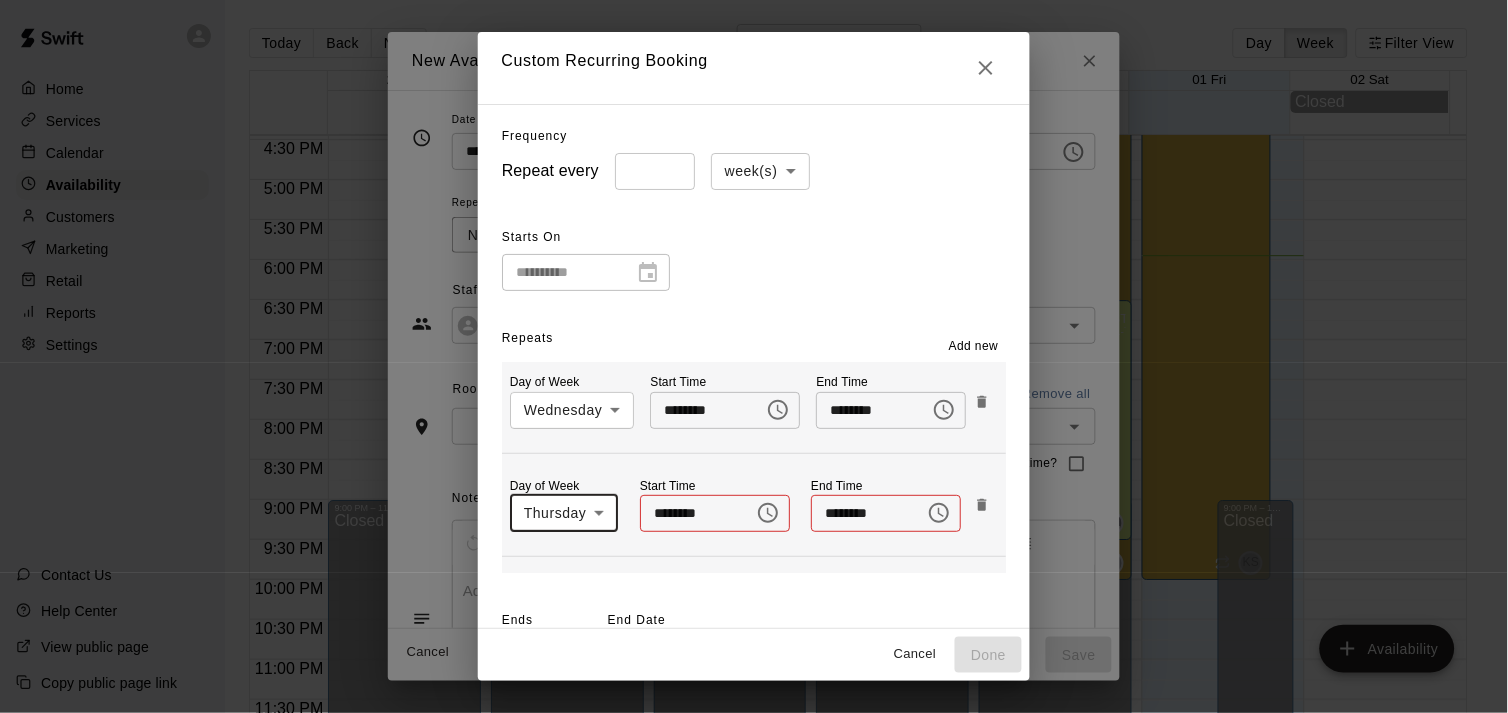click 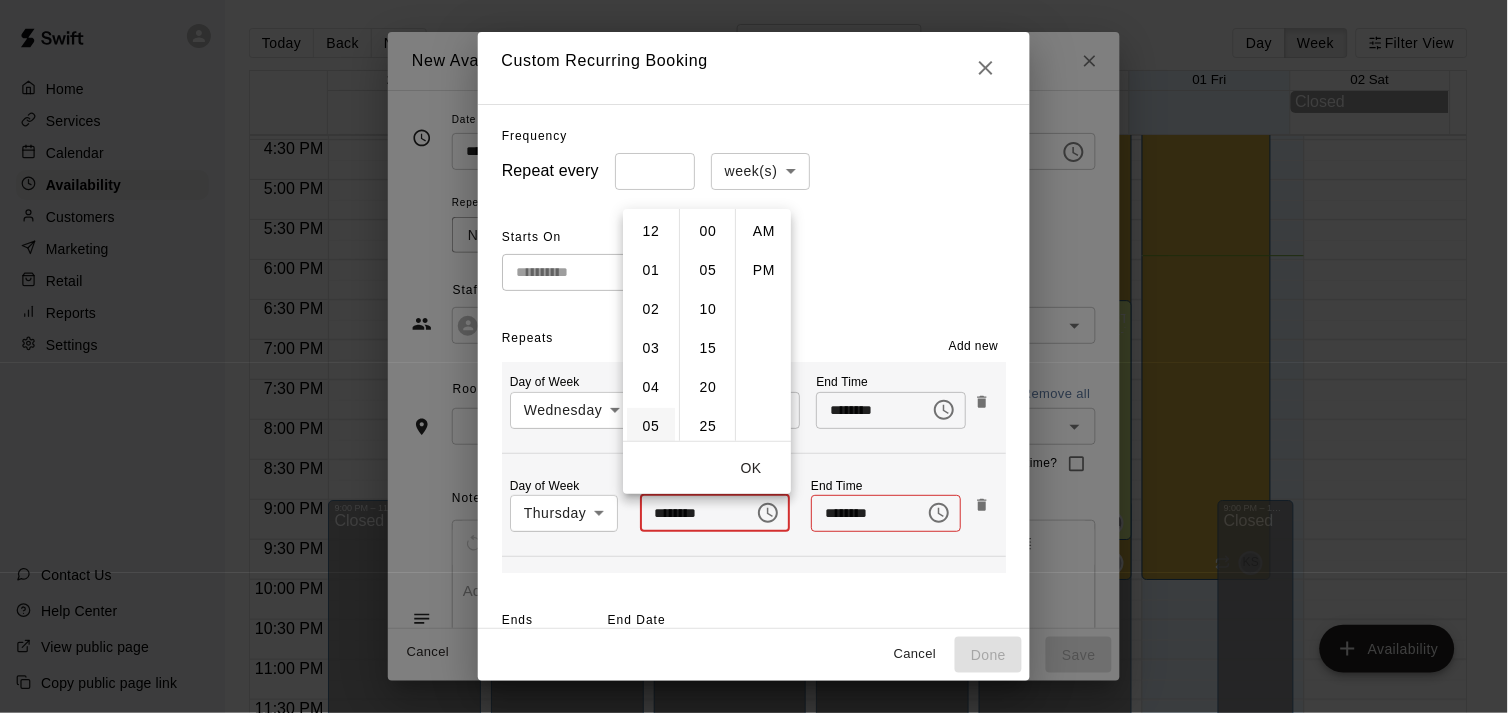 click on "05" at bounding box center [651, 426] 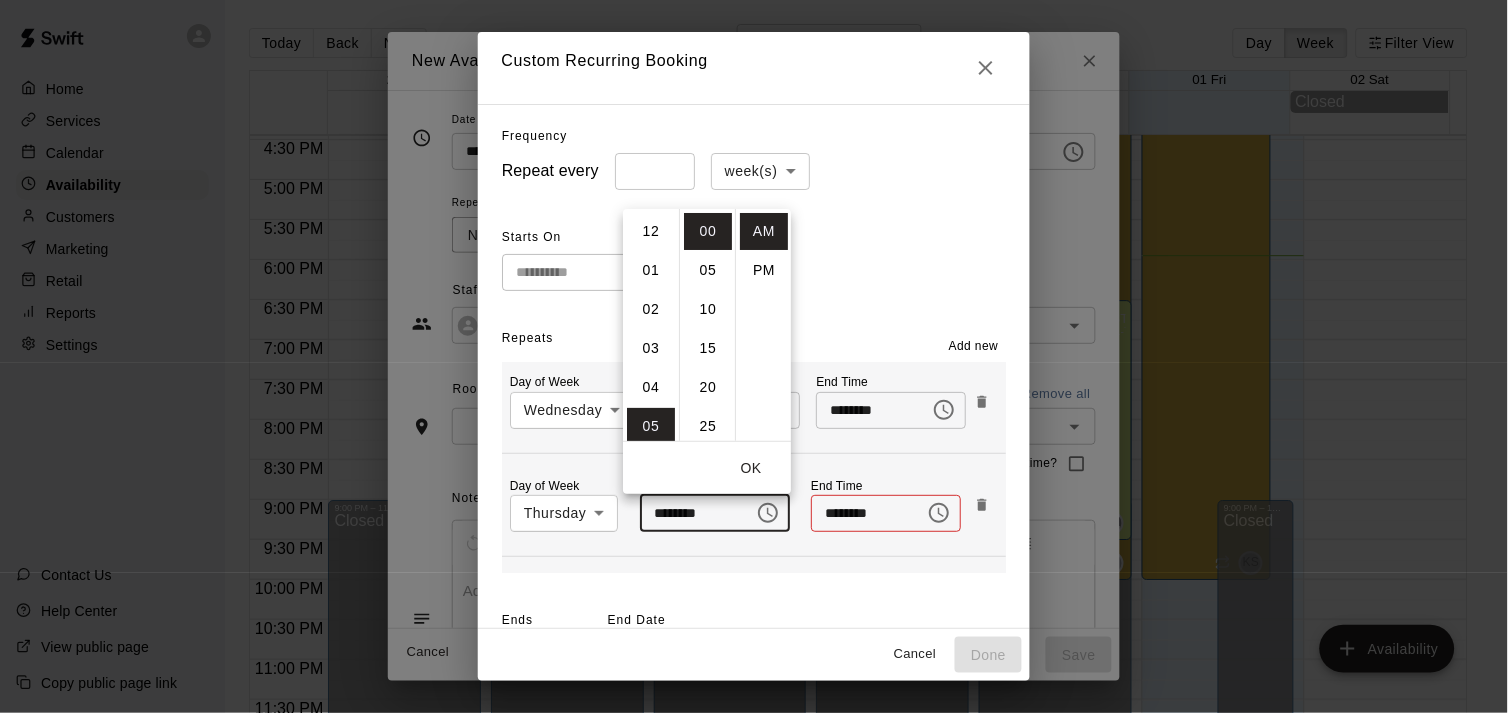 scroll, scrollTop: 195, scrollLeft: 0, axis: vertical 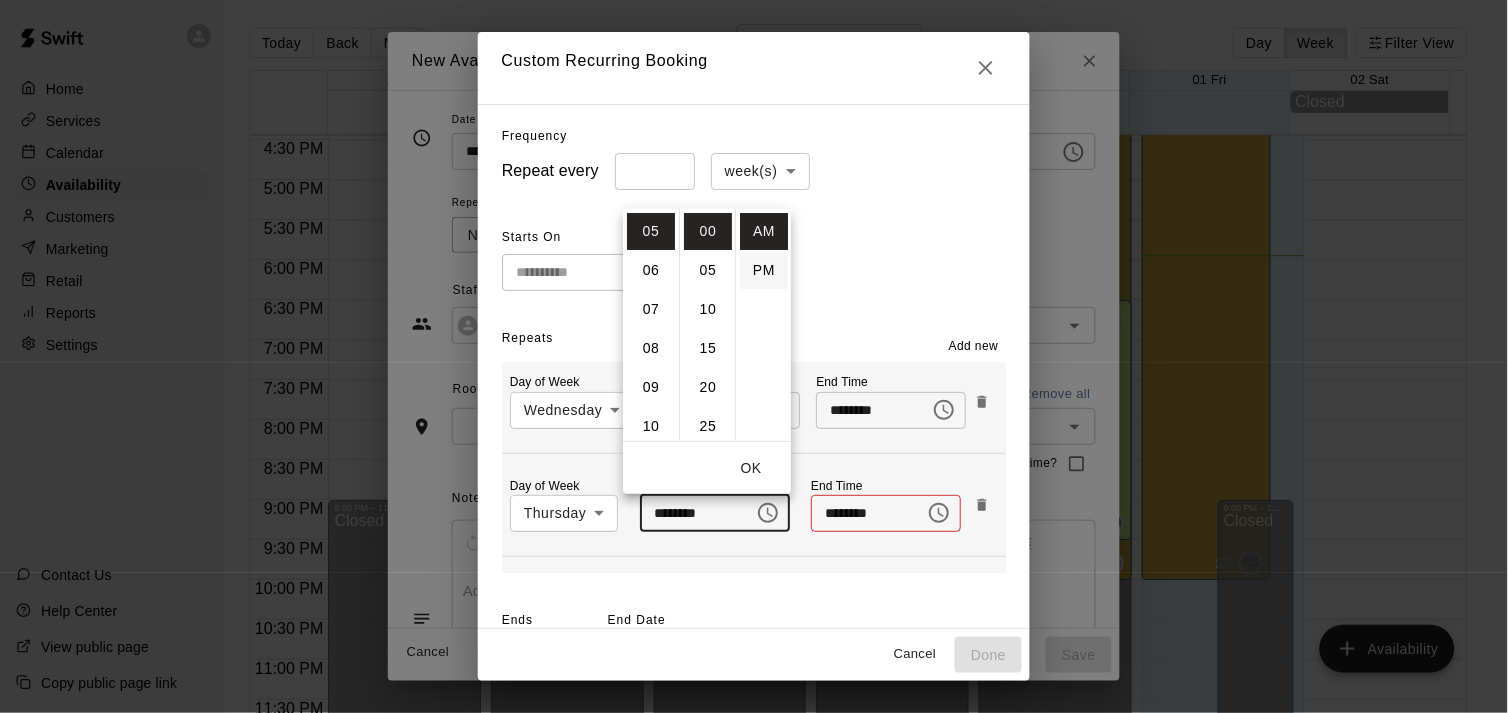 click on "PM" at bounding box center [764, 270] 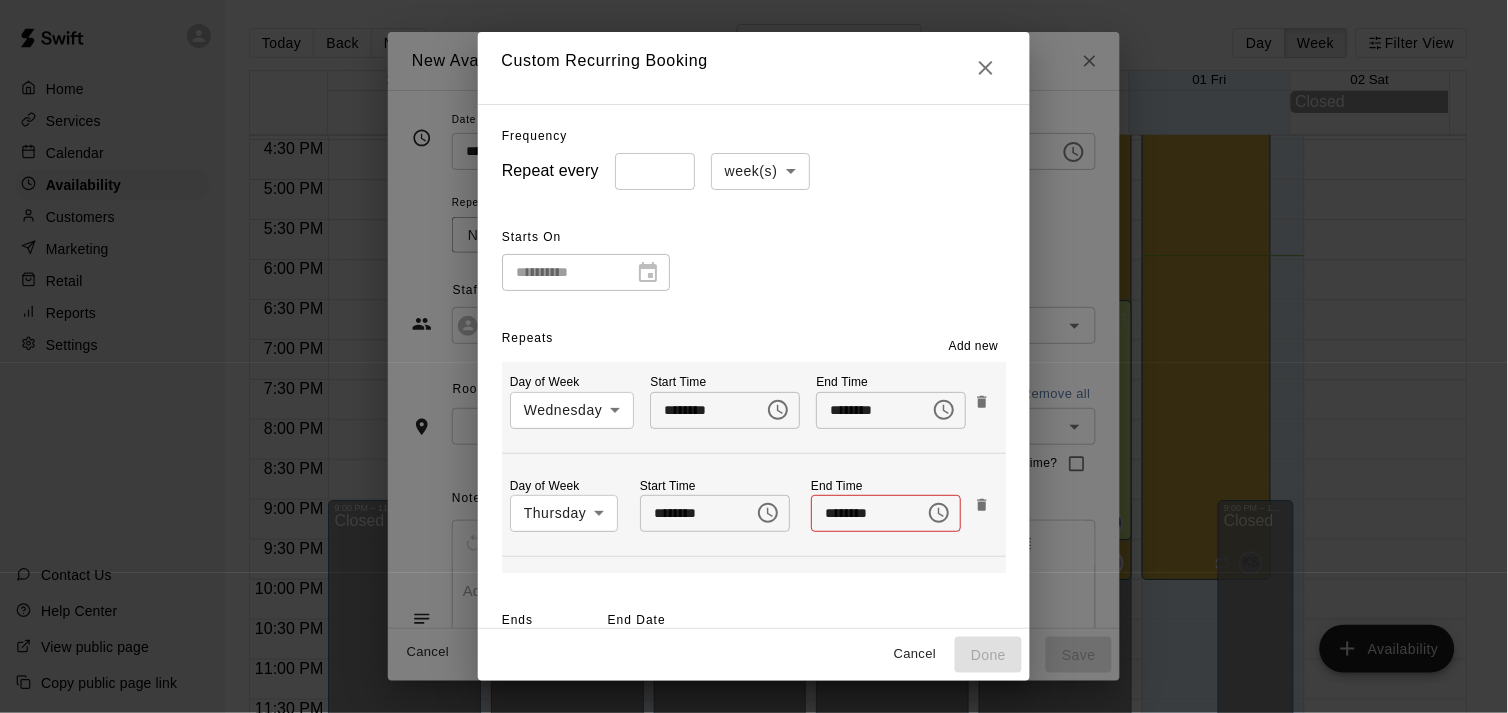 type on "********" 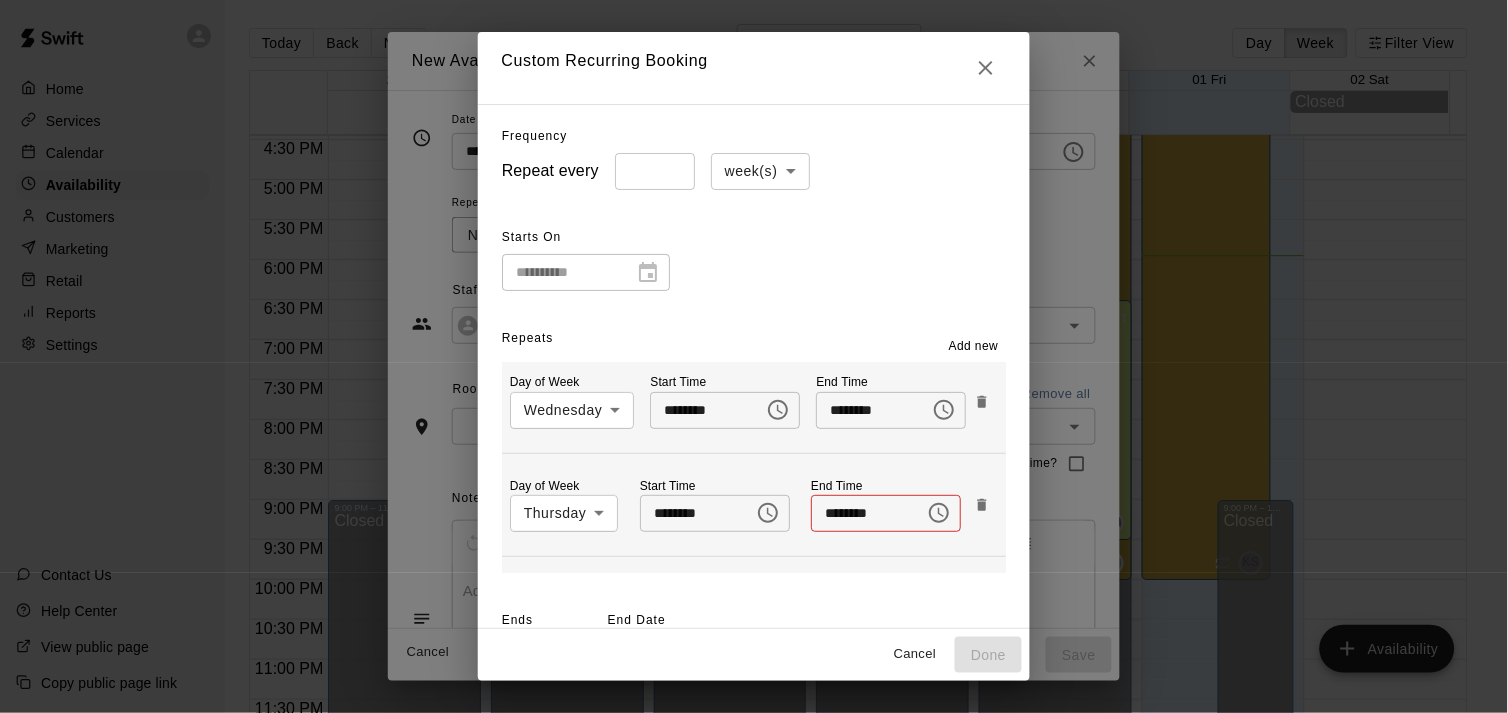 scroll, scrollTop: 35, scrollLeft: 0, axis: vertical 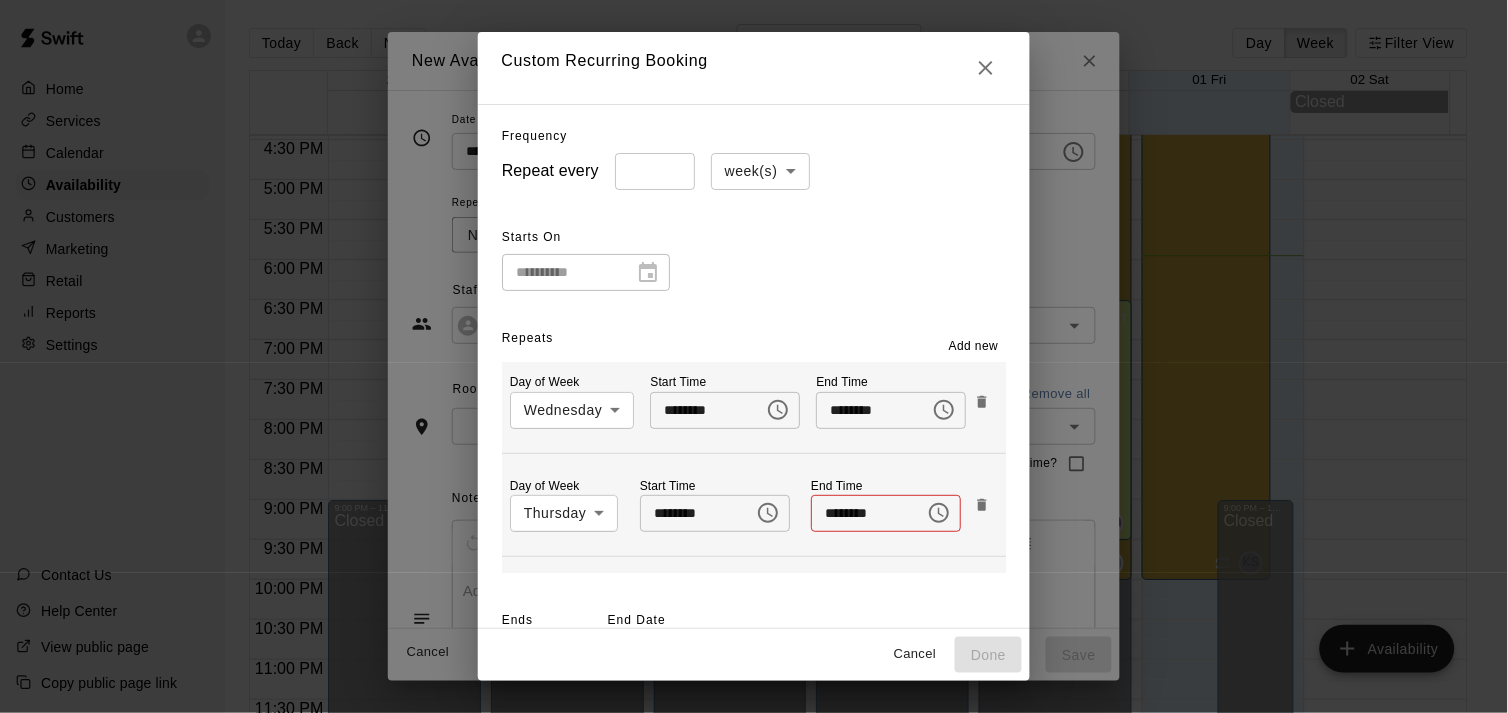 click 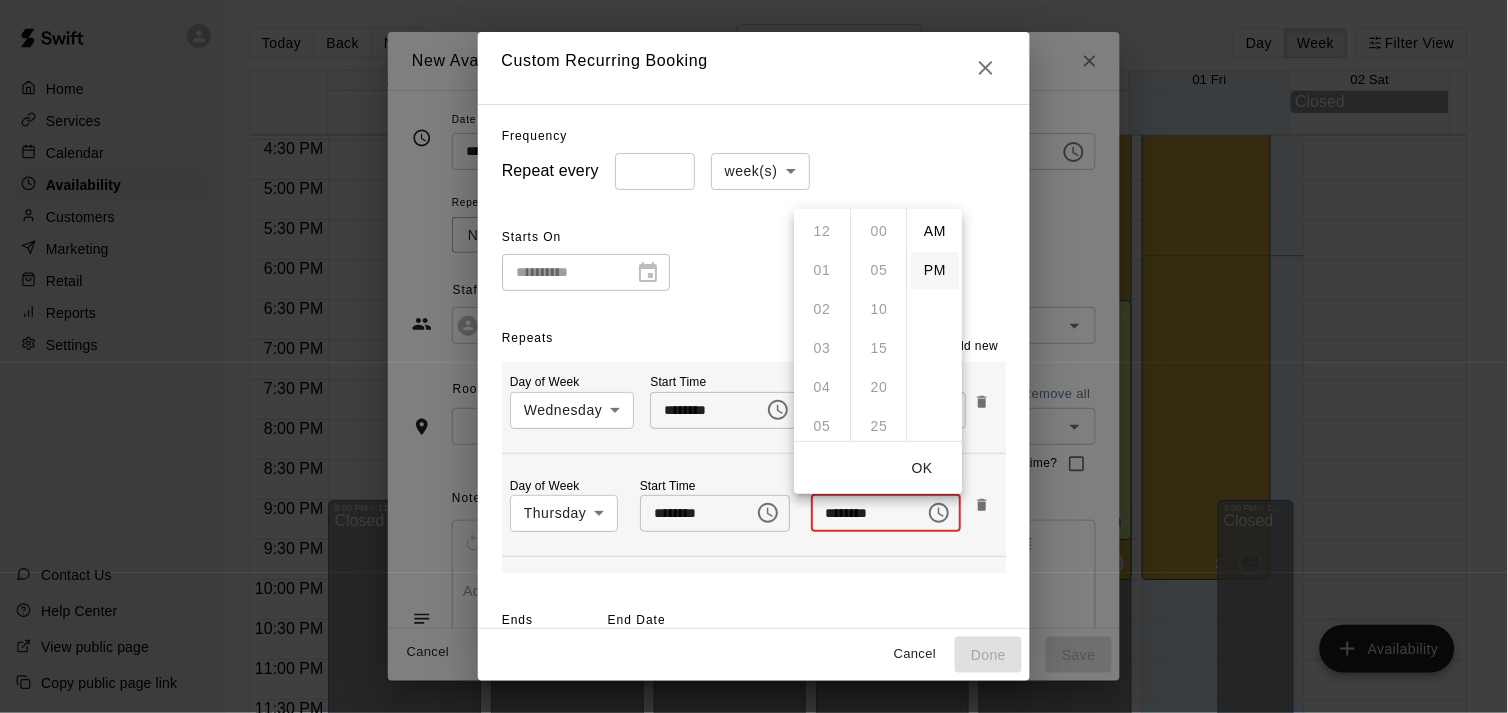 click on "PM" at bounding box center (935, 270) 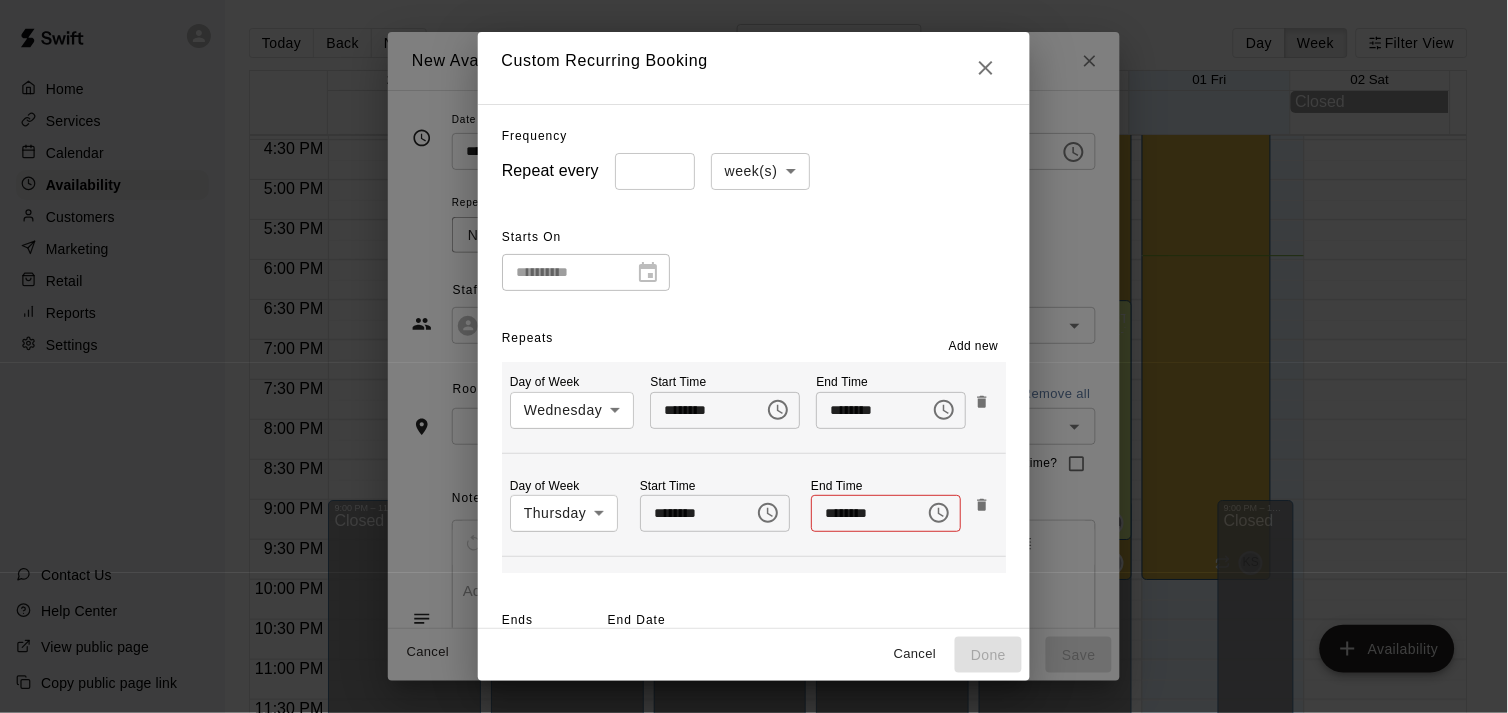 scroll, scrollTop: 35, scrollLeft: 0, axis: vertical 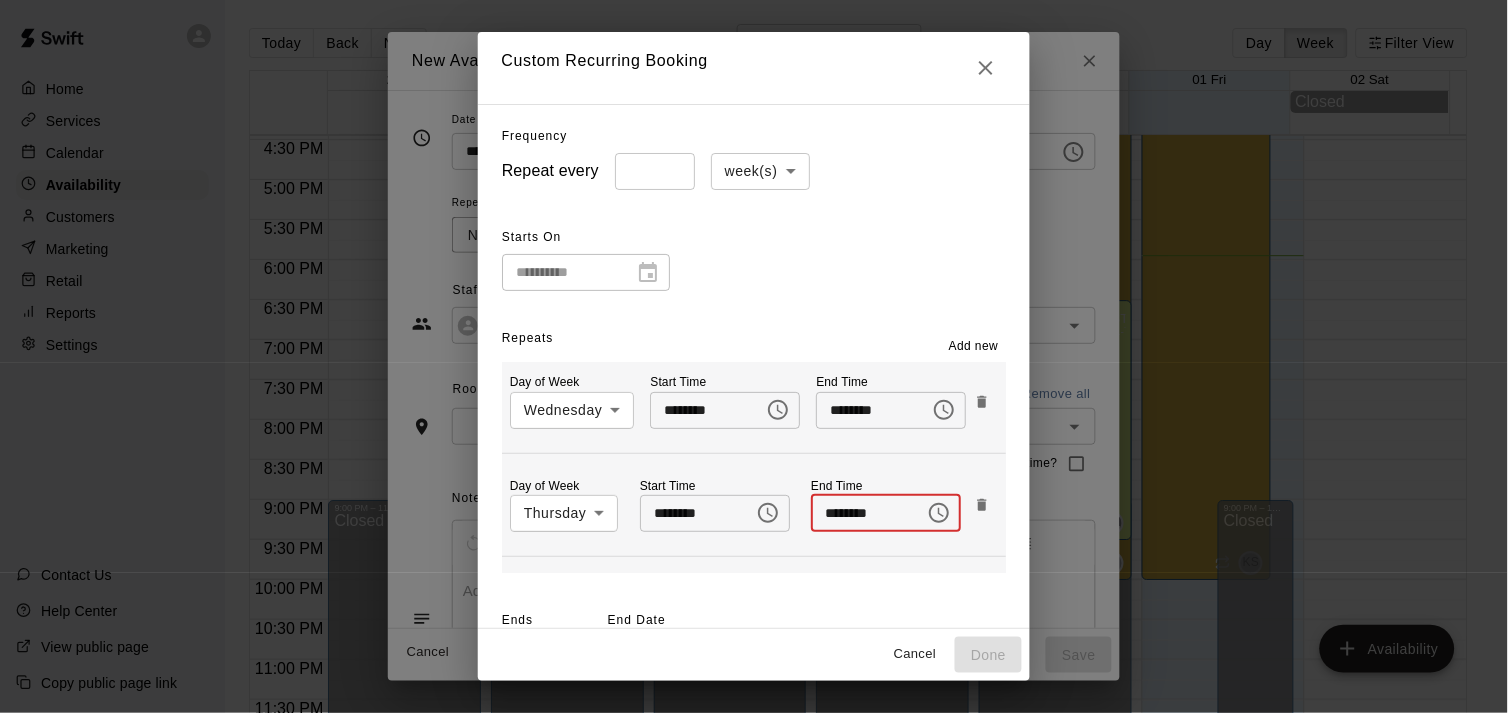 drag, startPoint x: 822, startPoint y: 511, endPoint x: 792, endPoint y: 513, distance: 30.066593 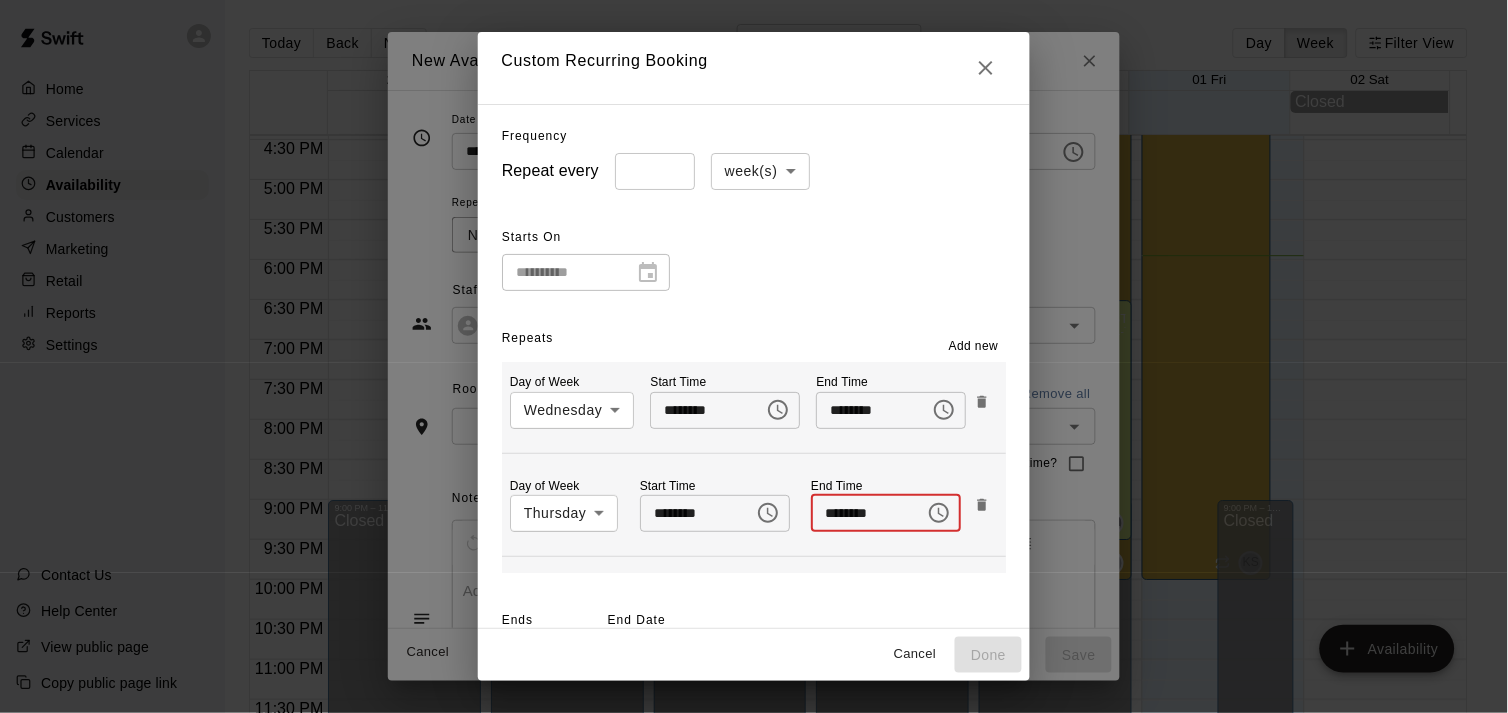 click on "Day of Week Thursday * ​ Start Time ******** ​ End Time ******** ​" at bounding box center [754, 505] 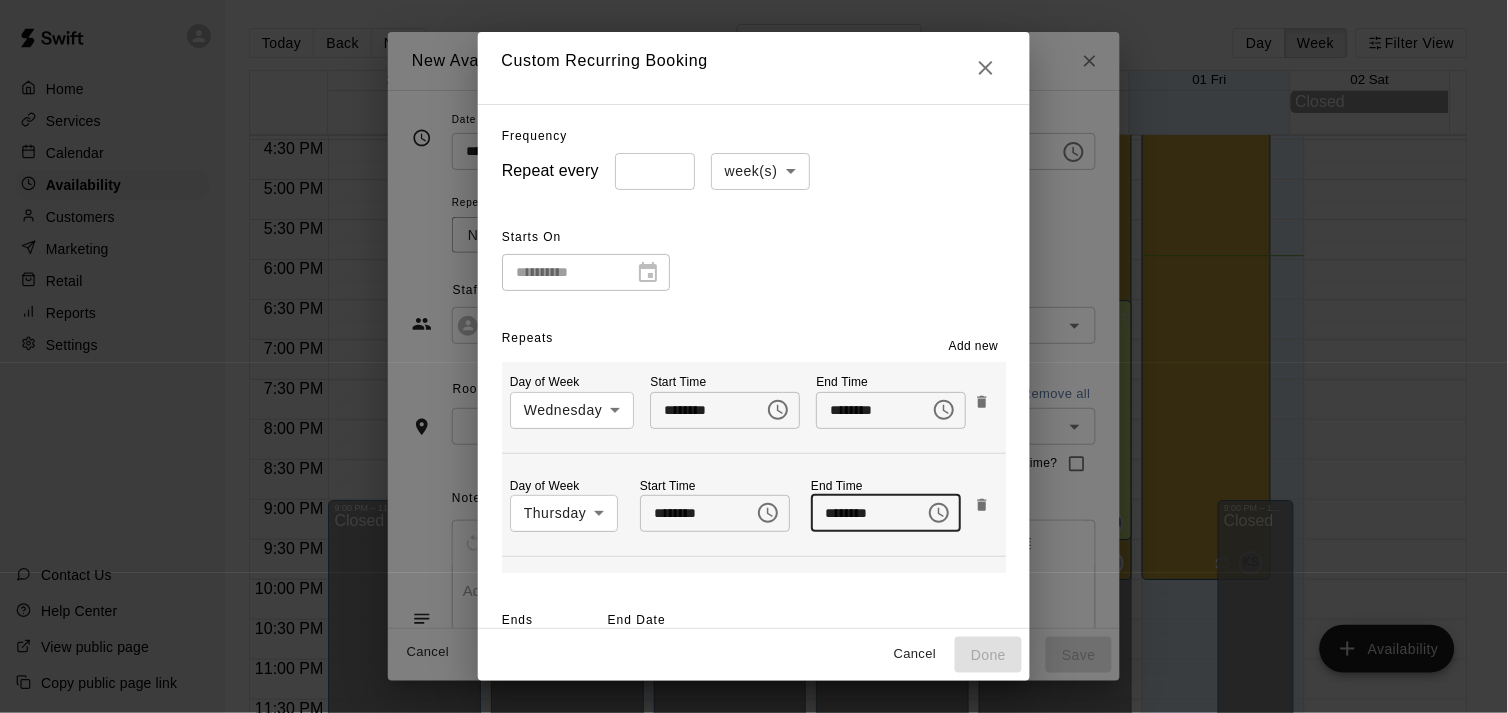 type on "********" 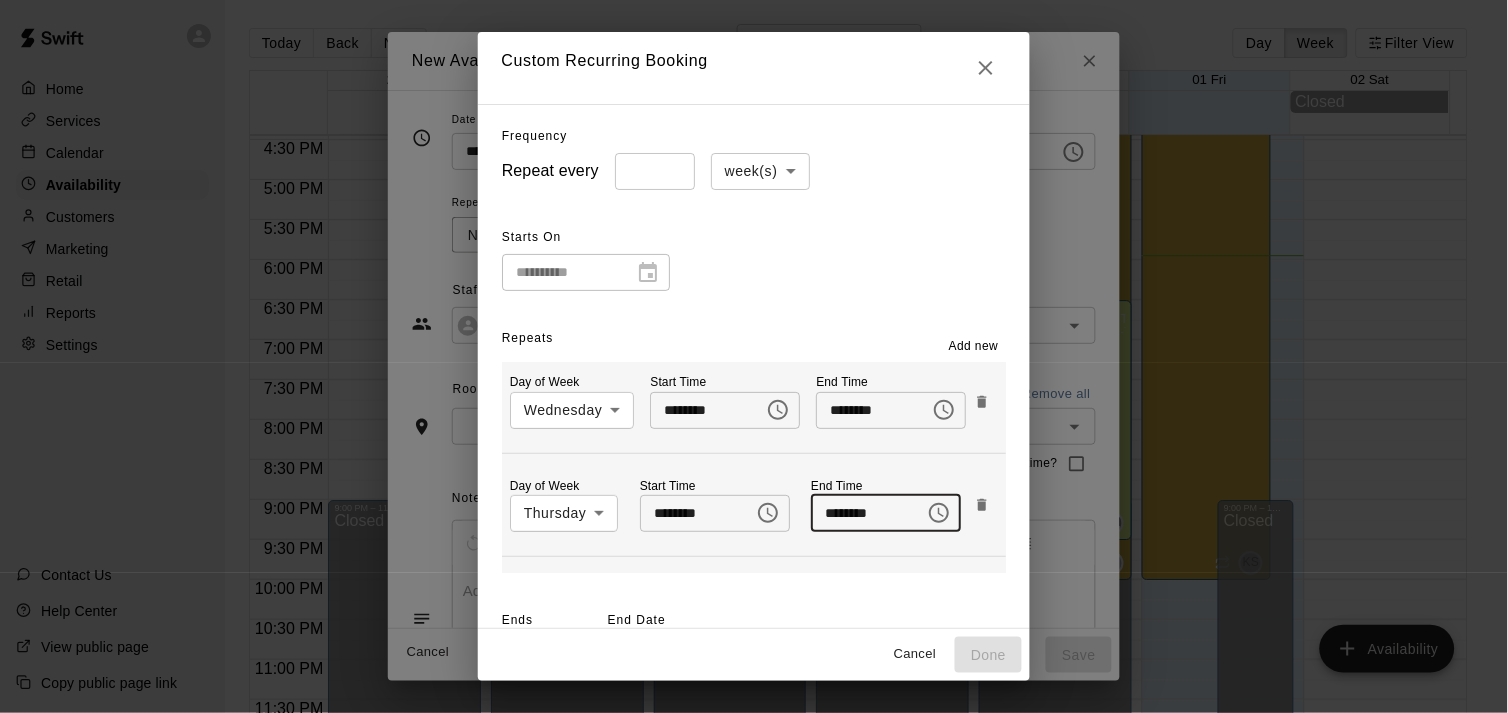 click on "Add new" at bounding box center [974, 347] 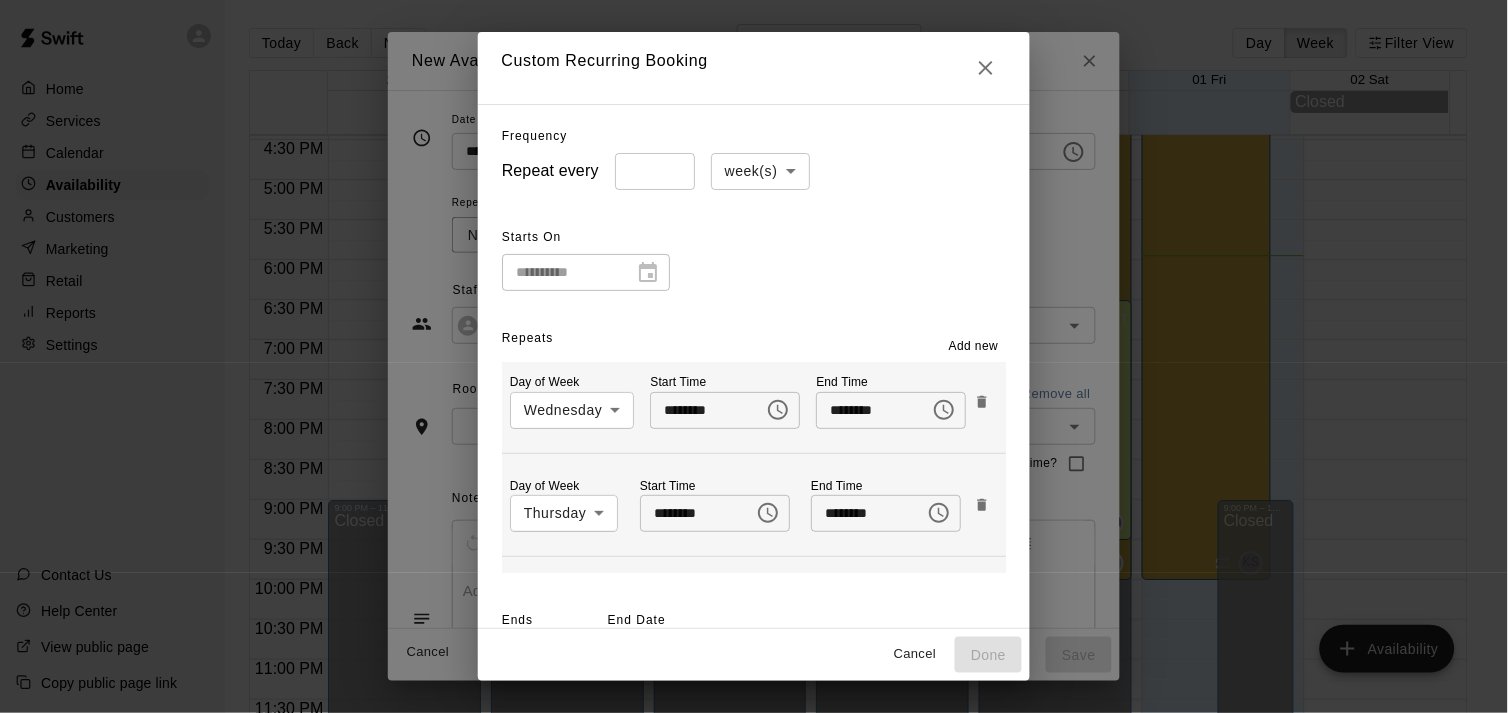 scroll, scrollTop: 306, scrollLeft: 0, axis: vertical 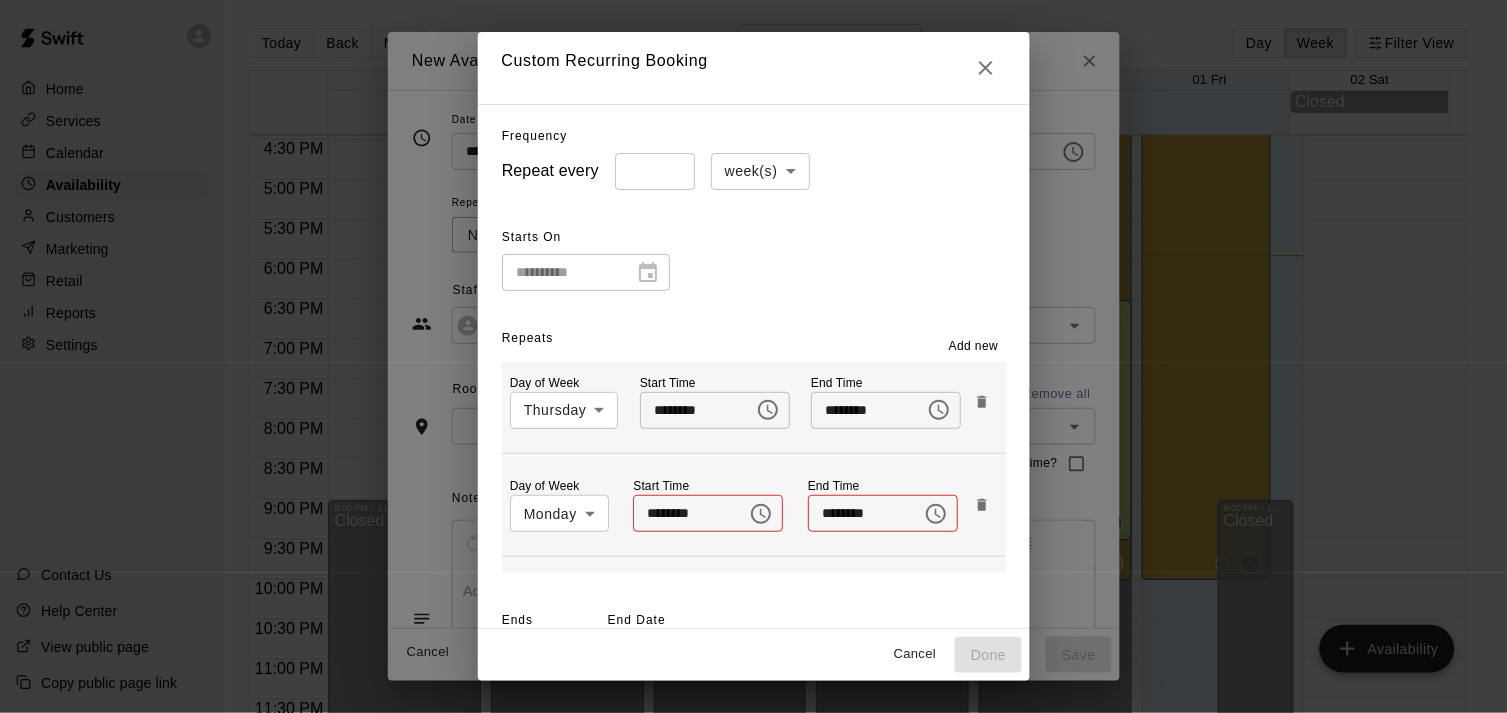 click on "Home Services Calendar Availability Customers Marketing Retail Reports Settings Contact Us Help Center View public page Copy public page link Today Back Next July 27 – August 02 Day Week Filter View 27 Sun 28 Mon 29 Tue 30 Wed 31 Thu 01 Fri 02 Sat   Closed 12:00 AM 12:30 AM 1:00 AM 1:30 AM 2:00 AM 2:30 AM 3:00 AM 3:30 AM 4:00 AM 4:30 AM 5:00 AM 5:30 AM 6:00 AM 6:30 AM 7:00 AM 7:30 AM 8:00 AM 8:30 AM 9:00 AM 9:30 AM 10:00 AM 10:30 AM 11:00 AM 11:30 AM 12:00 PM 12:30 PM 1:00 PM 1:30 PM 2:00 PM 2:30 PM 3:00 PM 3:30 PM 4:00 PM 4:30 PM 5:00 PM 5:30 PM 6:00 PM 6:30 PM 7:00 PM 7:30 PM 8:00 PM 8:30 PM 9:00 PM 9:30 PM 10:00 PM 10:30 PM 11:00 PM 11:30 PM 12:00 AM – 4:00 PM Closed 9:00 PM – 11:59 PM Closed 12:00 PM – 10:00 PM [FIRST] [LAST] Cage 1-The Mound Lab, Cage 2- The Launch Pad, Cage 3- The Boom Box, Cage 4- The Mash Zone, Cage 5- The Power Alley, Outdoor Turf-The Yard, Outside Cage 1- The Office, Outdoor Cage 2- The Den KS 12:00 AM – 9:00 AM Closed 9:00 AM – 9:00 PM [FIRST] [LAST] JA Closed CM DW TS" at bounding box center [754, 372] 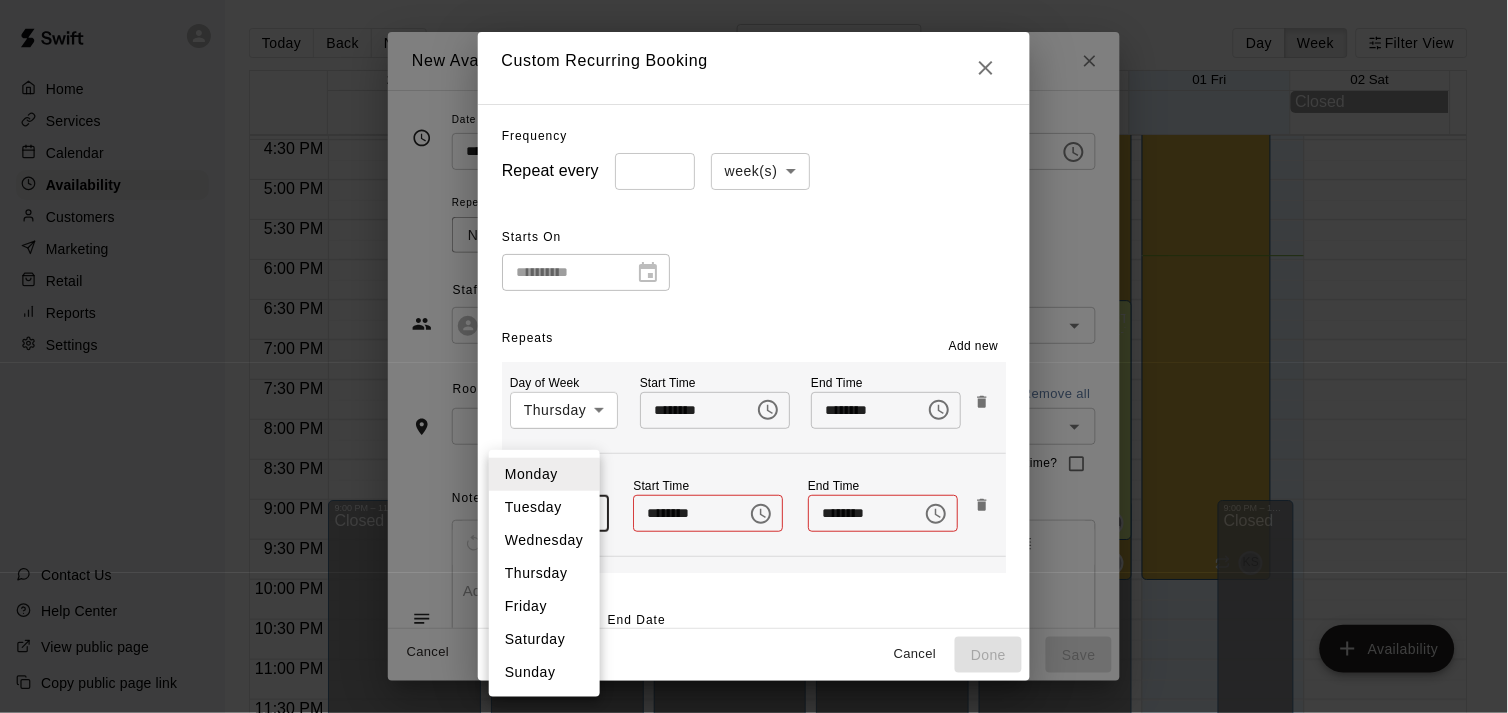 click on "Friday" at bounding box center [544, 606] 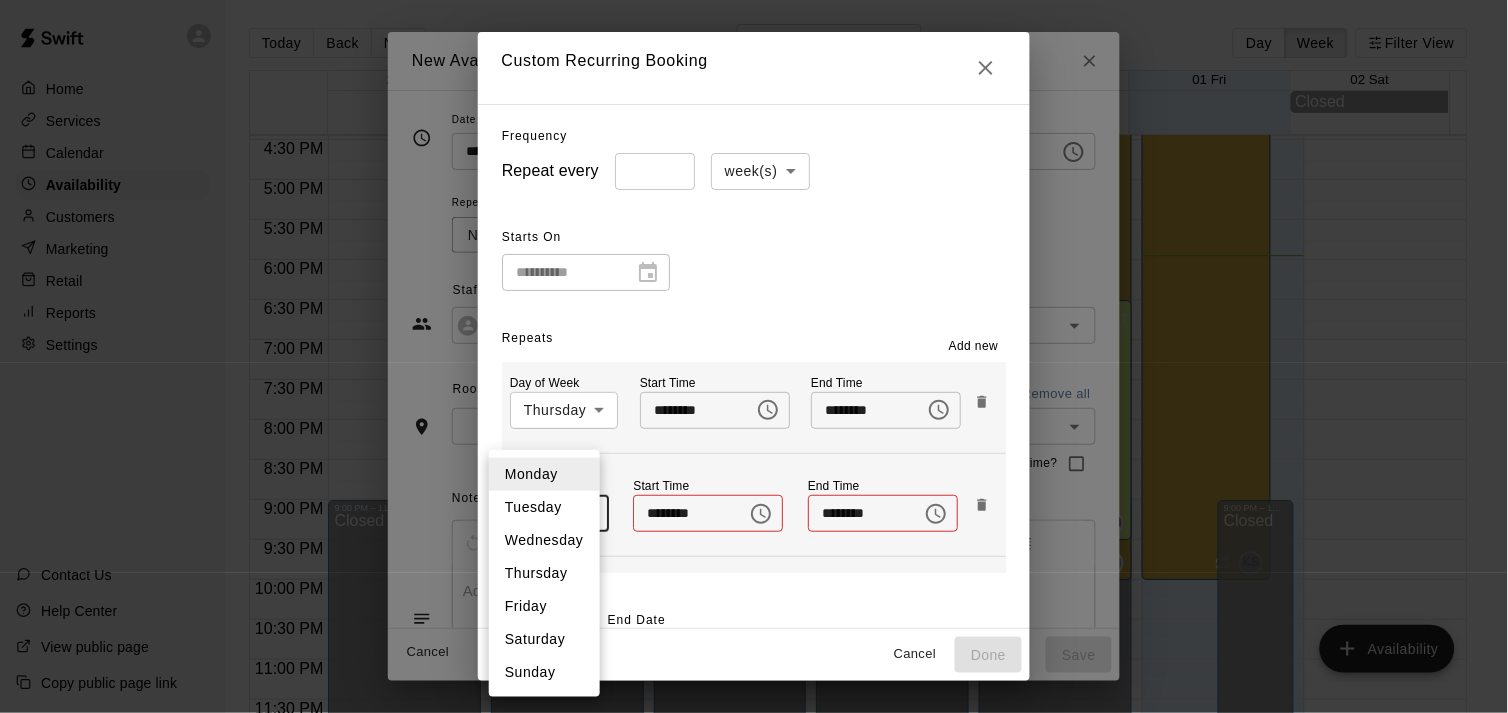 type on "*" 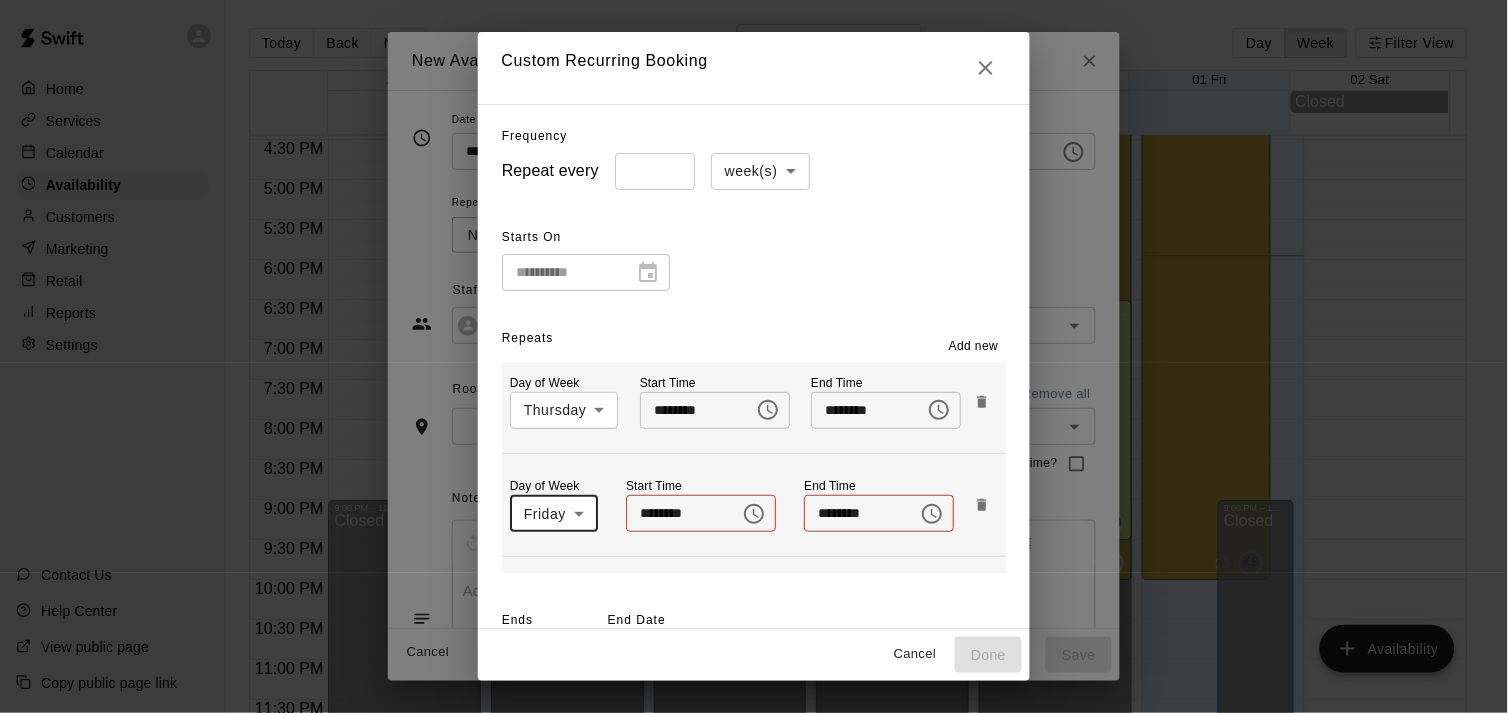 click 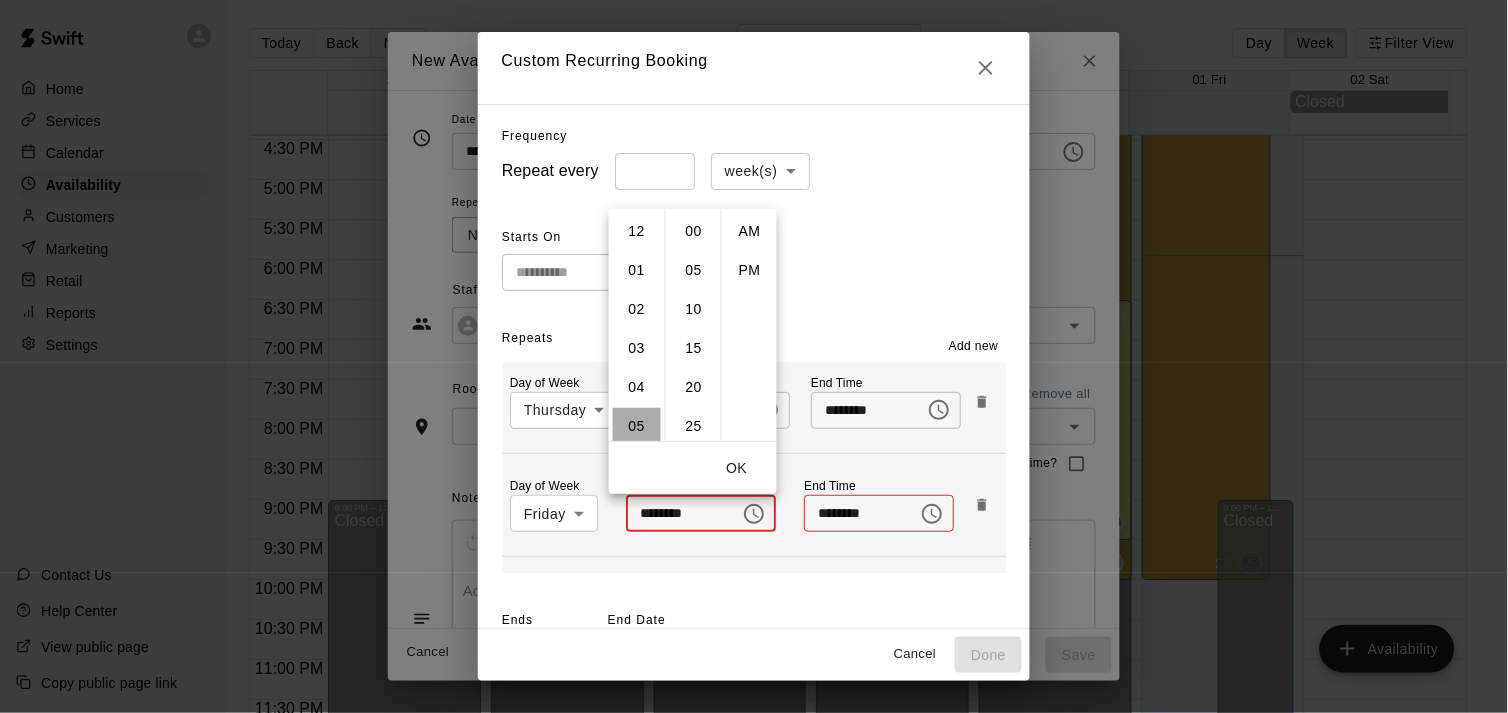 click on "05" at bounding box center (637, 426) 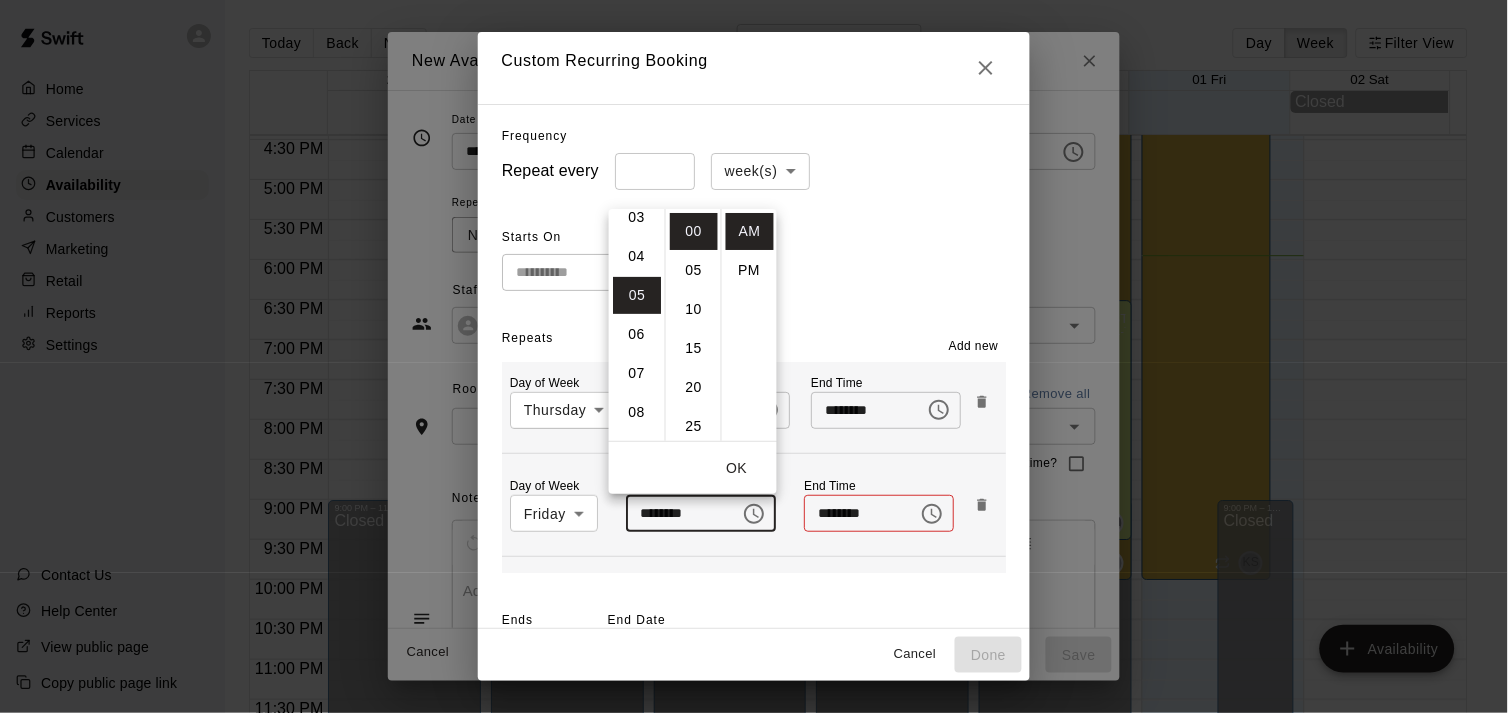 scroll, scrollTop: 195, scrollLeft: 0, axis: vertical 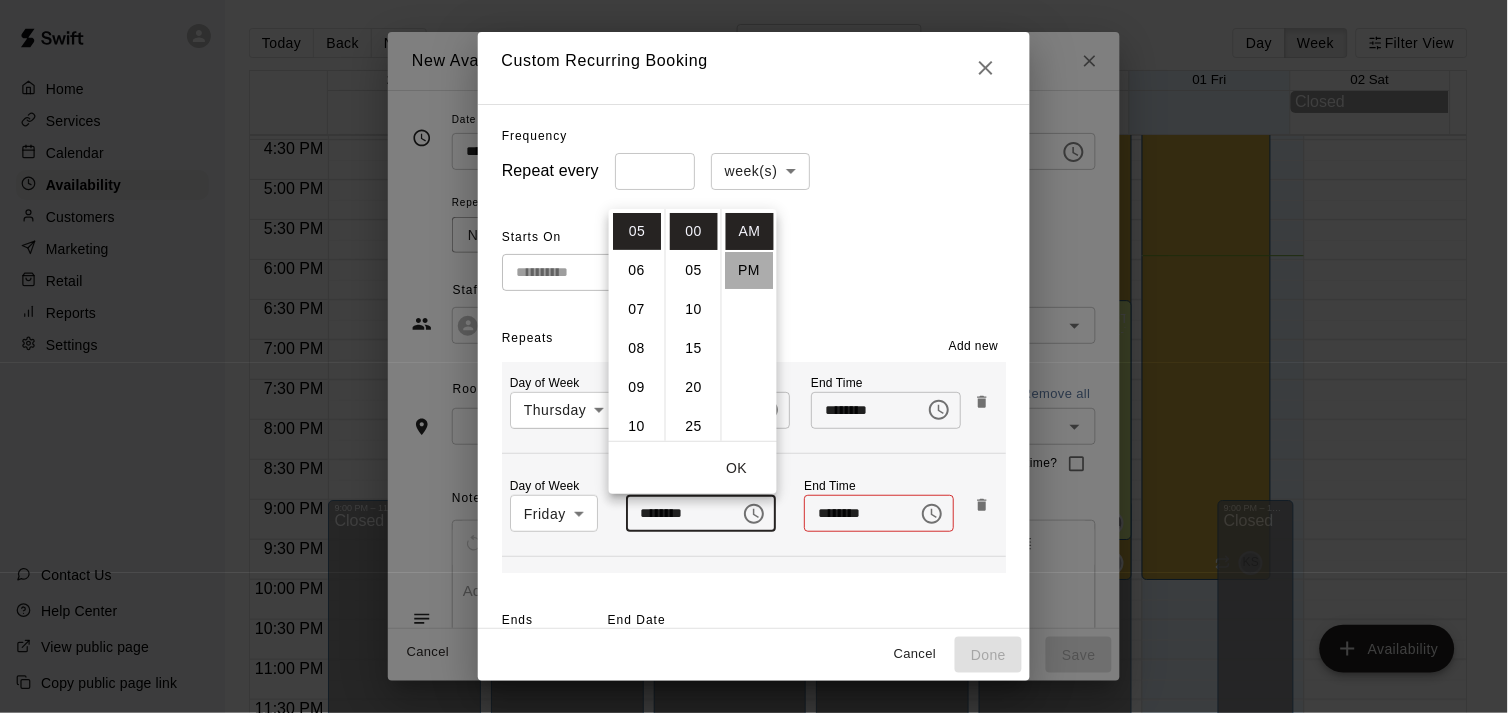 click on "PM" at bounding box center (750, 270) 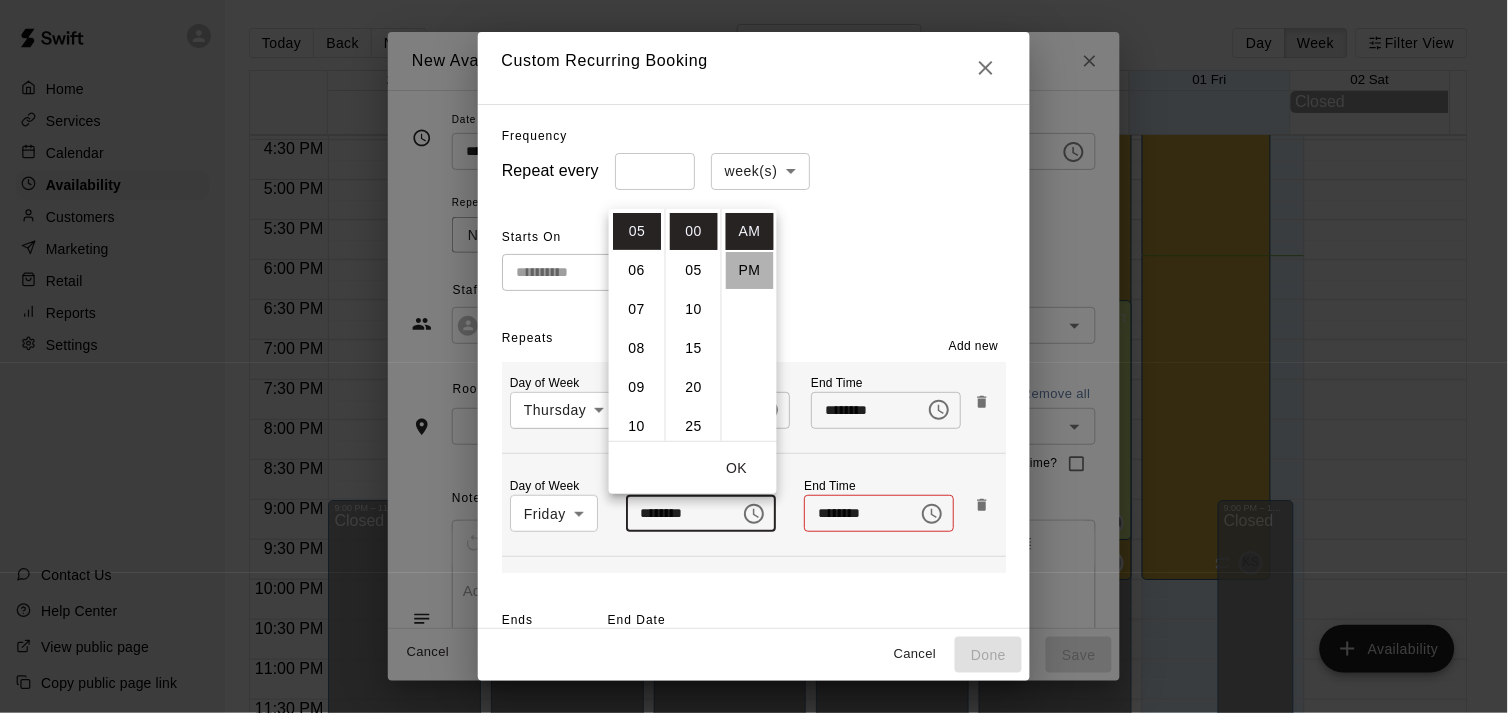 type on "********" 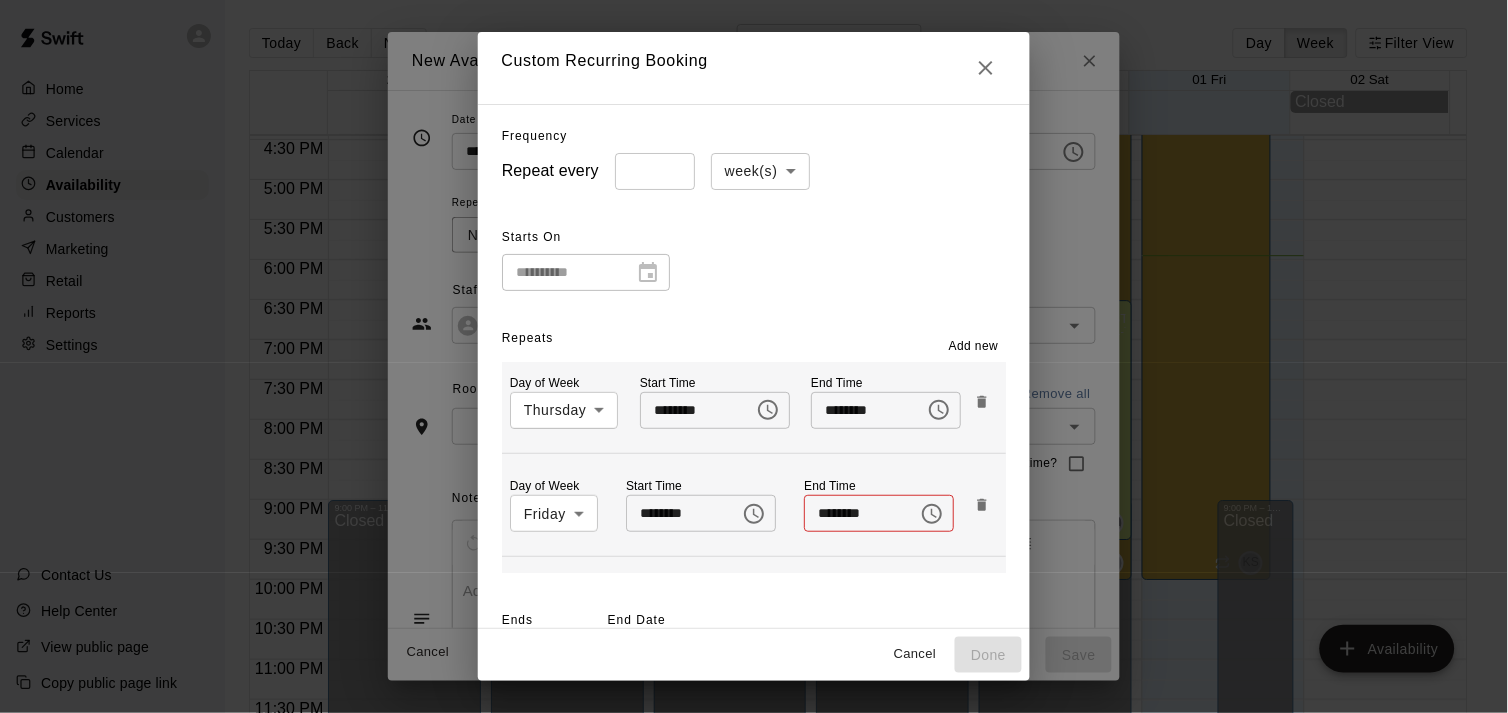 scroll, scrollTop: 35, scrollLeft: 0, axis: vertical 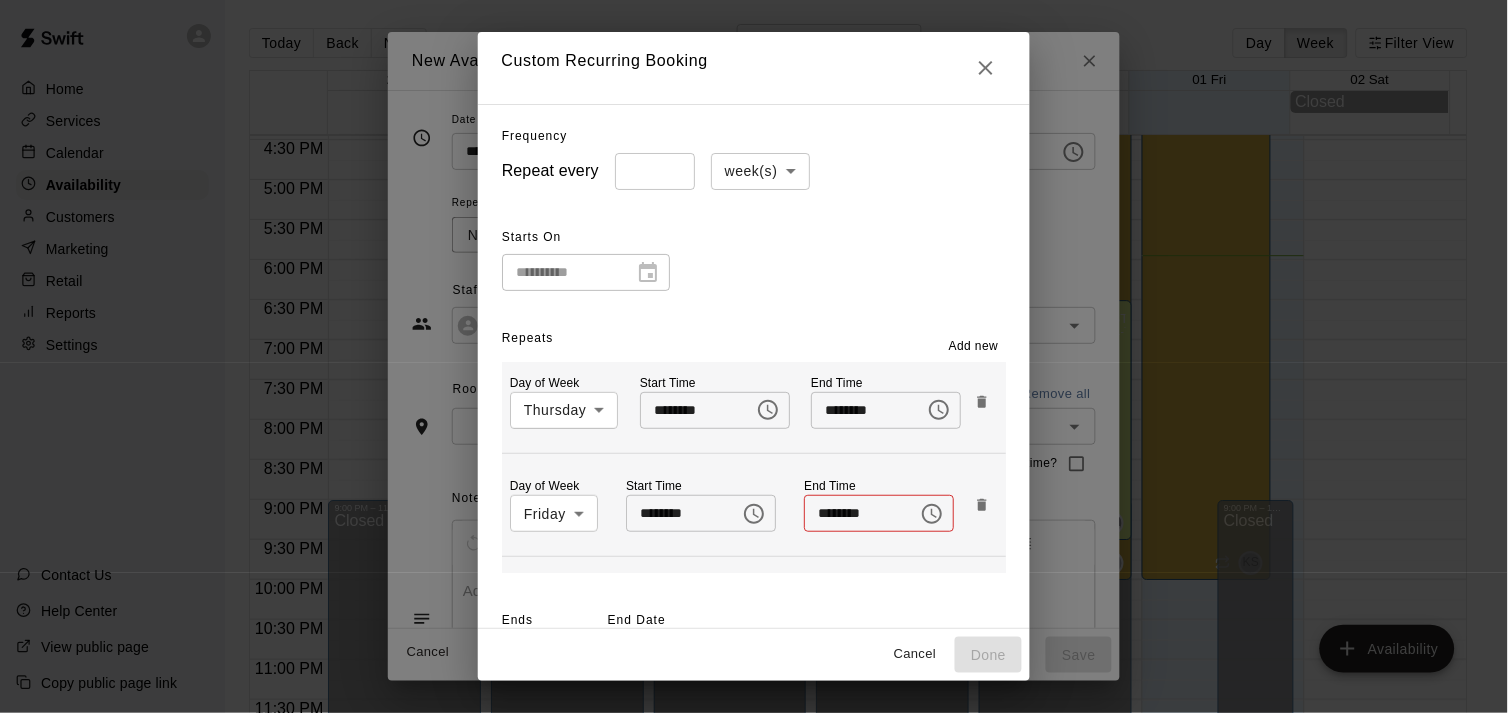 click 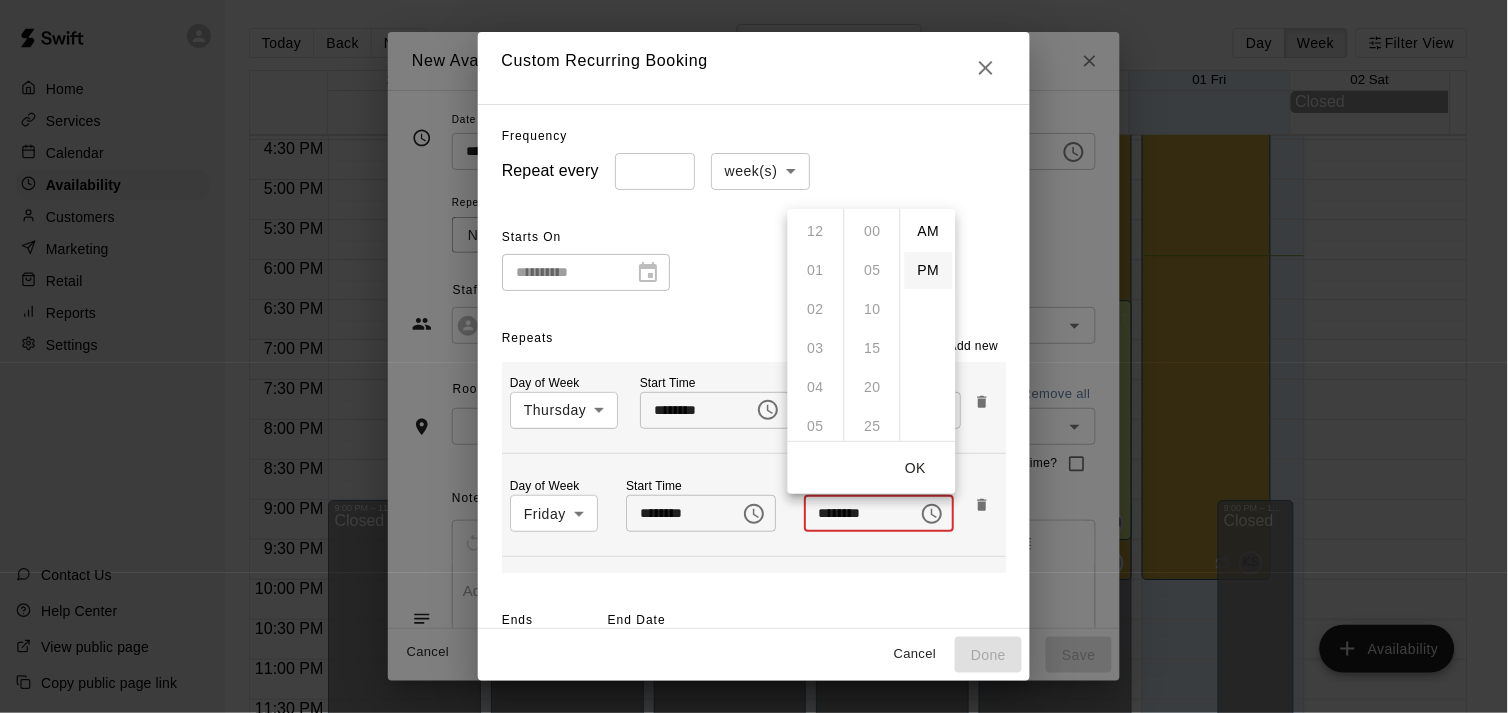 click on "PM" at bounding box center (929, 270) 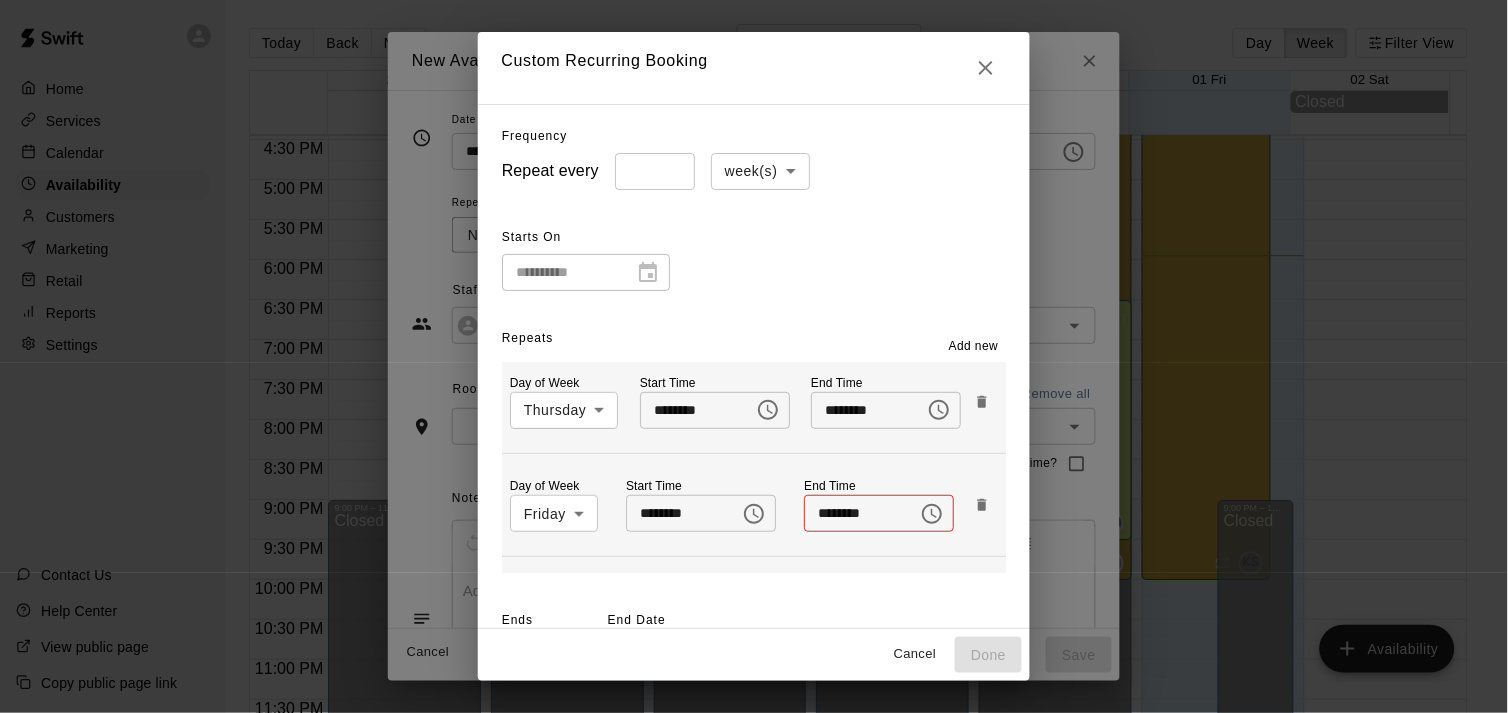 scroll, scrollTop: 35, scrollLeft: 0, axis: vertical 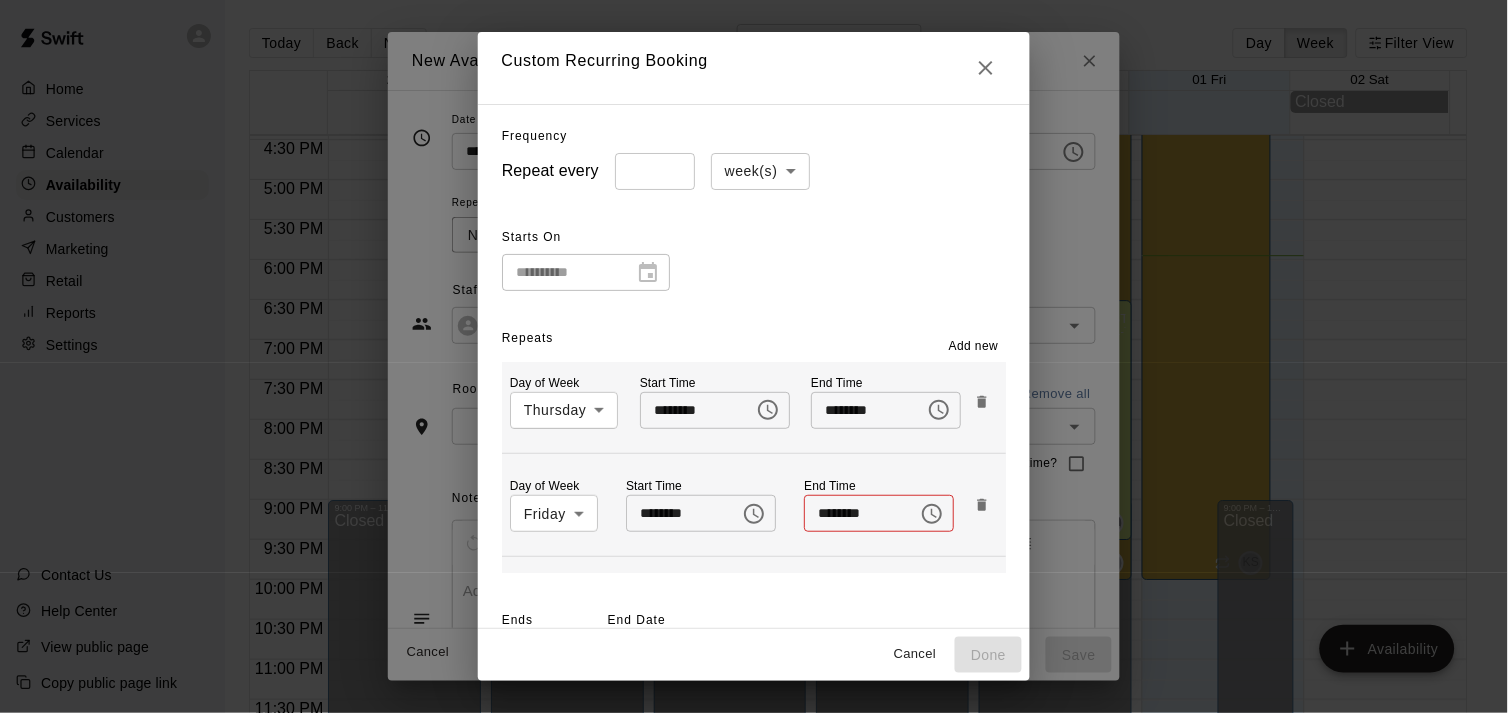 click on "********" at bounding box center [854, 513] 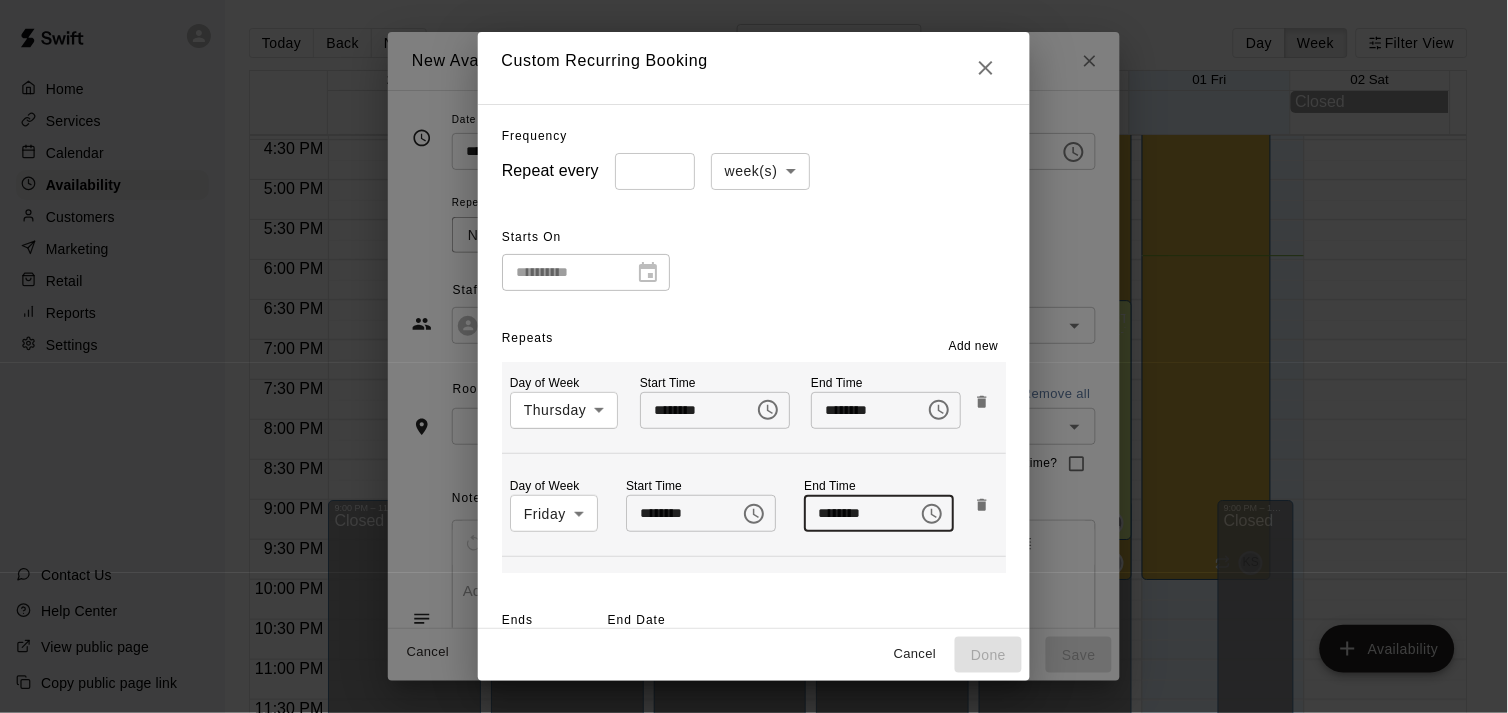 type on "********" 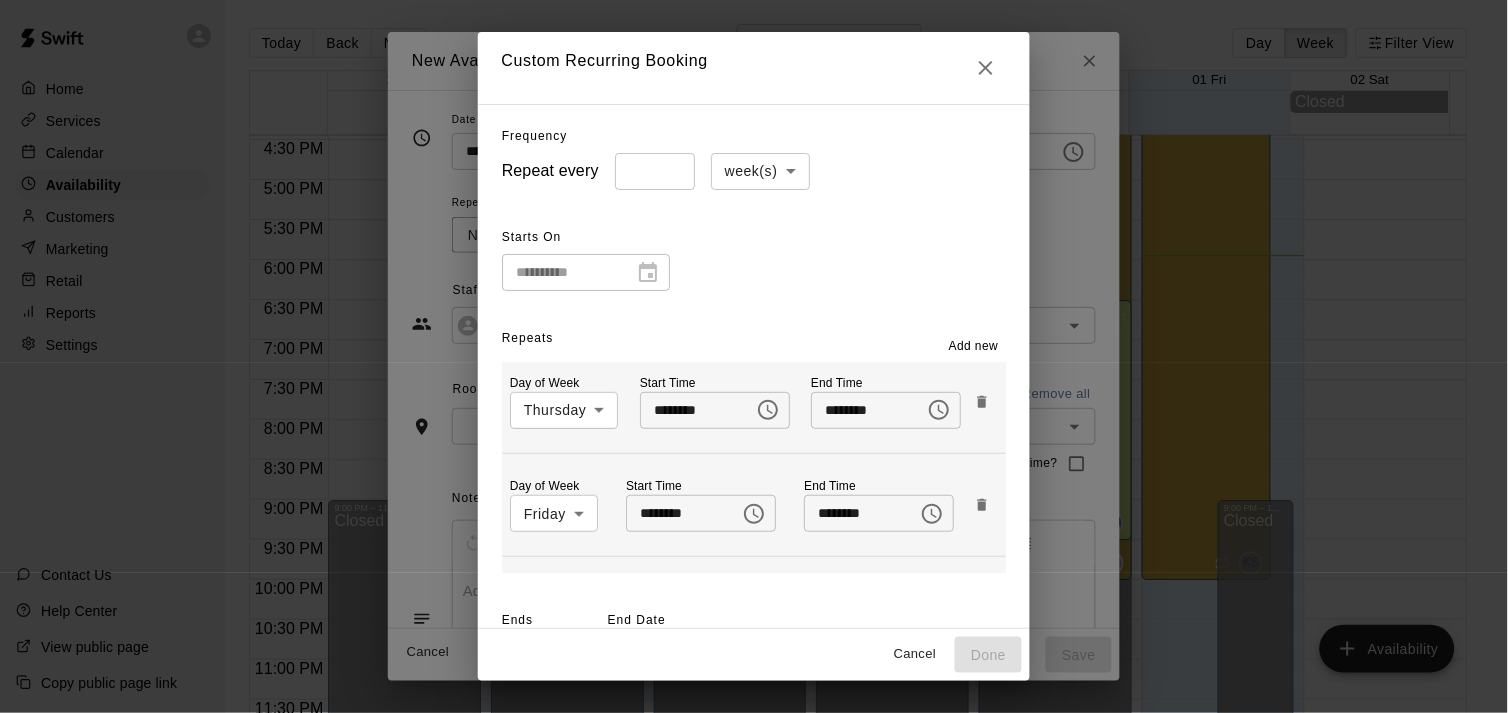 scroll, scrollTop: 65, scrollLeft: 0, axis: vertical 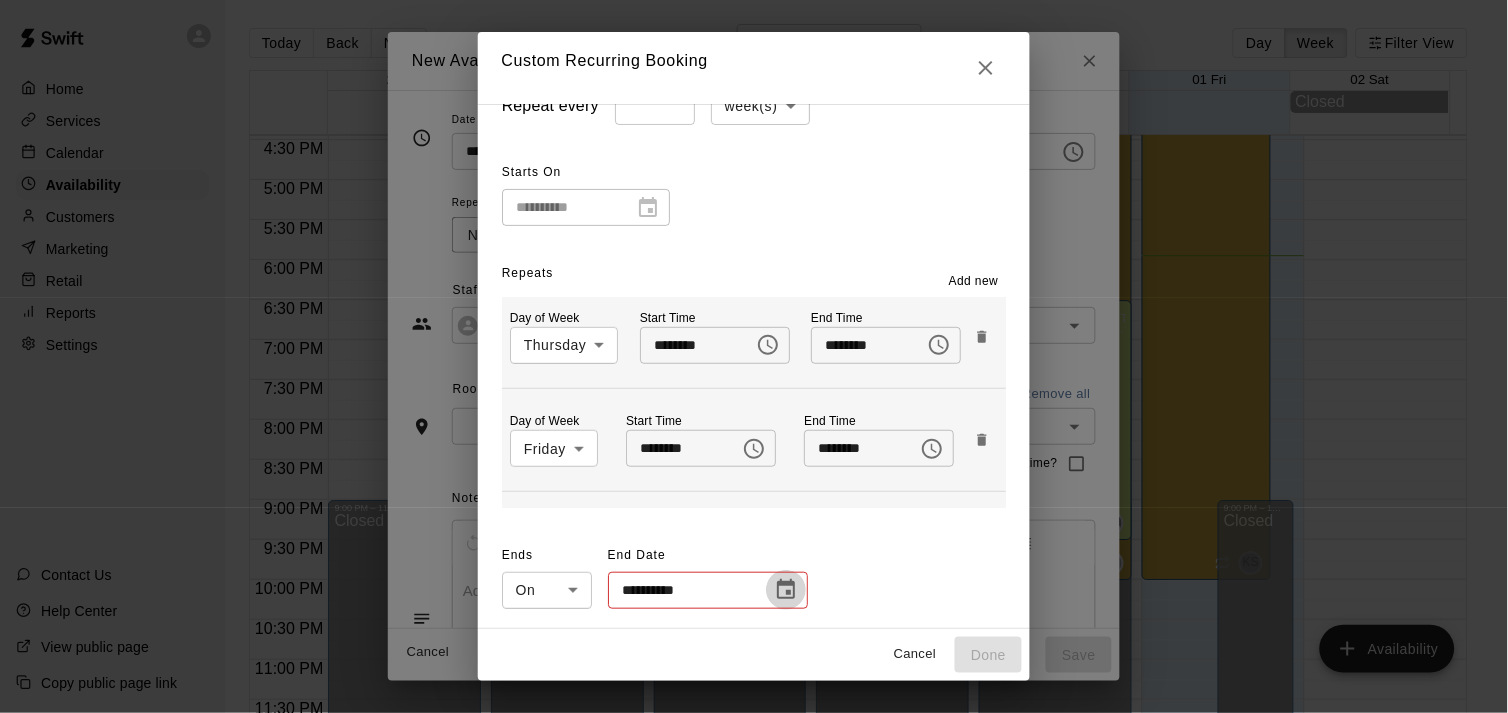 click 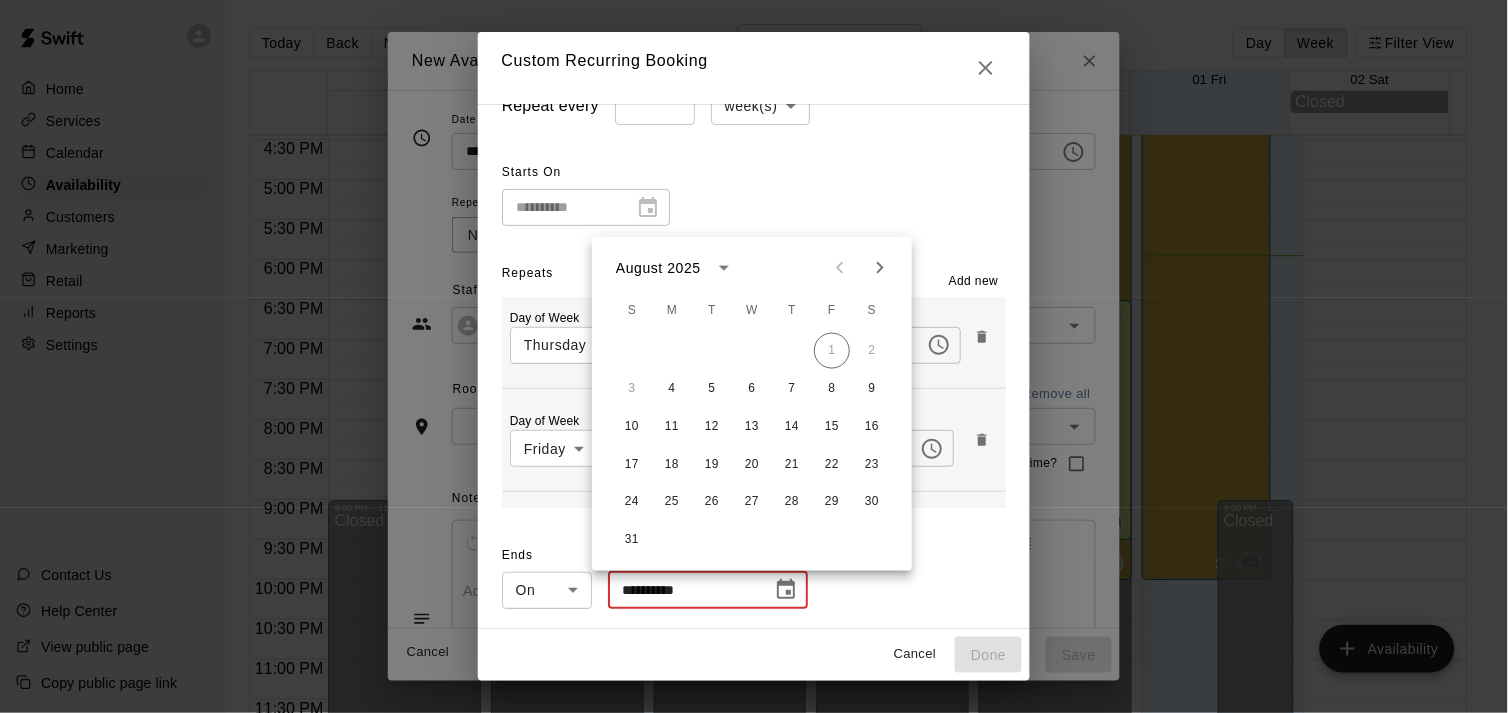 click 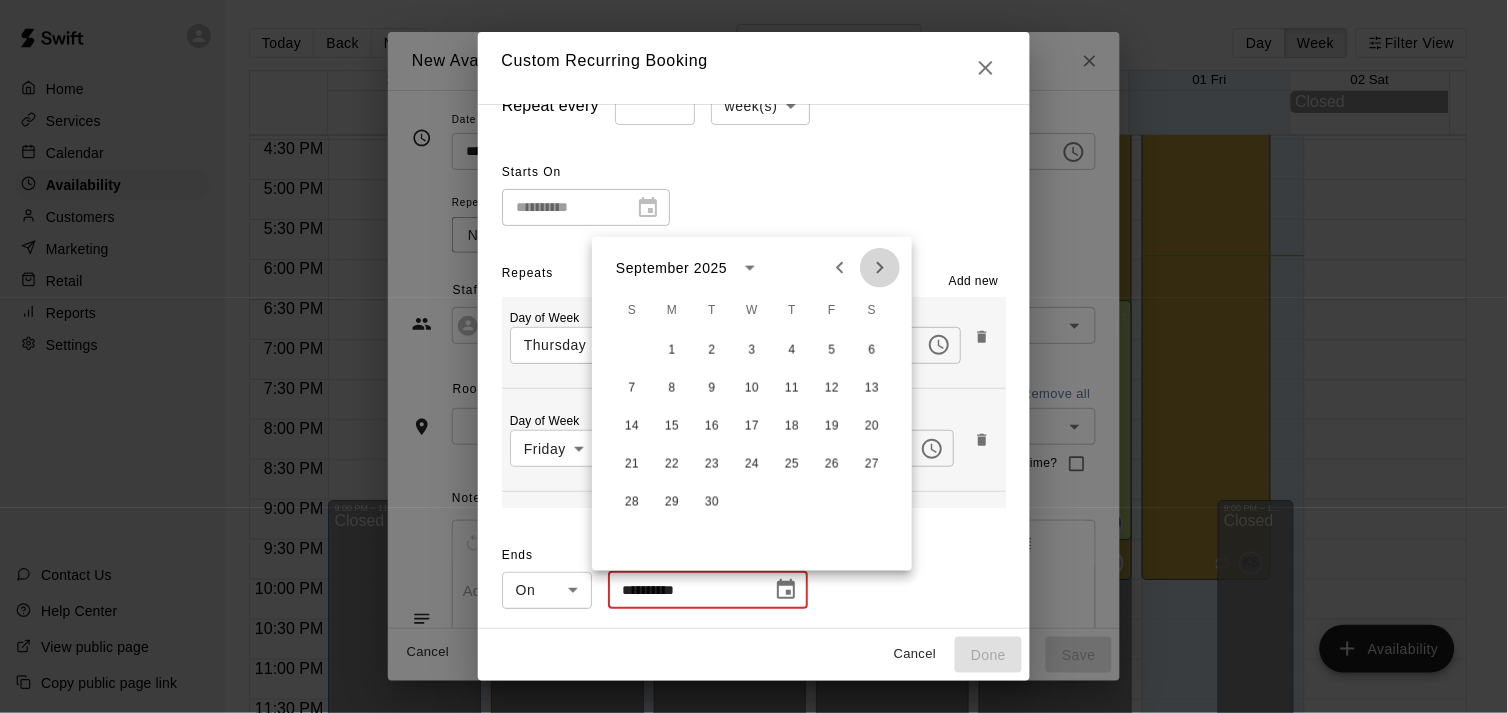 click 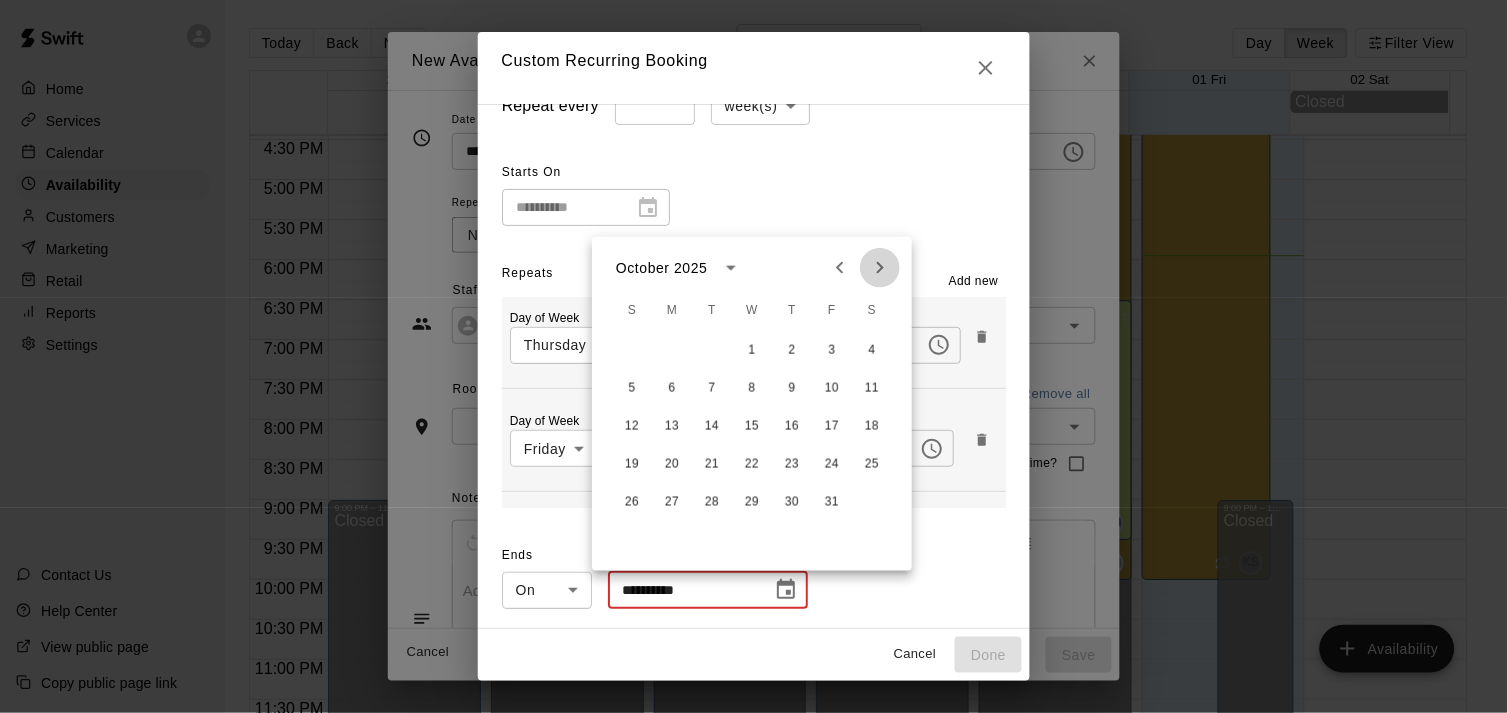 click 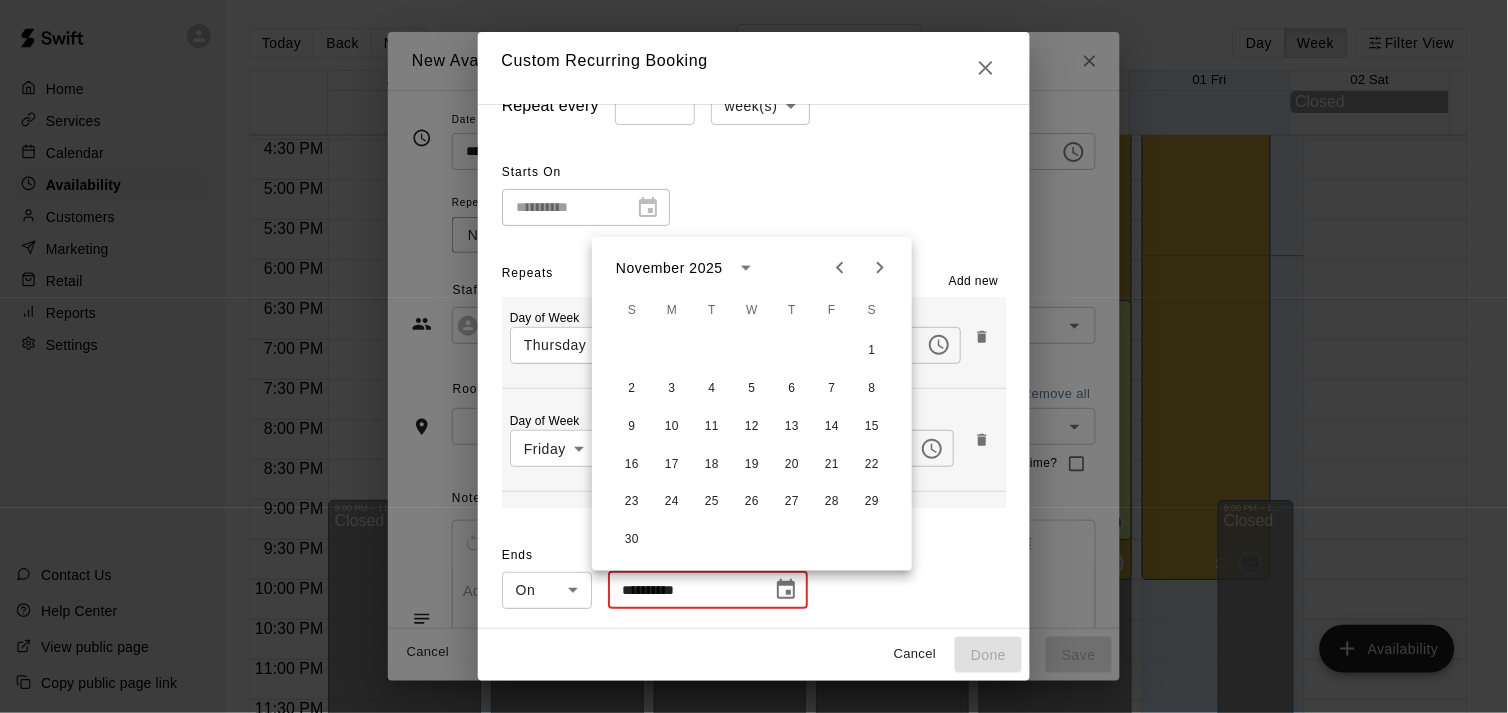 click 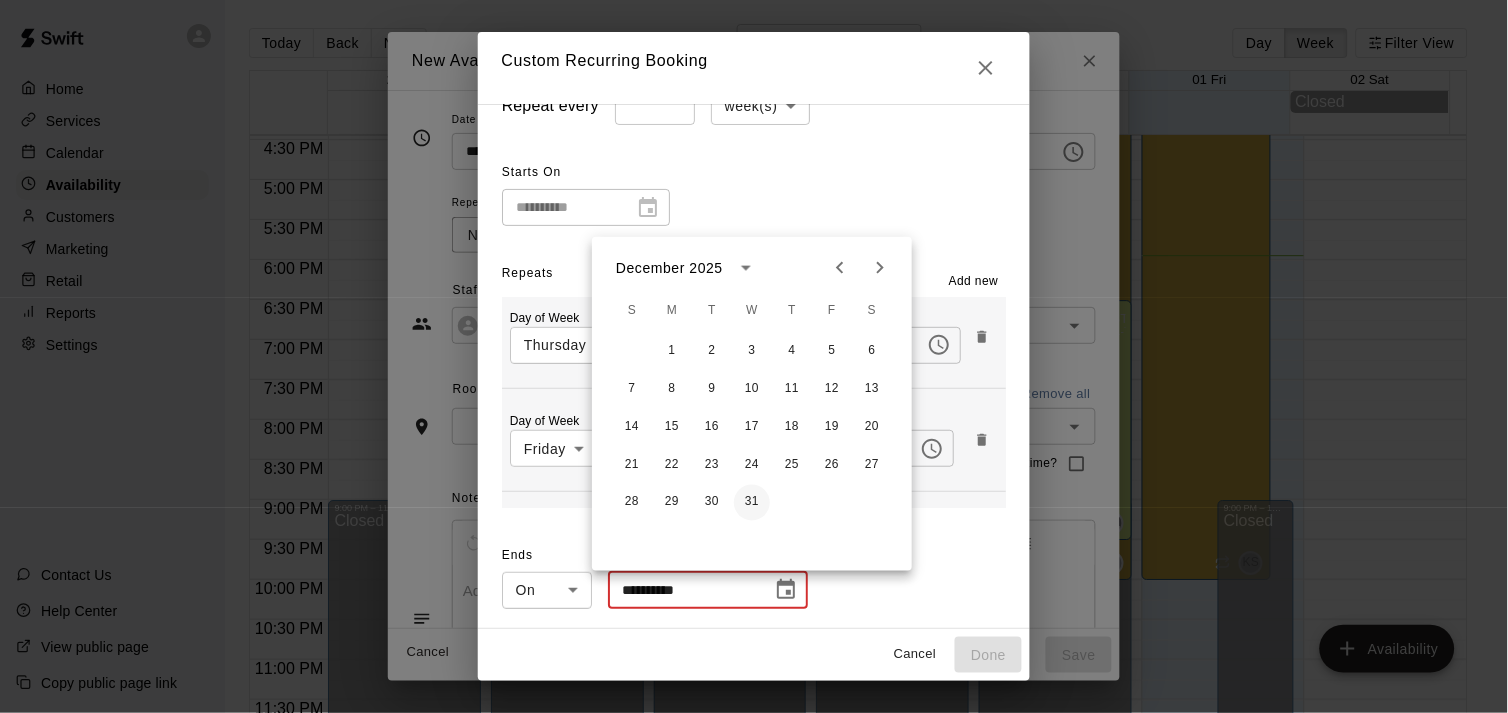 click on "31" at bounding box center (752, 503) 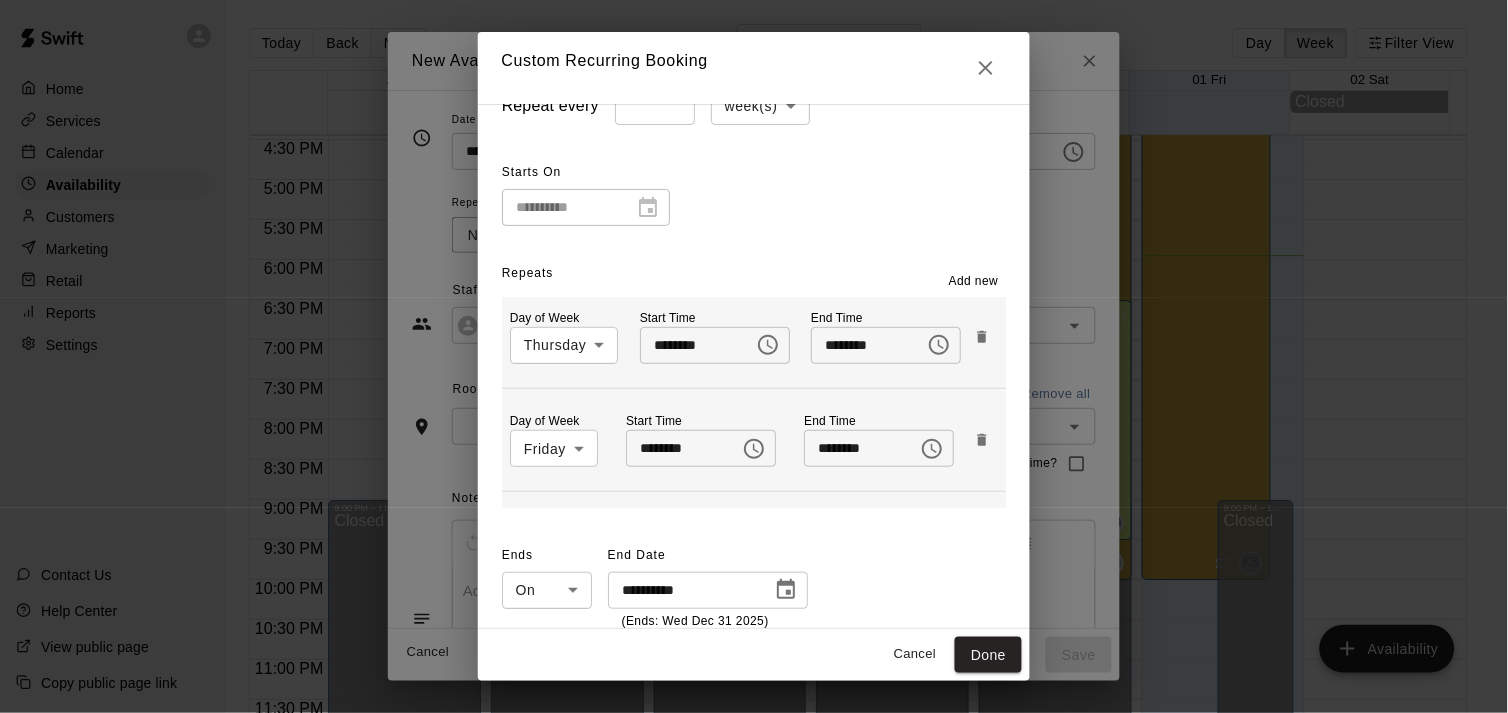 type on "**********" 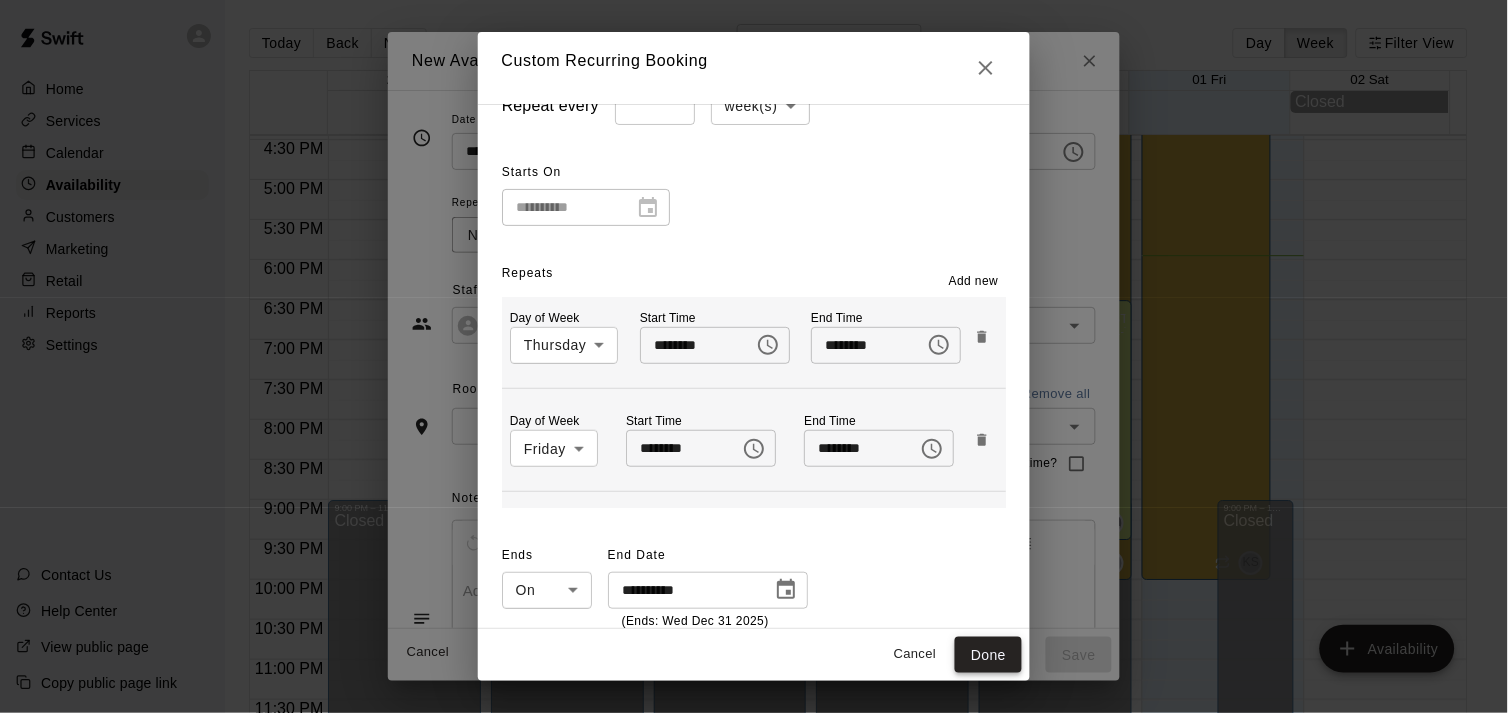 click on "Done" at bounding box center (988, 655) 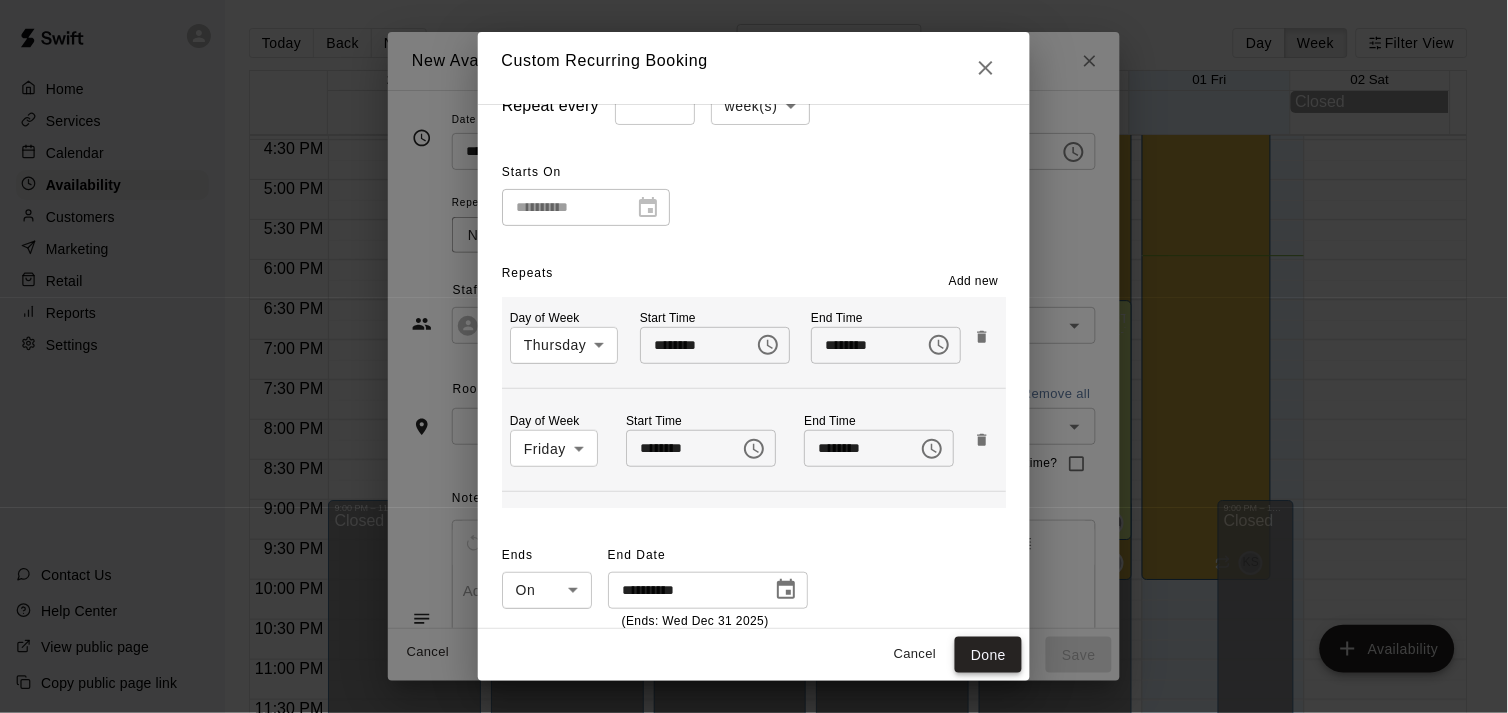 type on "**********" 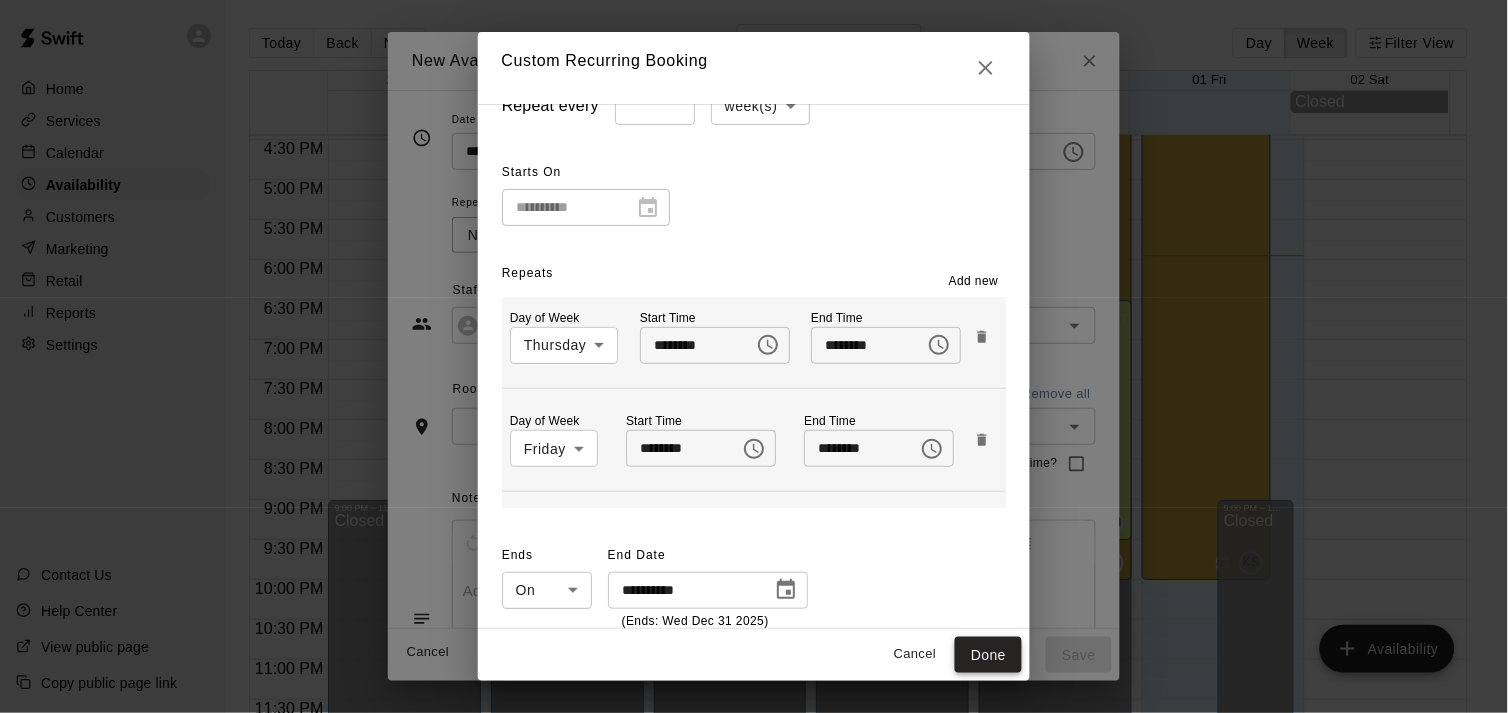 type on "**********" 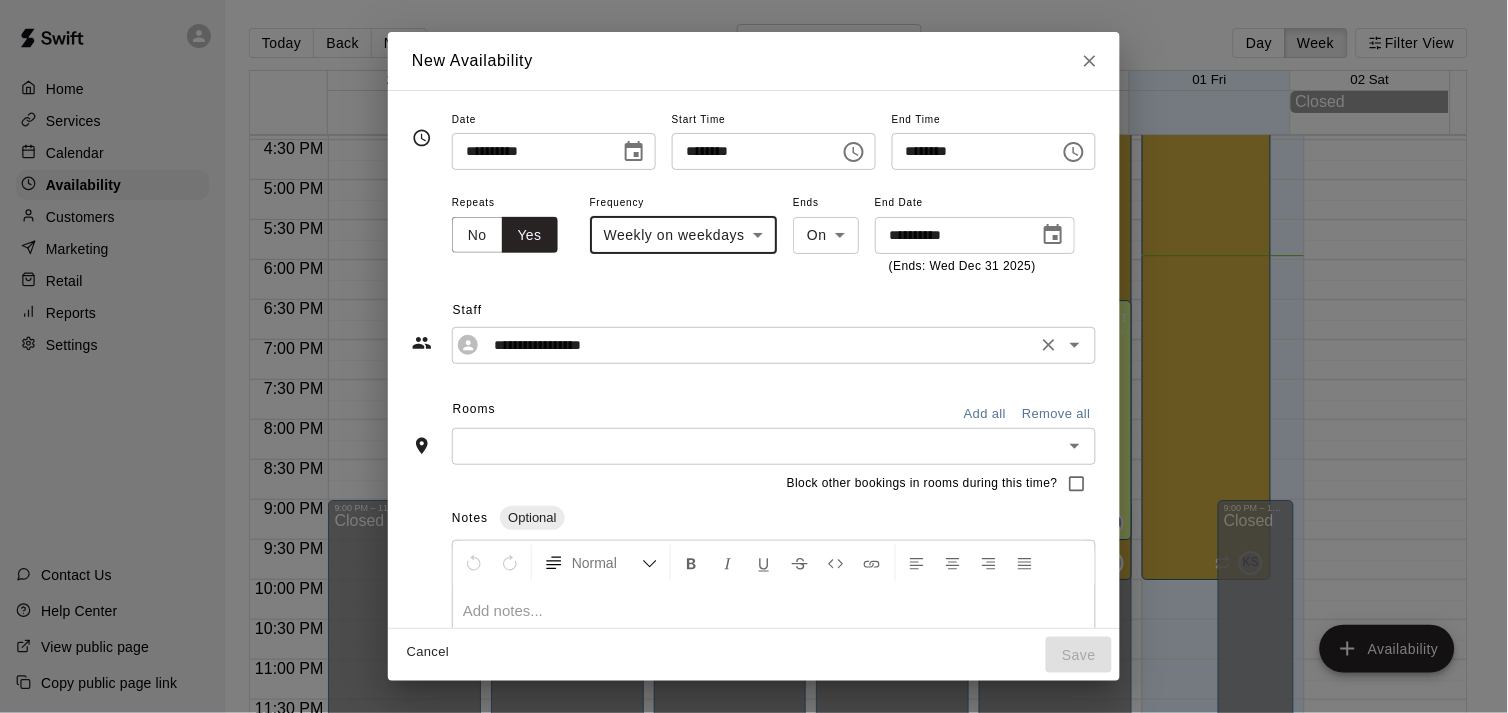 click on "**********" at bounding box center (758, 345) 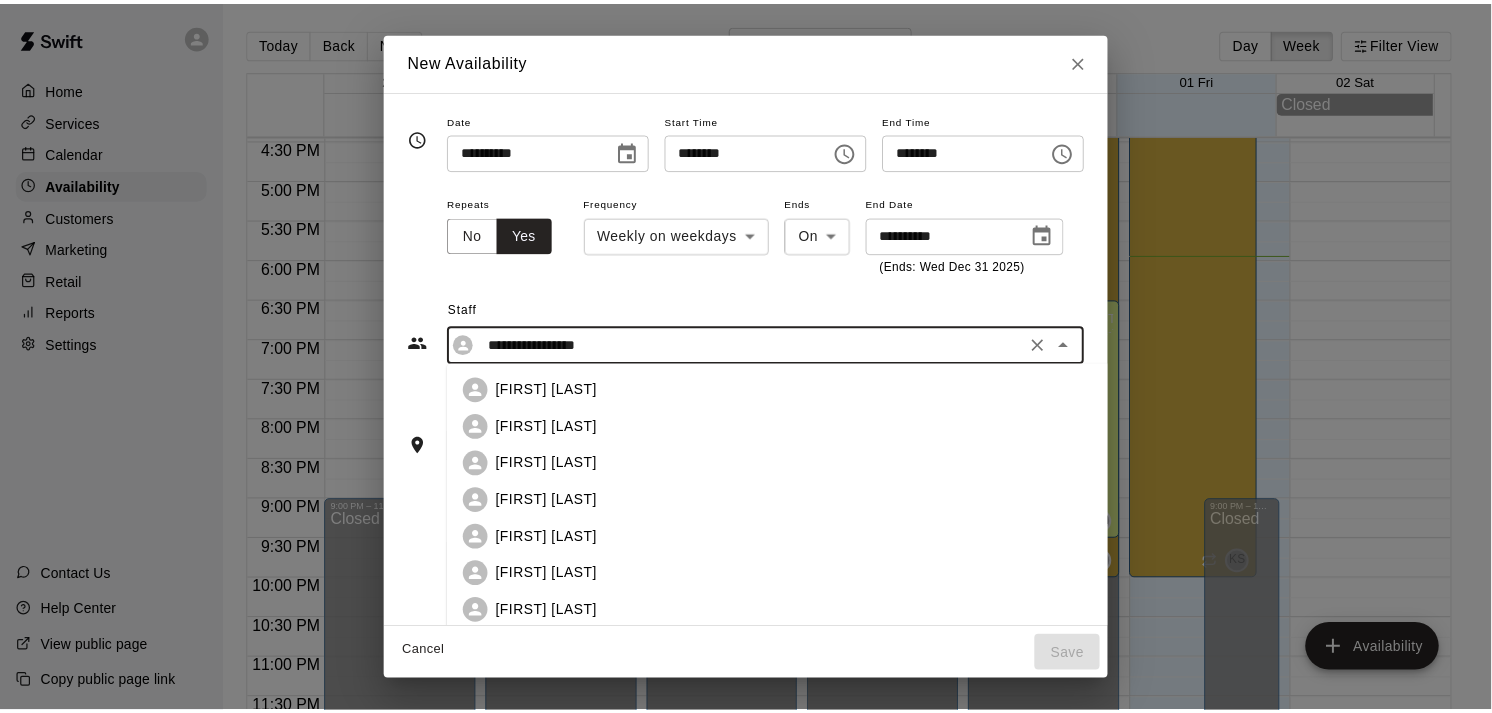 scroll, scrollTop: 166, scrollLeft: 0, axis: vertical 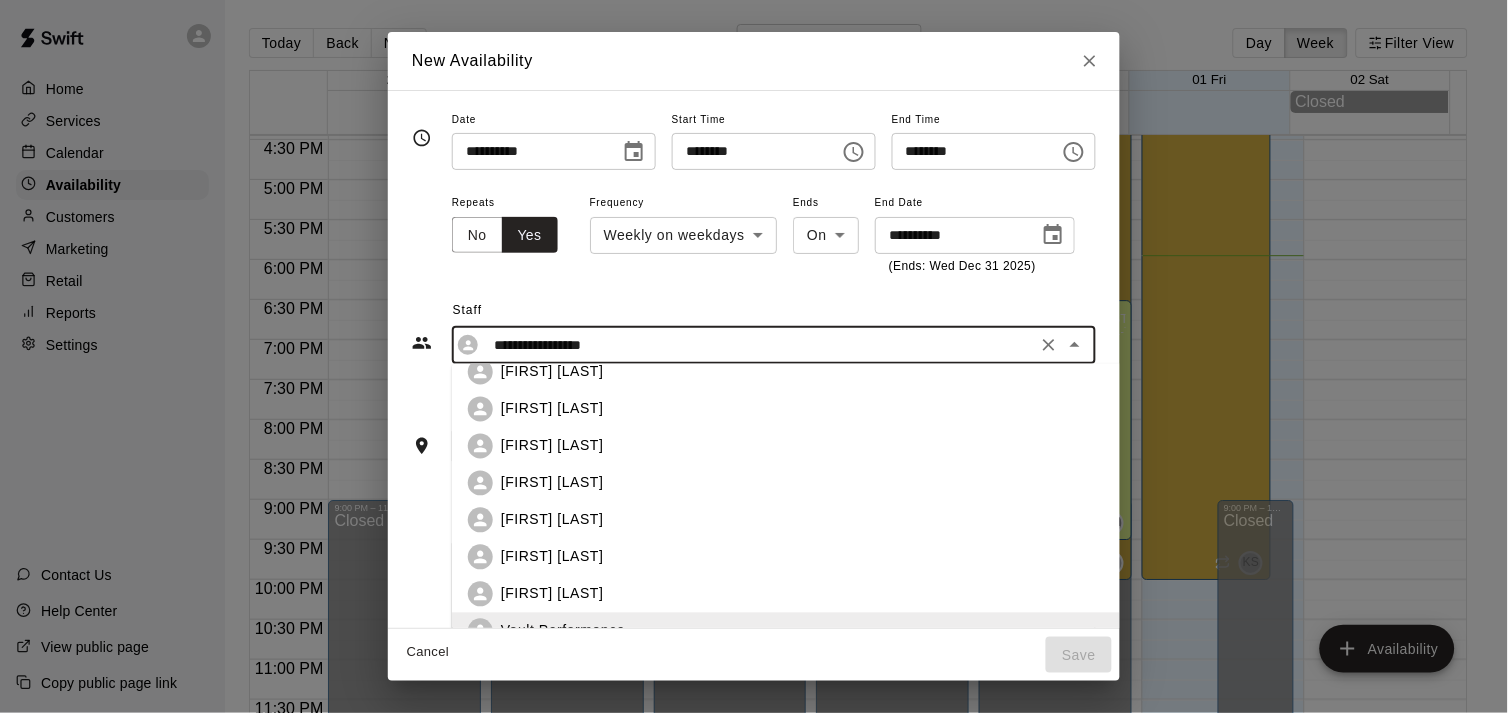 click on "[FIRST] [LAST]" at bounding box center [552, 557] 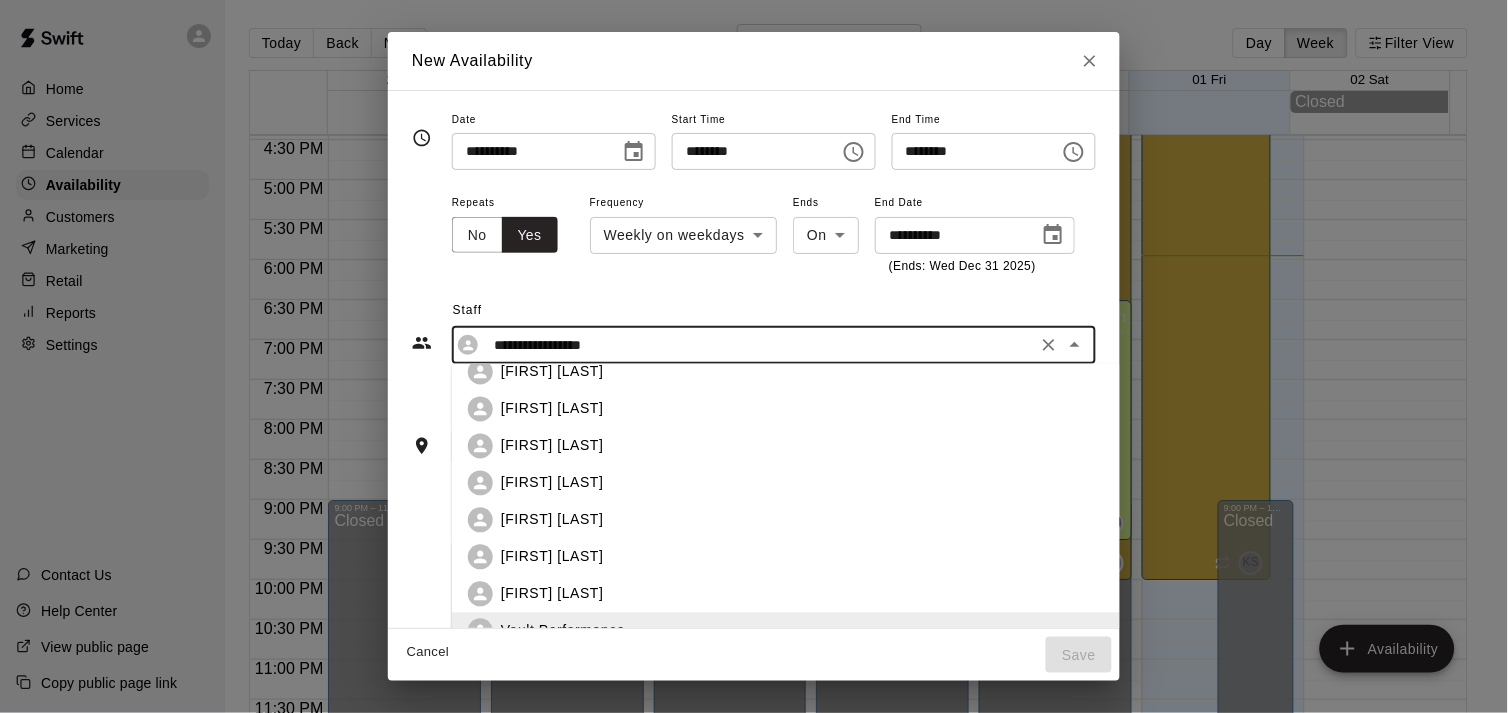 type on "**********" 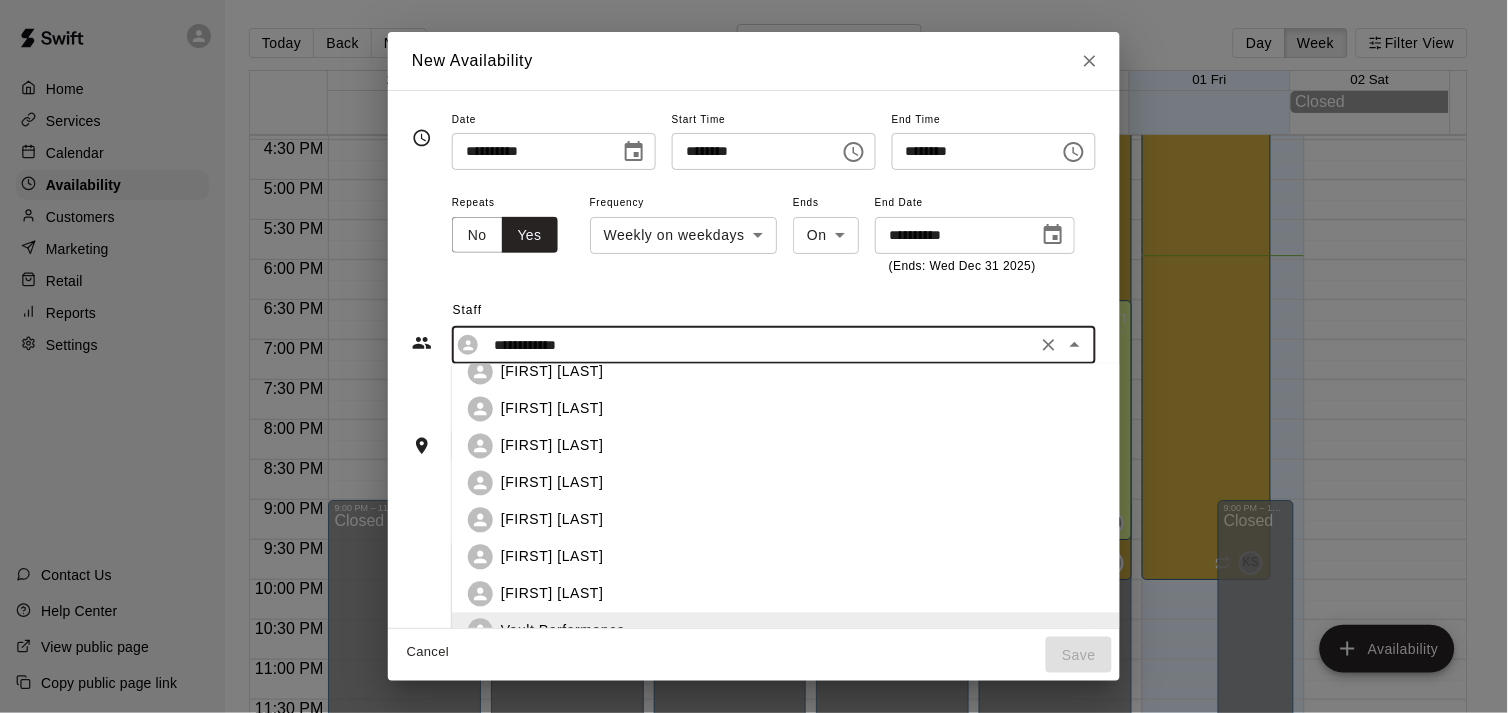 click on "Normal" at bounding box center [601, 563] 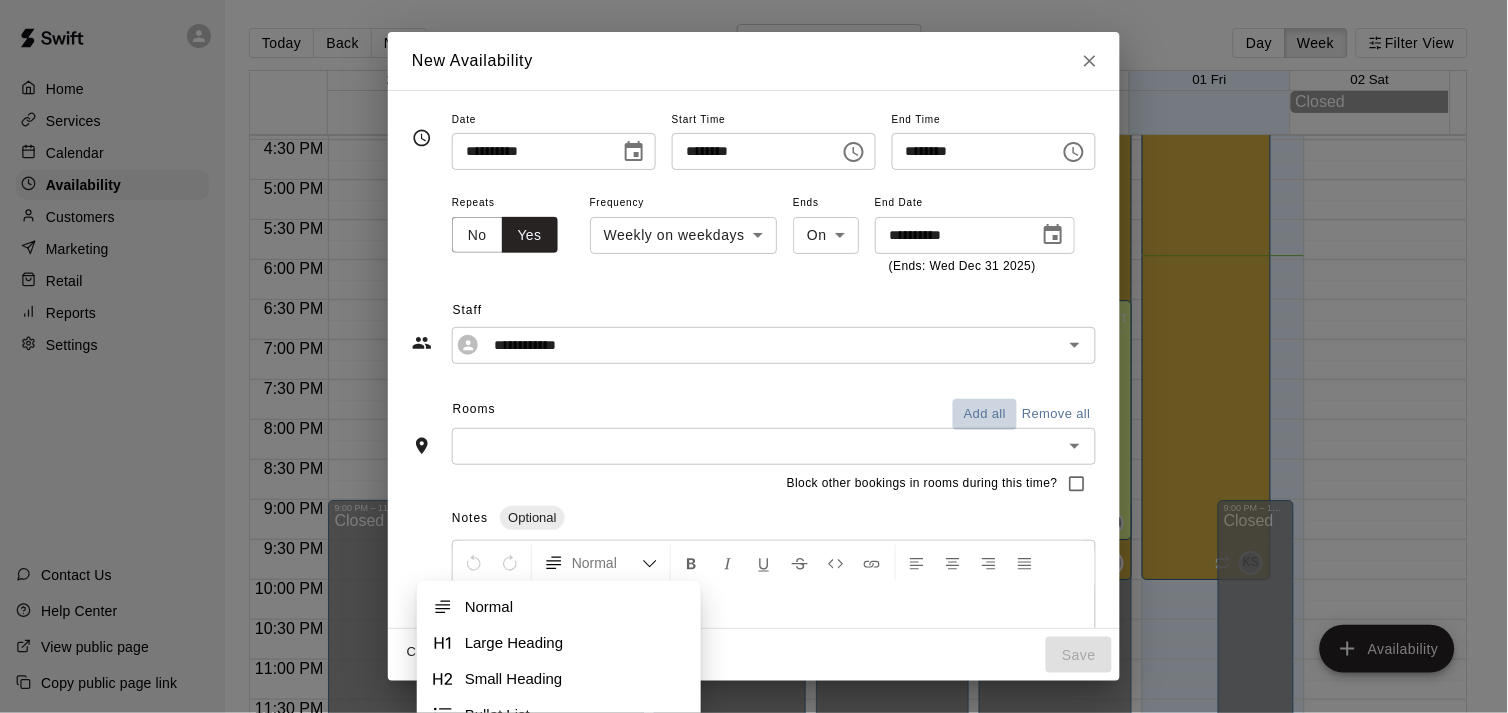 click on "Add all" at bounding box center [985, 414] 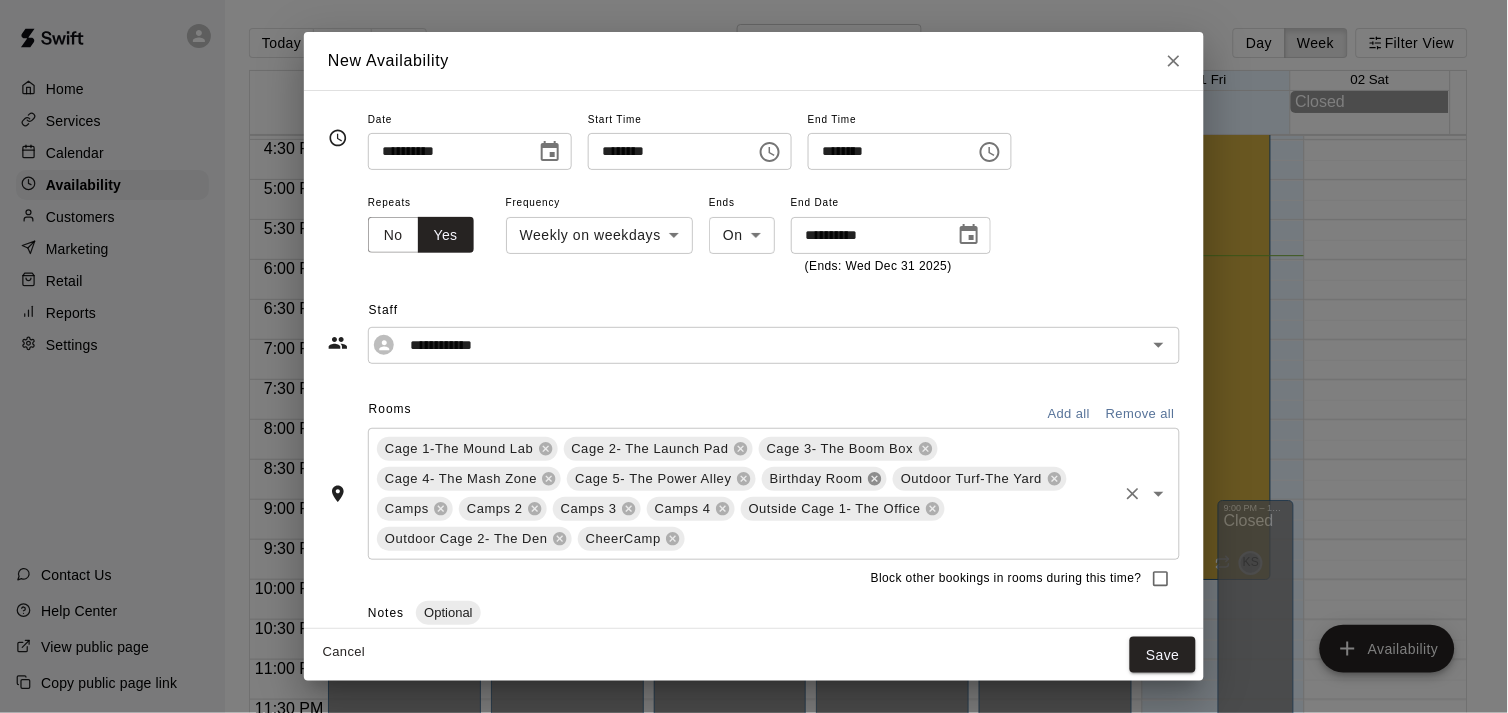 click 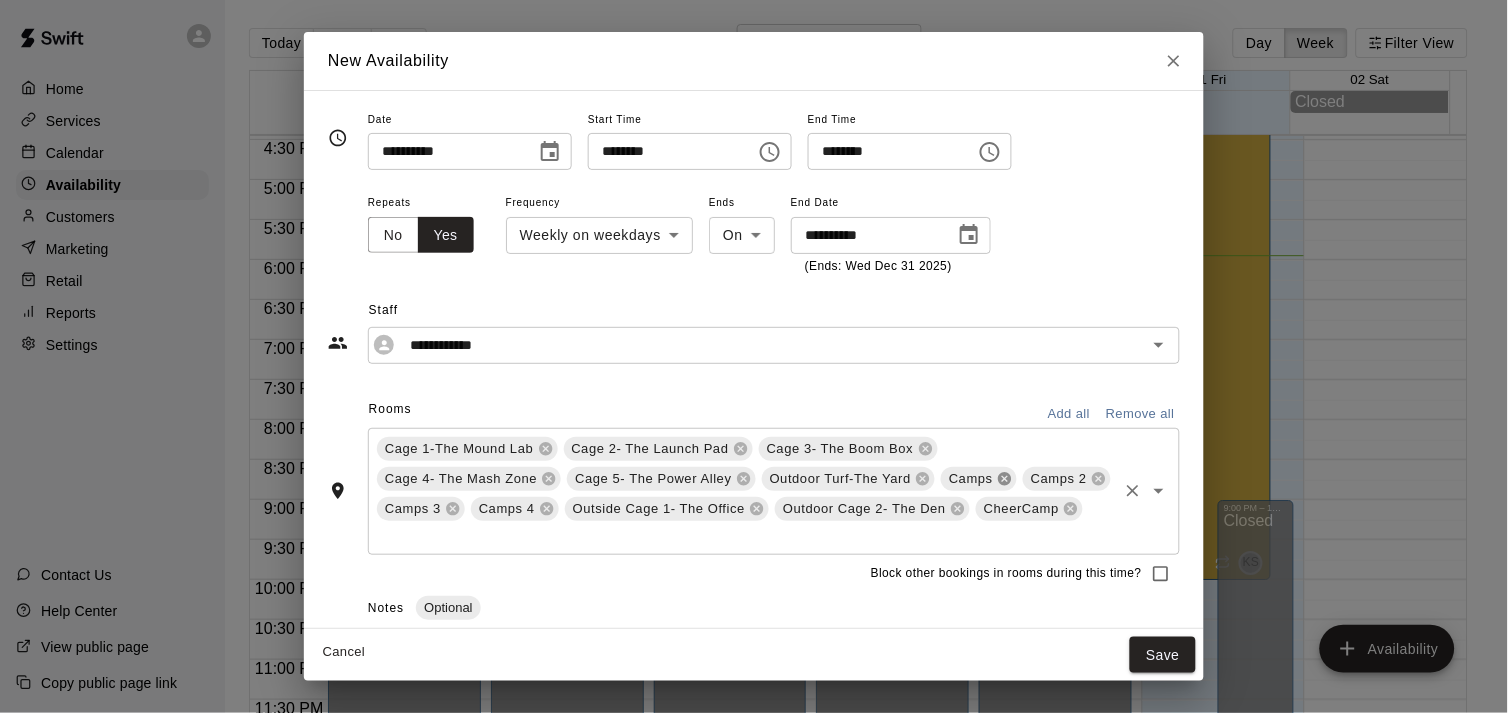 click 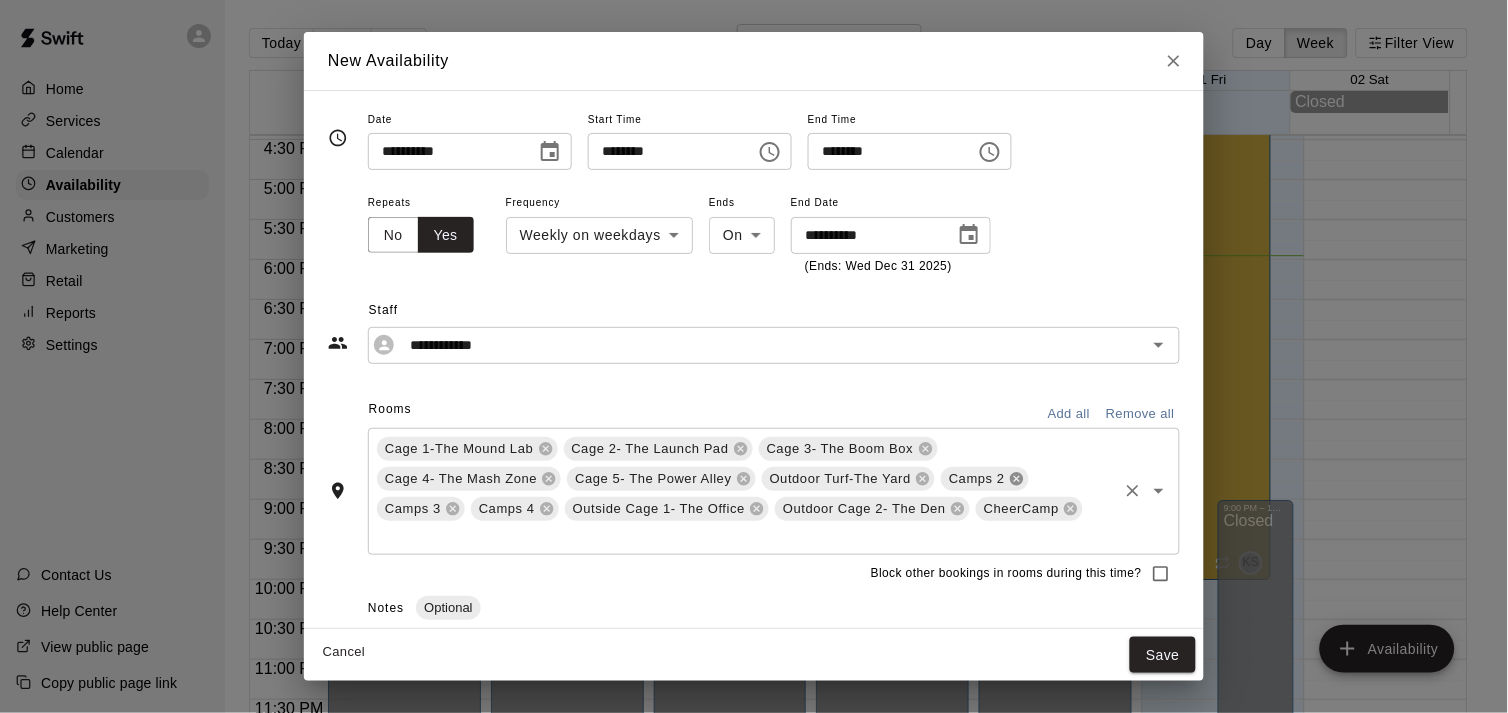 click on "Camps 2" at bounding box center (977, 479) 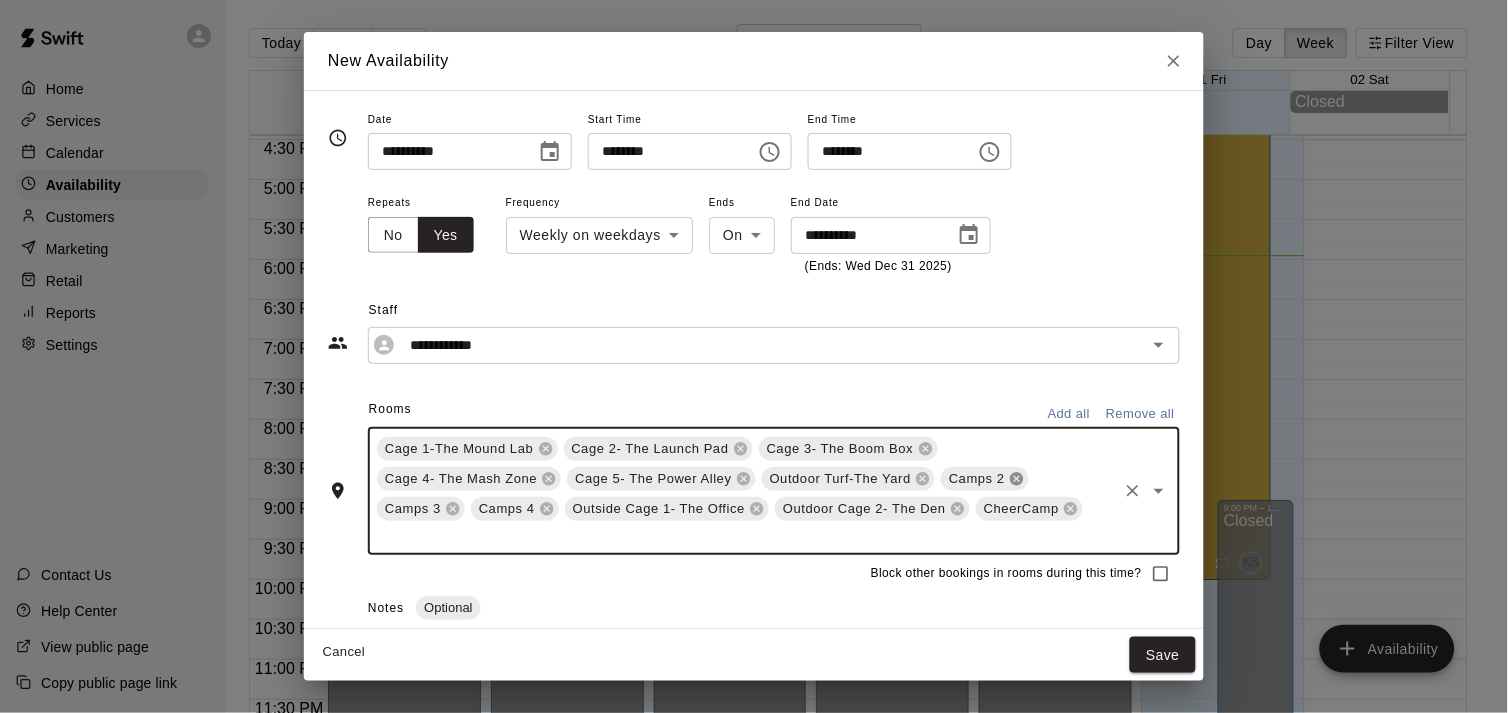 click 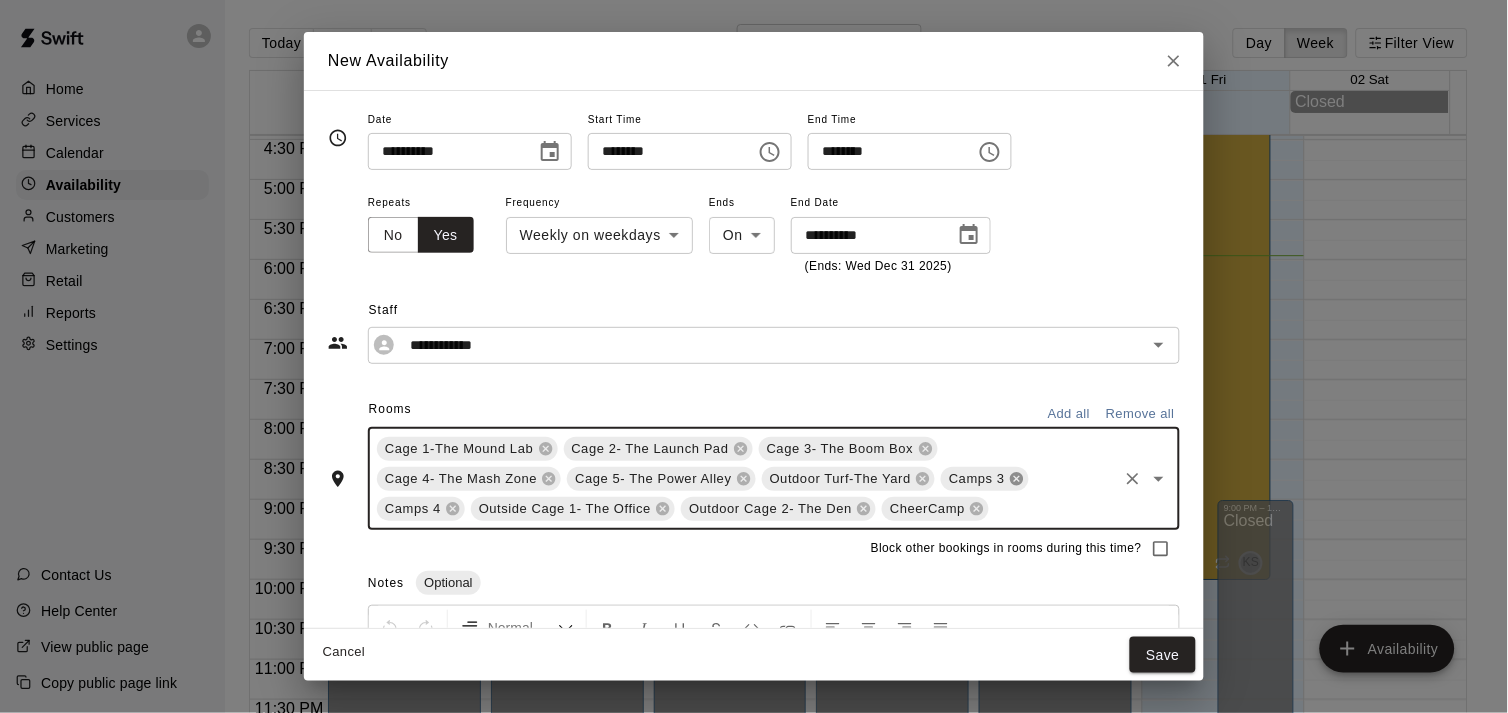 click 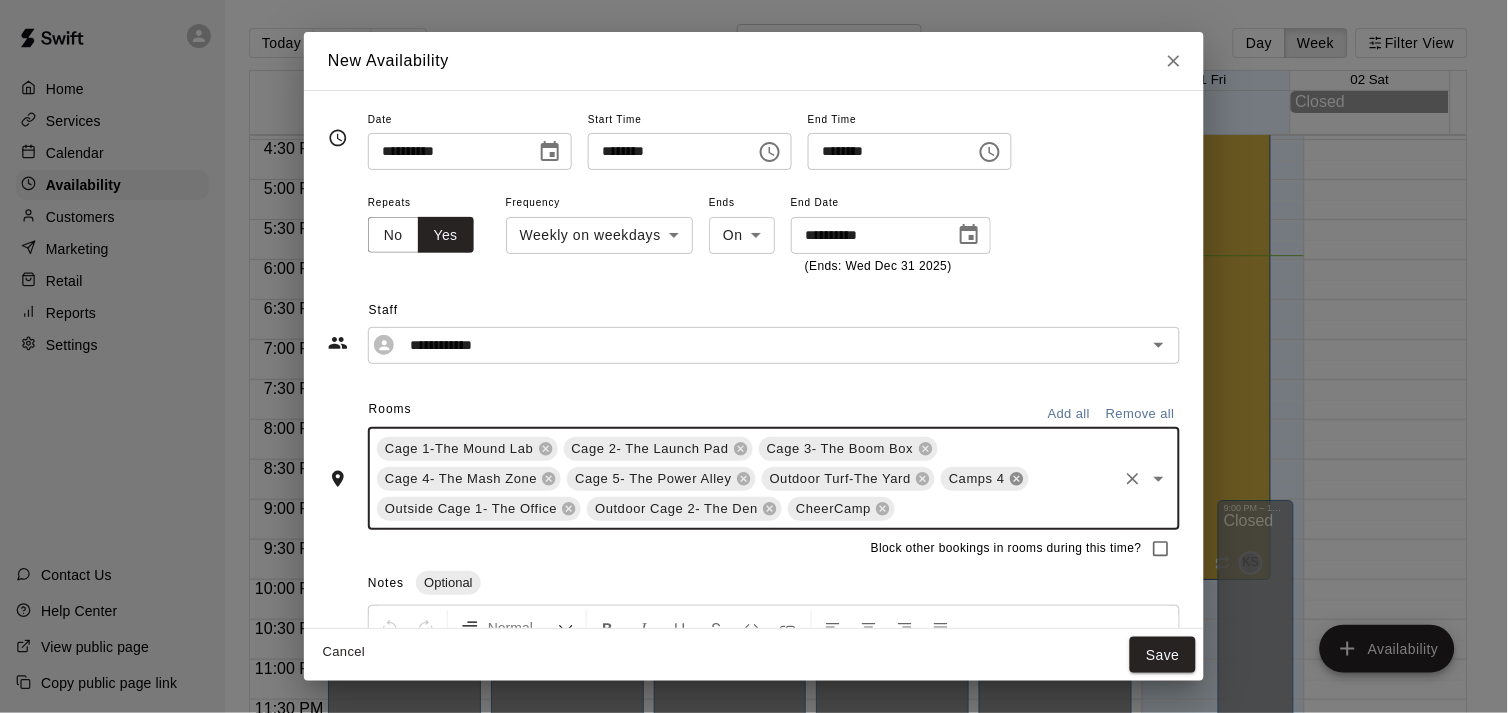 click 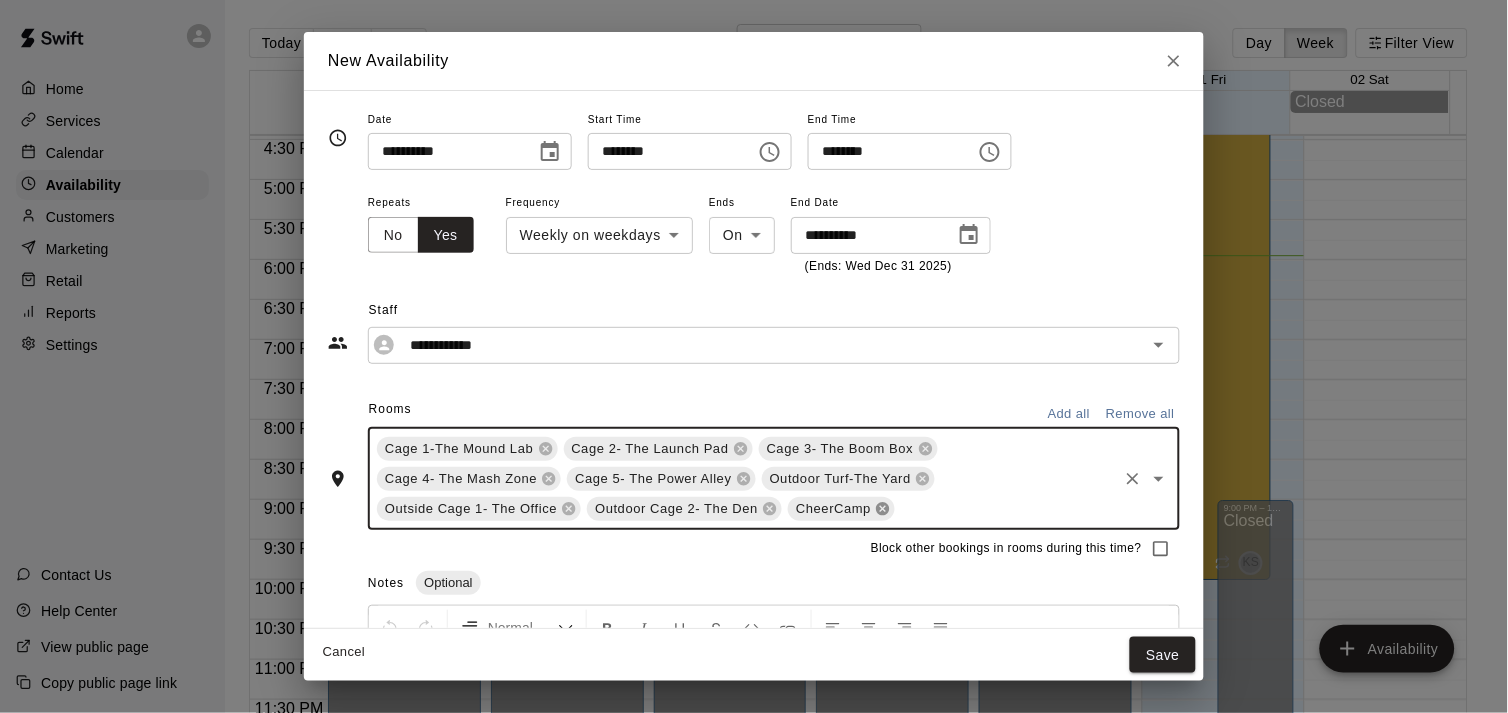 click 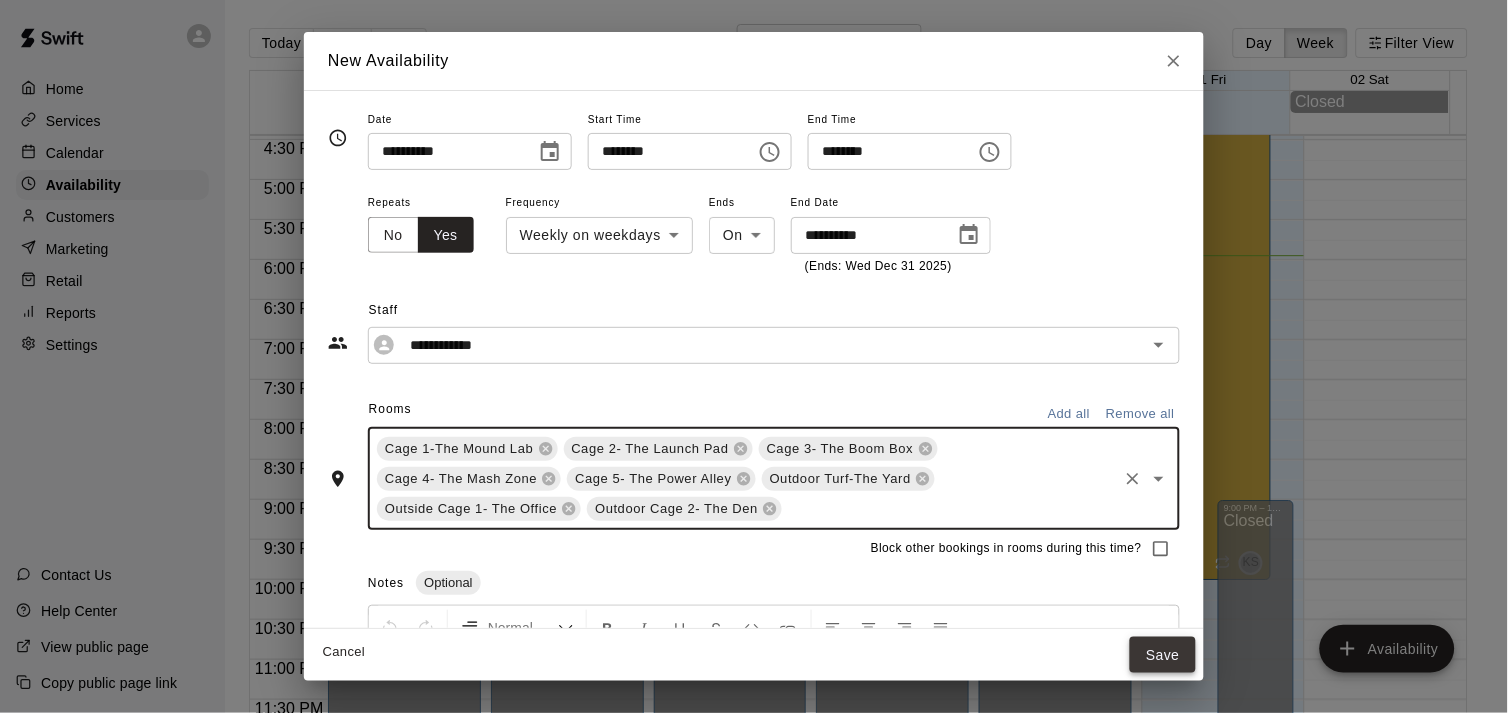 click on "Save" at bounding box center (1163, 655) 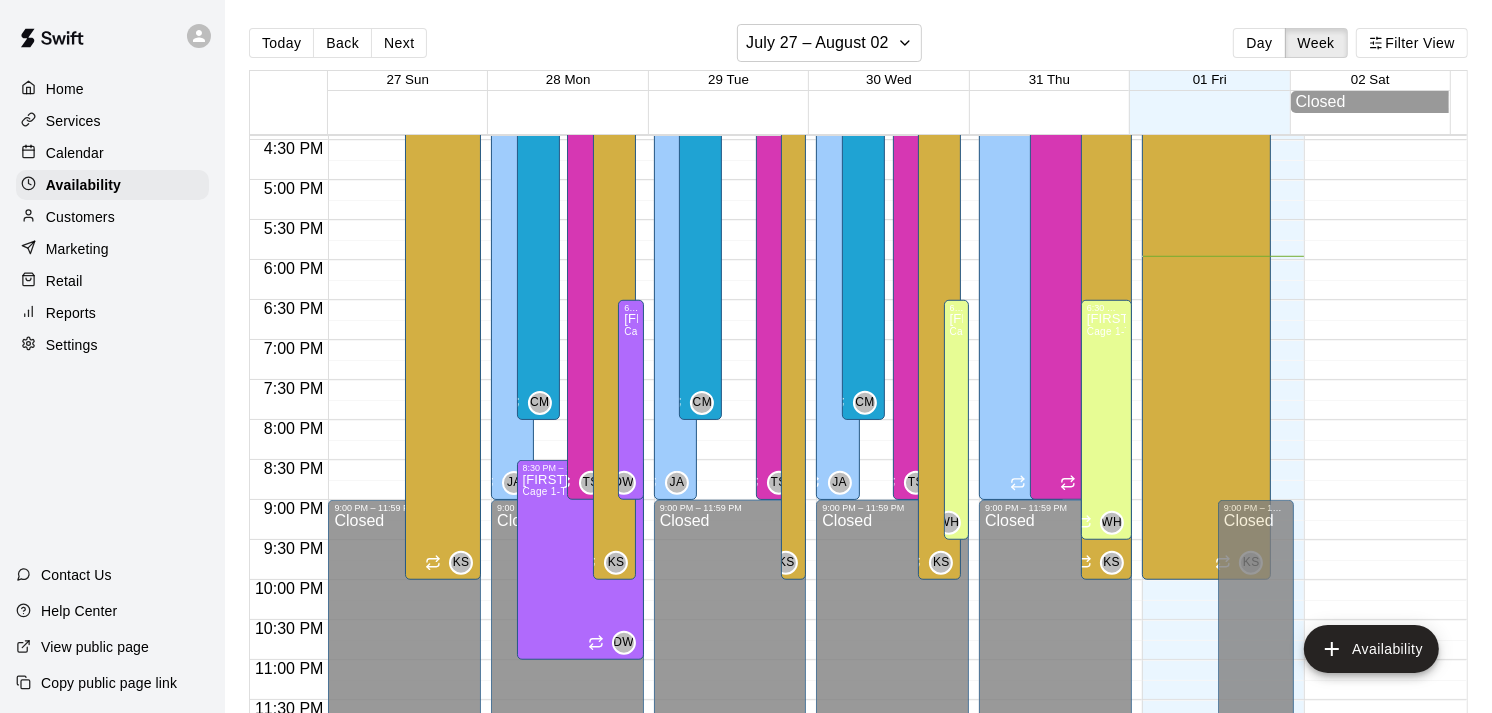 click on "Services" at bounding box center [73, 121] 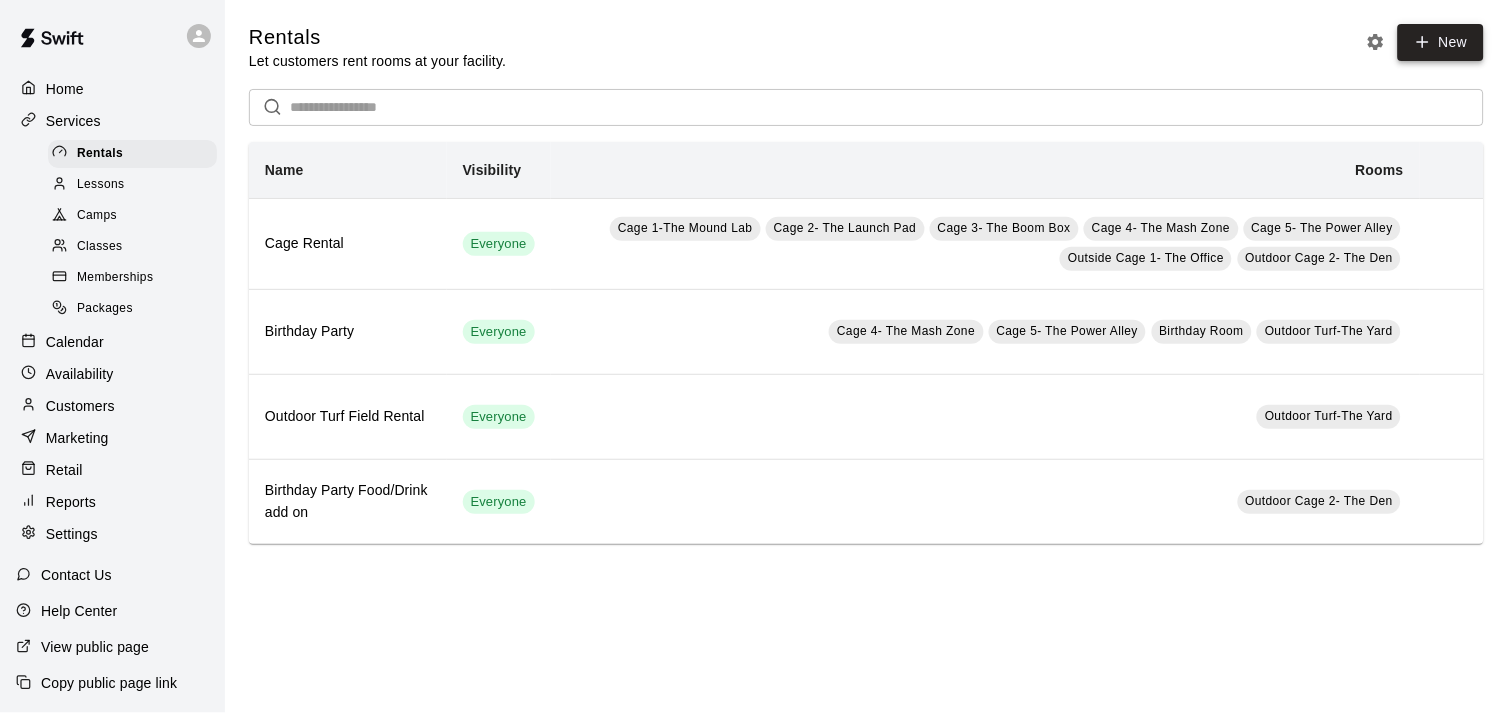 click on "New" at bounding box center (1441, 42) 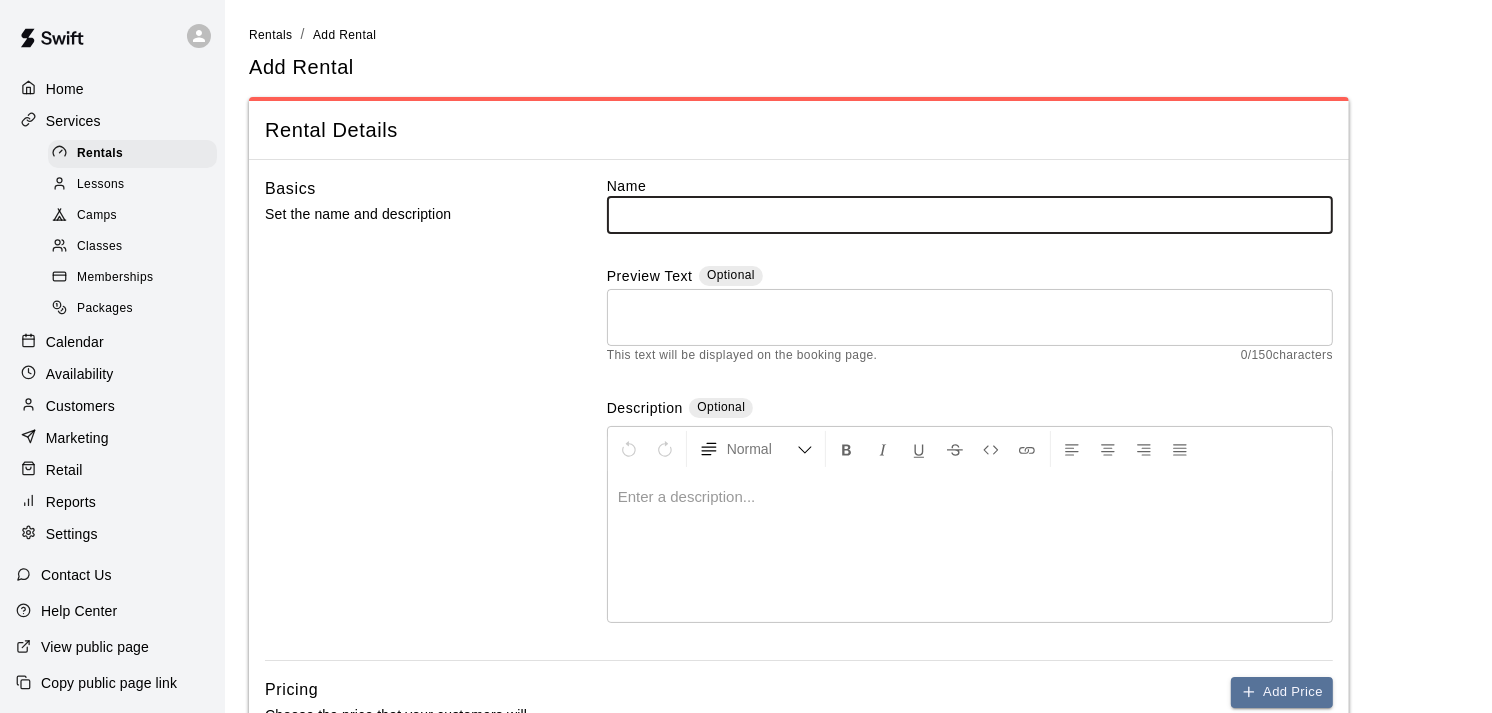 click on "Lessons" at bounding box center [132, 185] 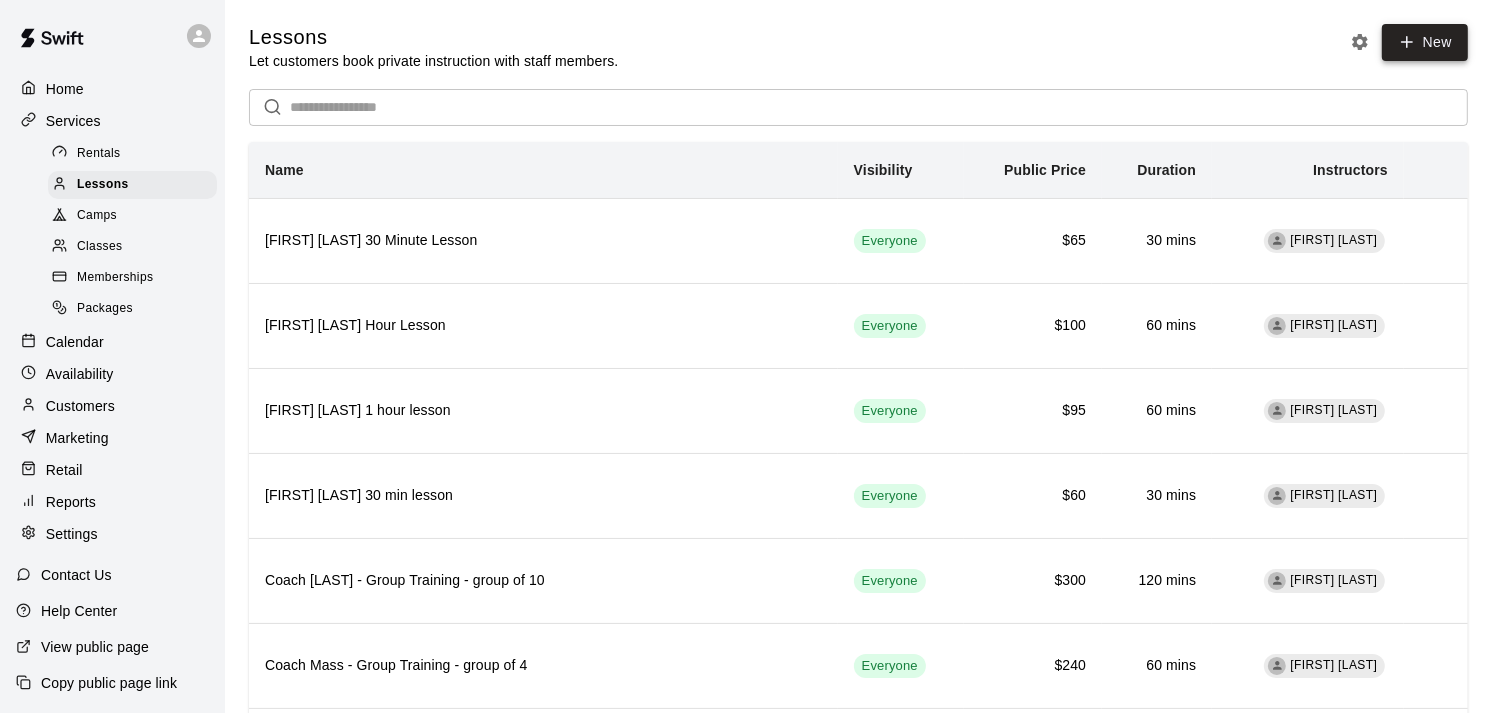 click on "New" at bounding box center (1425, 42) 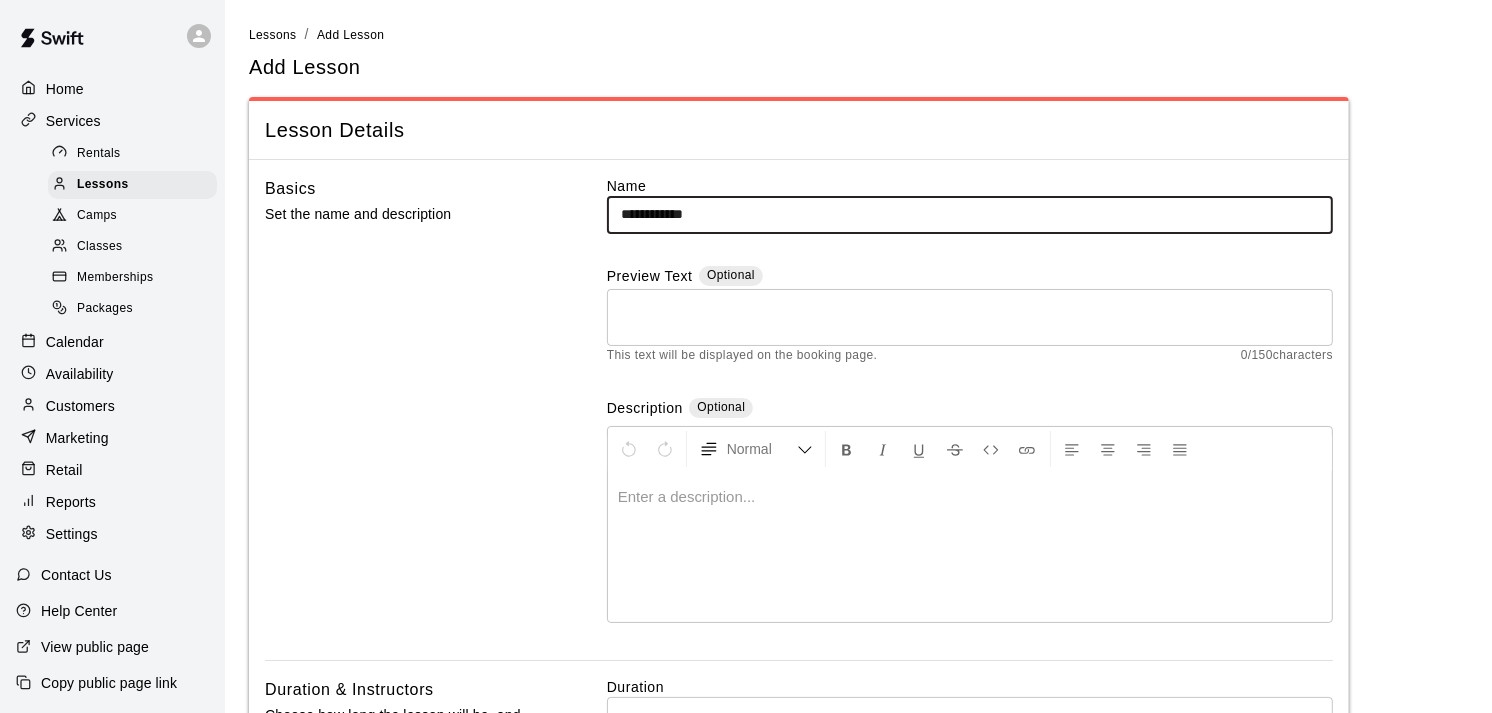 type on "**********" 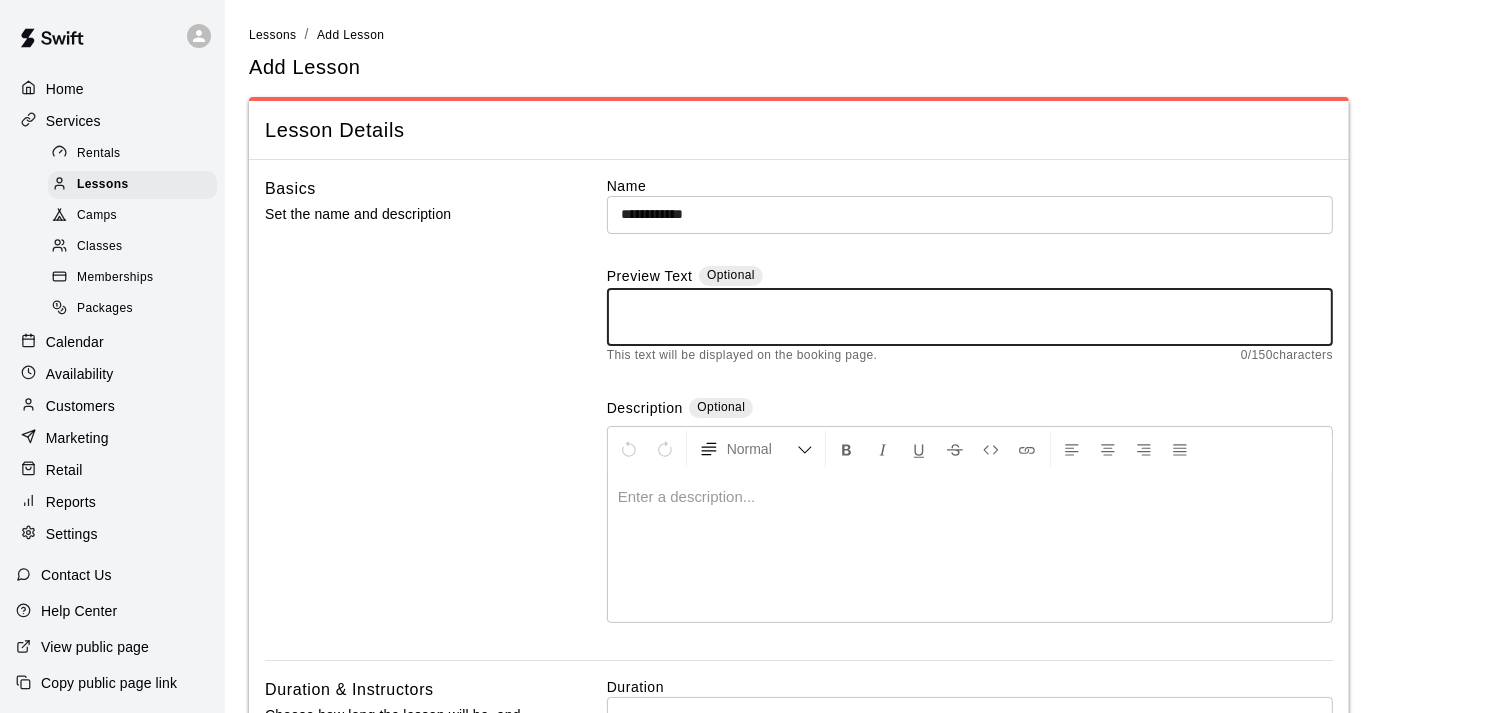 paste on "**********" 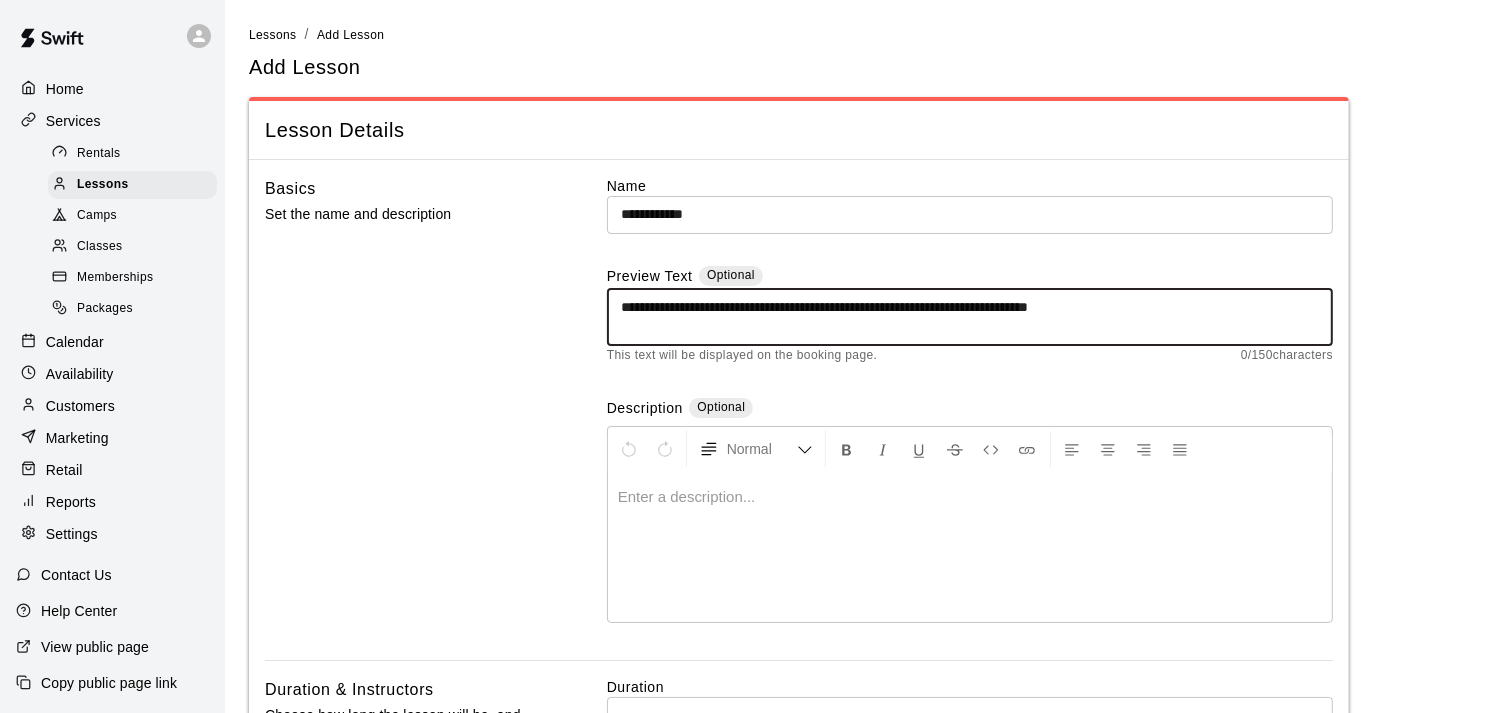 scroll, scrollTop: 58, scrollLeft: 0, axis: vertical 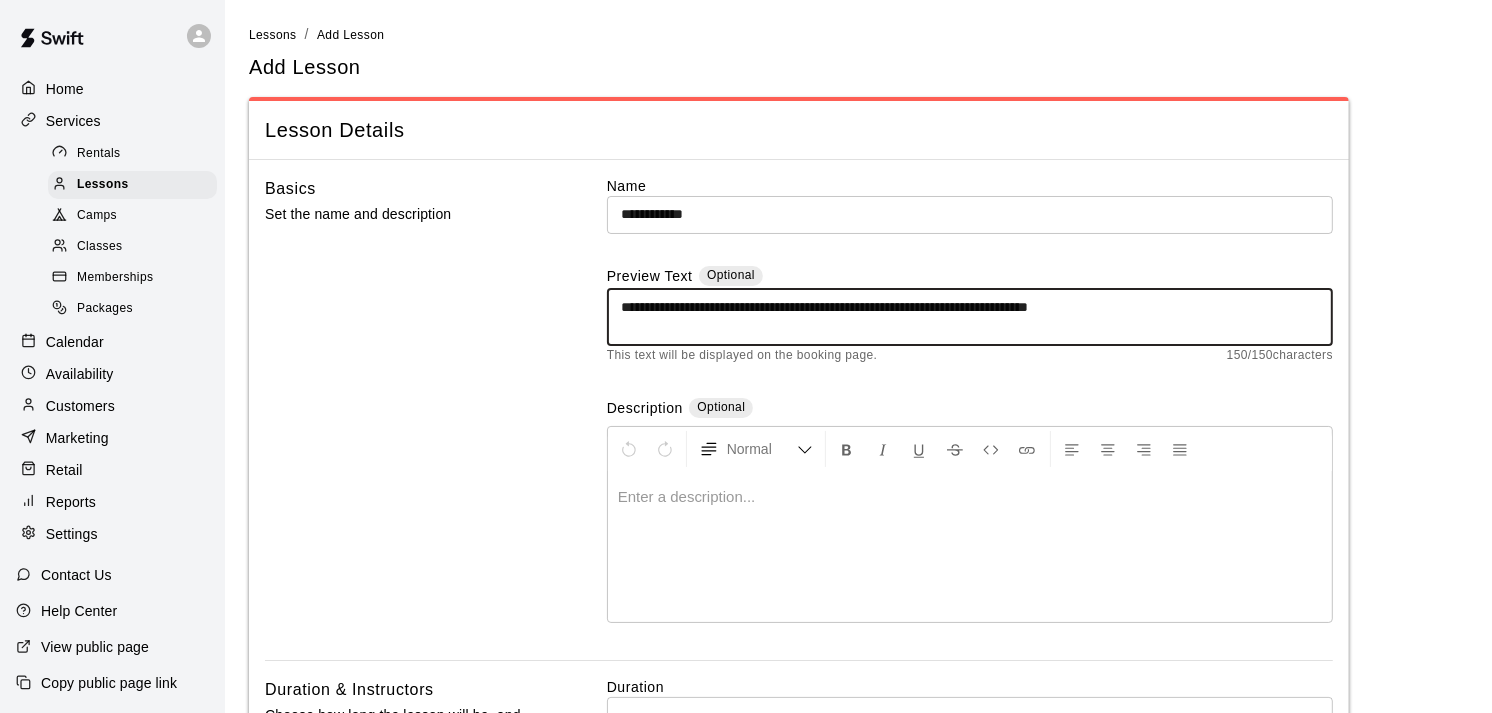 drag, startPoint x: 1060, startPoint y: 321, endPoint x: 602, endPoint y: 287, distance: 459.26028 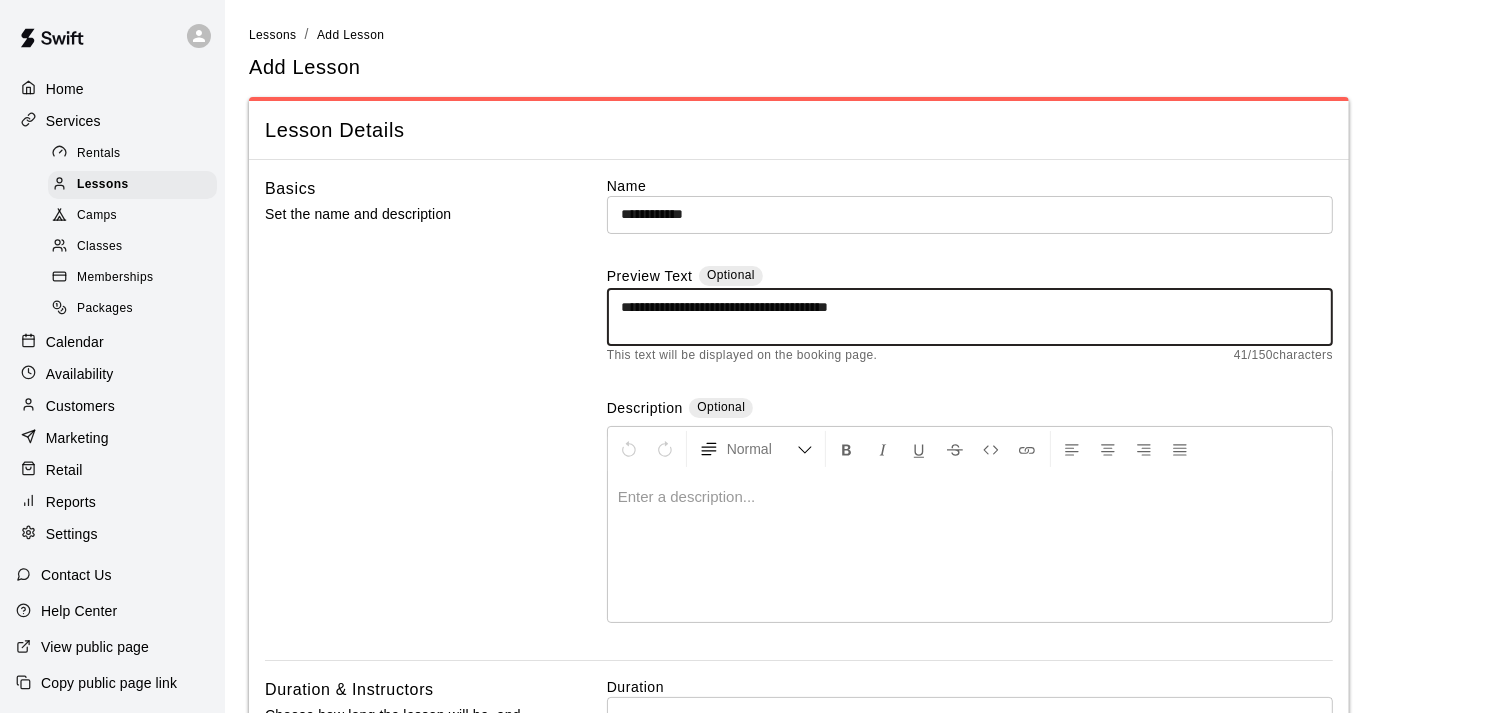 type on "**********" 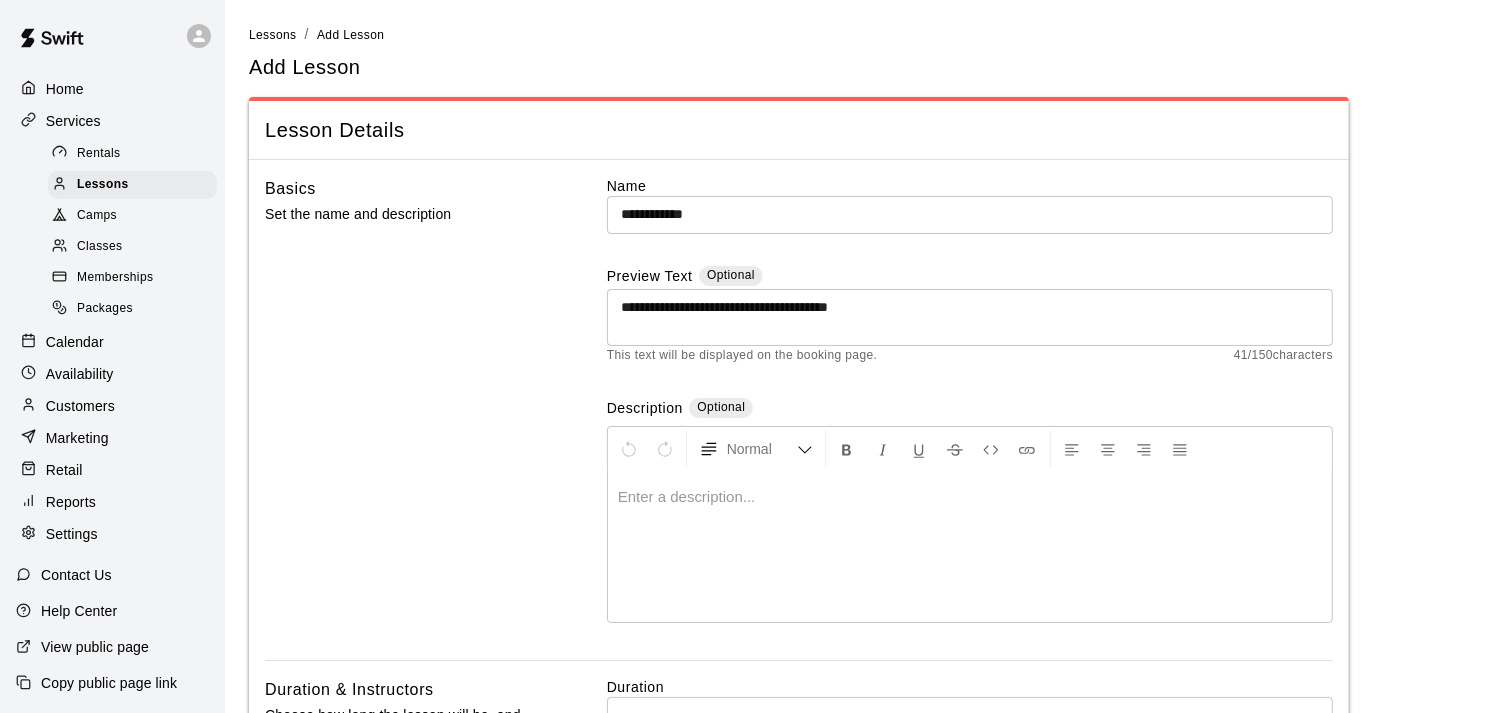type 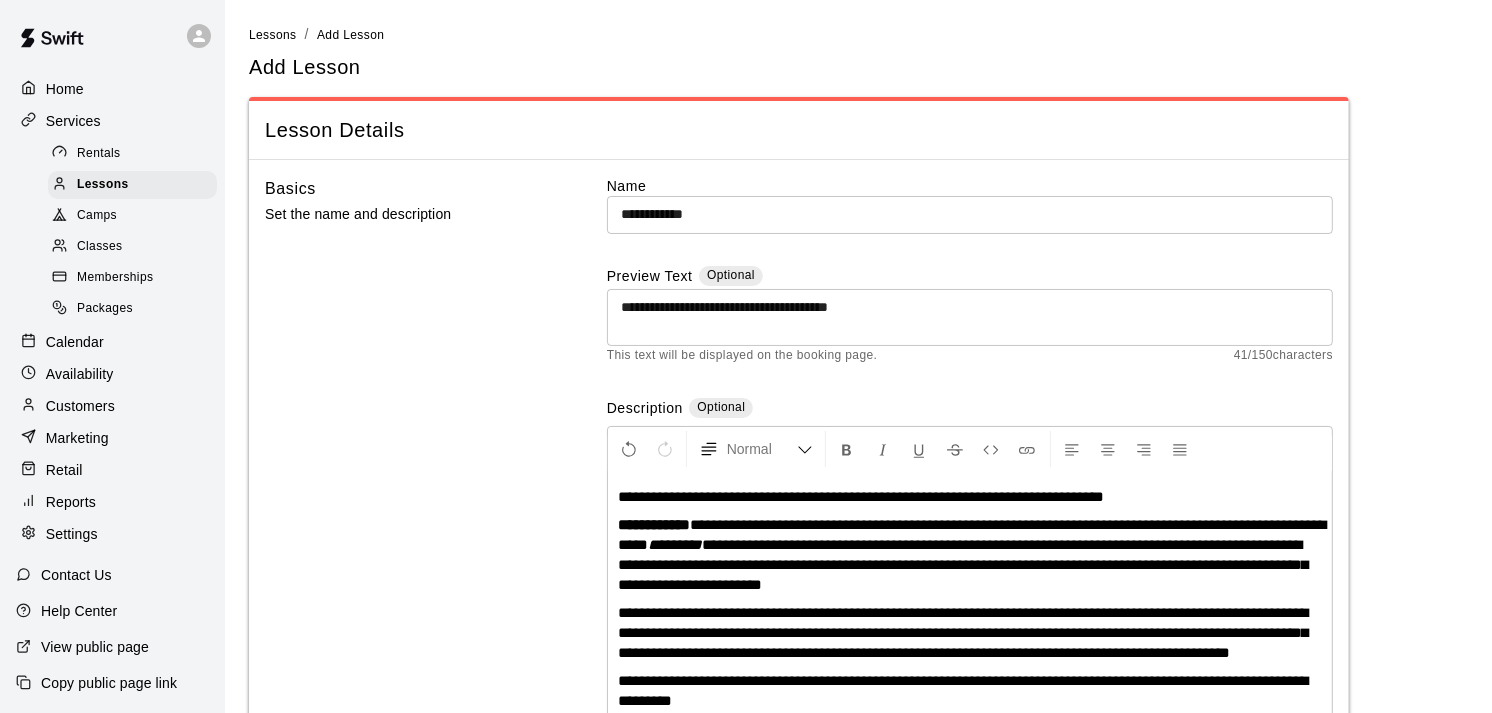 scroll, scrollTop: 16, scrollLeft: 0, axis: vertical 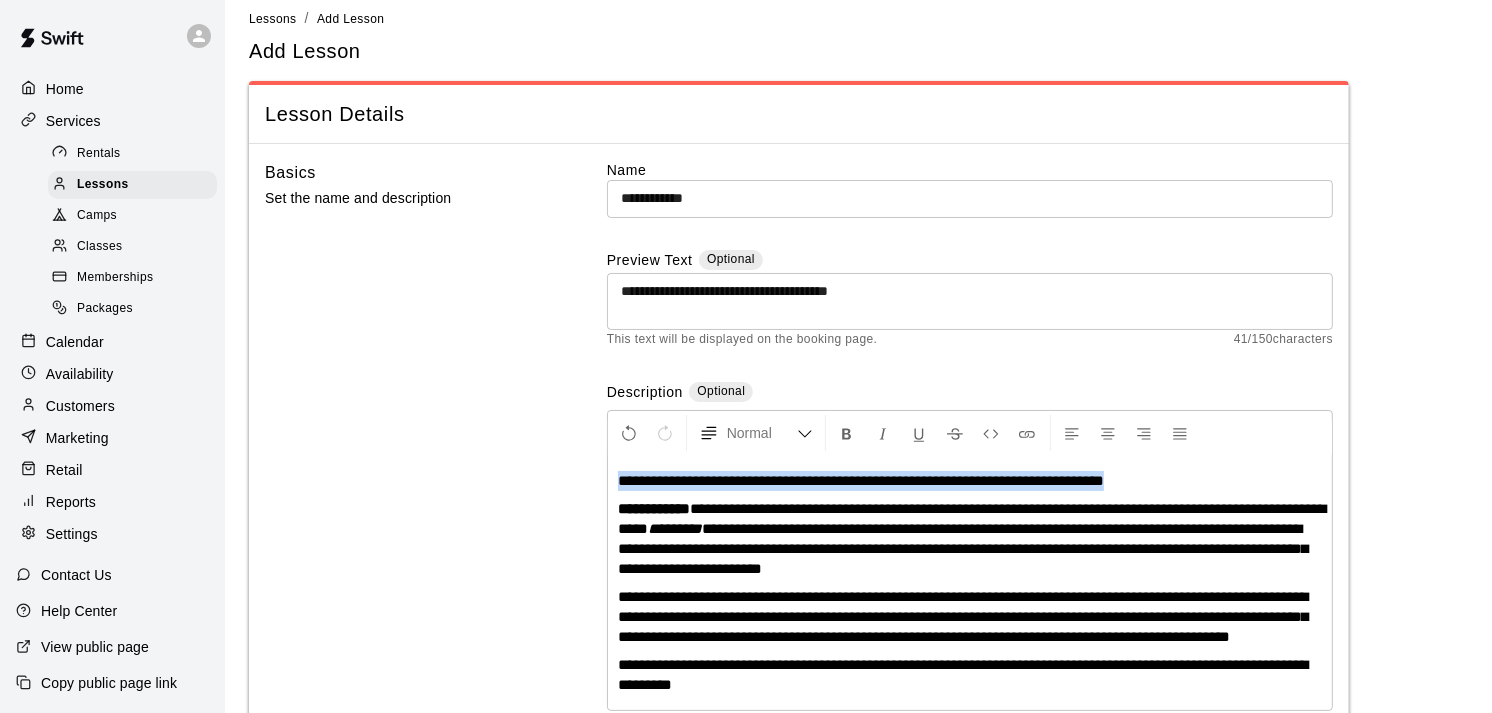 drag, startPoint x: 1154, startPoint y: 483, endPoint x: 574, endPoint y: 483, distance: 580 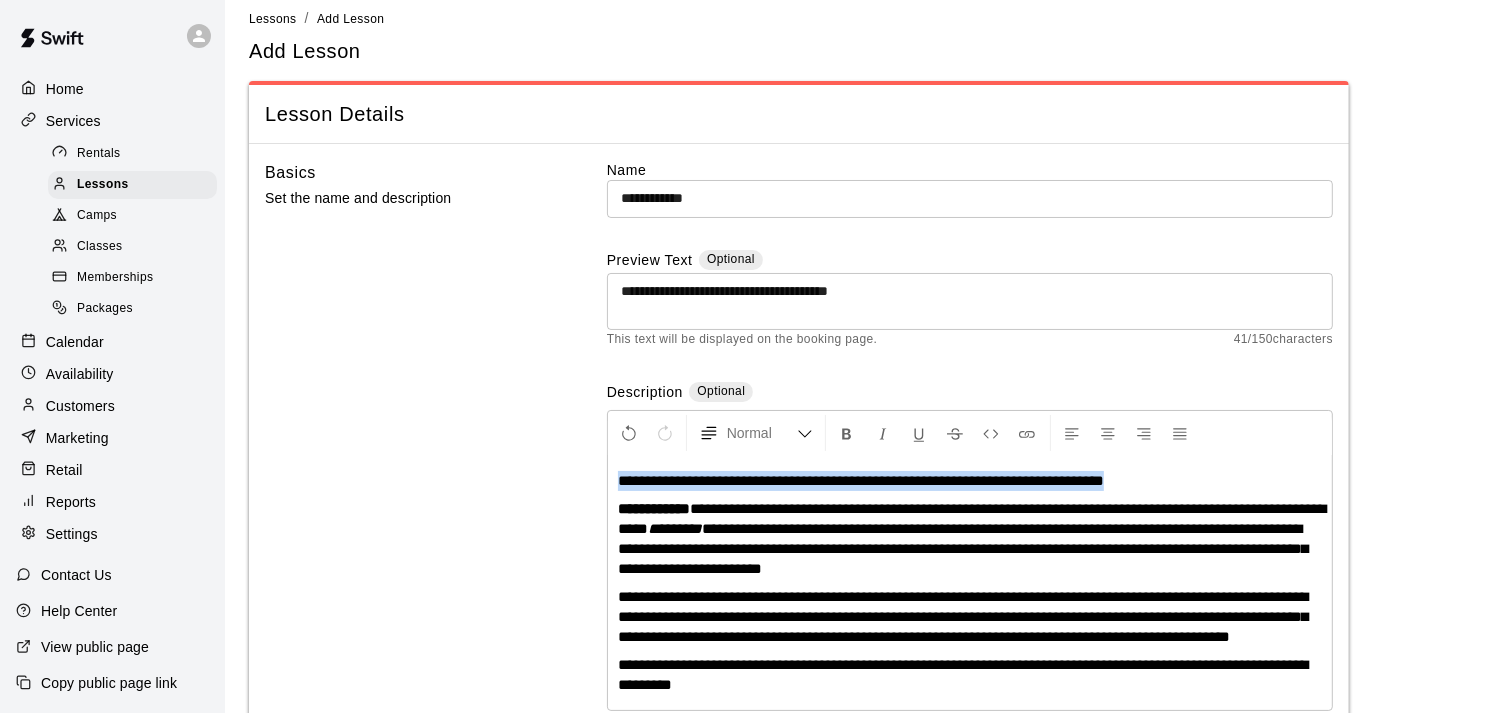 click on "**********" at bounding box center (799, 454) 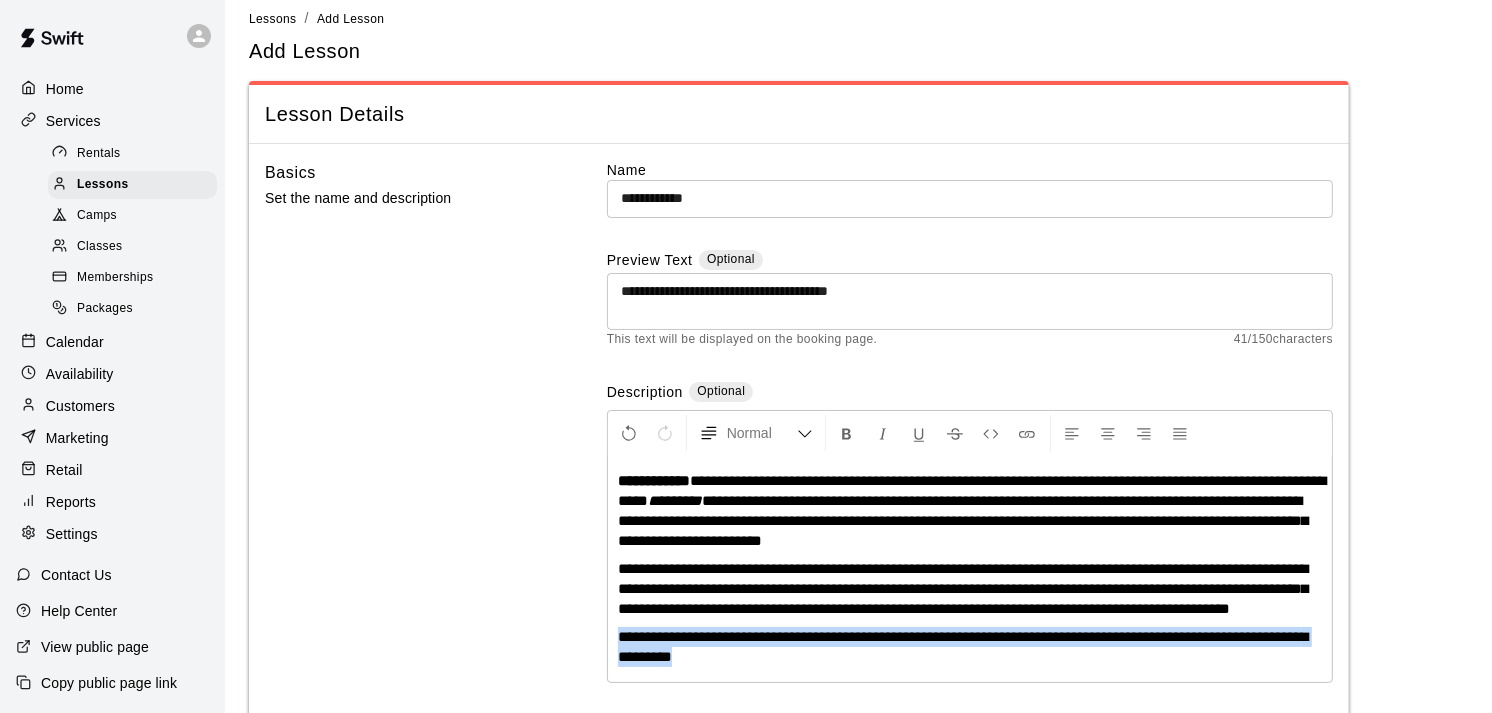 drag, startPoint x: 720, startPoint y: 688, endPoint x: 608, endPoint y: 660, distance: 115.44696 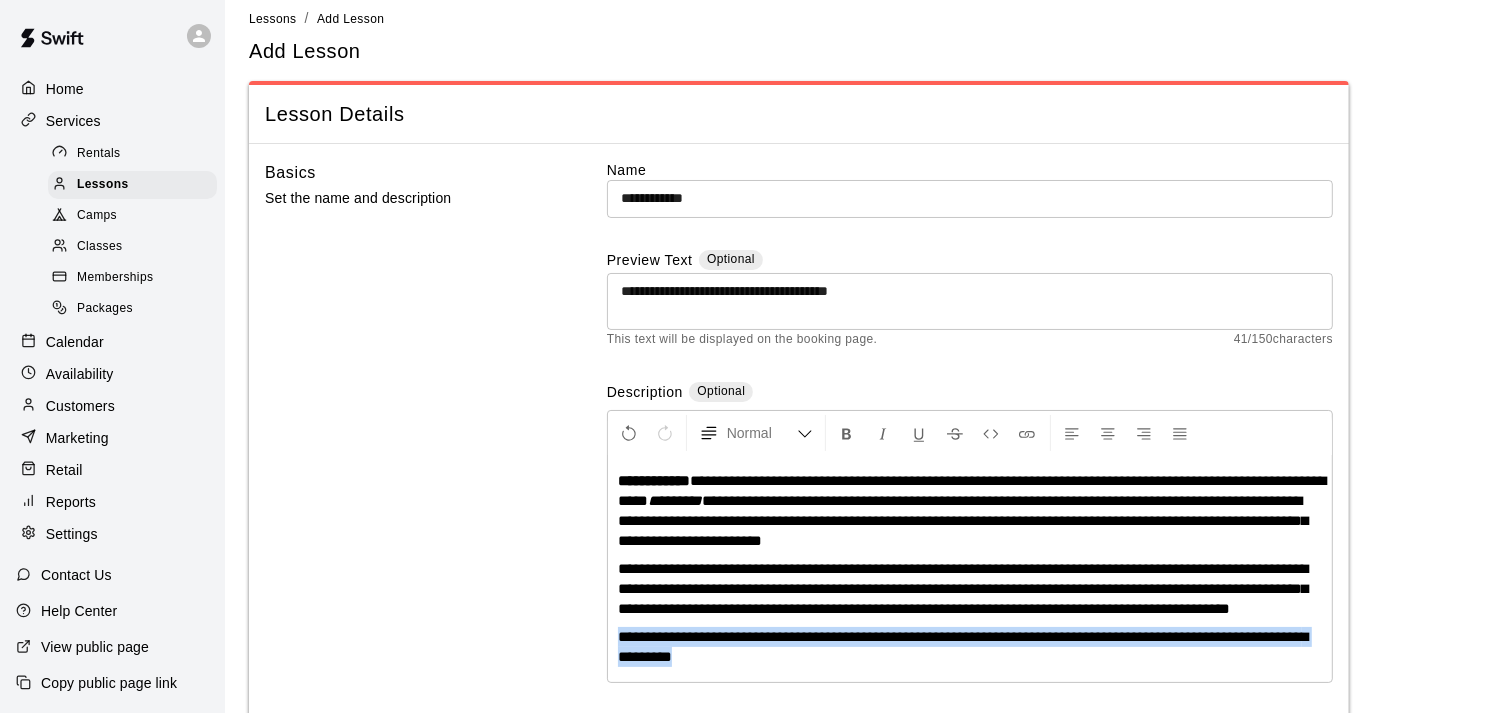click on "**********" at bounding box center [970, 569] 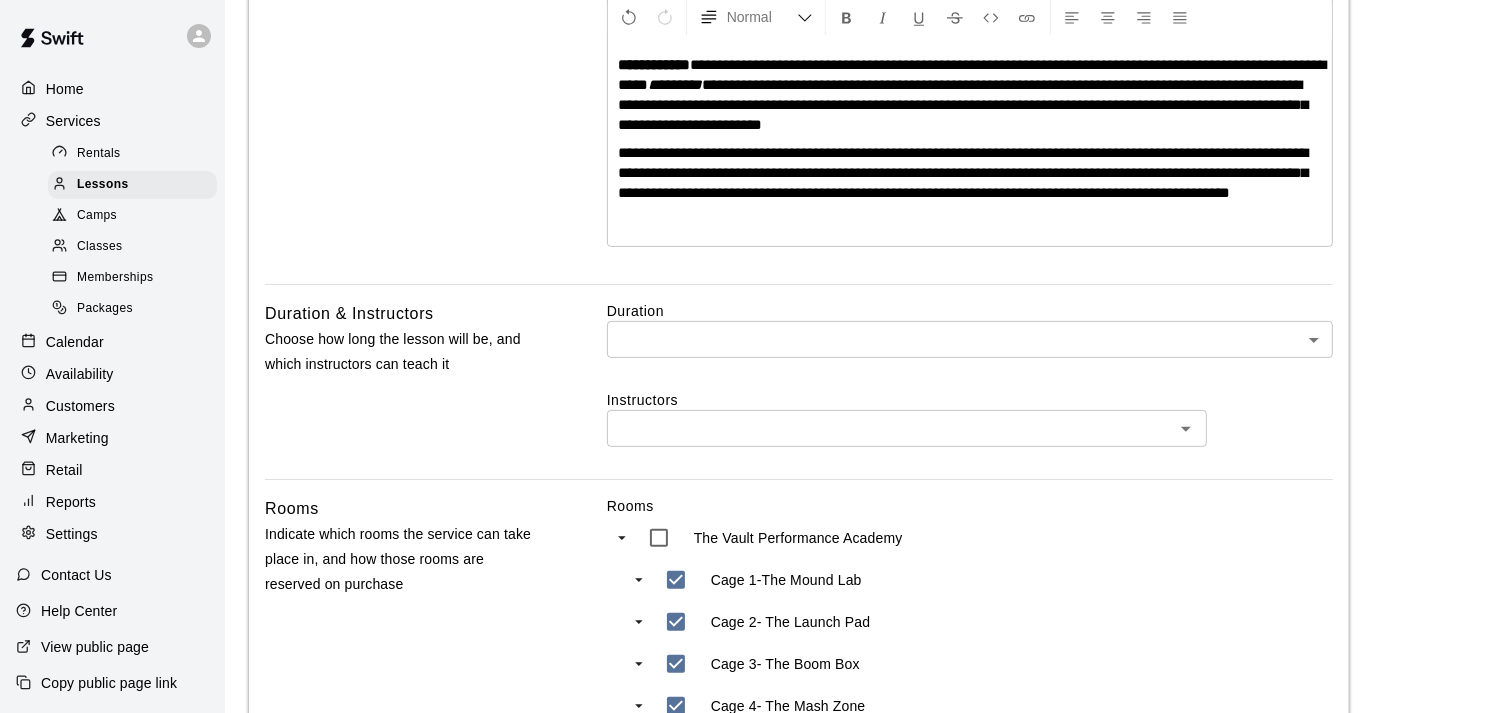 scroll, scrollTop: 454, scrollLeft: 0, axis: vertical 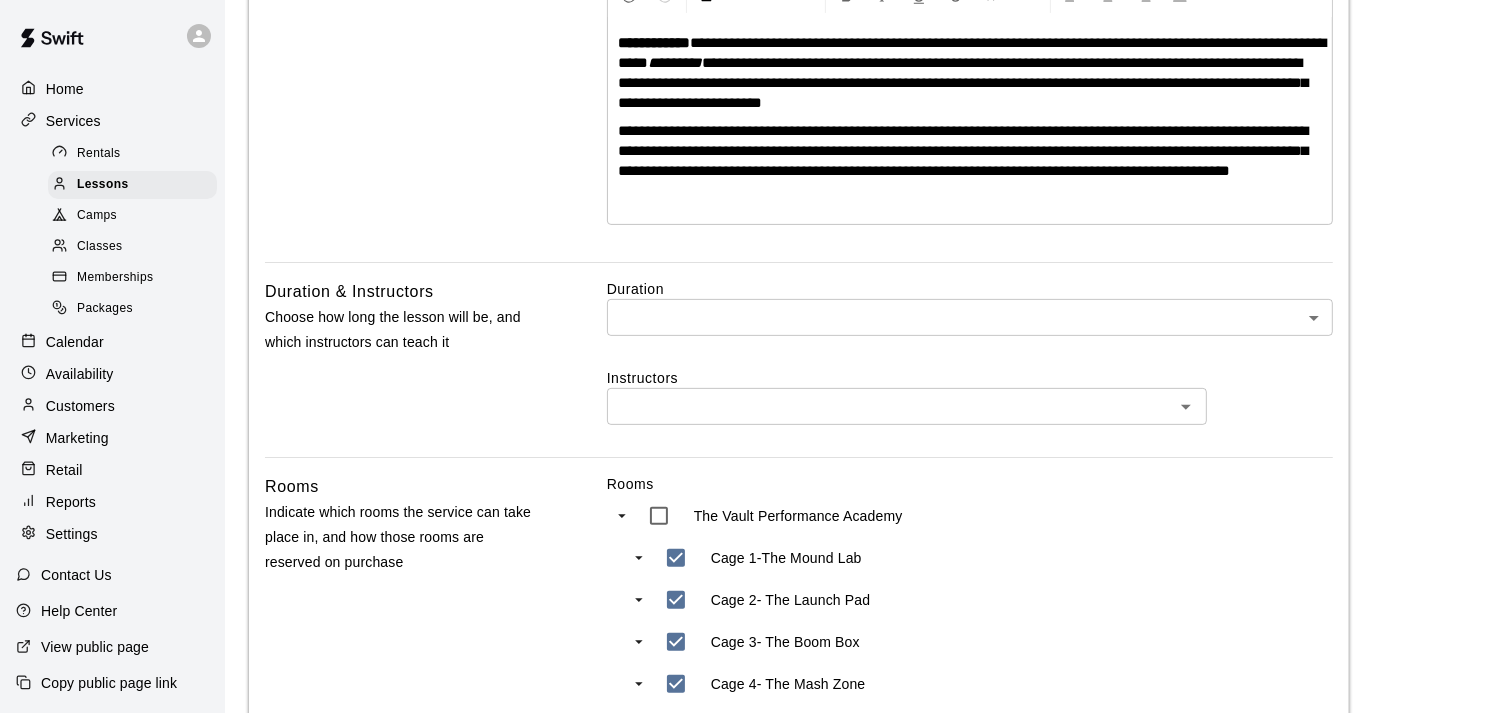 click on "**********" at bounding box center [746, 641] 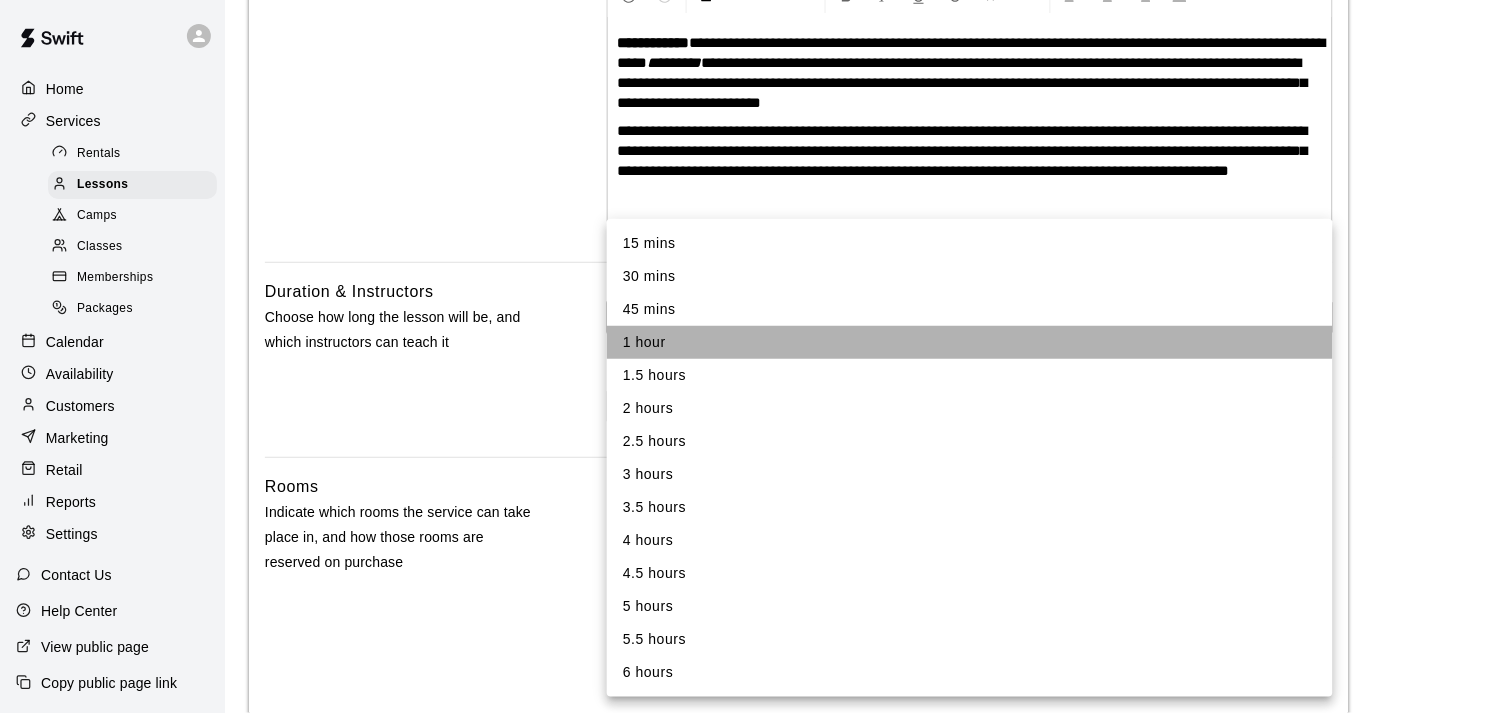 click on "1 hour" at bounding box center (970, 342) 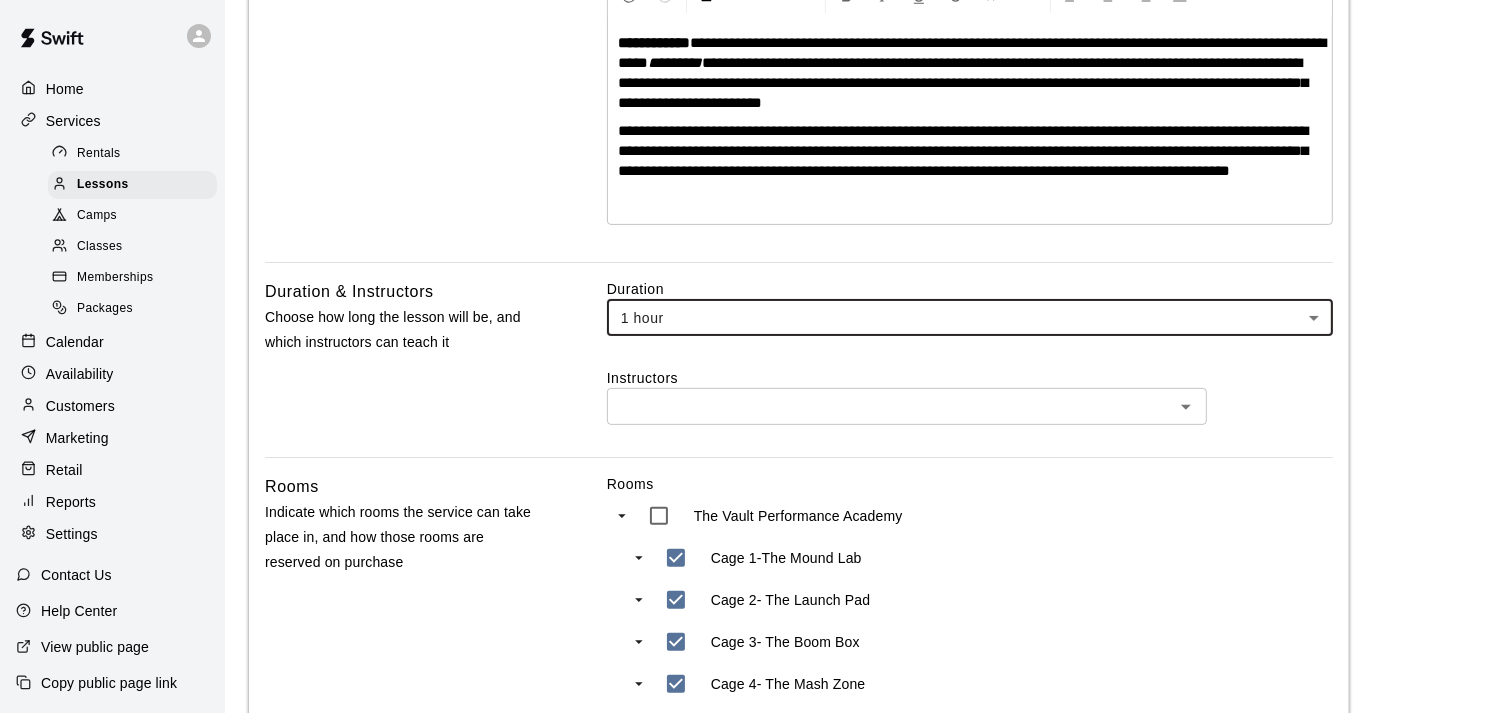 click at bounding box center [890, 406] 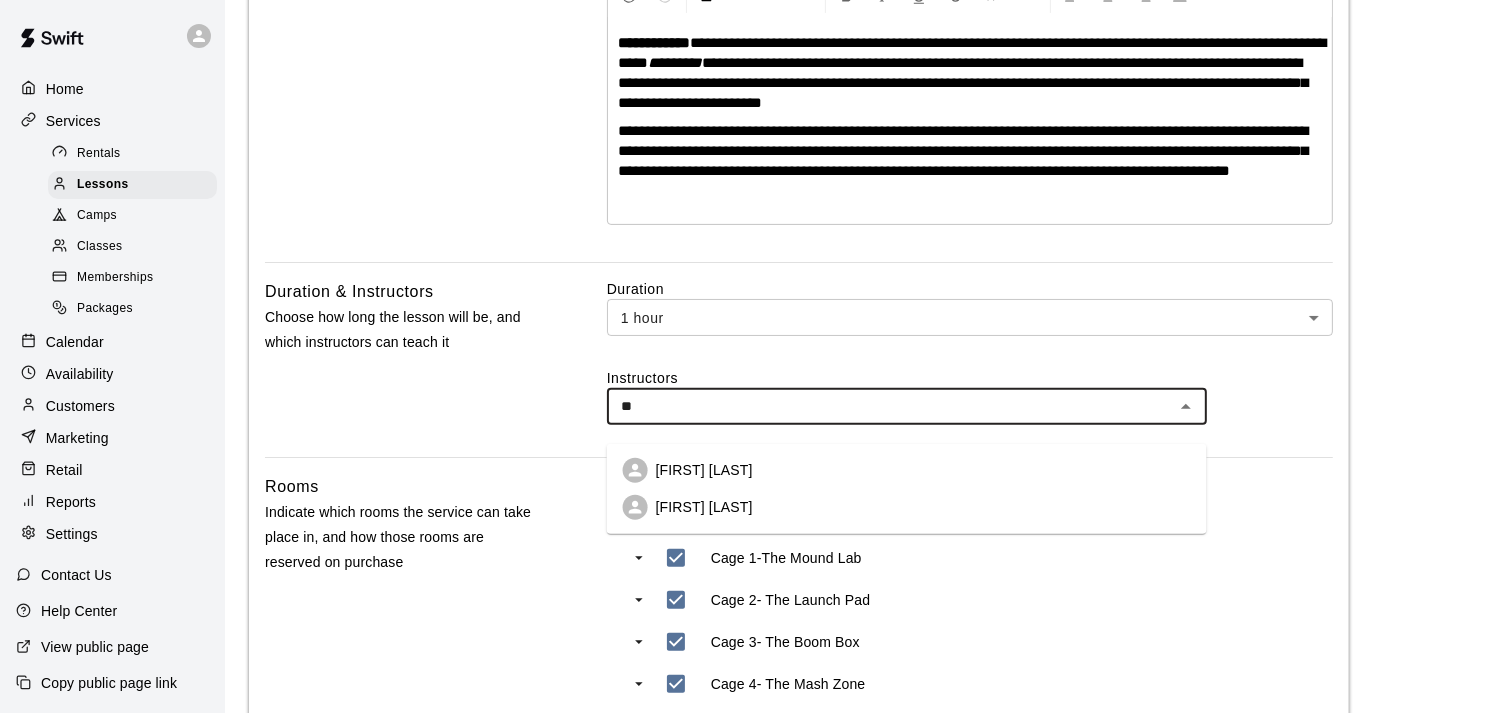 type on "***" 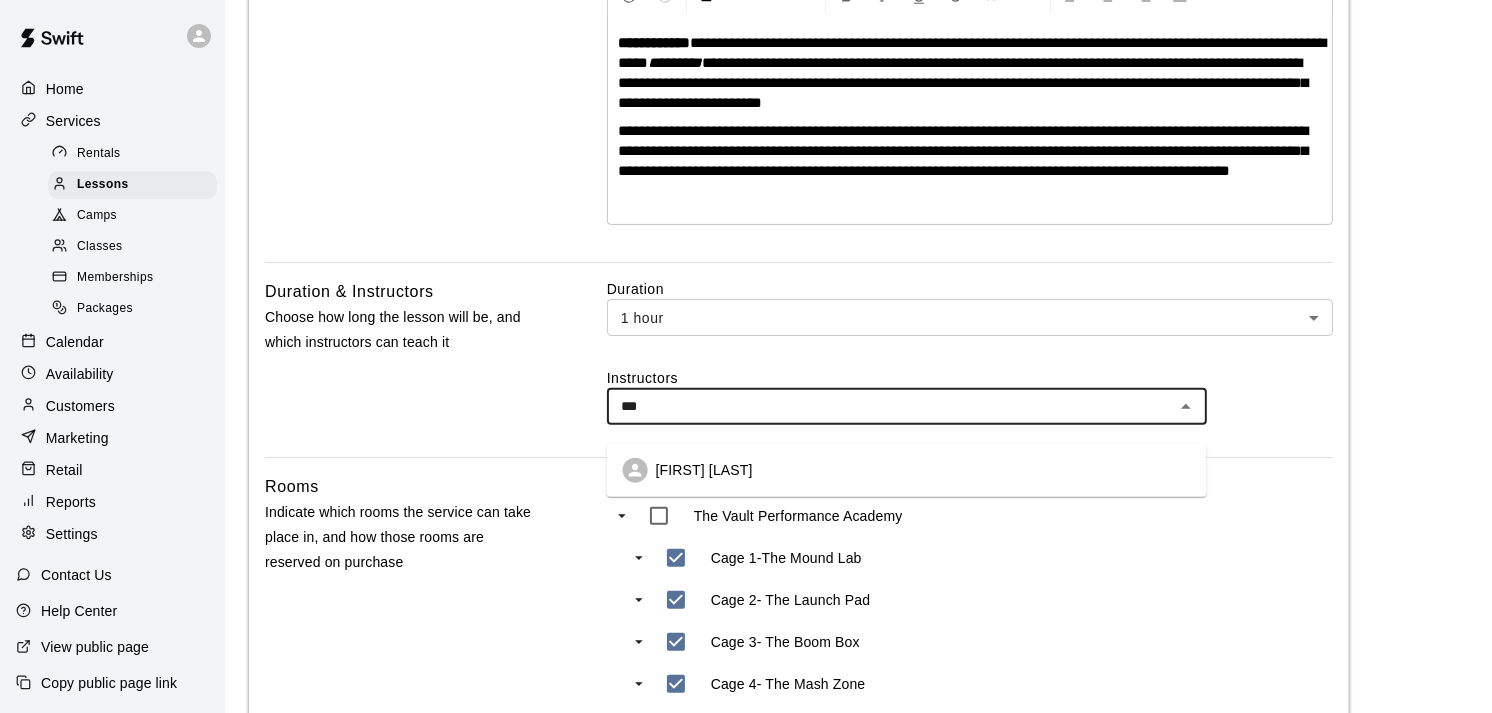 click on "[FIRST] [LAST]" at bounding box center [704, 470] 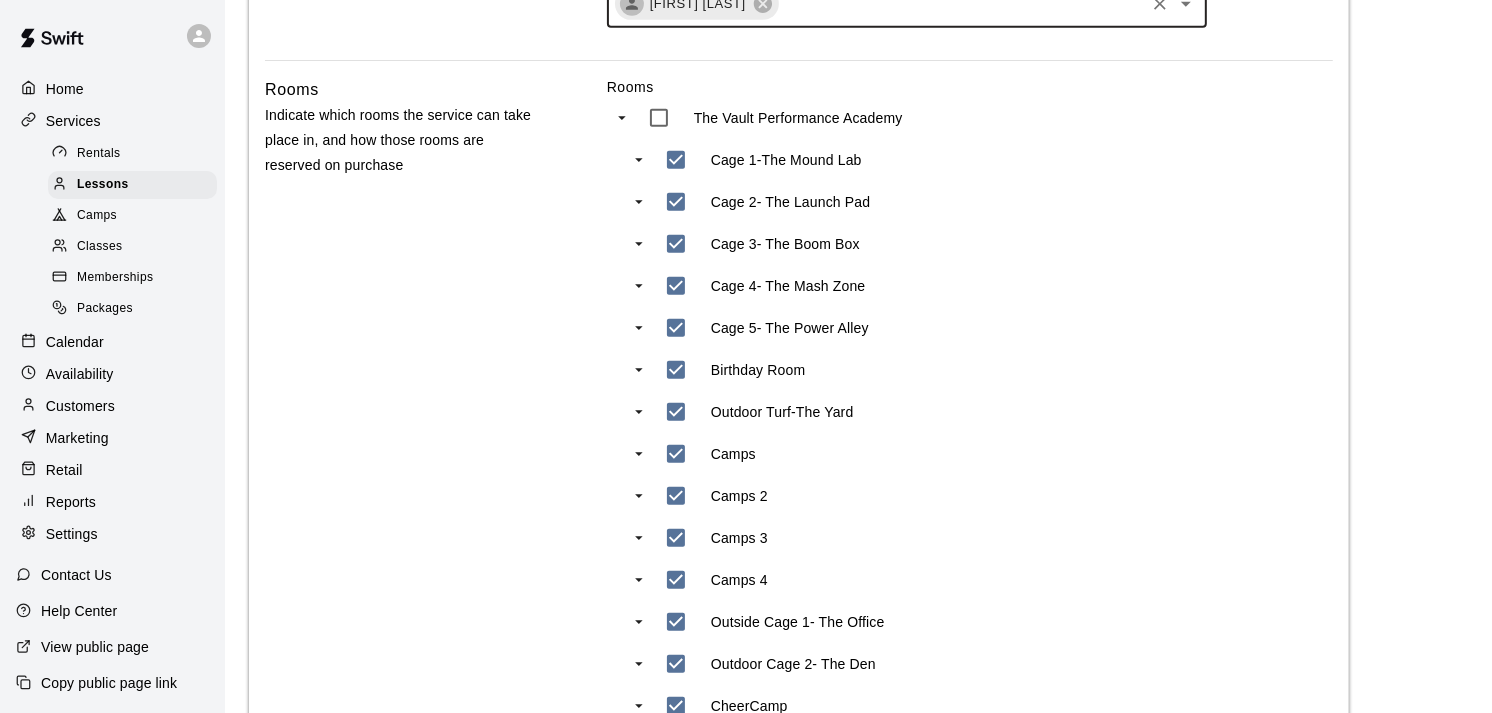 scroll, scrollTop: 1010, scrollLeft: 0, axis: vertical 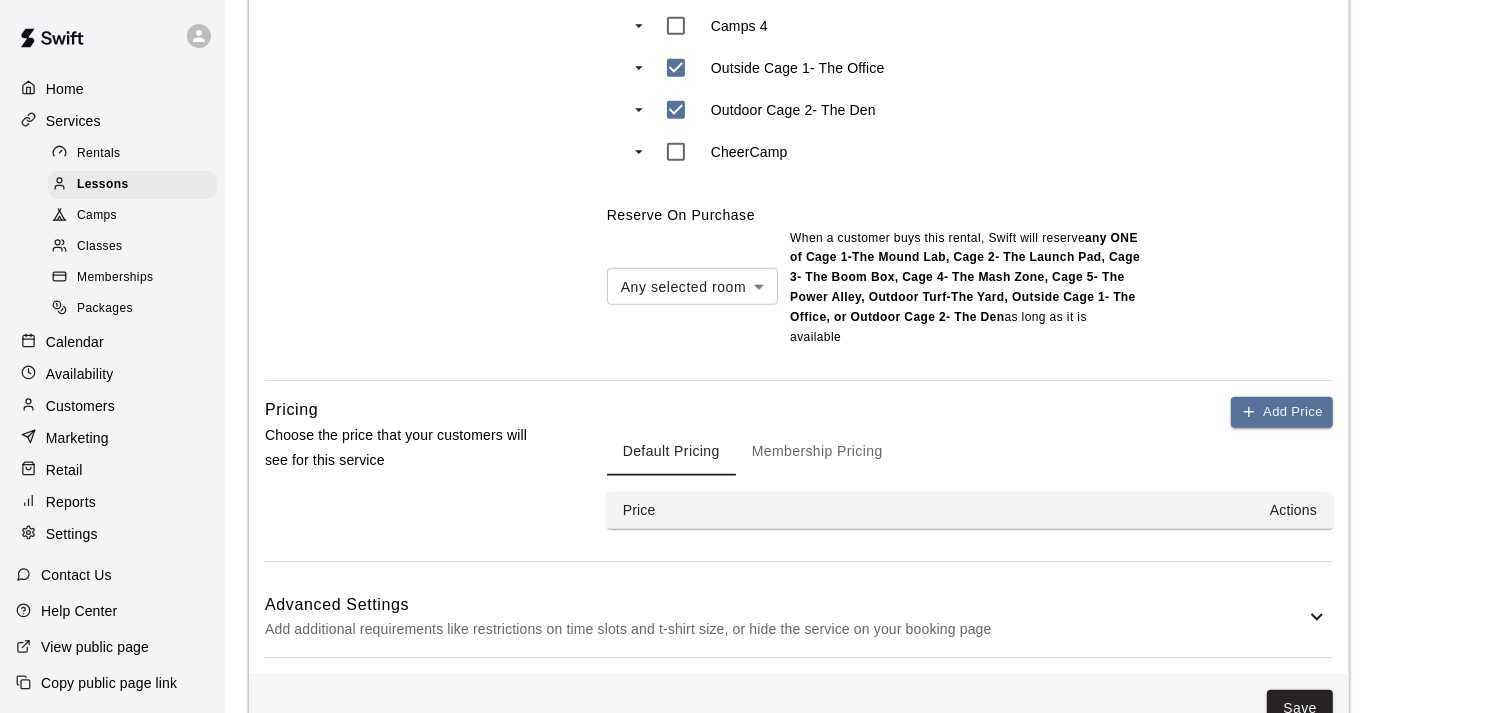 click on "**********" at bounding box center [746, -325] 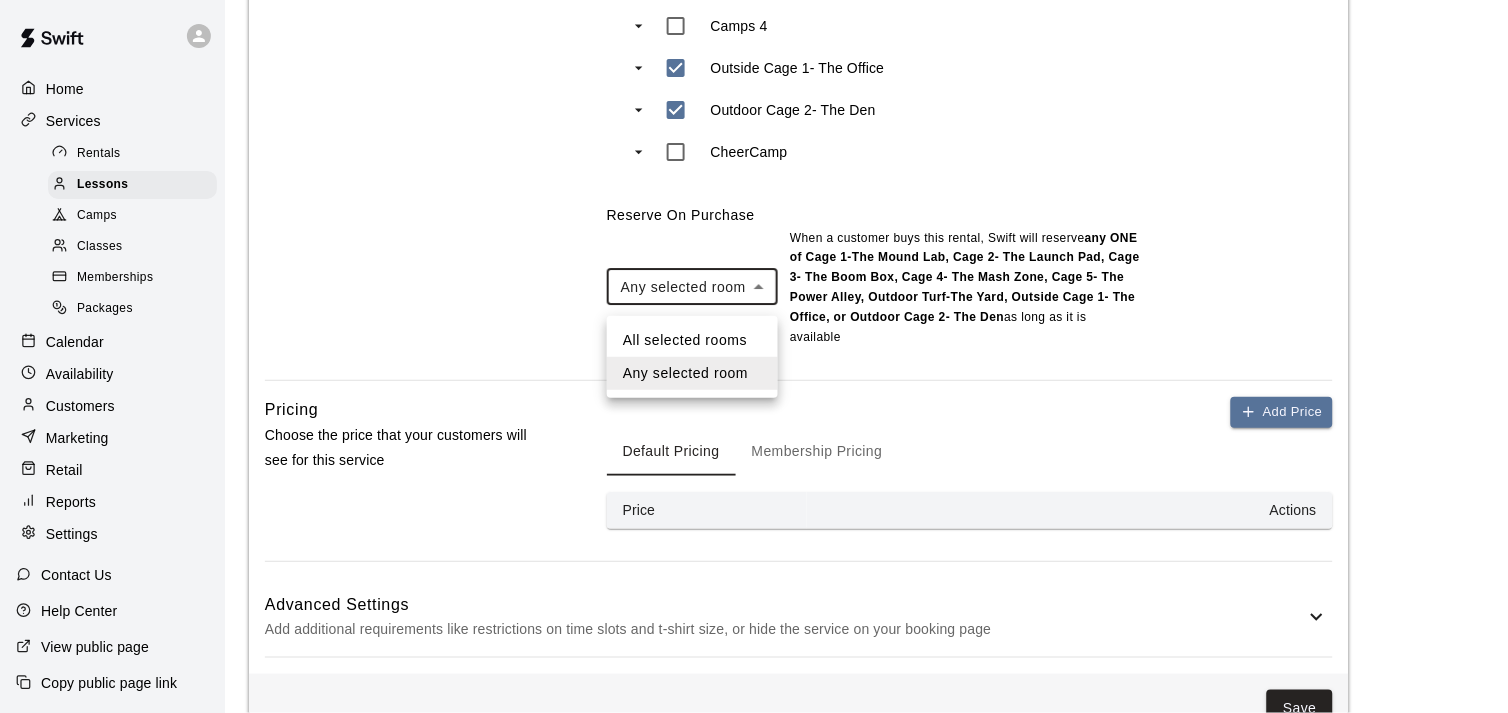 click at bounding box center [754, 356] 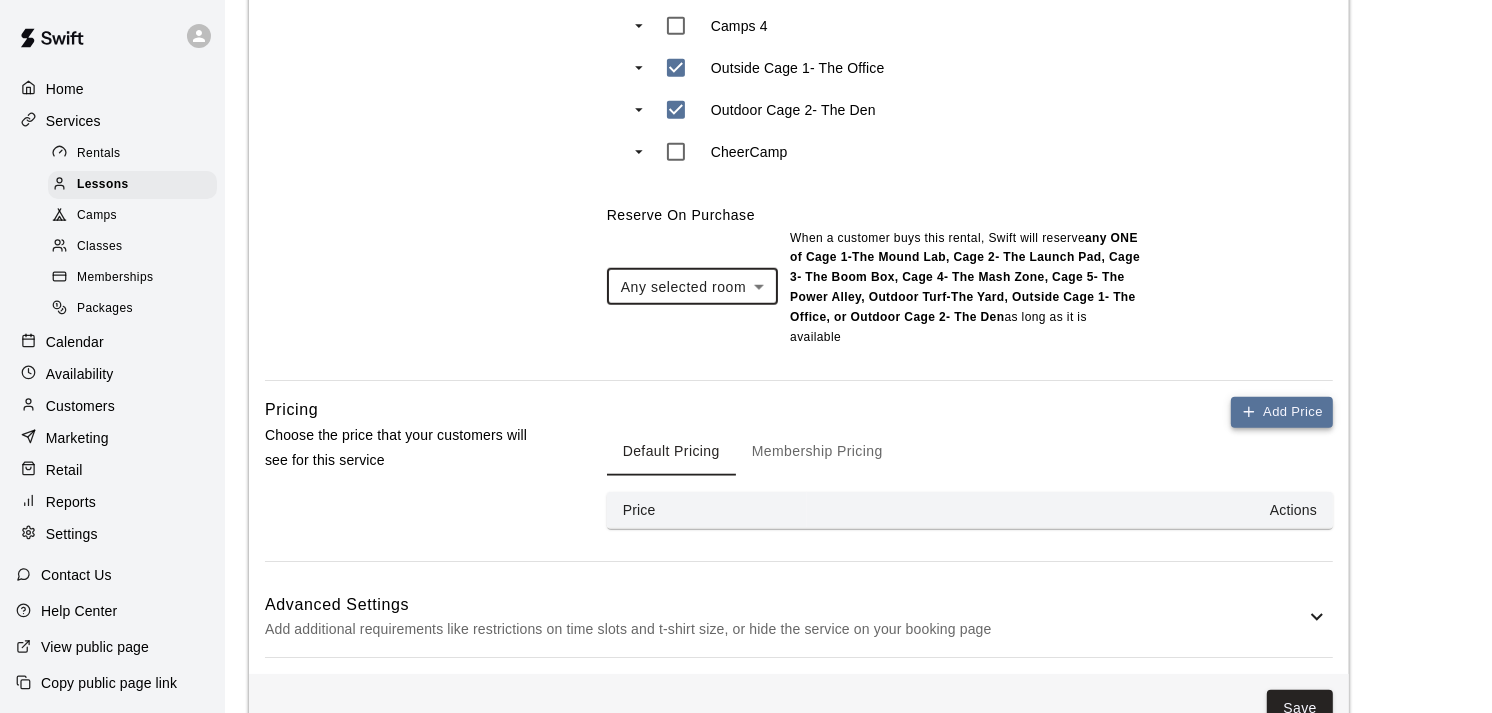 click on "Add Price" at bounding box center [1282, 412] 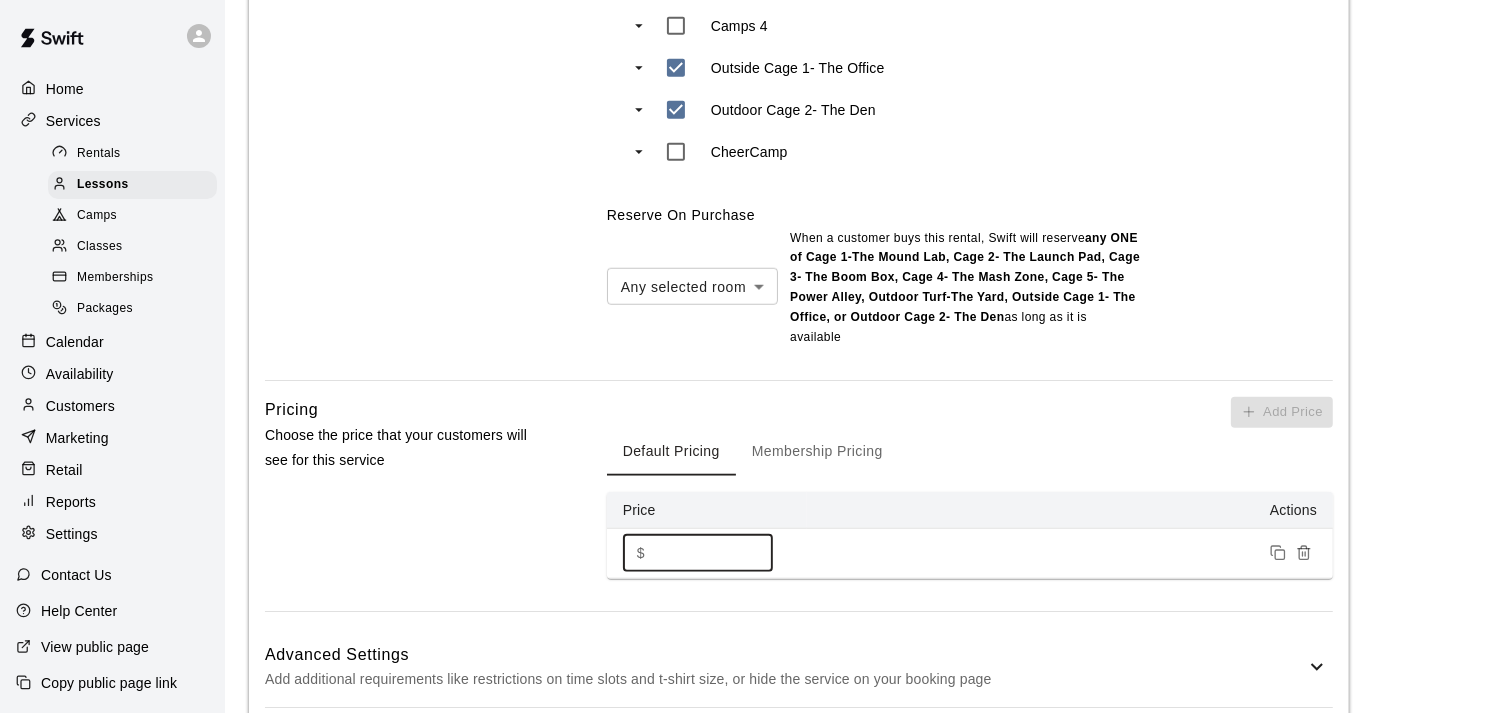 drag, startPoint x: 681, startPoint y: 553, endPoint x: 582, endPoint y: 563, distance: 99.50377 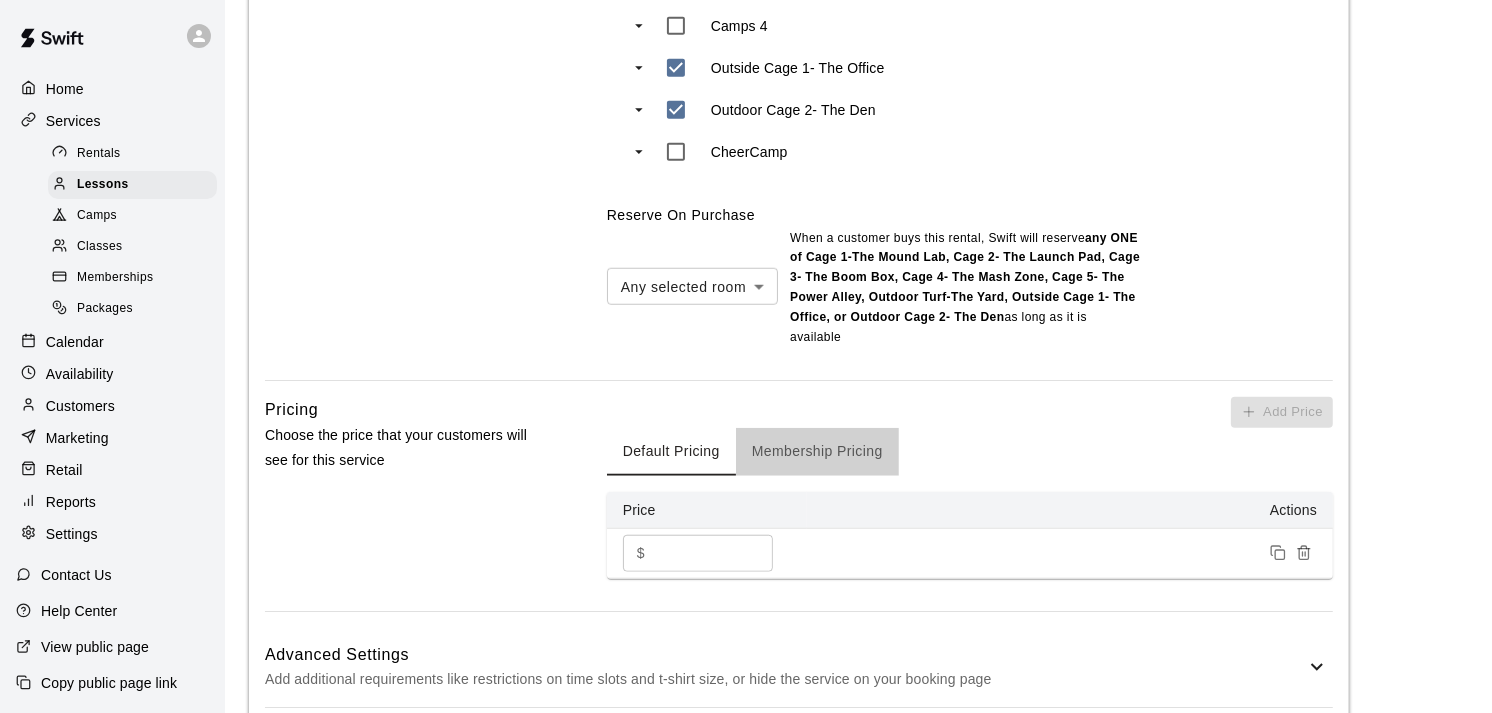 click on "Membership Pricing" at bounding box center (817, 452) 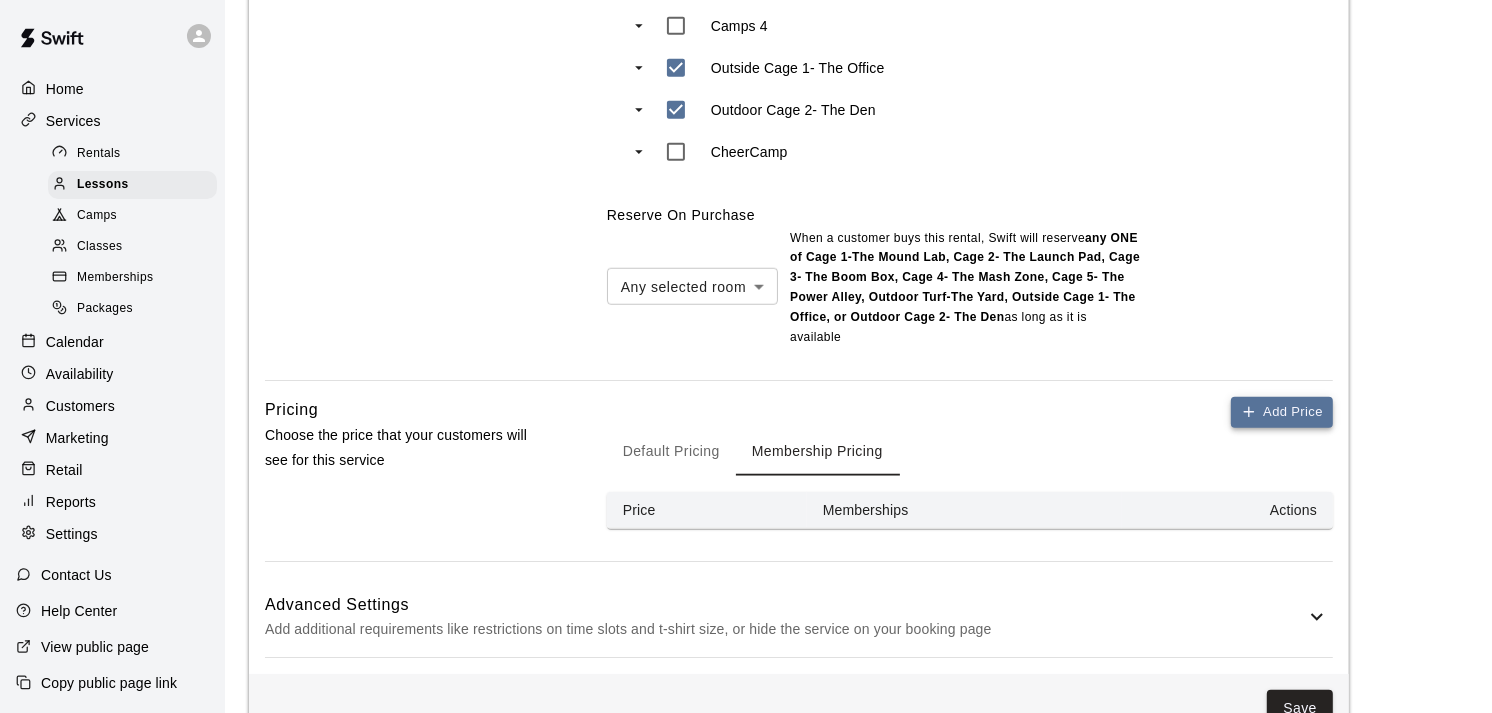 click on "Add Price" at bounding box center (1282, 412) 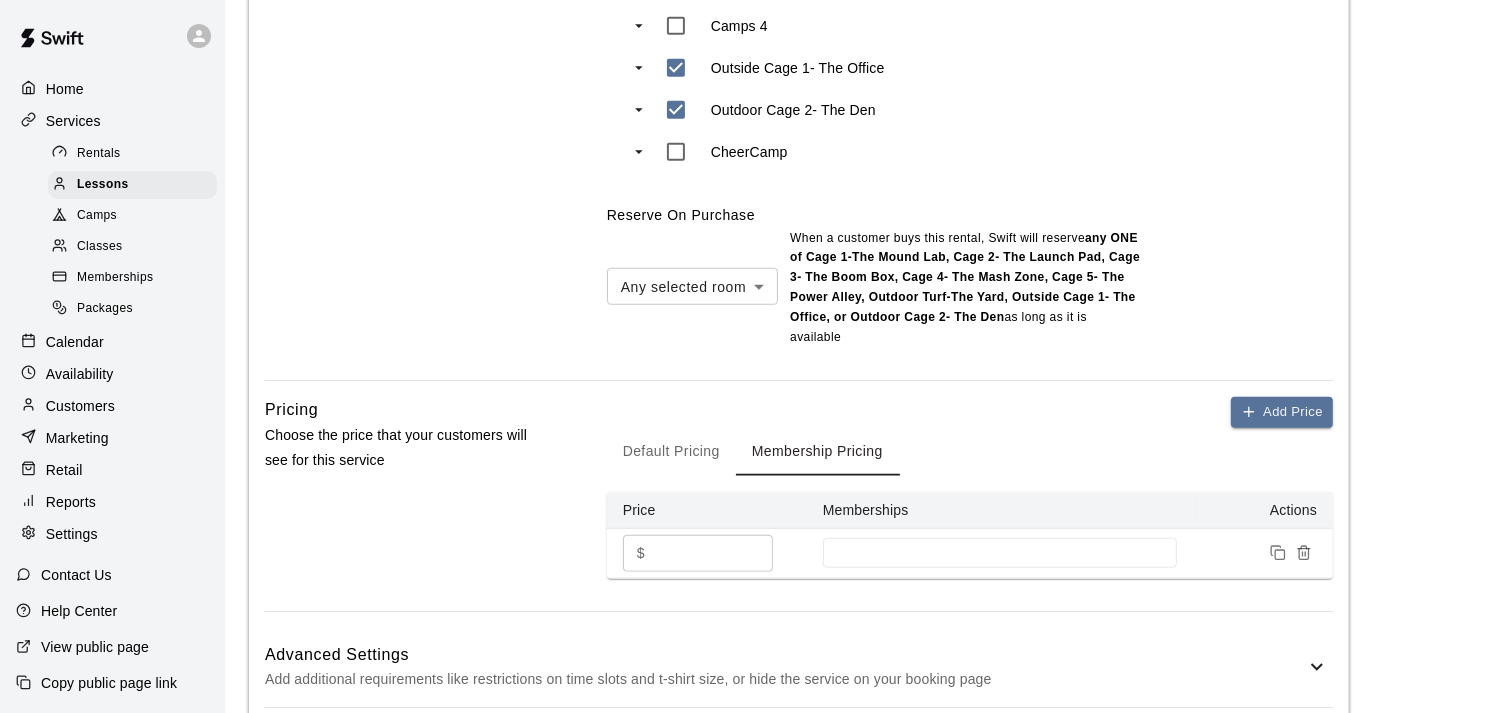 drag, startPoint x: 683, startPoint y: 553, endPoint x: 583, endPoint y: 586, distance: 105.30432 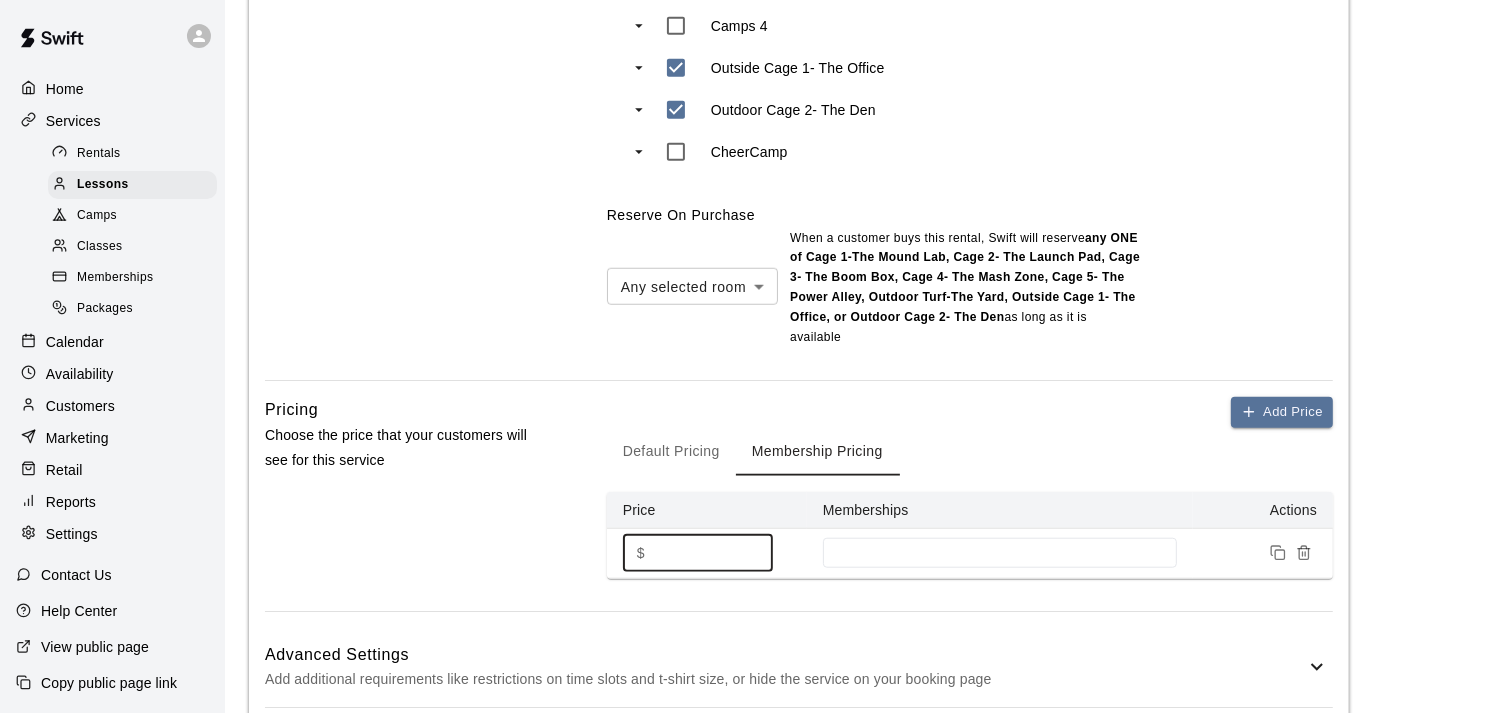 type on "**" 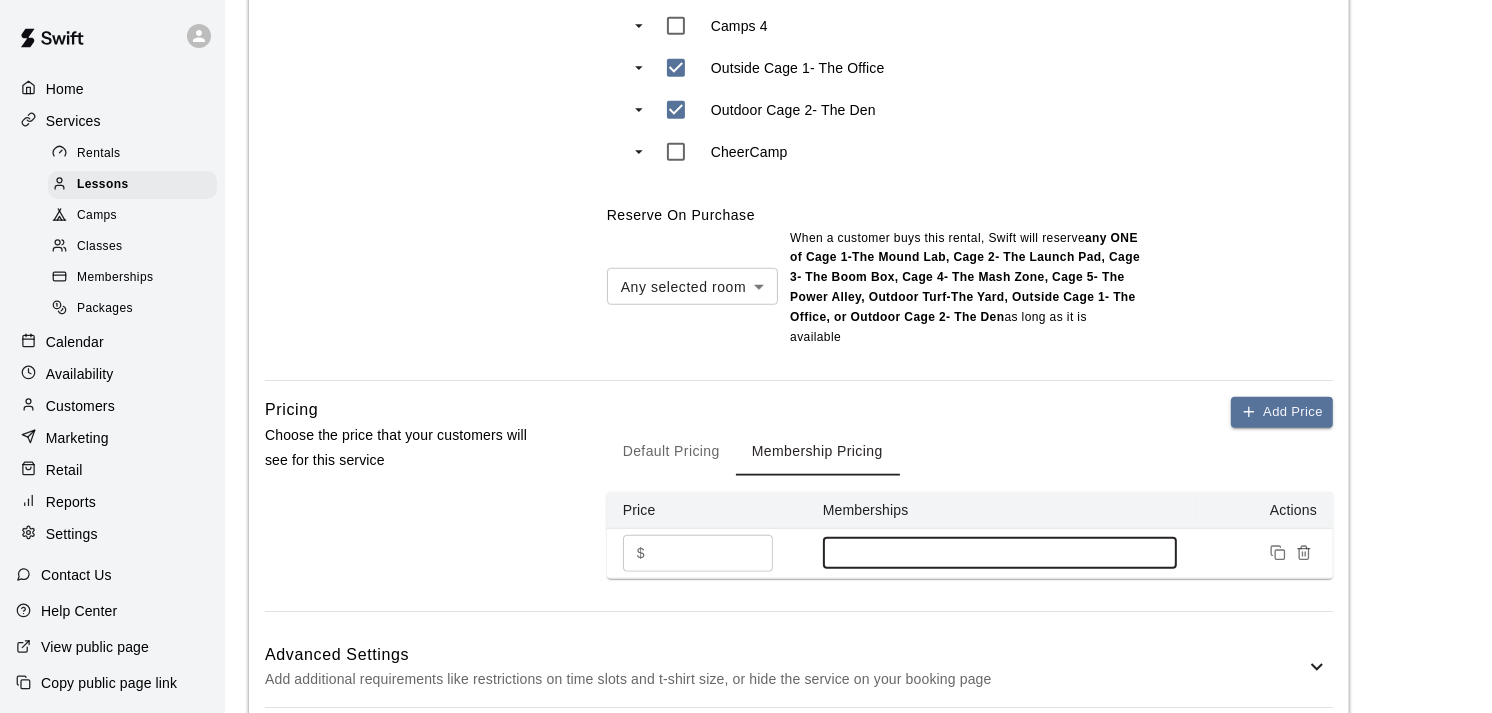 type on "*" 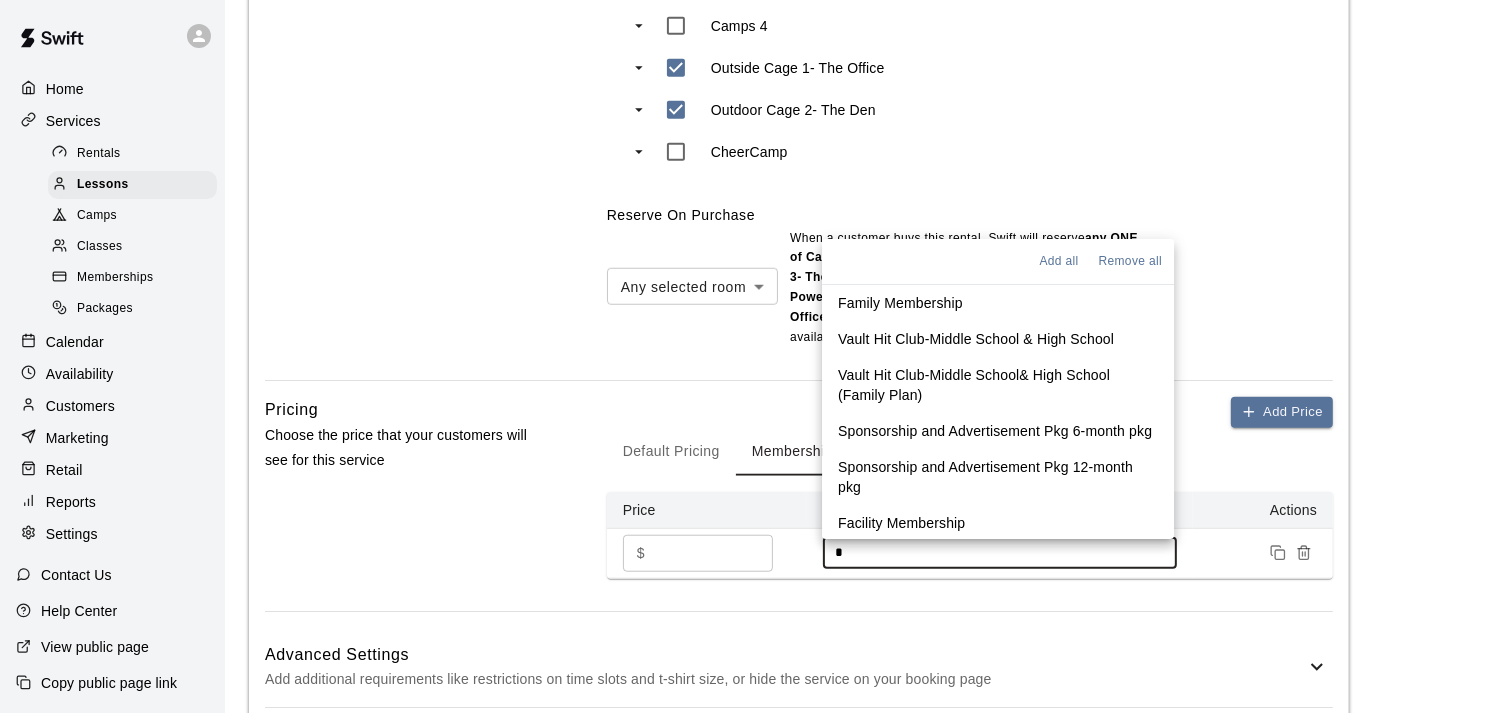 click on "Family Membership" at bounding box center [900, 303] 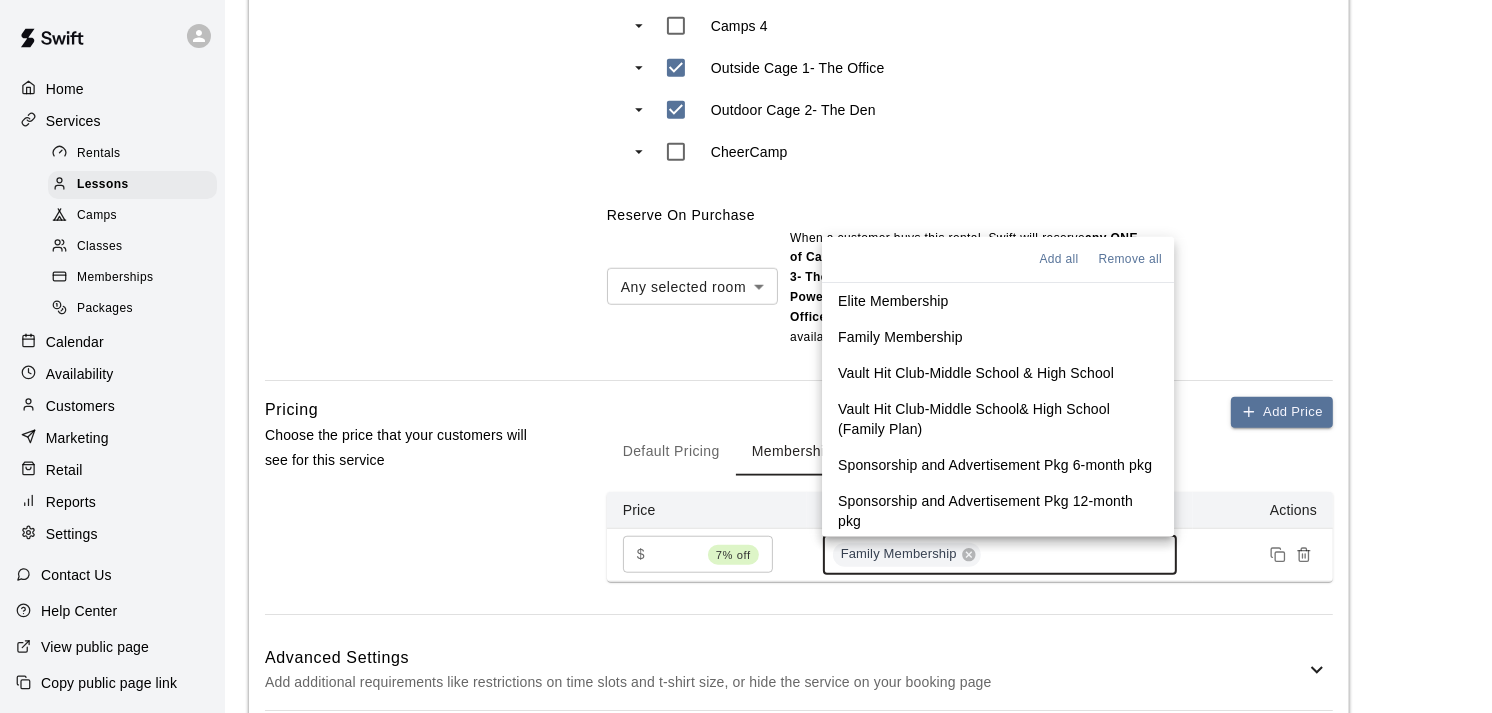 click on "Family Membership" at bounding box center [1000, 555] 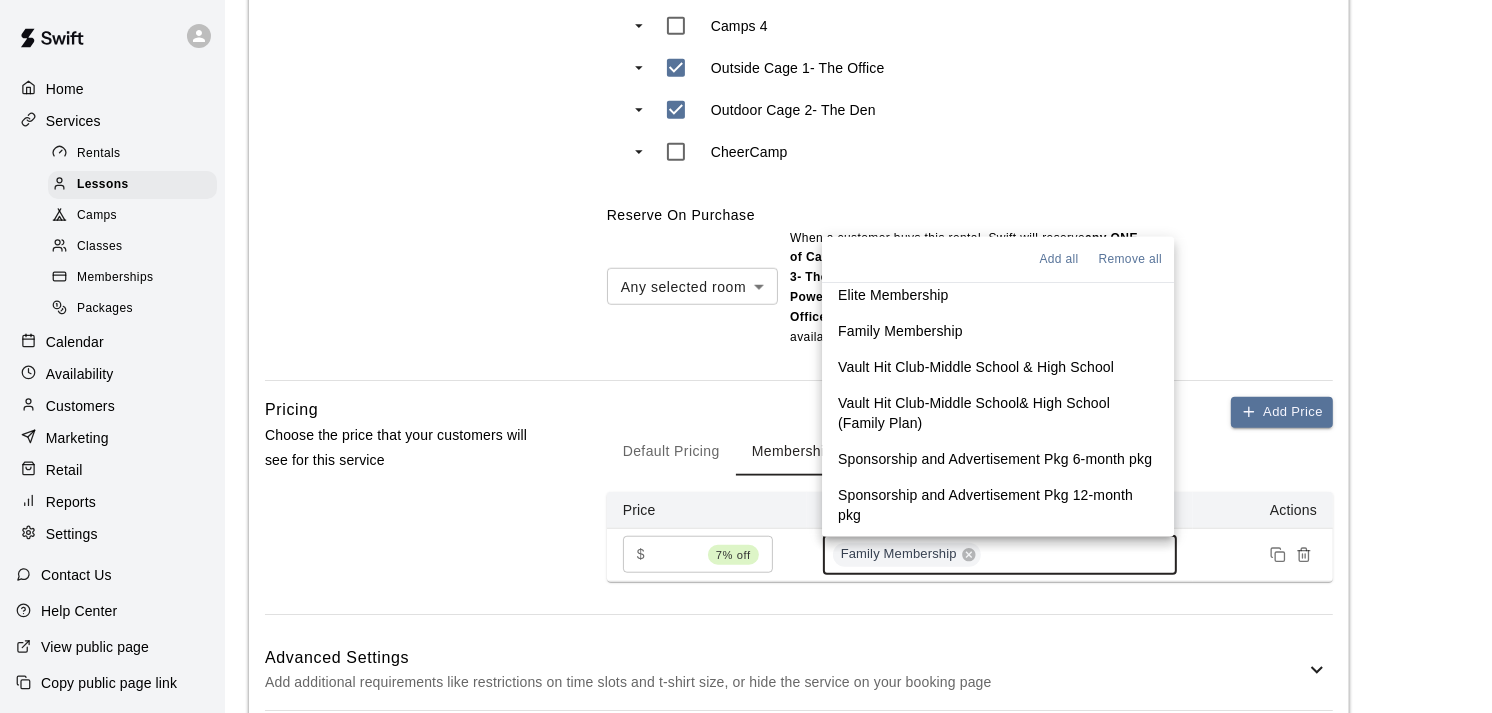 scroll, scrollTop: 0, scrollLeft: 0, axis: both 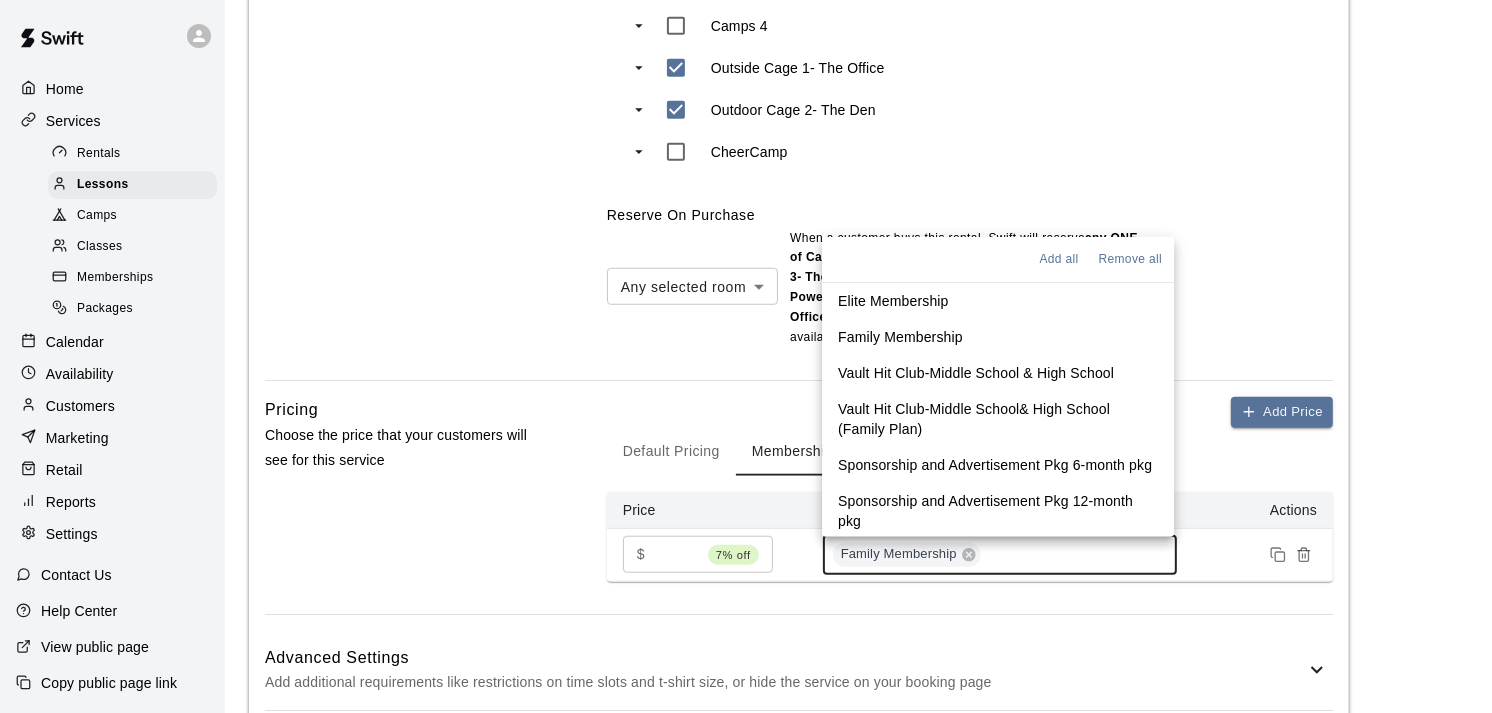 click on "Elite Membership" at bounding box center (998, 301) 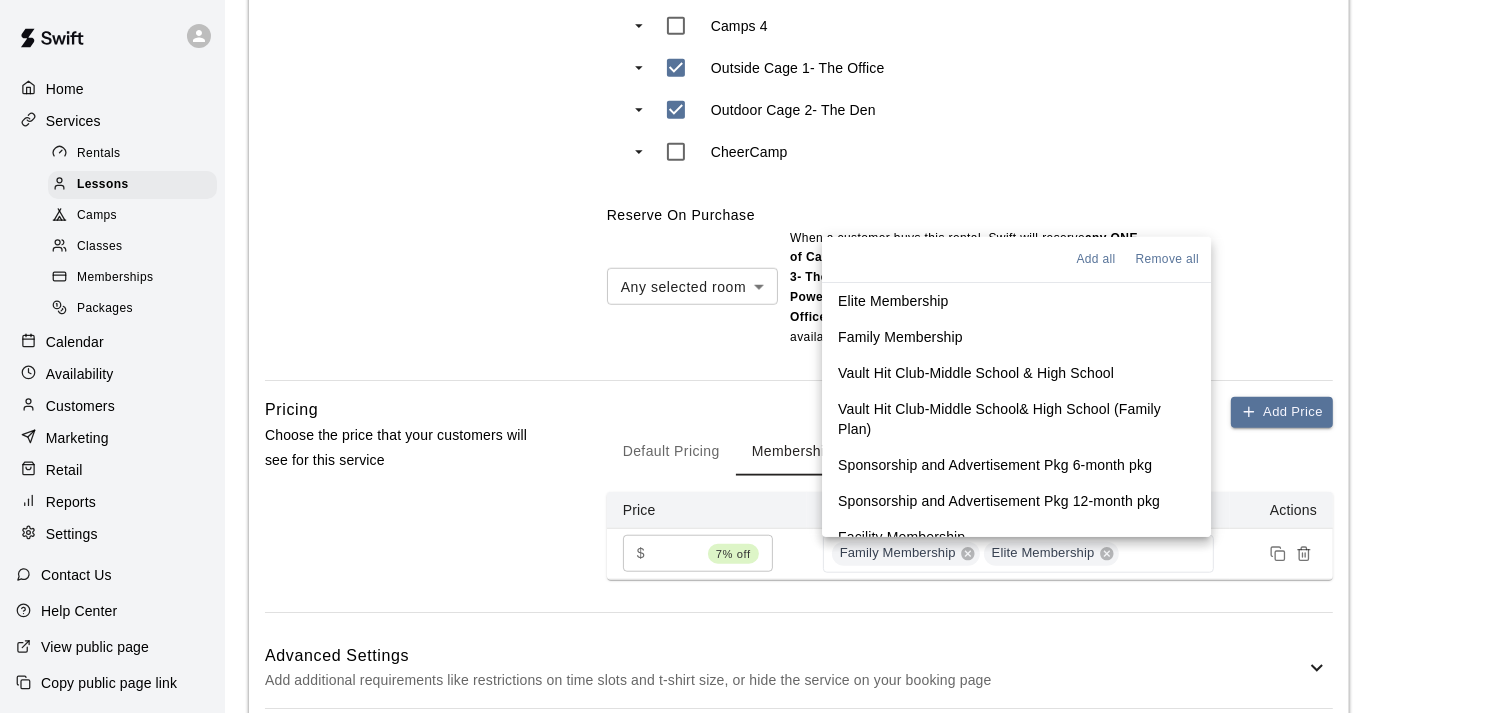 click on "**" at bounding box center [676, 553] 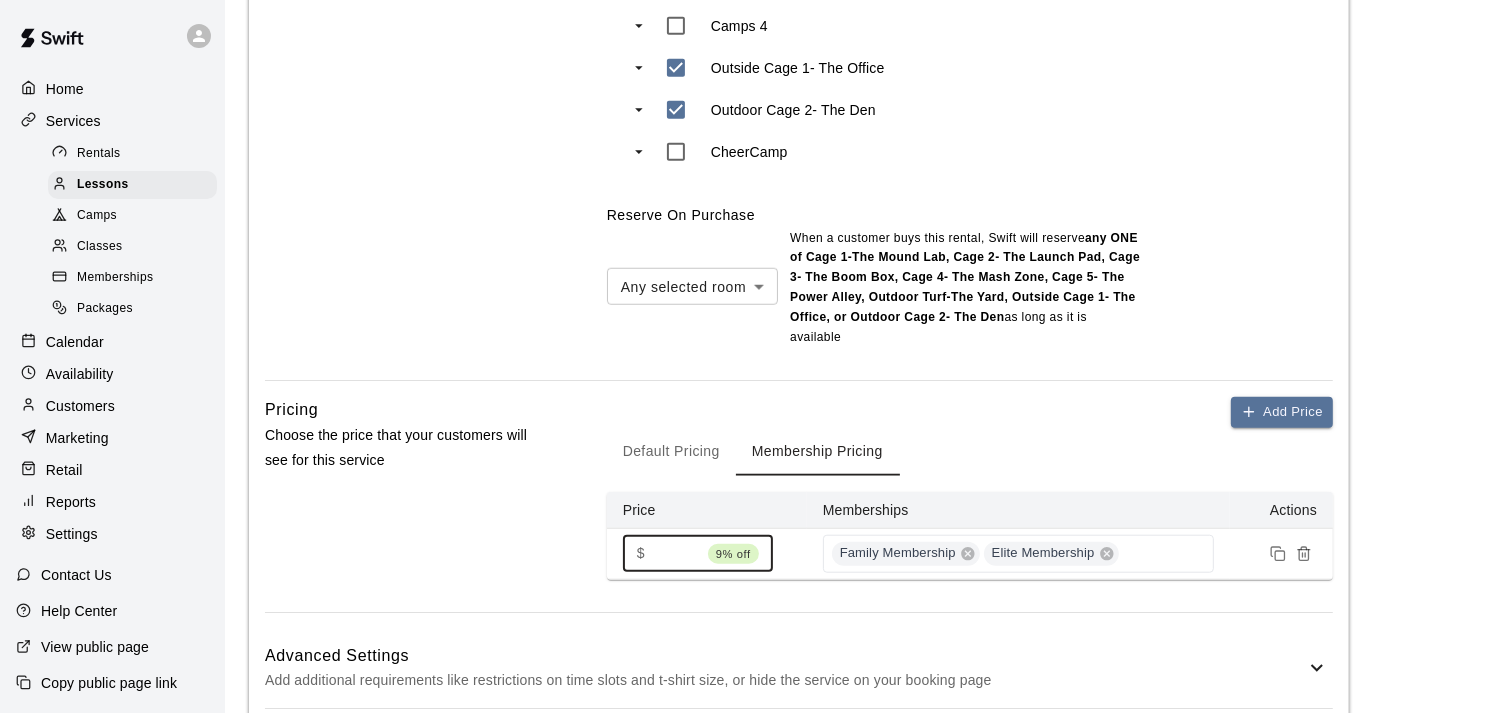 click on "**" at bounding box center (676, 553) 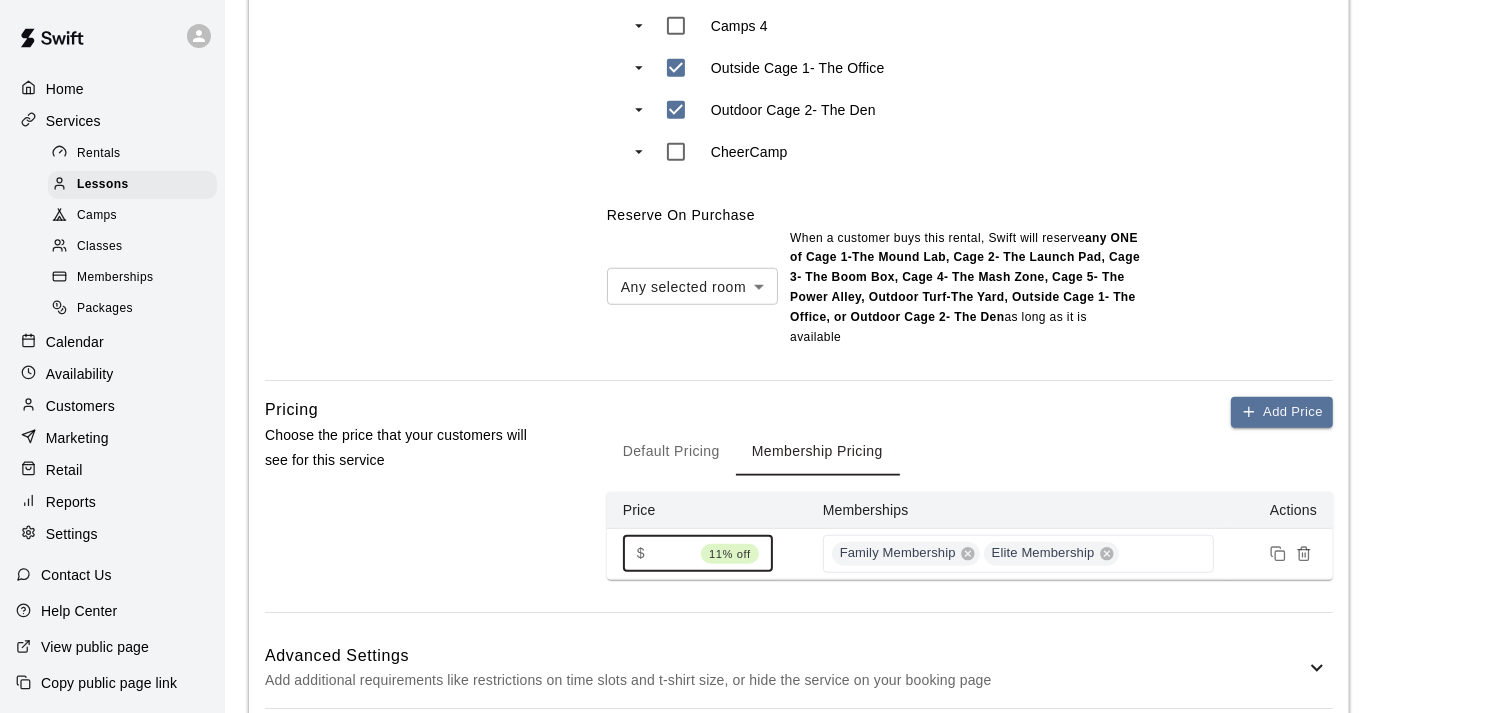 click on "**" at bounding box center (673, 553) 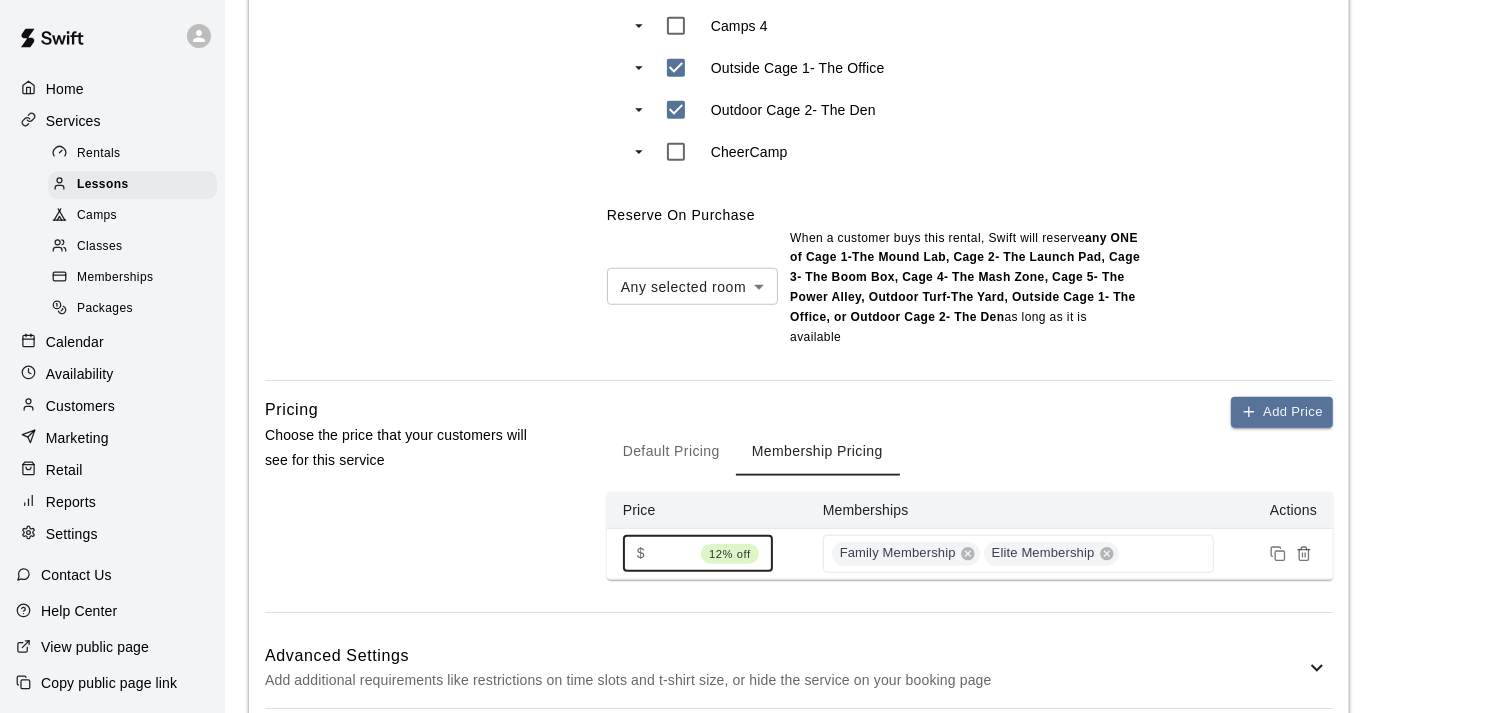 click on "**" at bounding box center [673, 553] 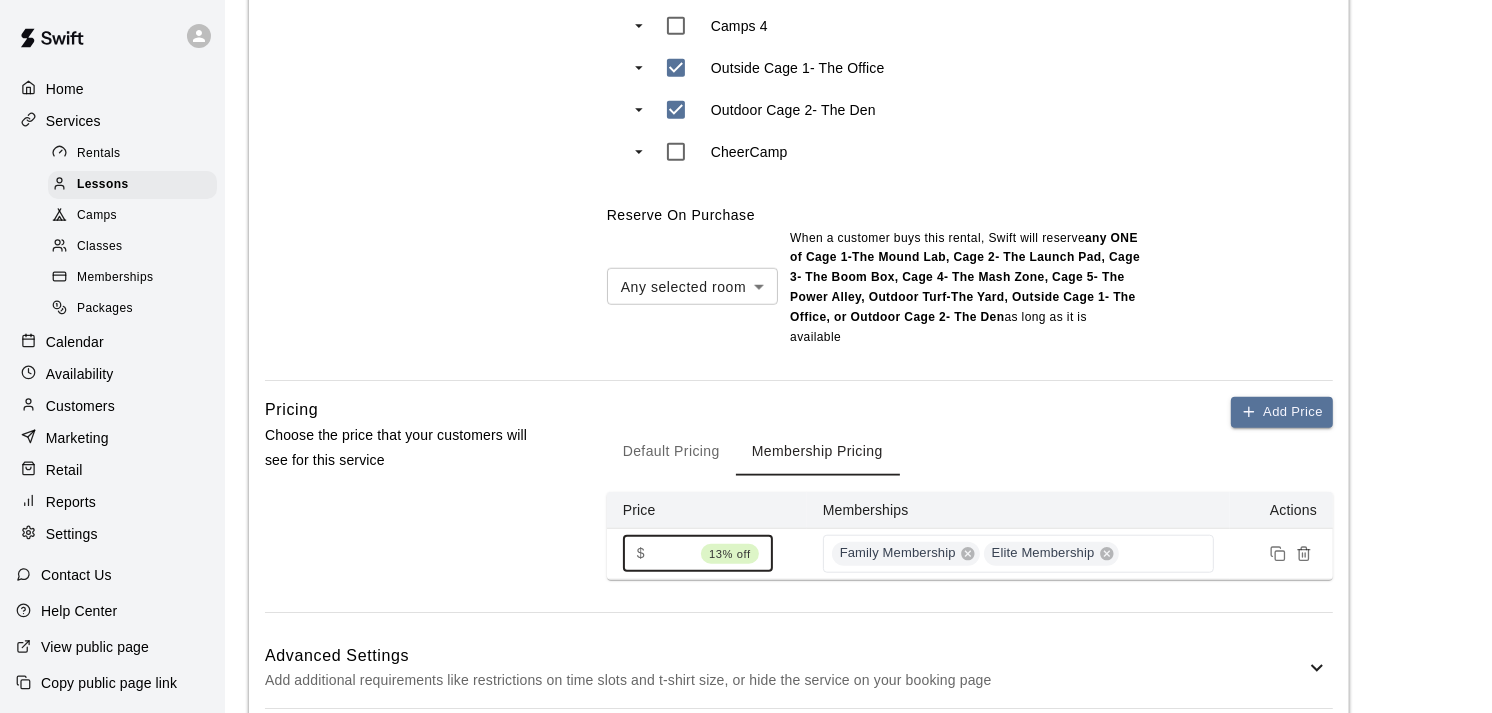 click on "**" at bounding box center (673, 553) 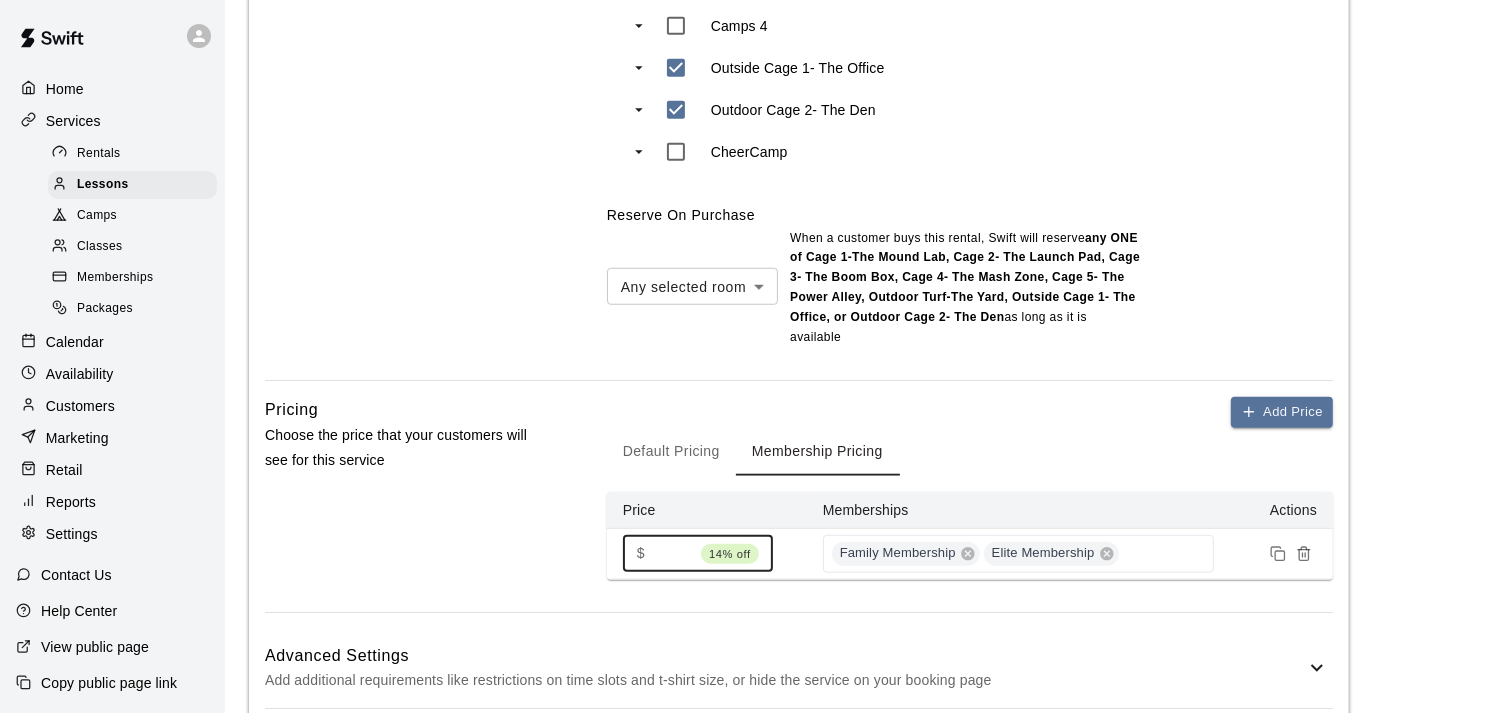 click on "**" at bounding box center [673, 553] 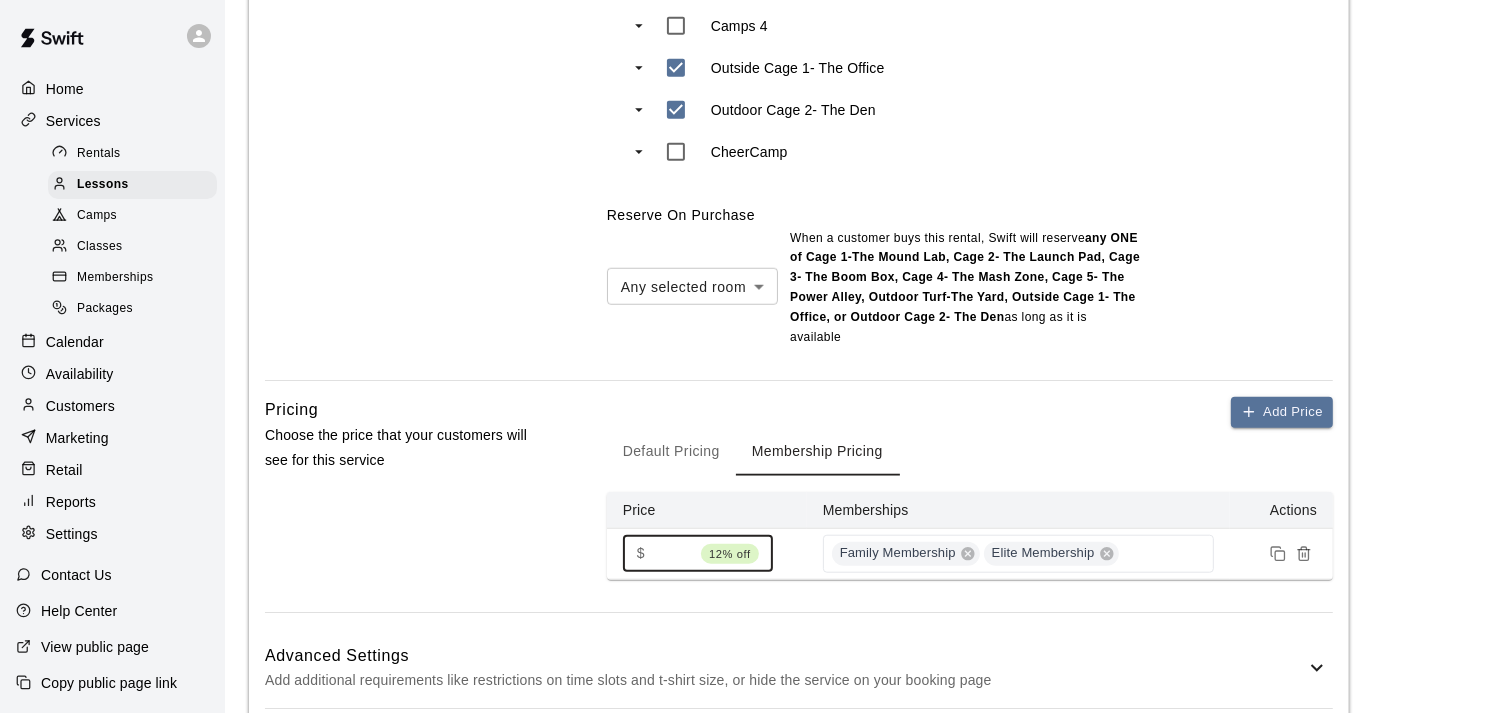 click on "**" at bounding box center (673, 553) 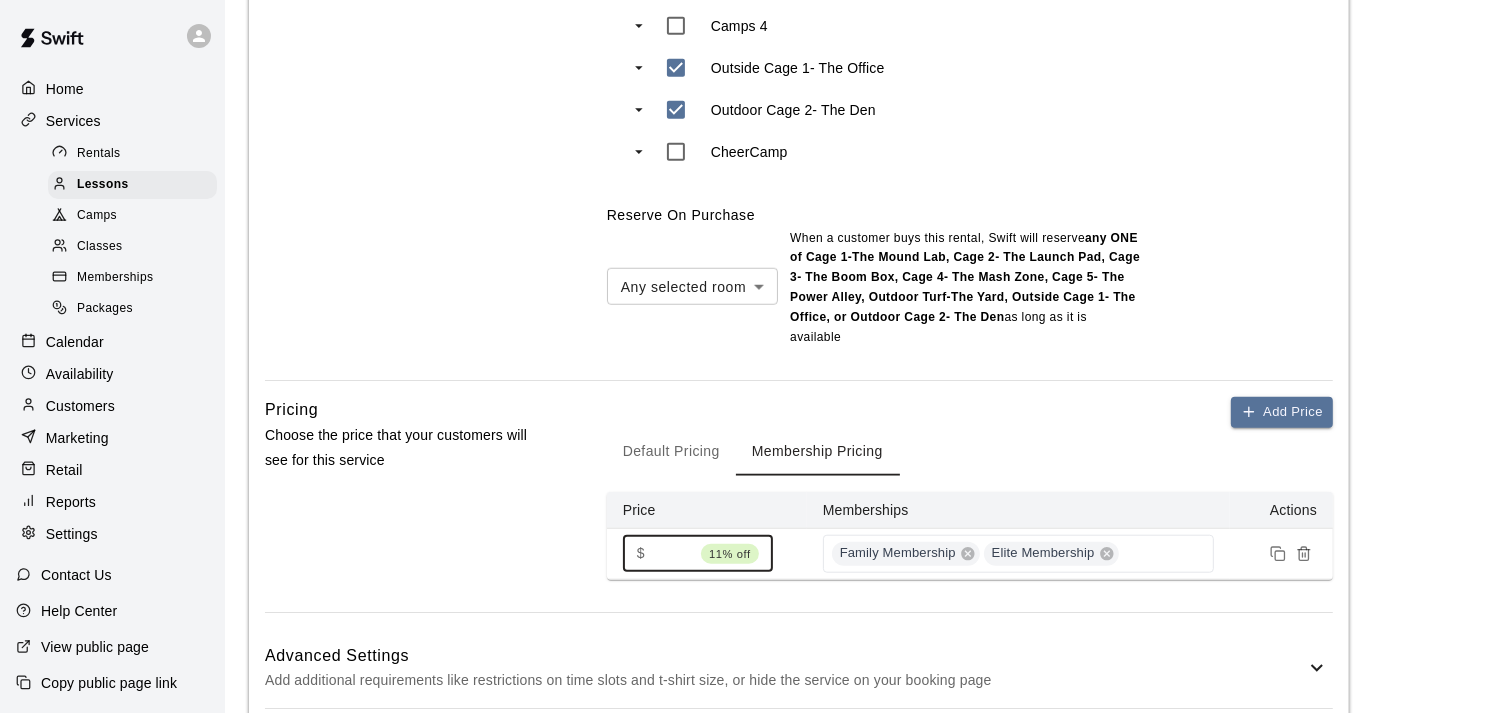 click on "**" at bounding box center [673, 553] 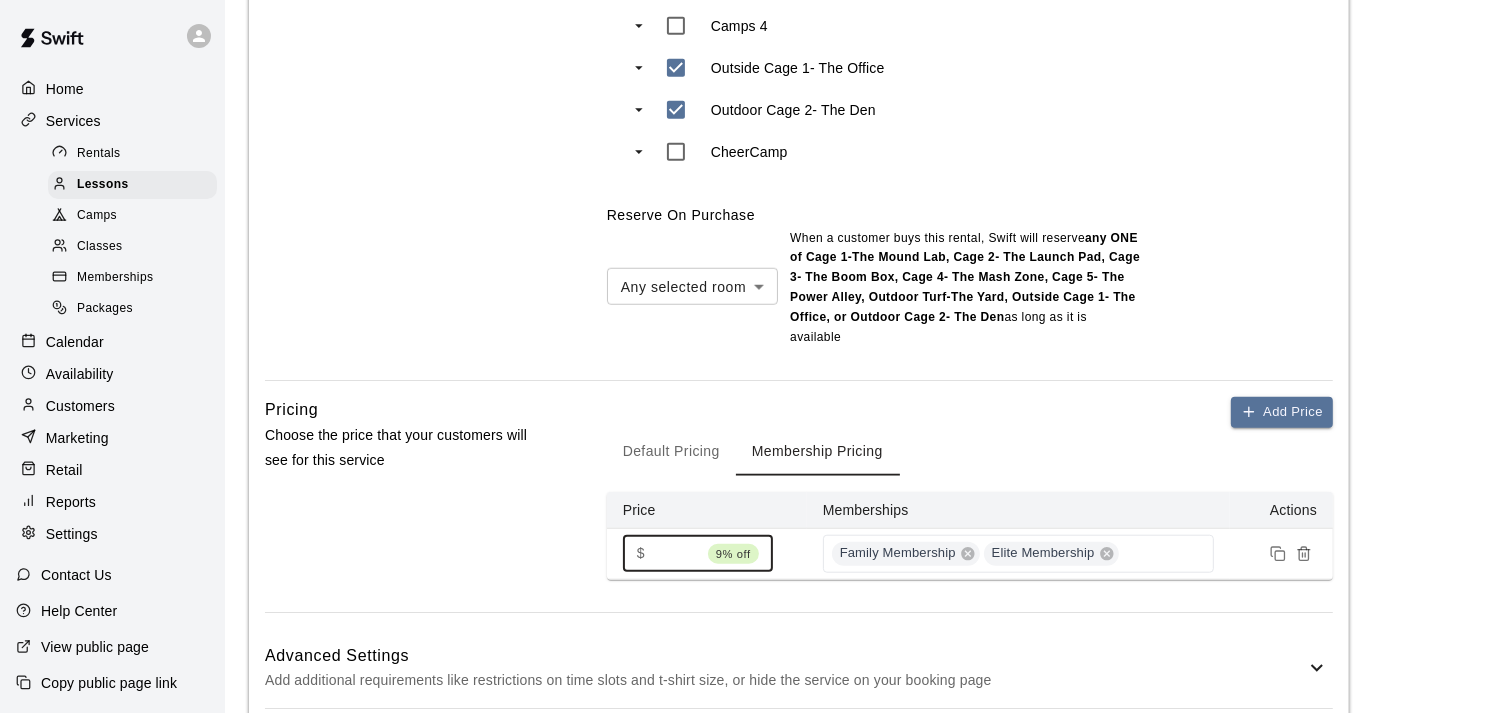 click on "**" at bounding box center [676, 553] 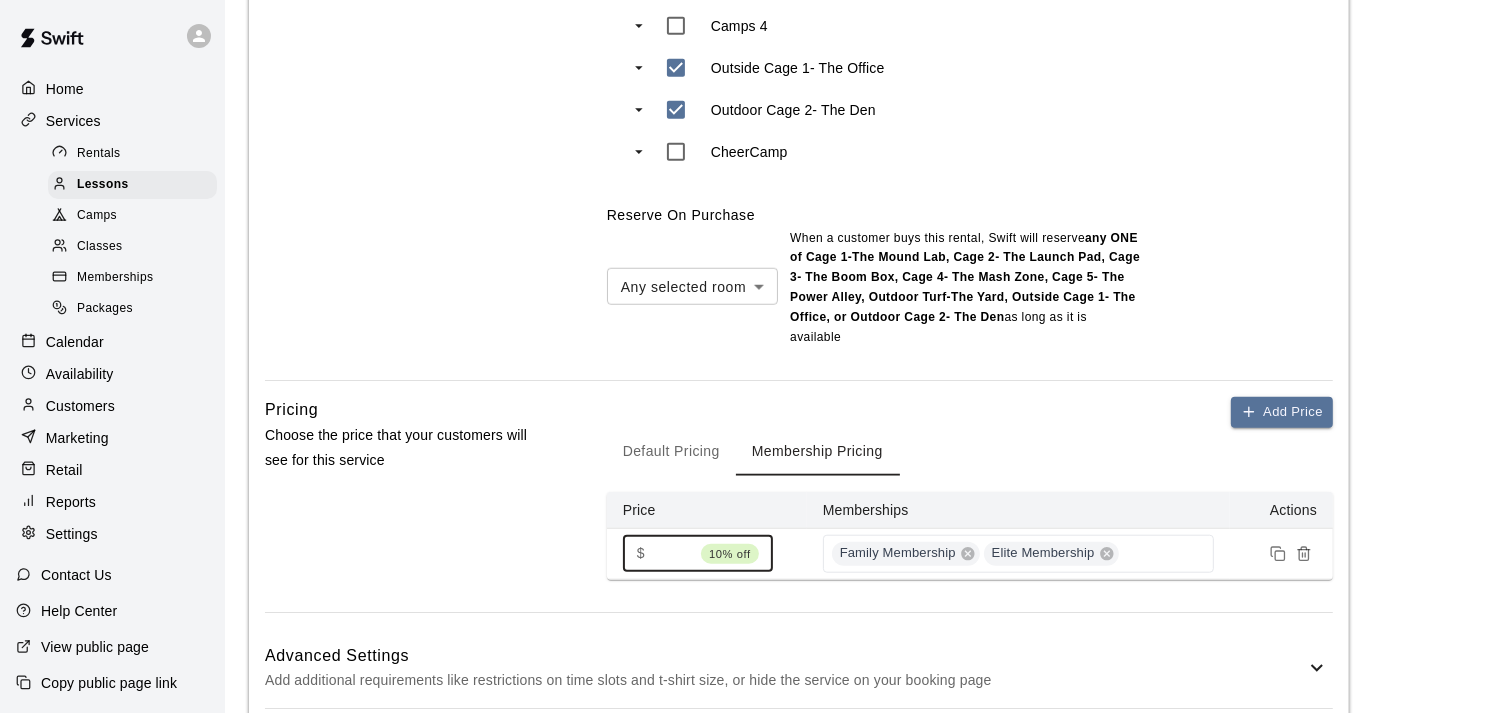 scroll, scrollTop: 0, scrollLeft: 13, axis: horizontal 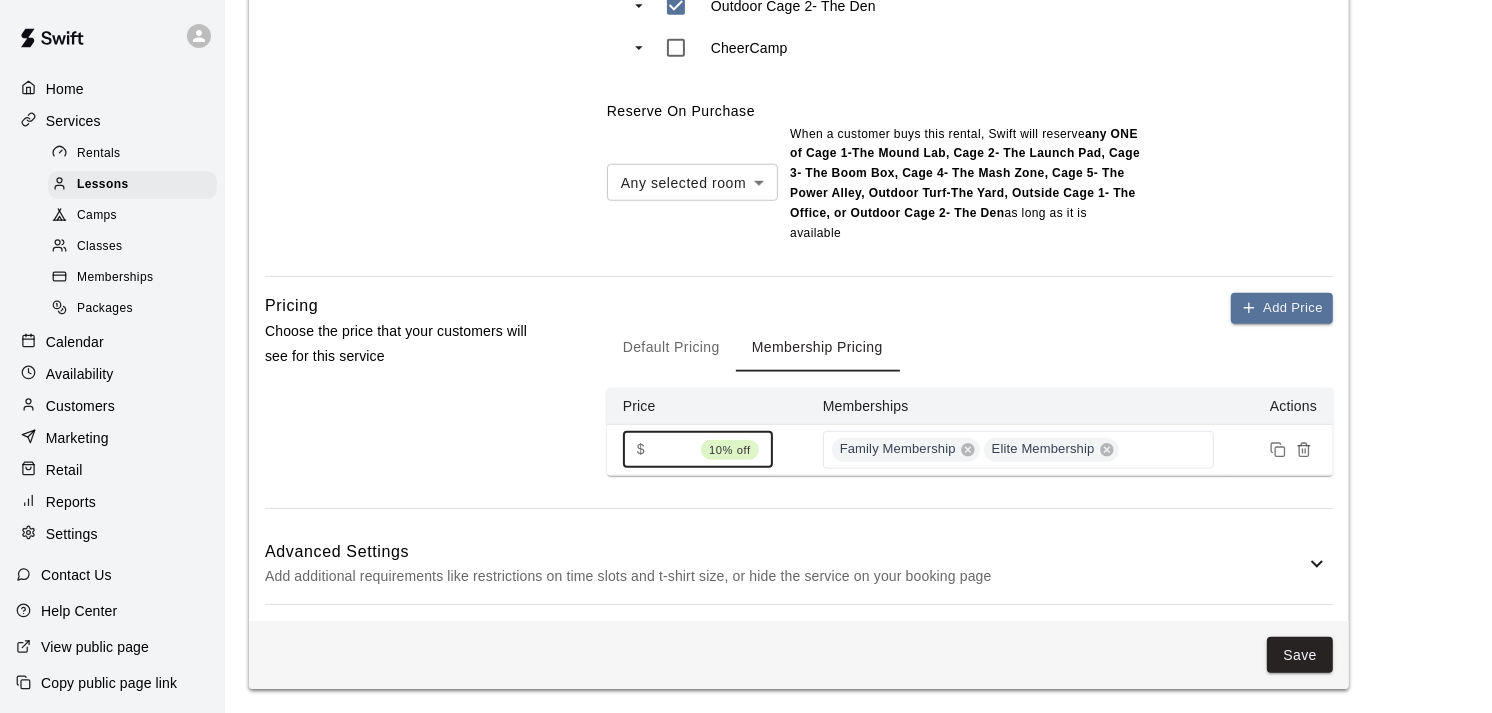 type on "*****" 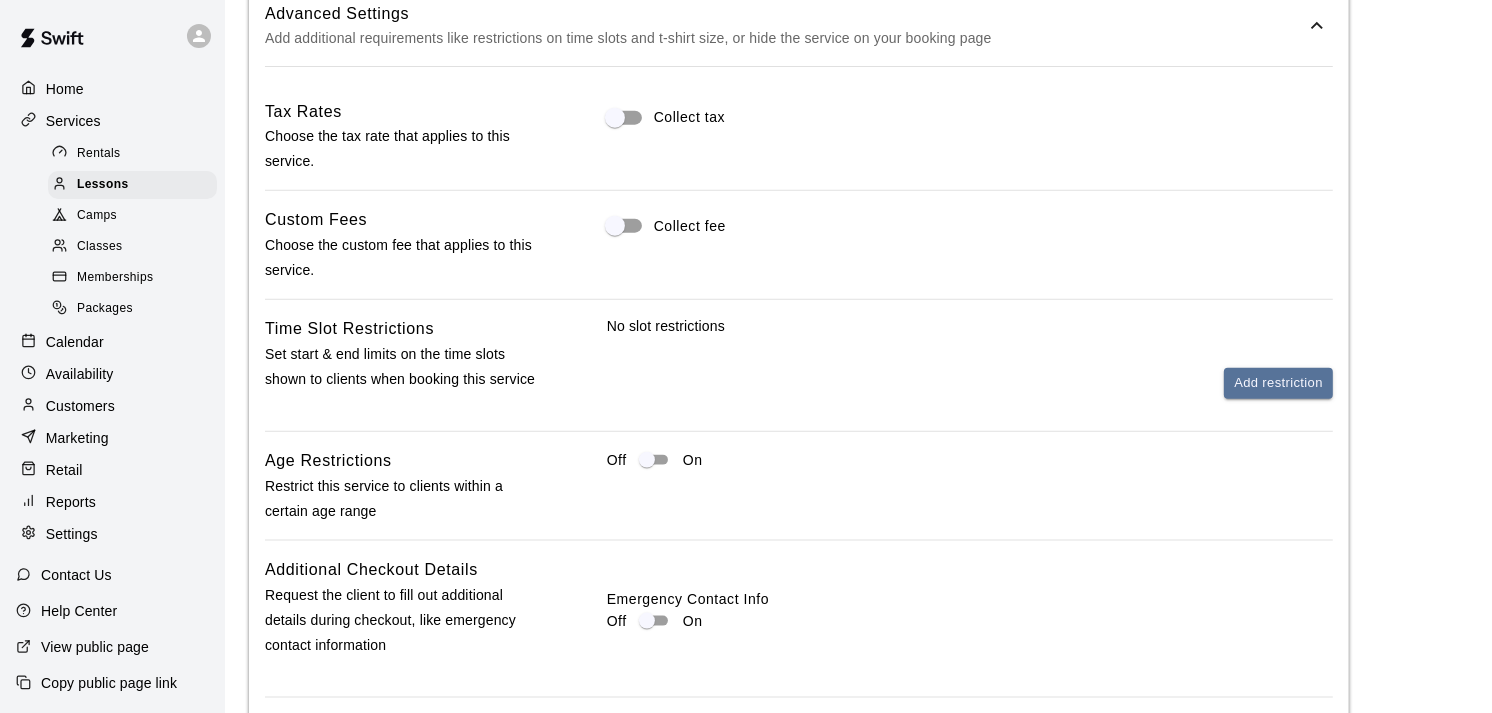 scroll, scrollTop: 2124, scrollLeft: 0, axis: vertical 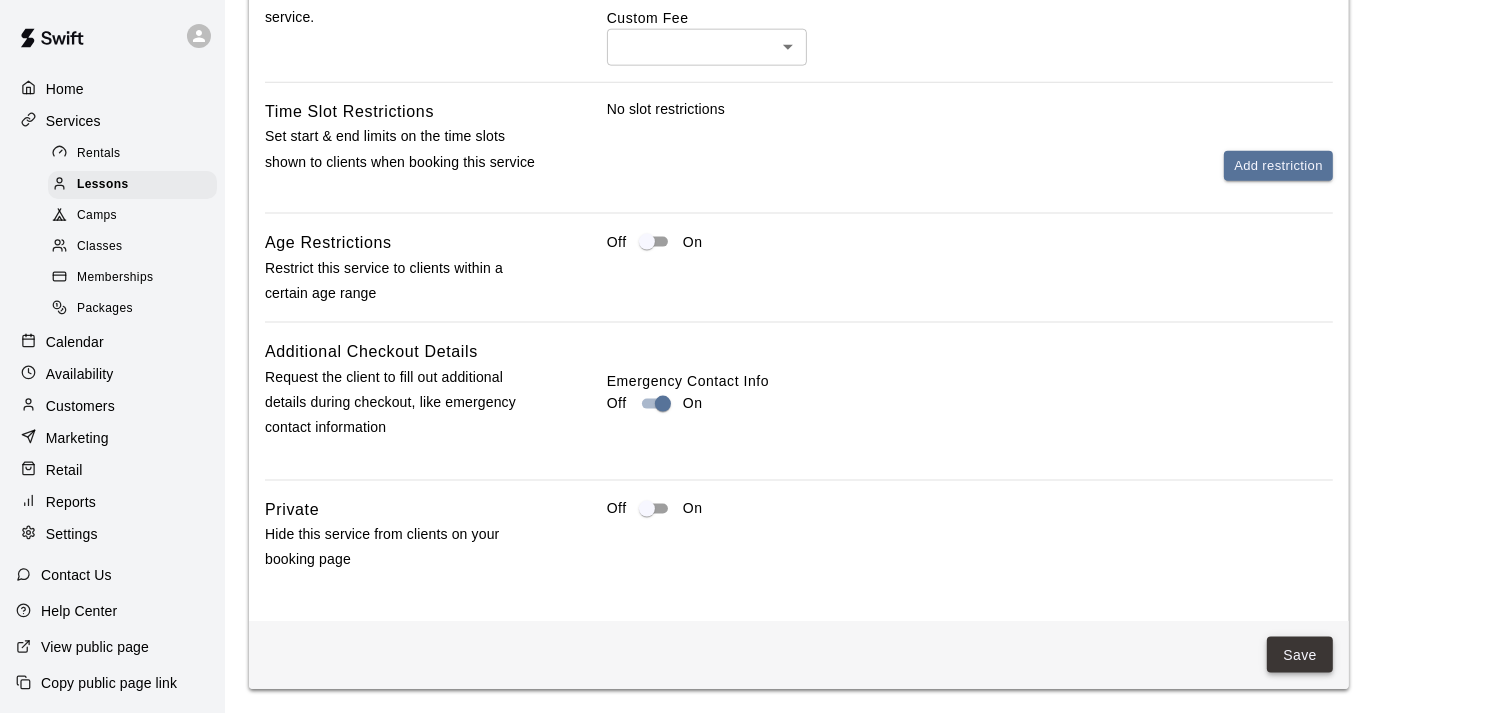 click on "Save" at bounding box center [1300, 655] 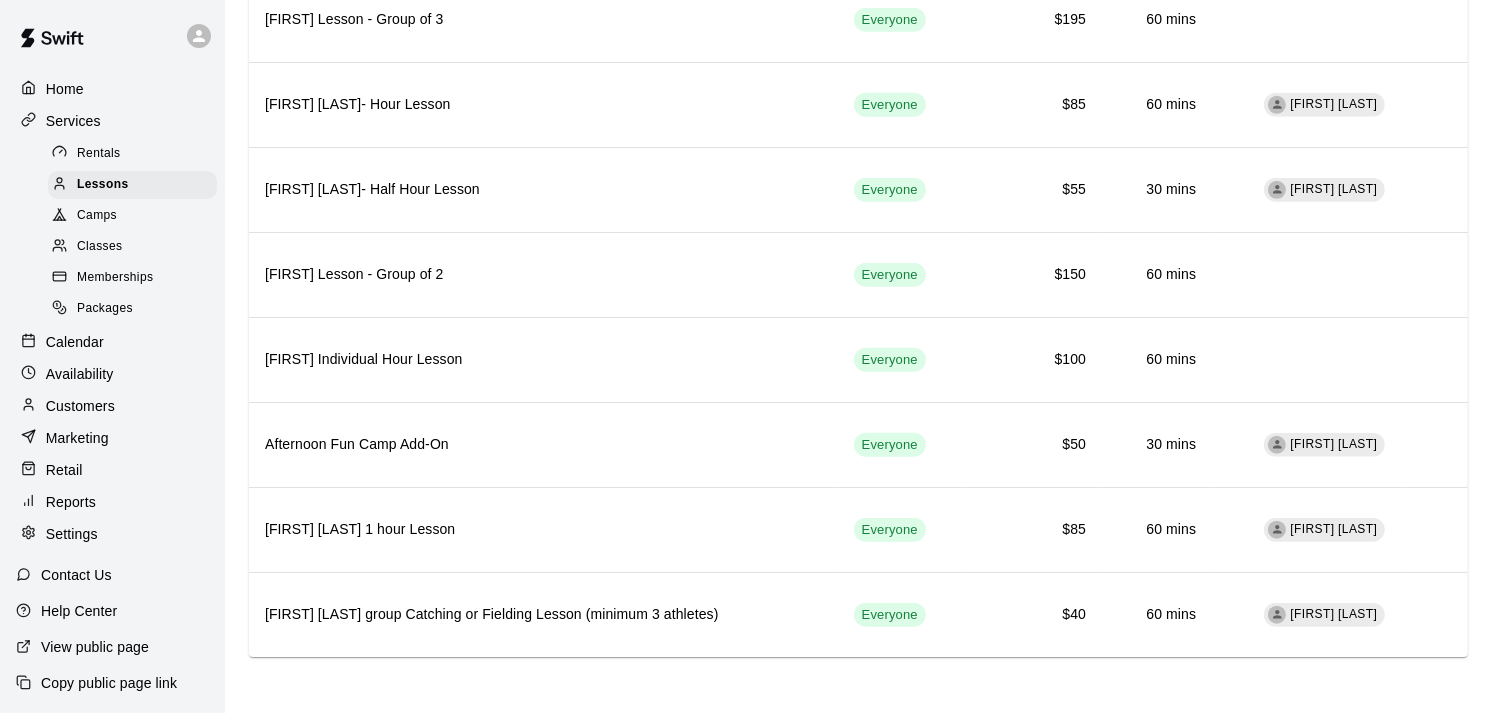 scroll, scrollTop: 0, scrollLeft: 0, axis: both 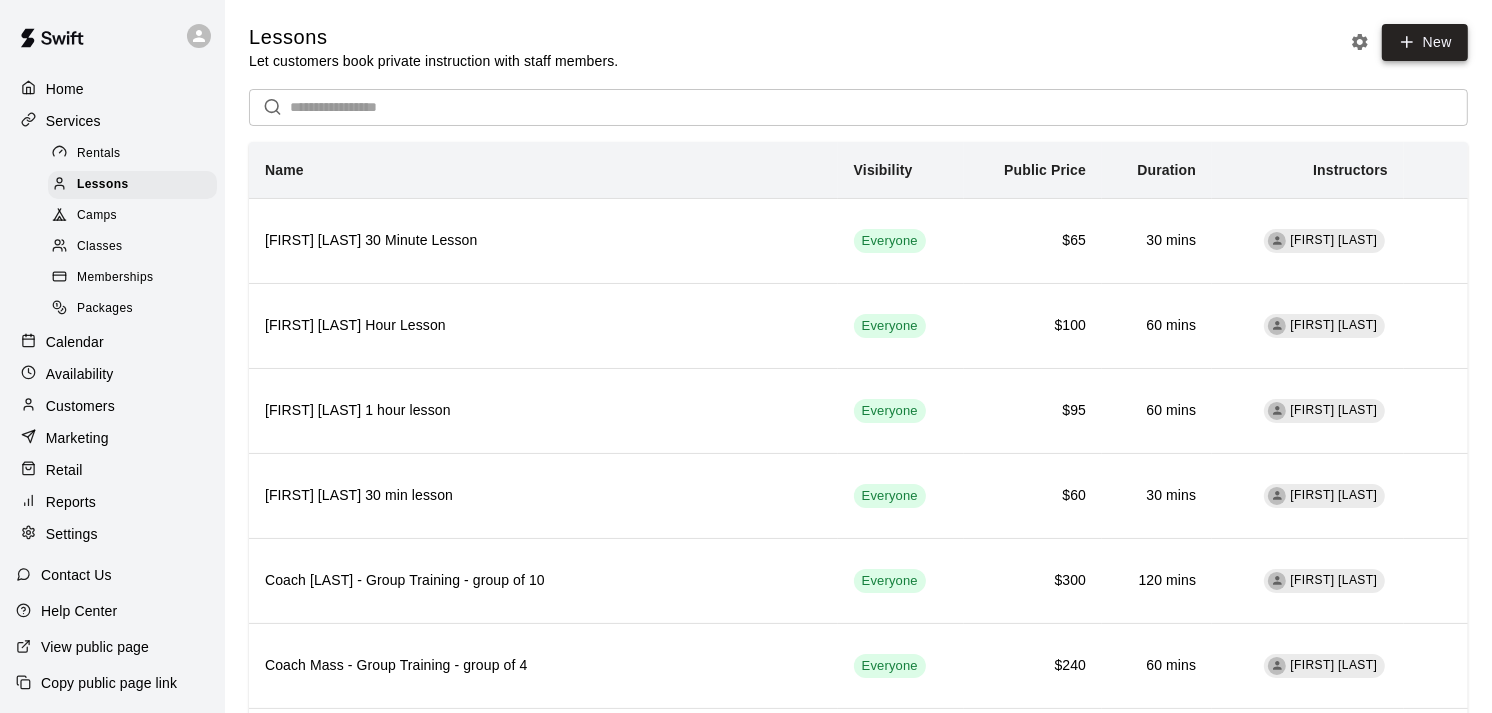 click on "New" at bounding box center [1425, 42] 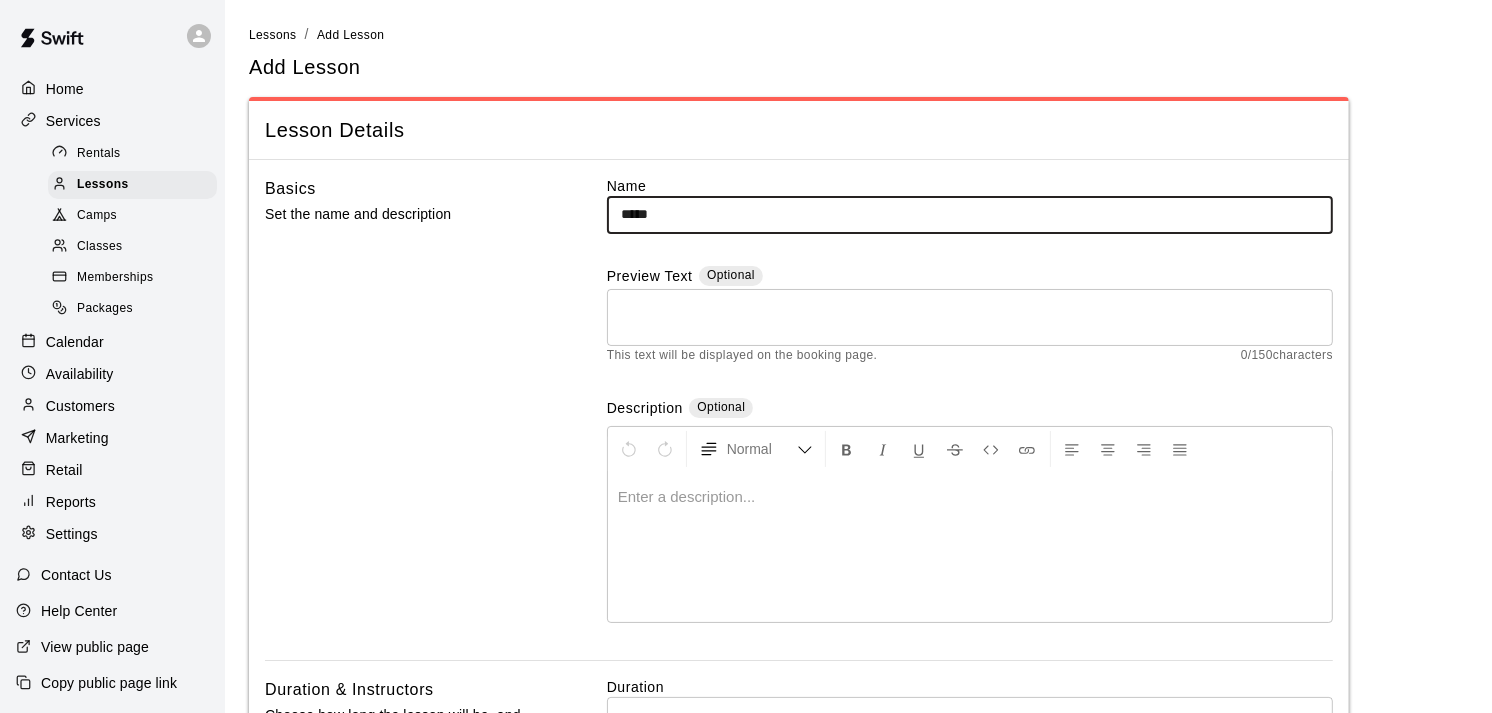 type on "**********" 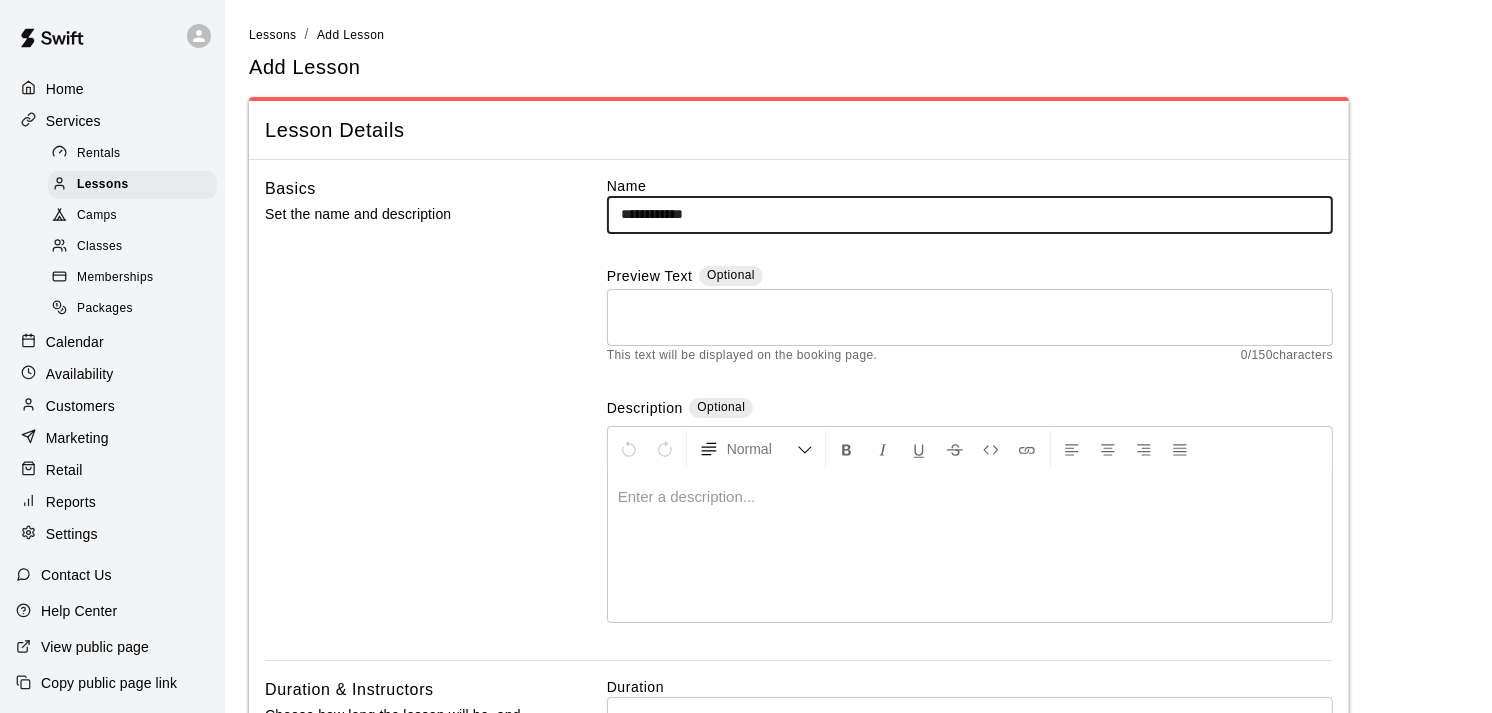 type 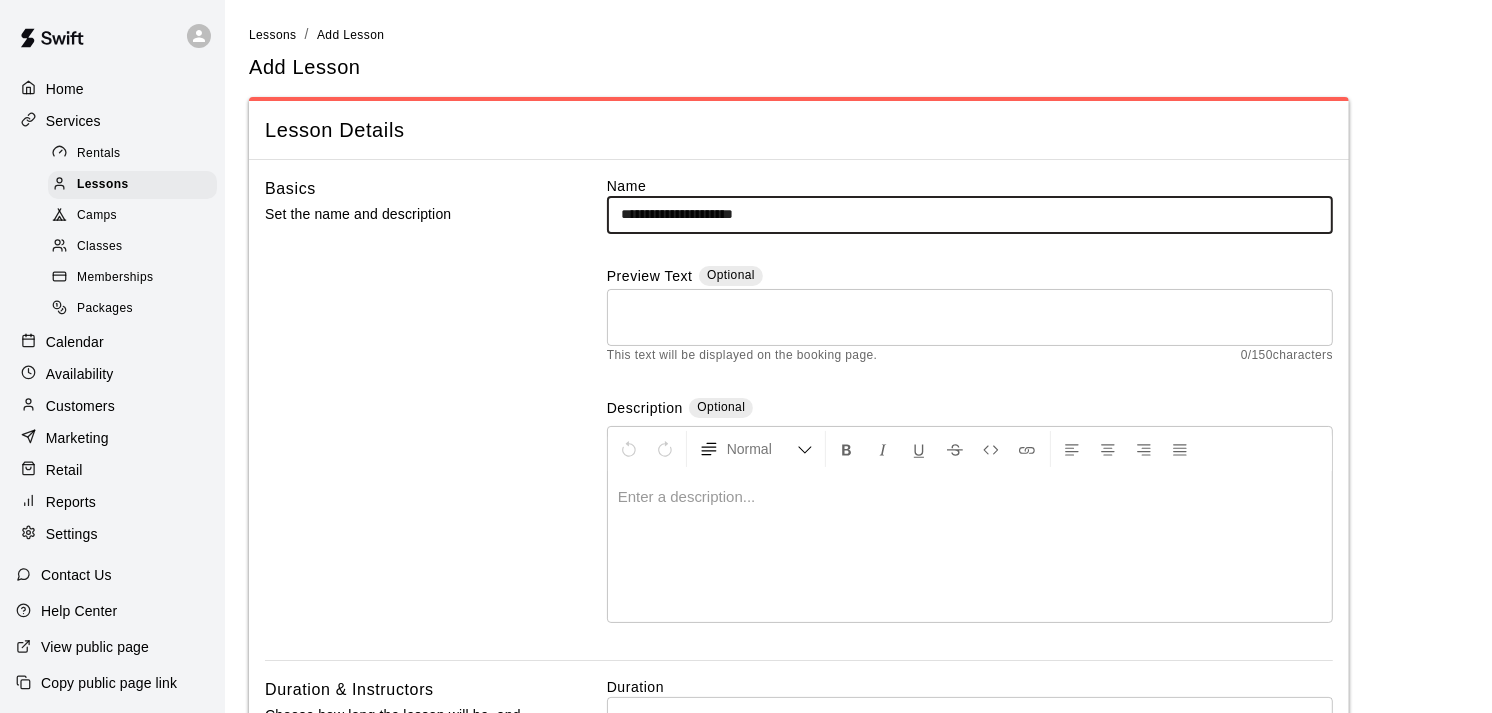type on "**********" 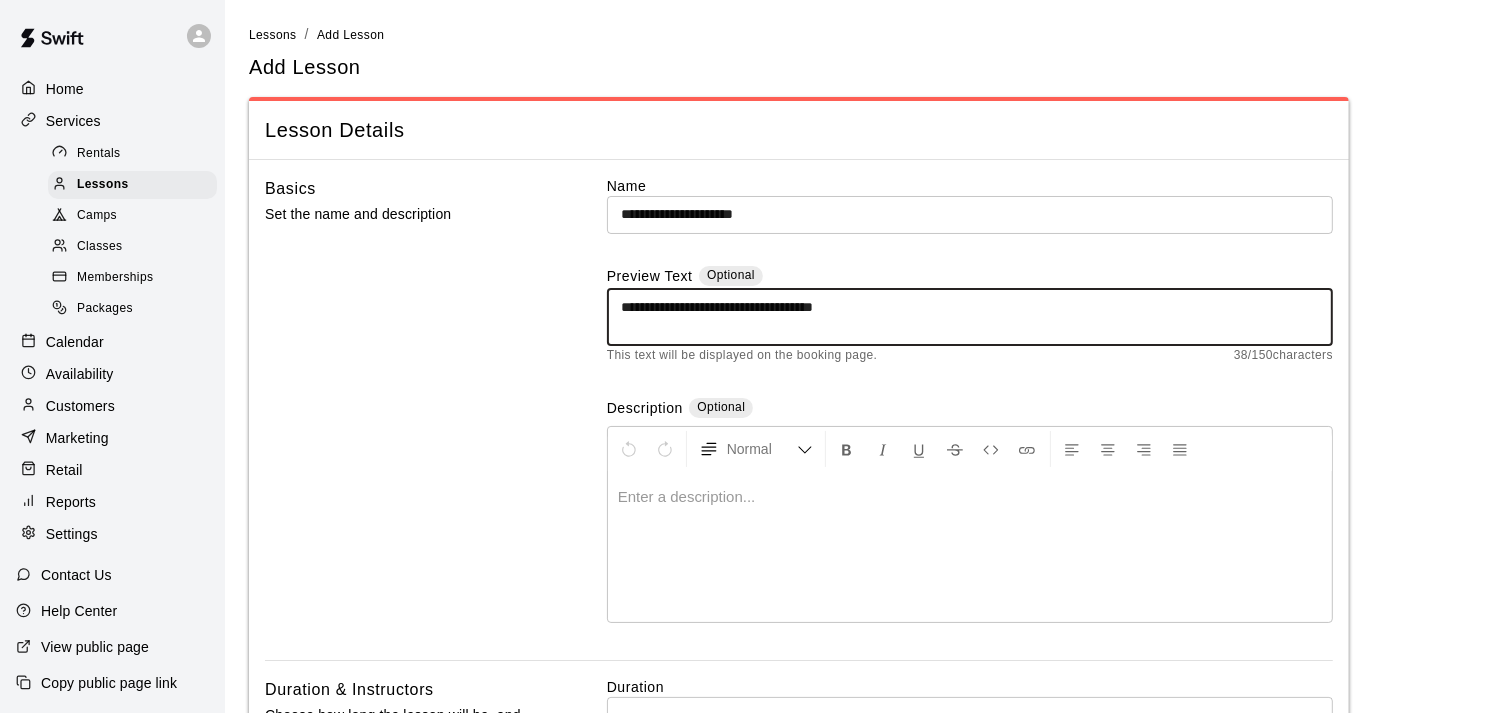 type on "**********" 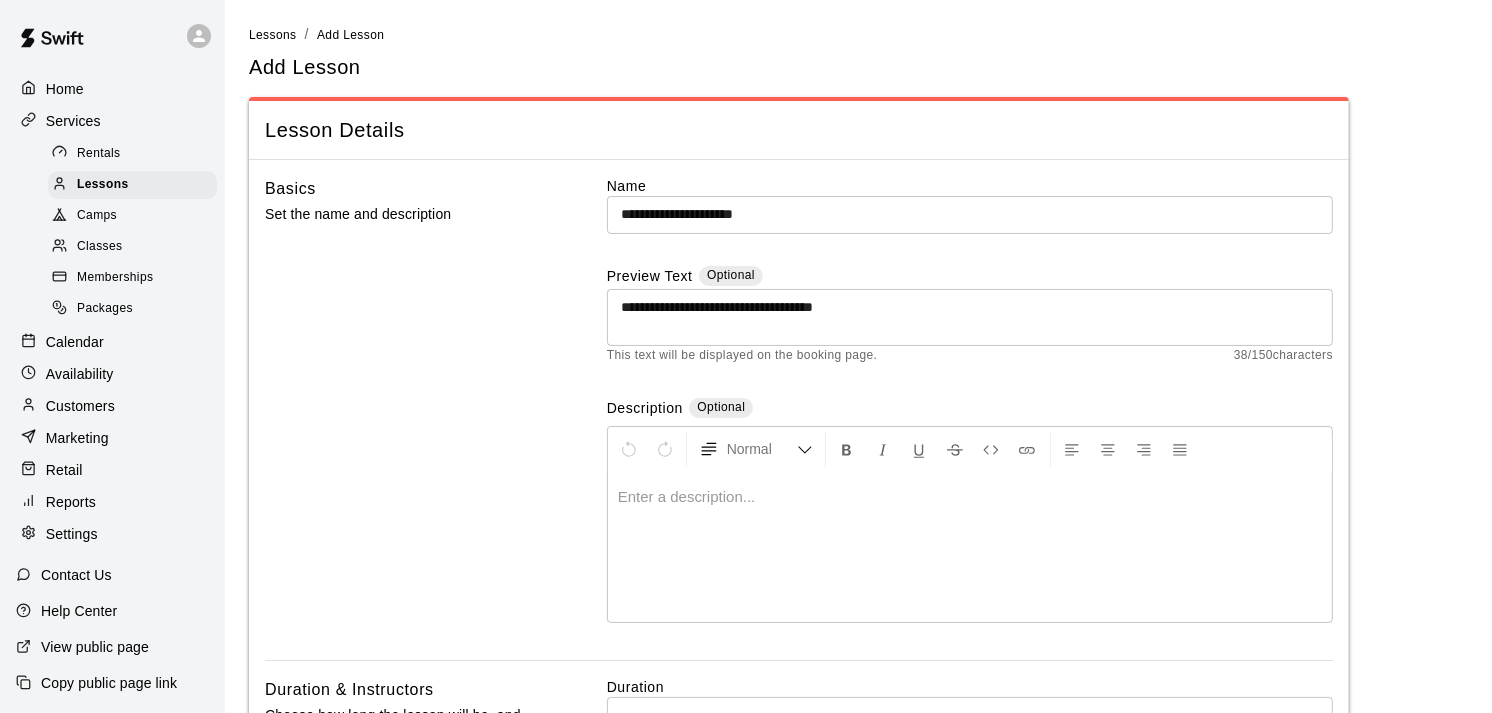 type 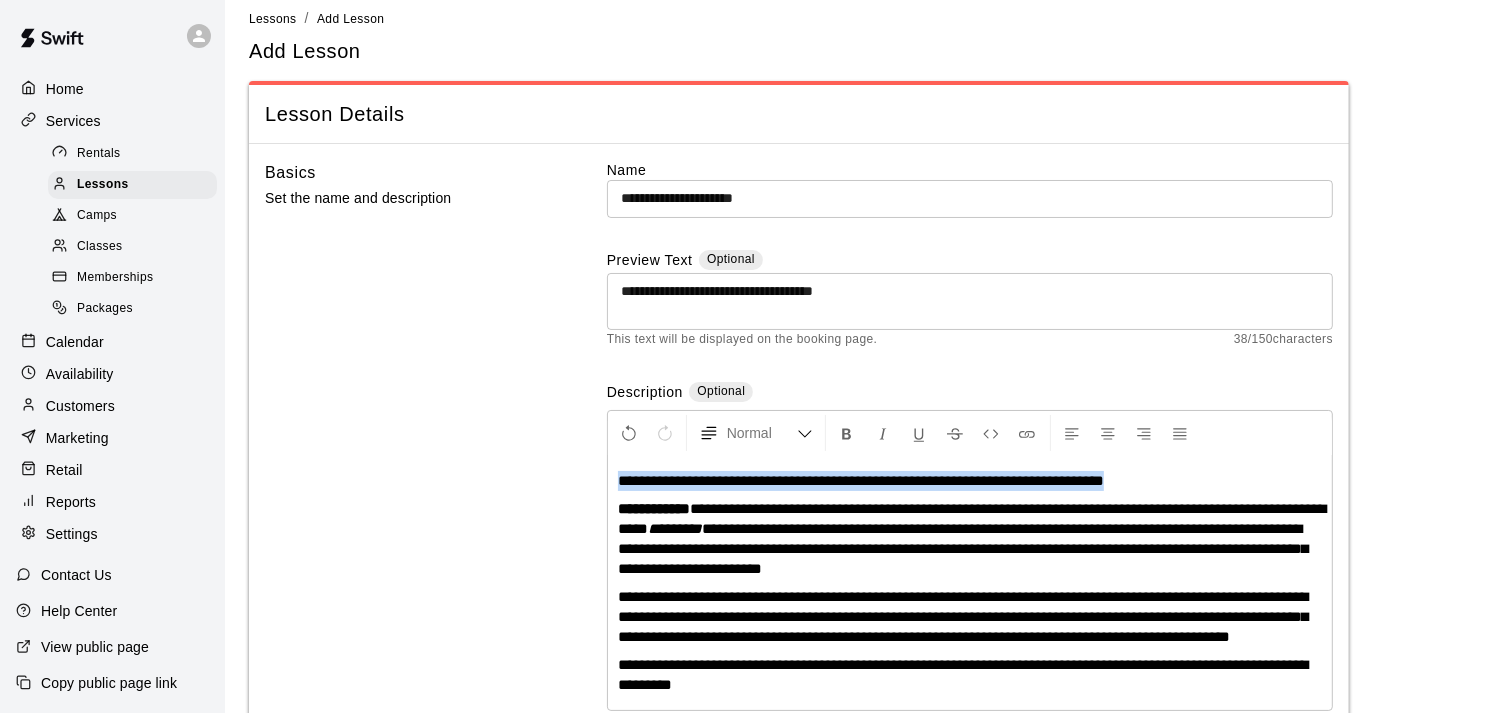 drag, startPoint x: 1160, startPoint y: 476, endPoint x: 596, endPoint y: 461, distance: 564.19946 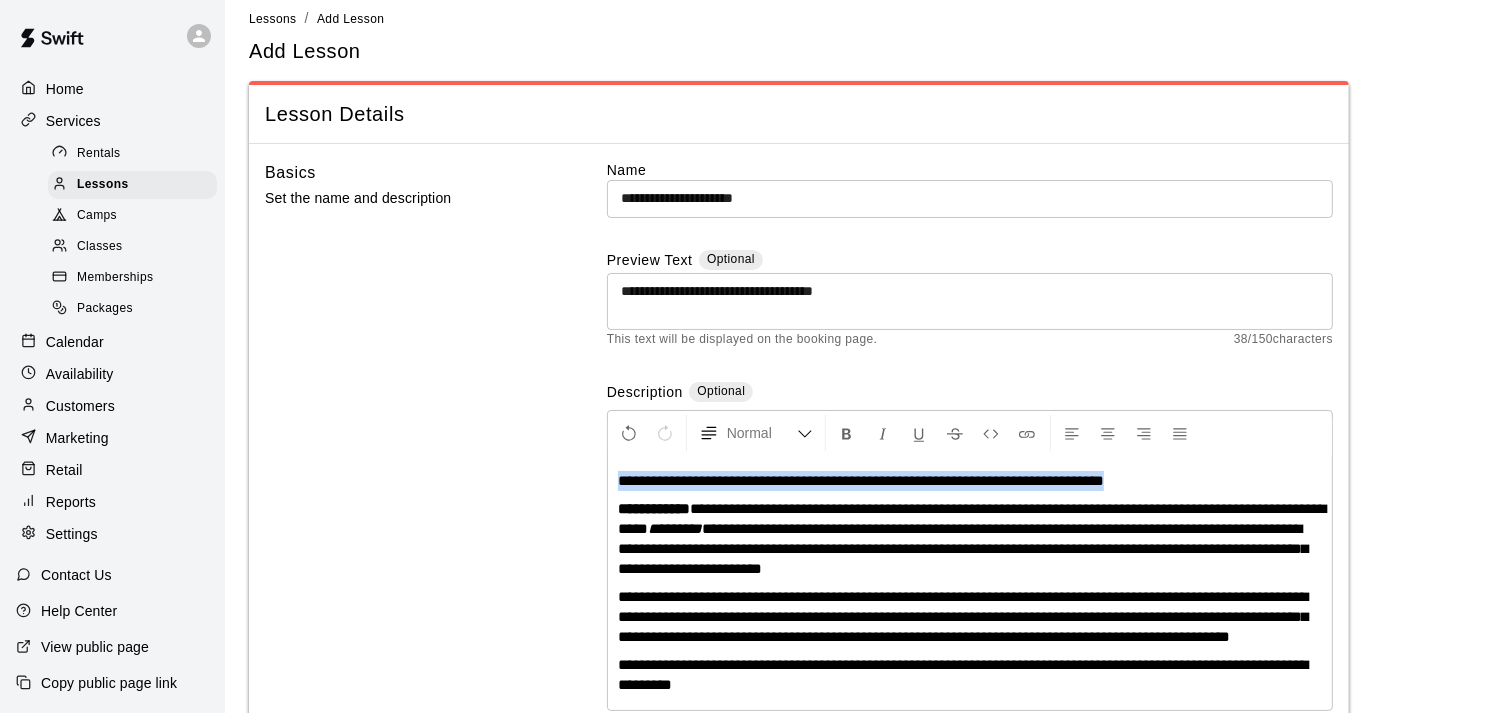 click on "**********" at bounding box center [799, 454] 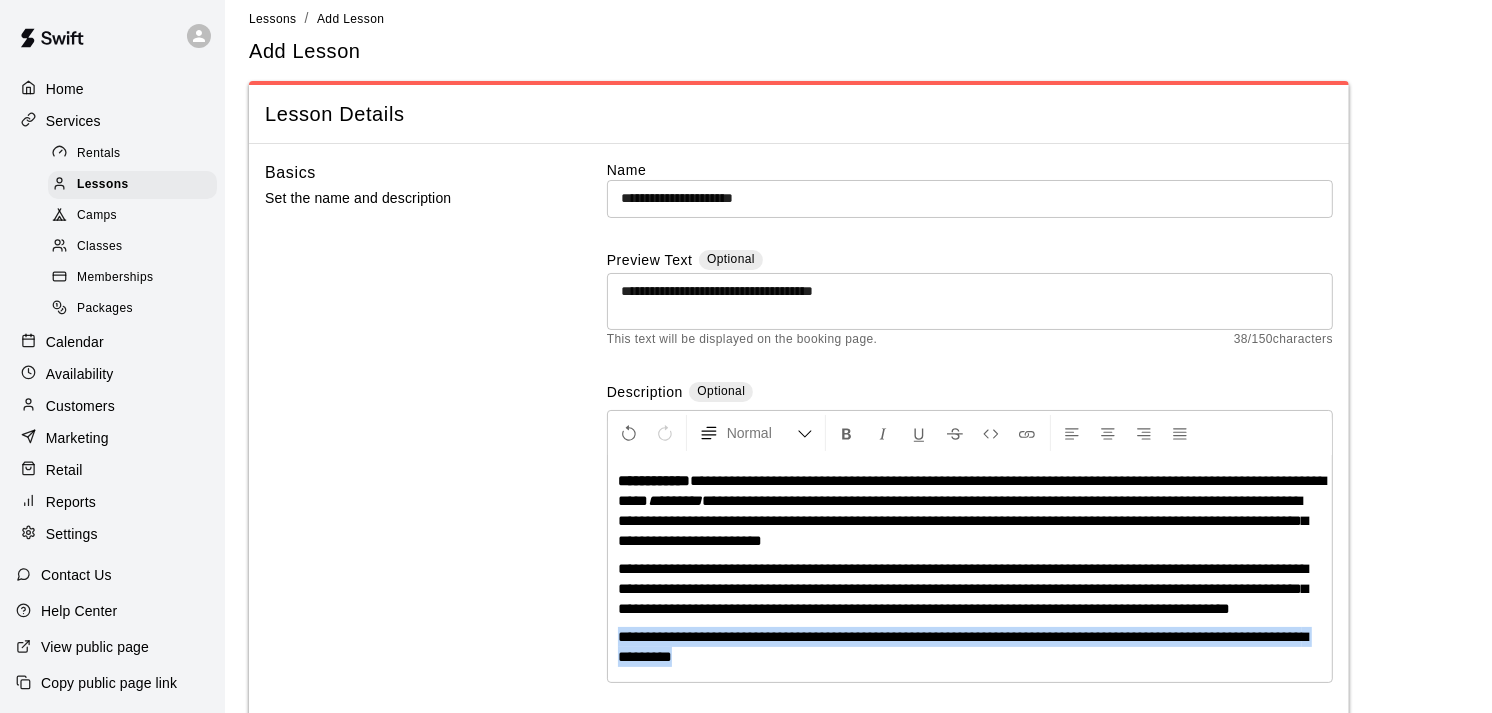 drag, startPoint x: 712, startPoint y: 676, endPoint x: 611, endPoint y: 652, distance: 103.81233 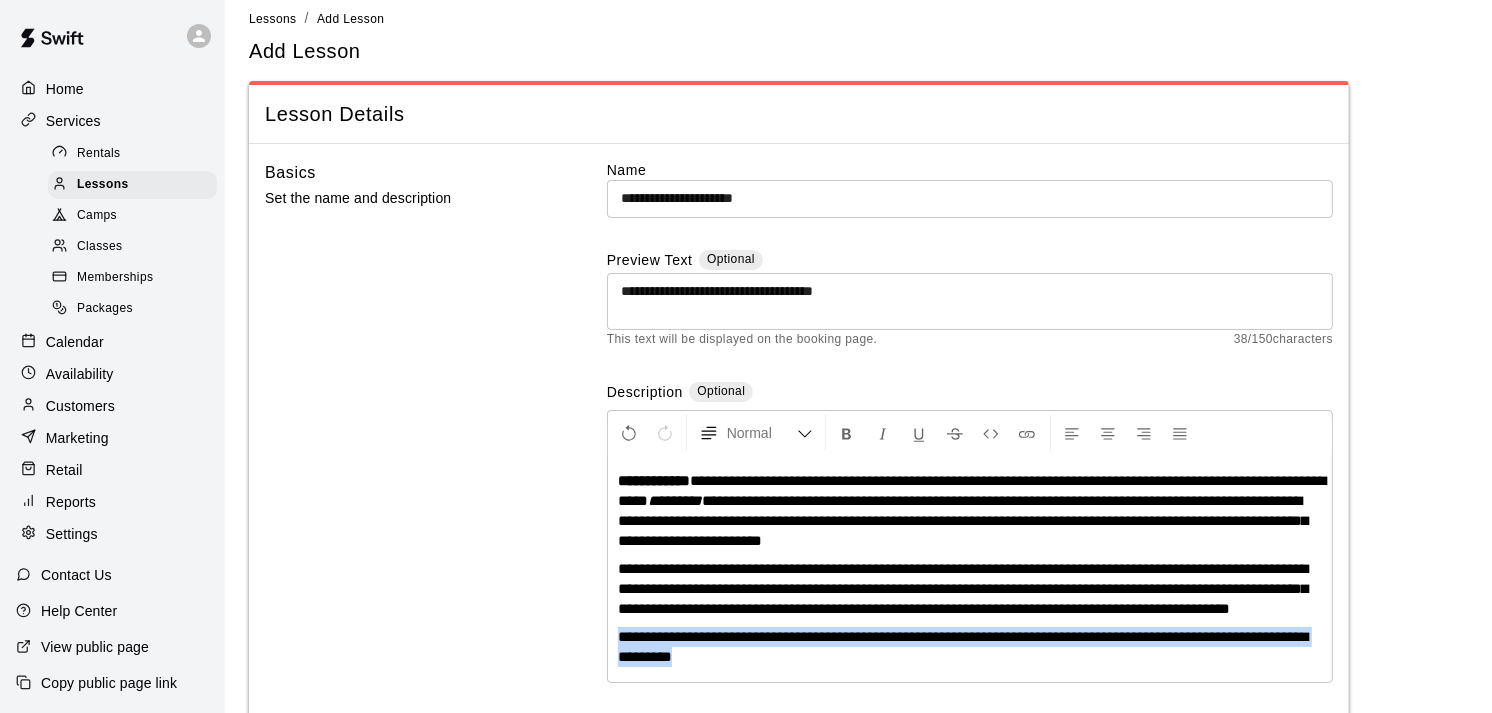 click on "**********" at bounding box center (970, 569) 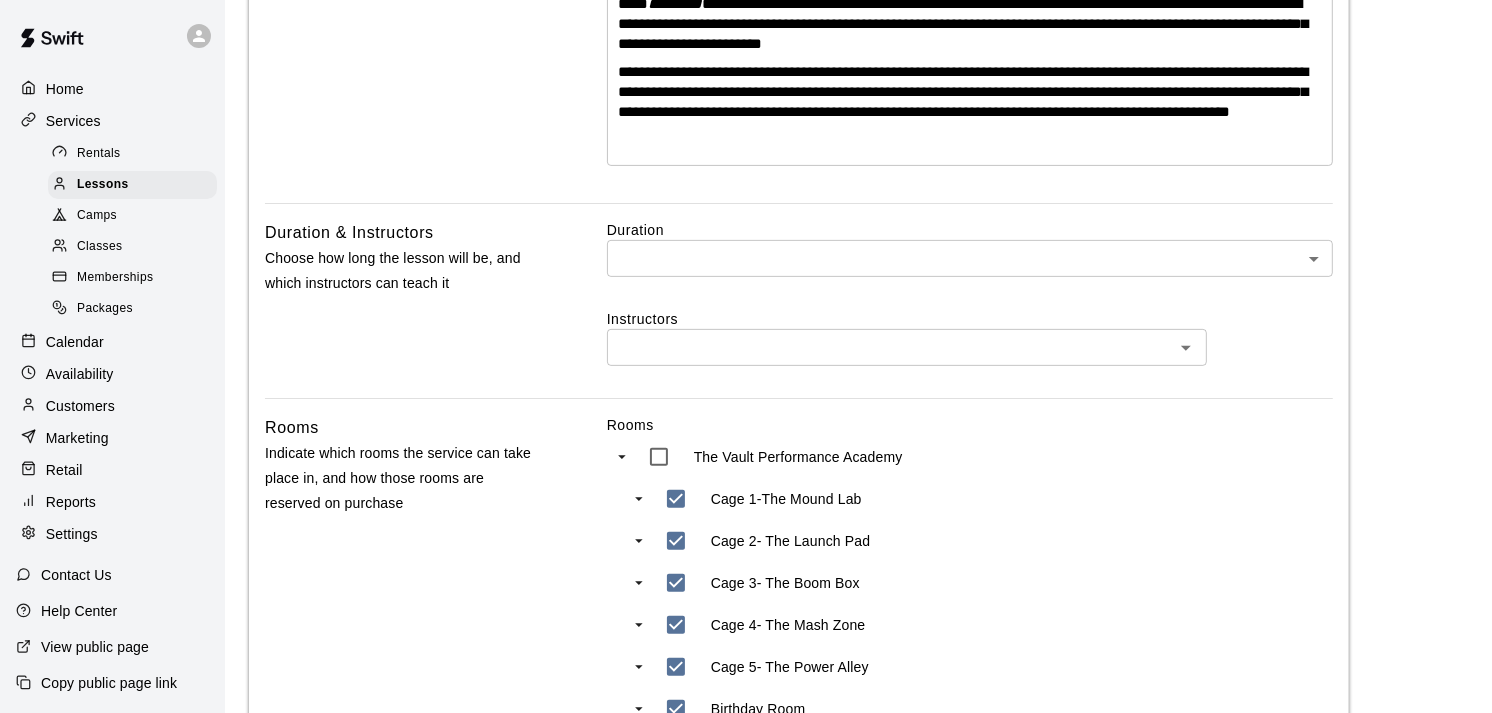 scroll, scrollTop: 650, scrollLeft: 0, axis: vertical 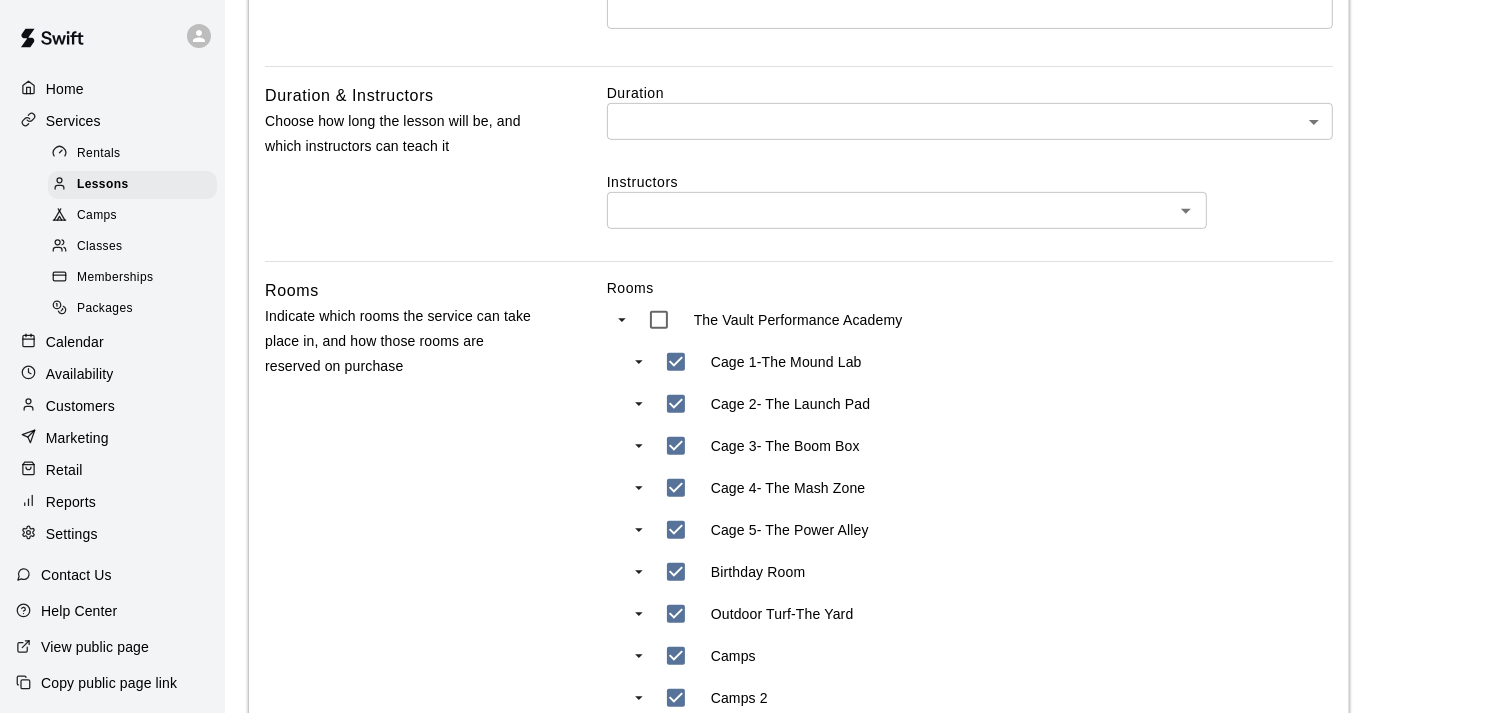 click on "**********" at bounding box center [746, 445] 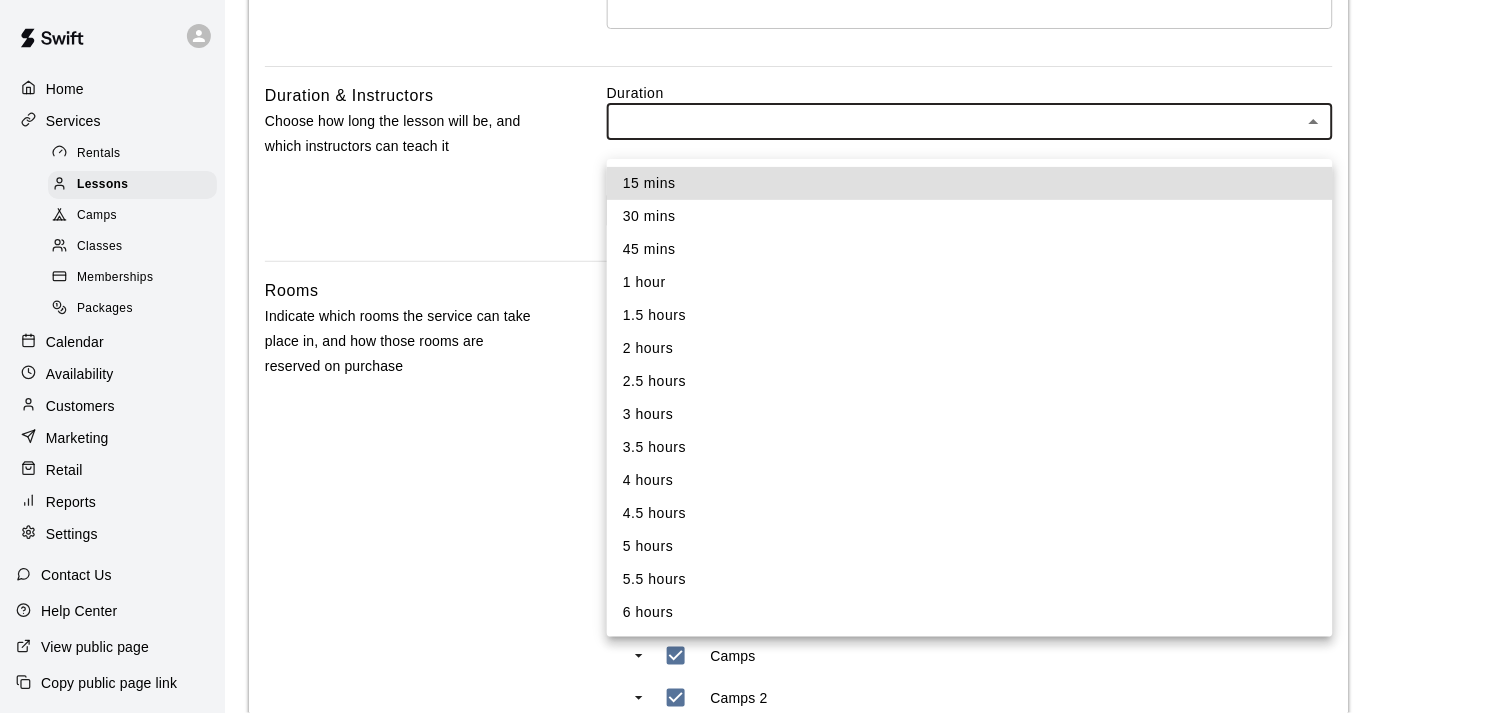 click on "30 mins" at bounding box center (970, 216) 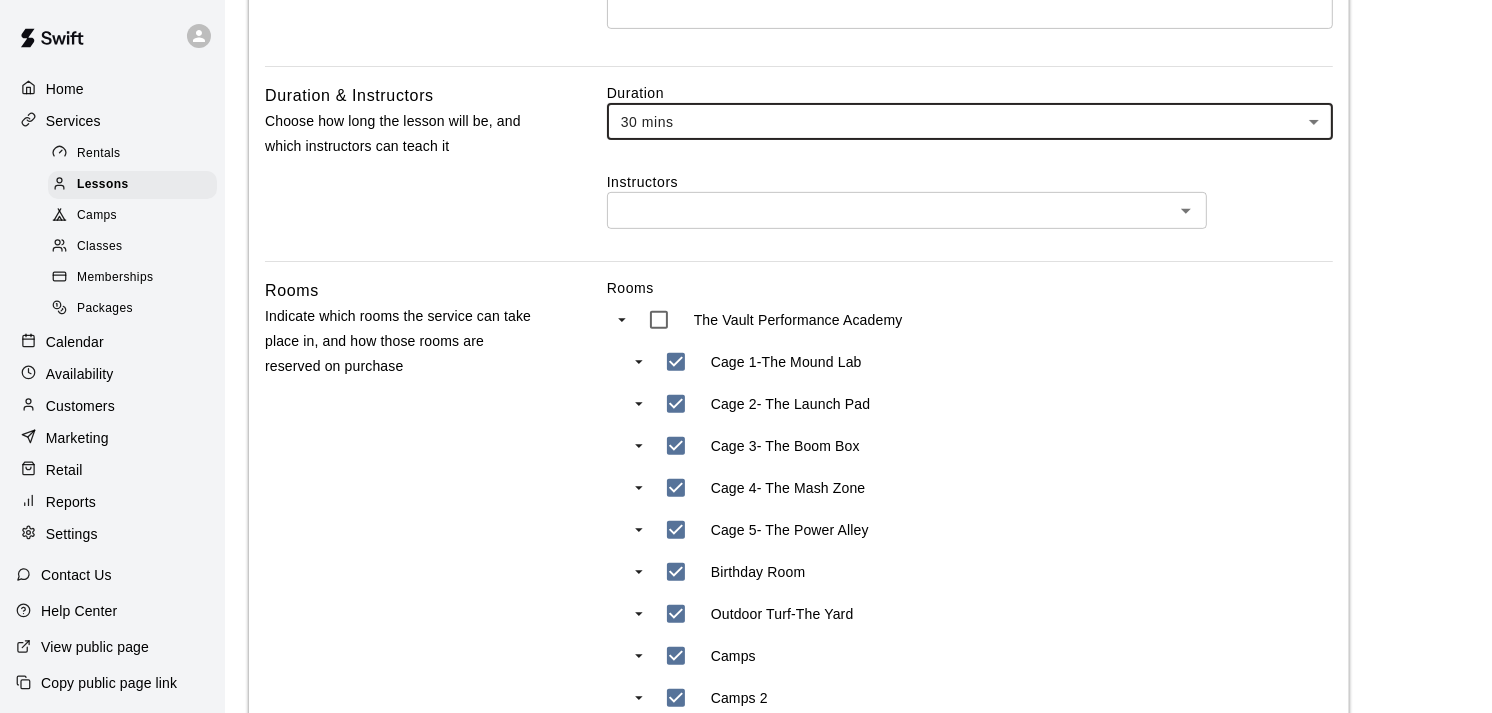 click at bounding box center (890, 210) 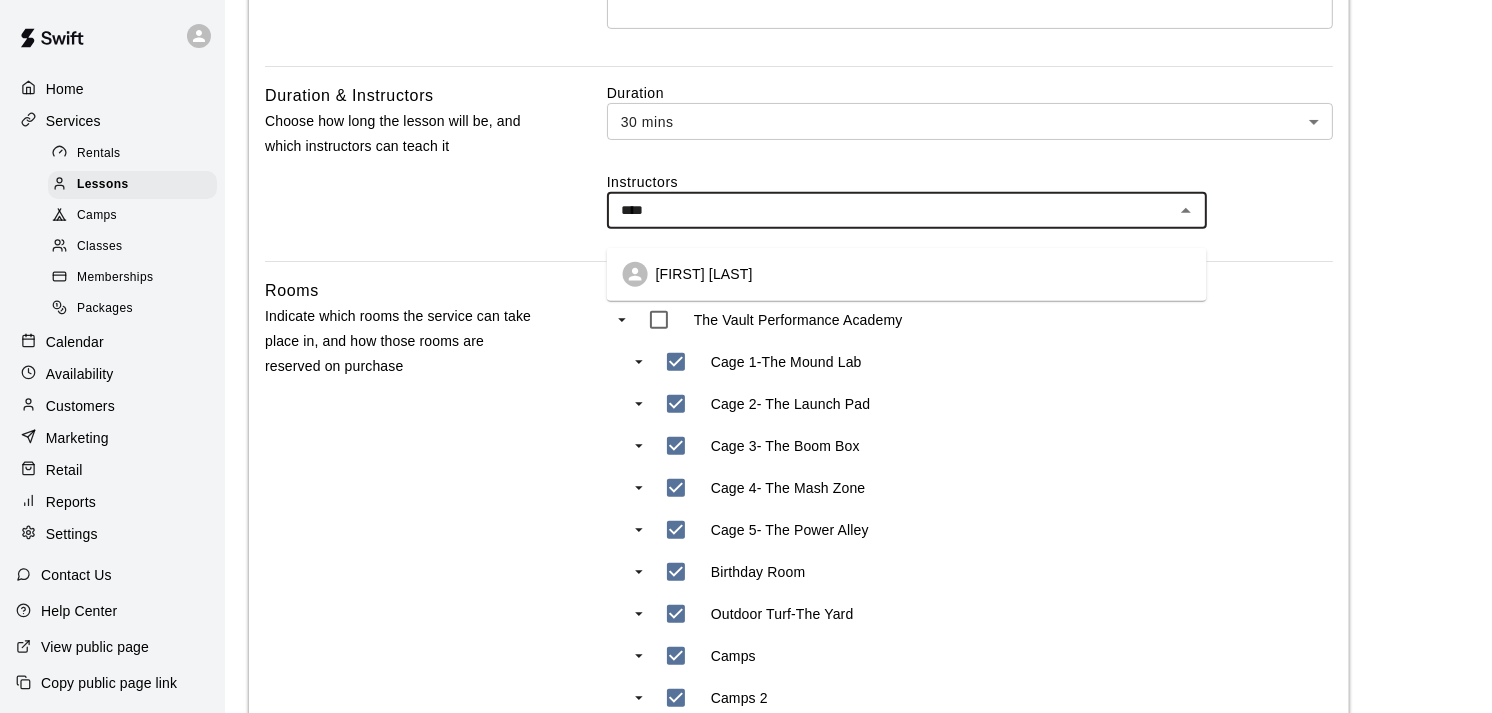 type on "*****" 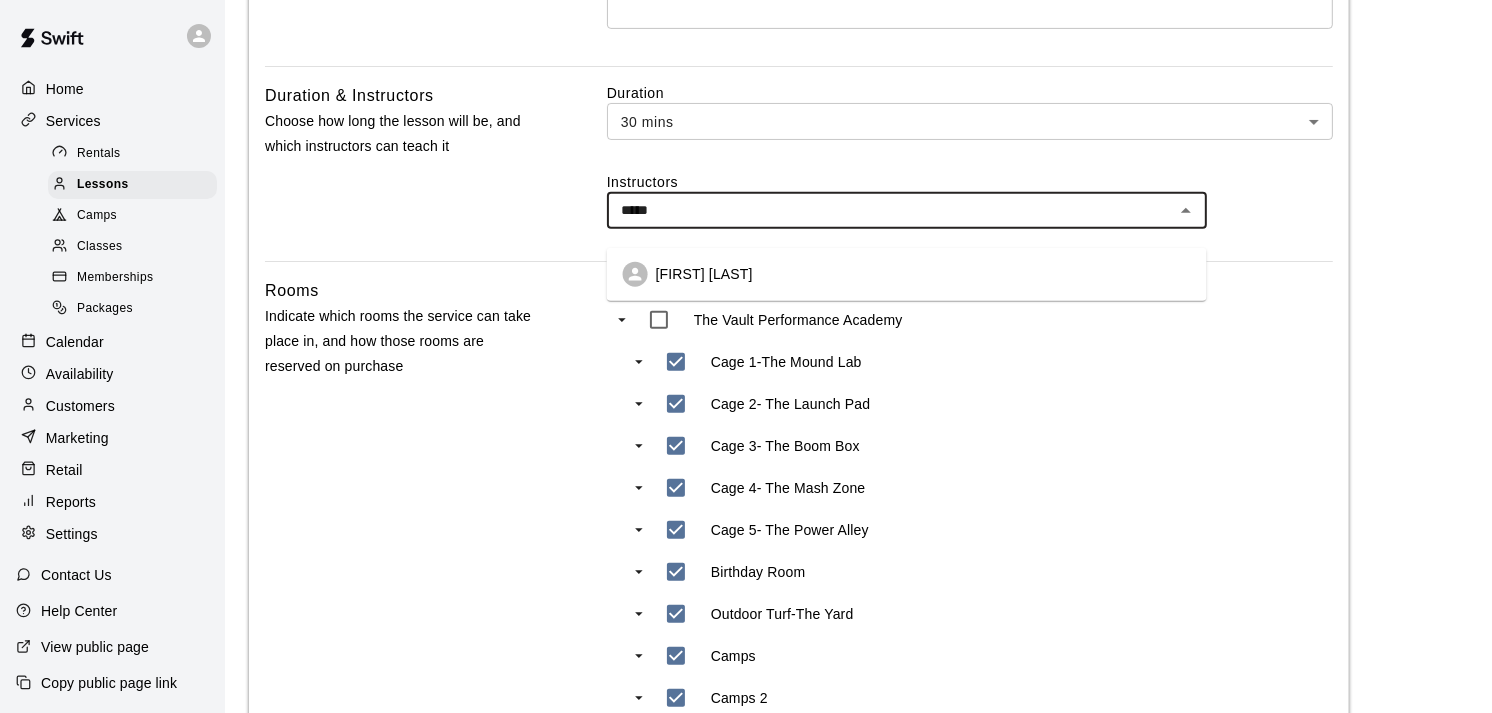 click on "[FIRST] [LAST]" at bounding box center (704, 274) 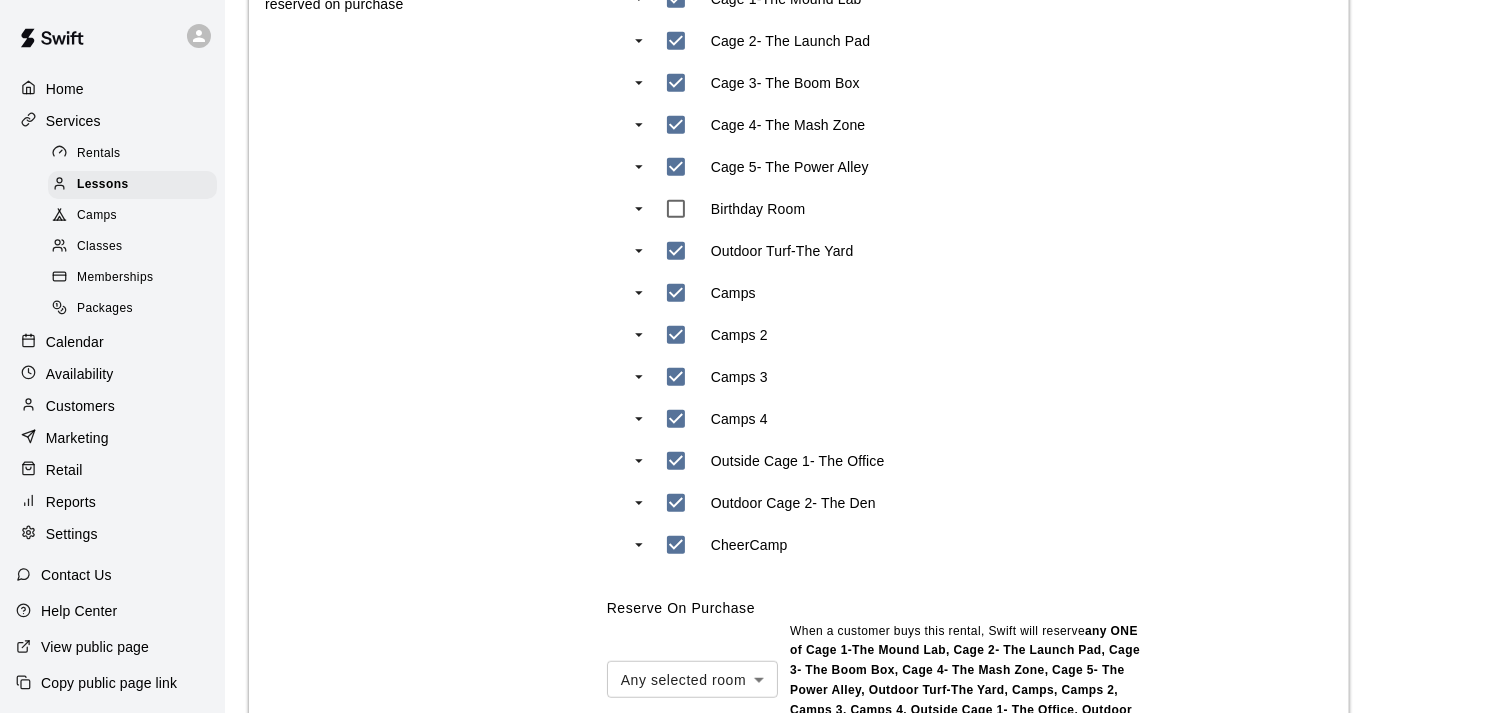 scroll, scrollTop: 1034, scrollLeft: 0, axis: vertical 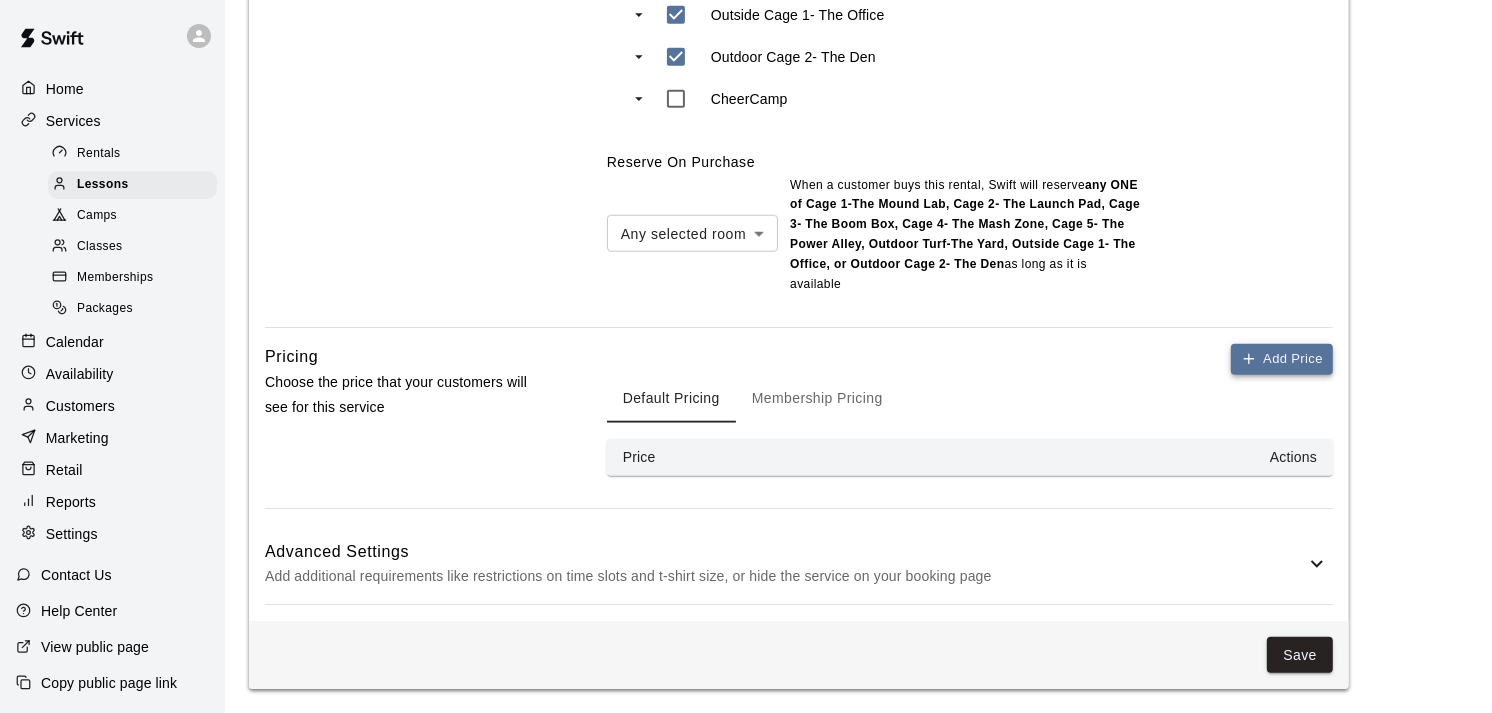 click on "Add Price" at bounding box center (1282, 359) 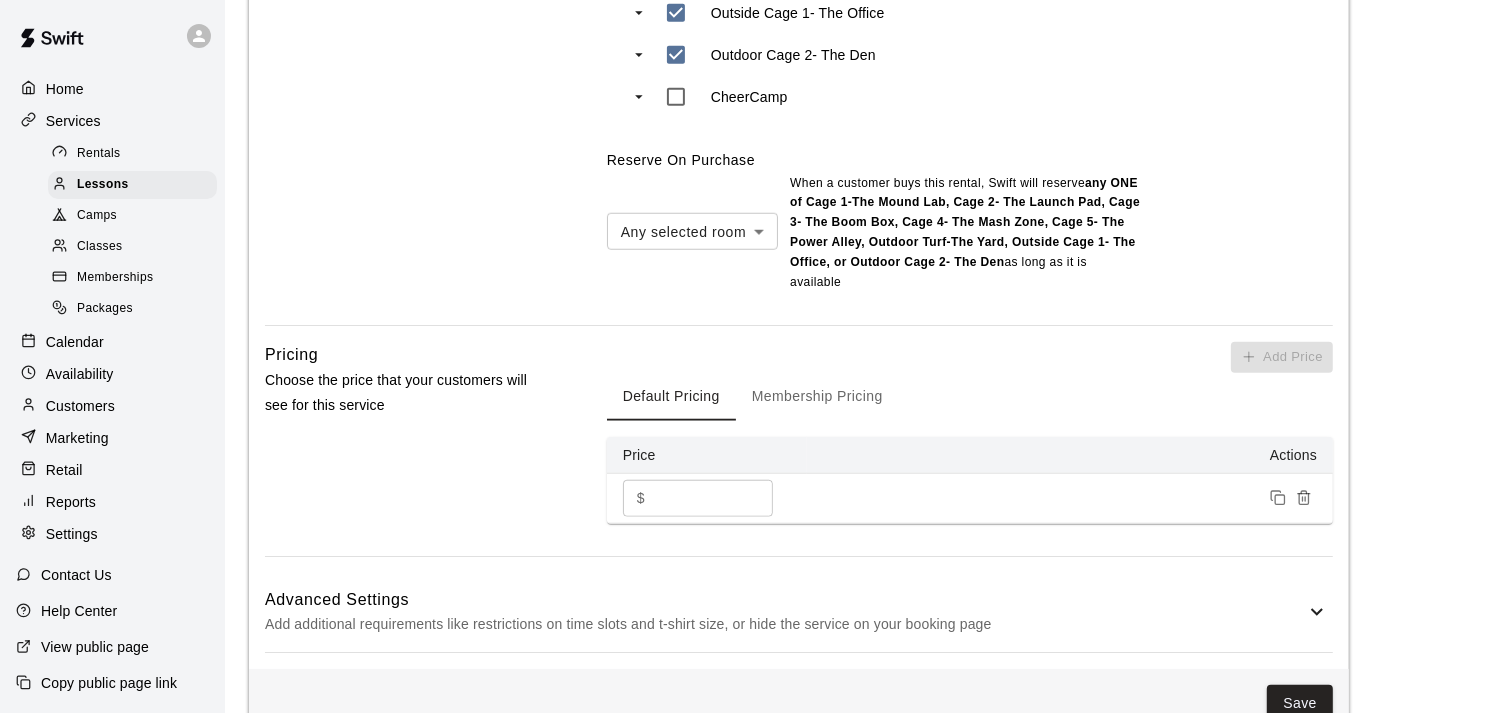 drag, startPoint x: 687, startPoint y: 502, endPoint x: 573, endPoint y: 524, distance: 116.1034 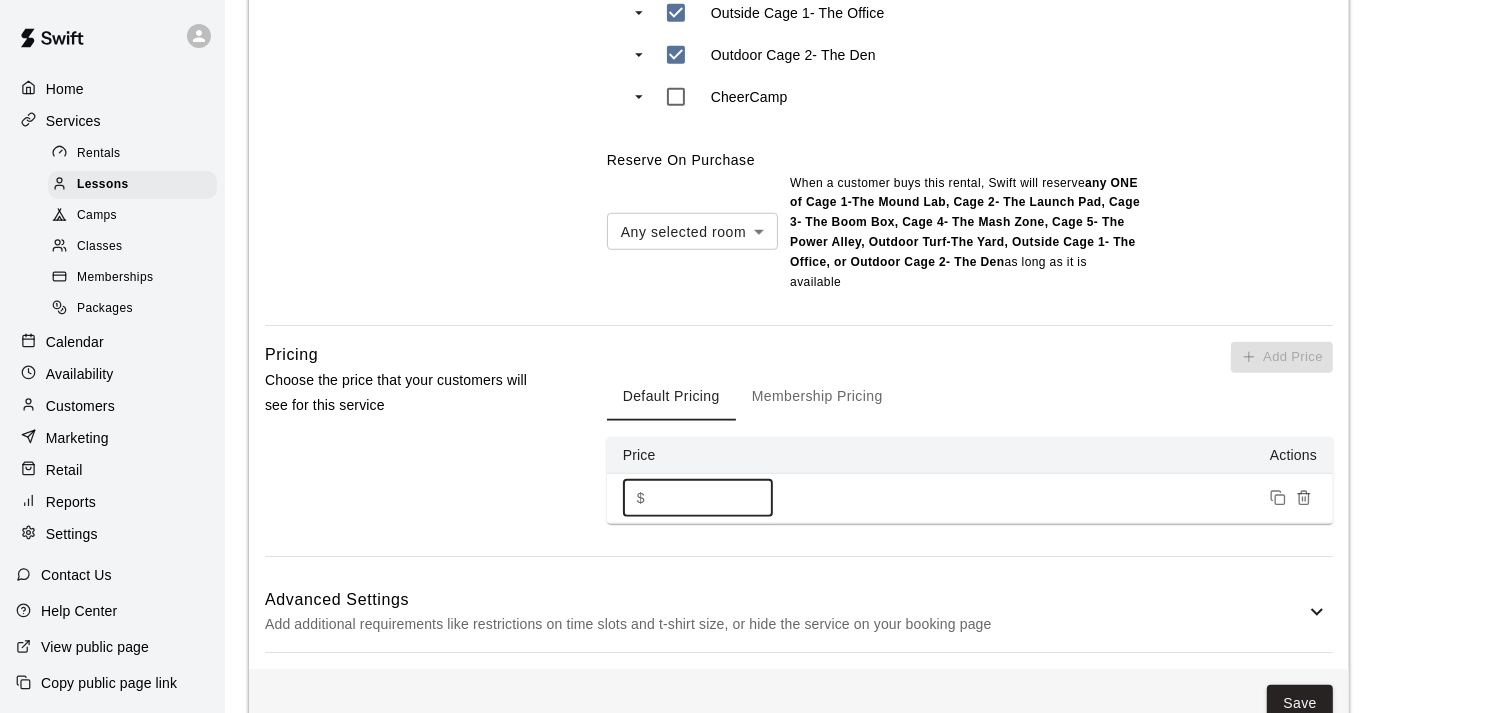 scroll, scrollTop: 1521, scrollLeft: 0, axis: vertical 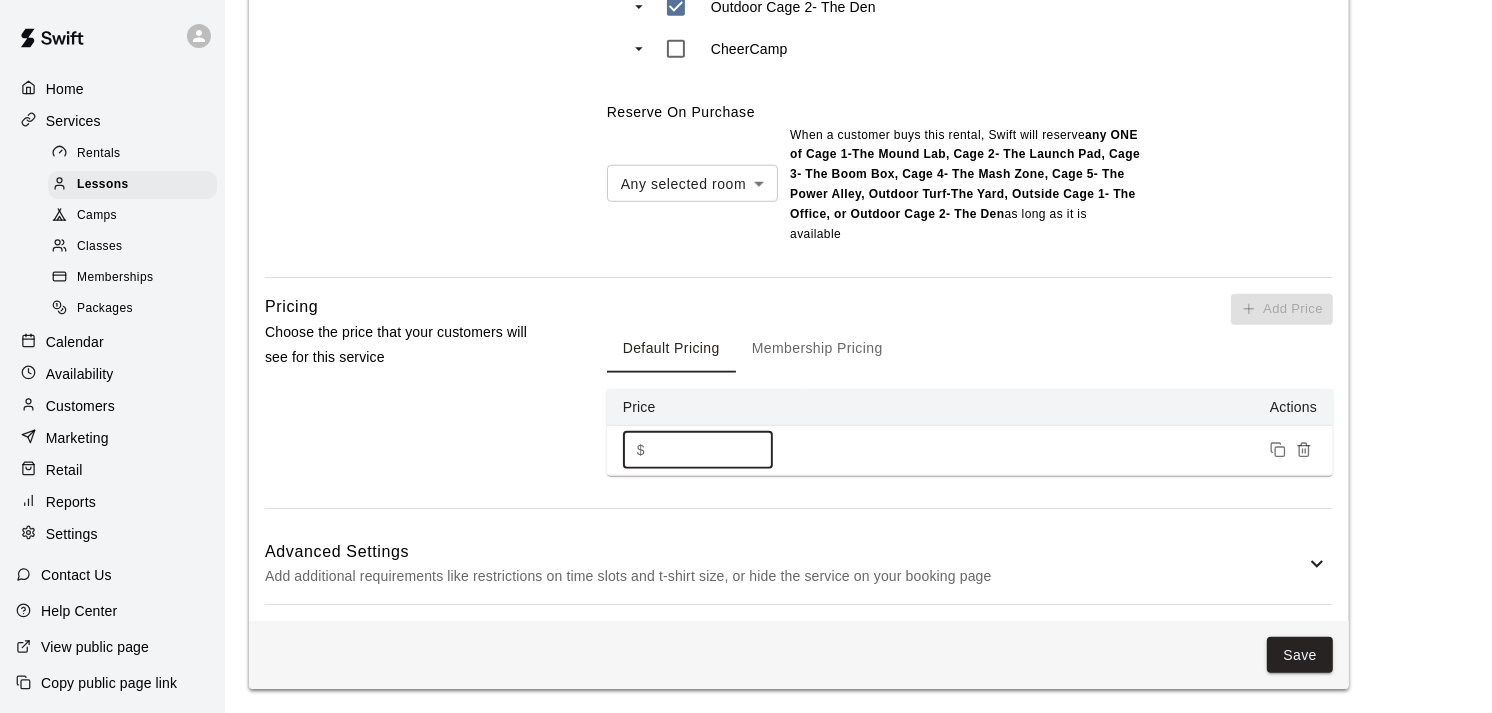 type on "**" 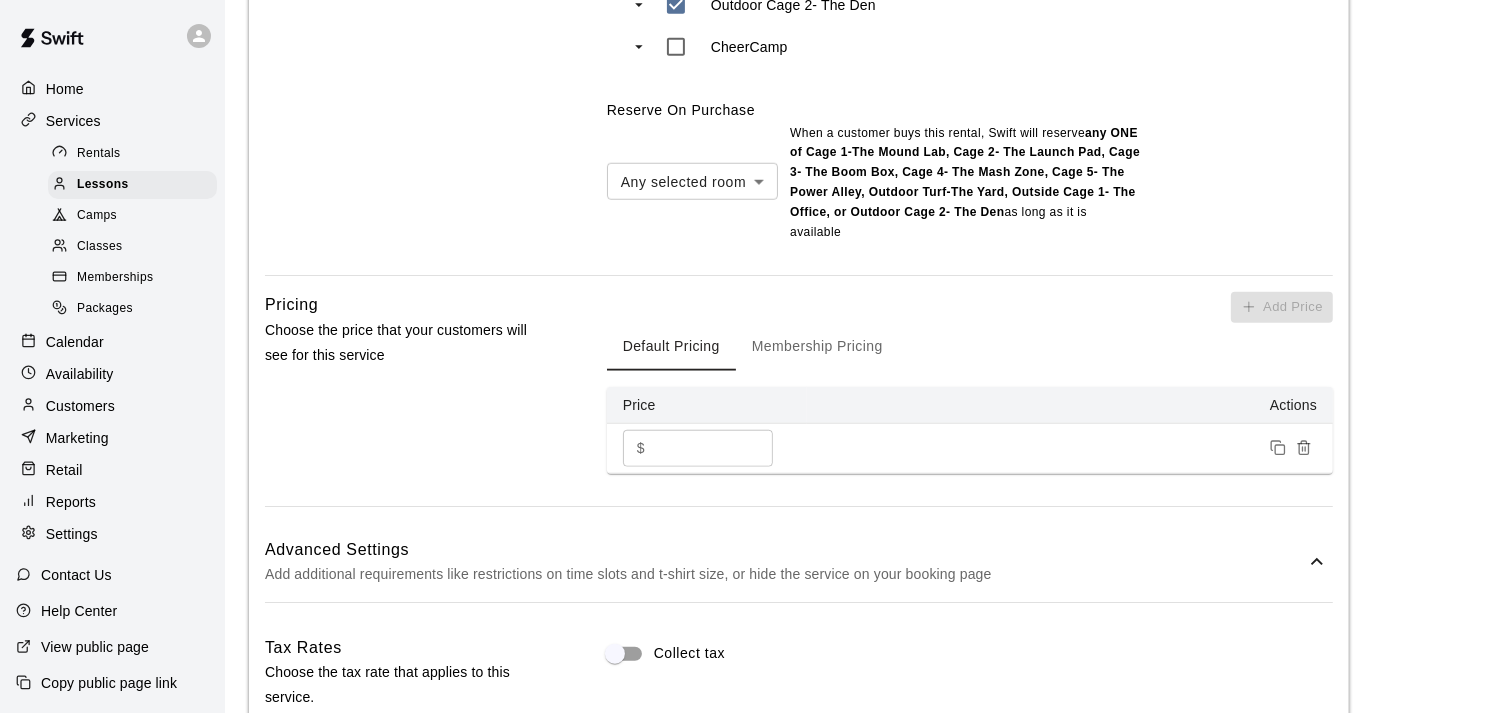 scroll, scrollTop: 2042, scrollLeft: 0, axis: vertical 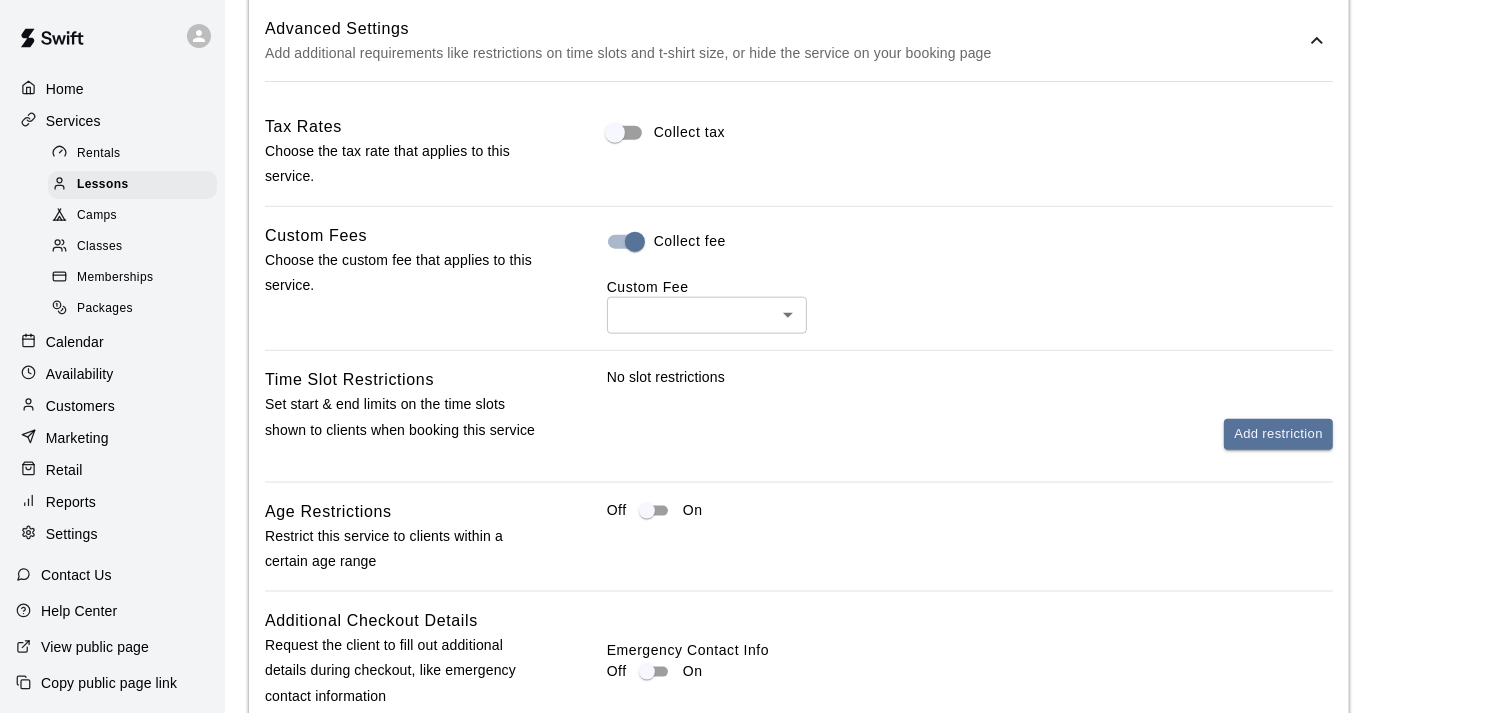 click on "**********" at bounding box center [746, -531] 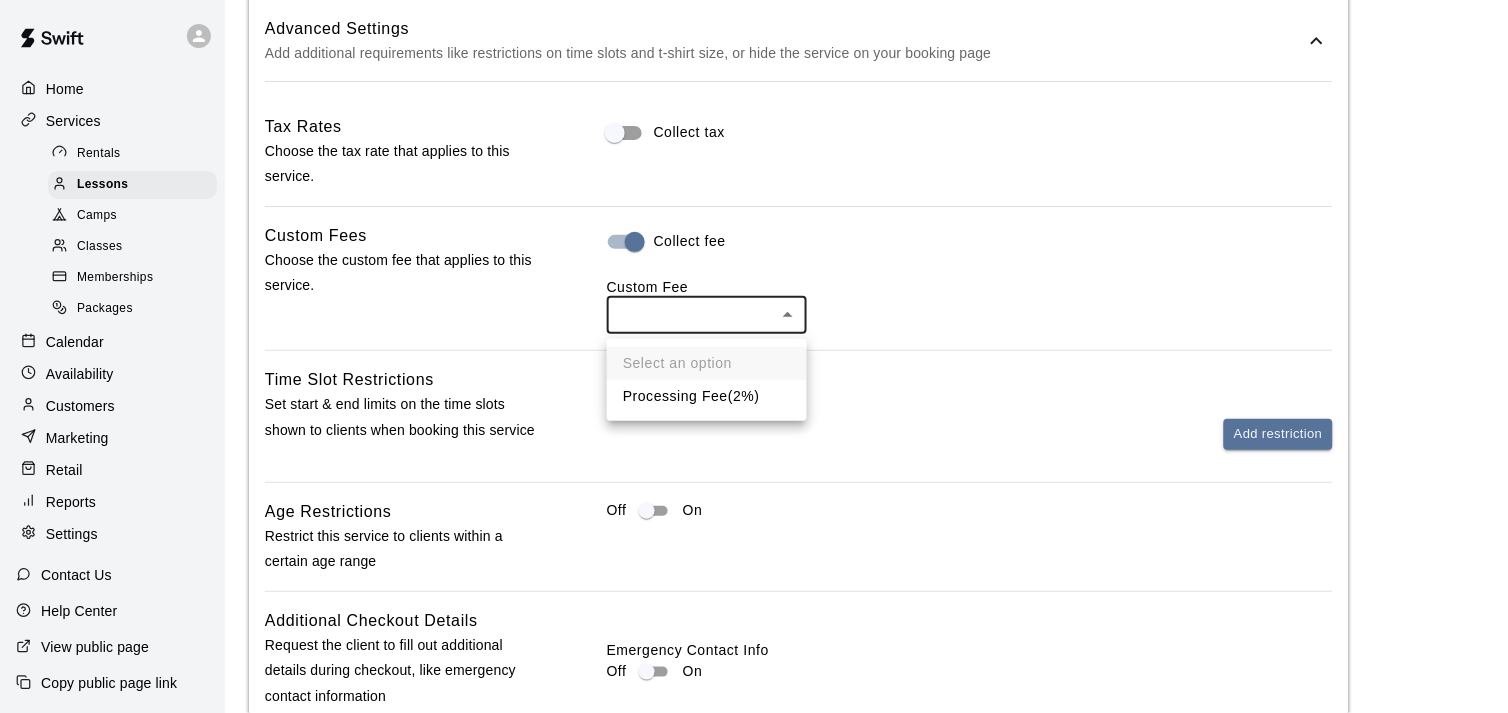click on "Processing Fee  ( 2% )" at bounding box center (707, 396) 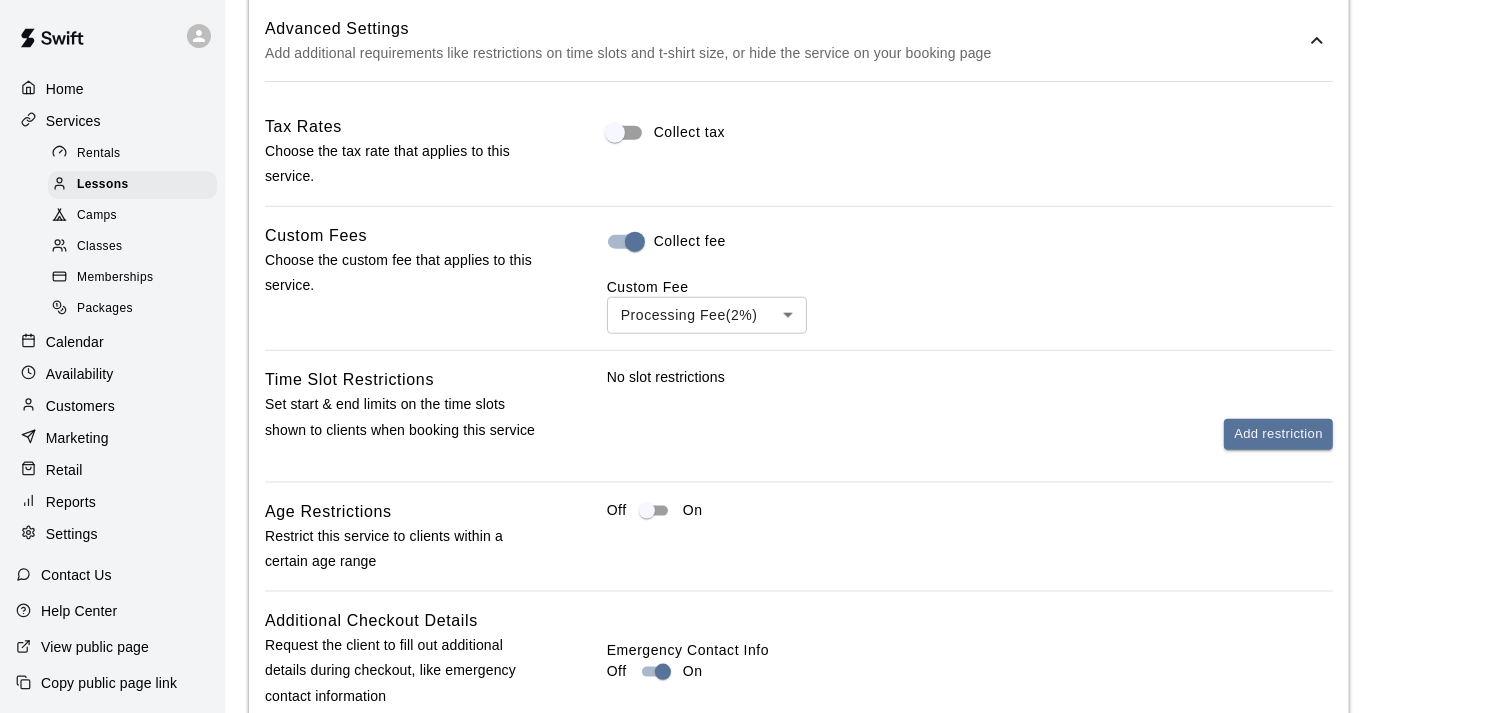 scroll, scrollTop: 2315, scrollLeft: 0, axis: vertical 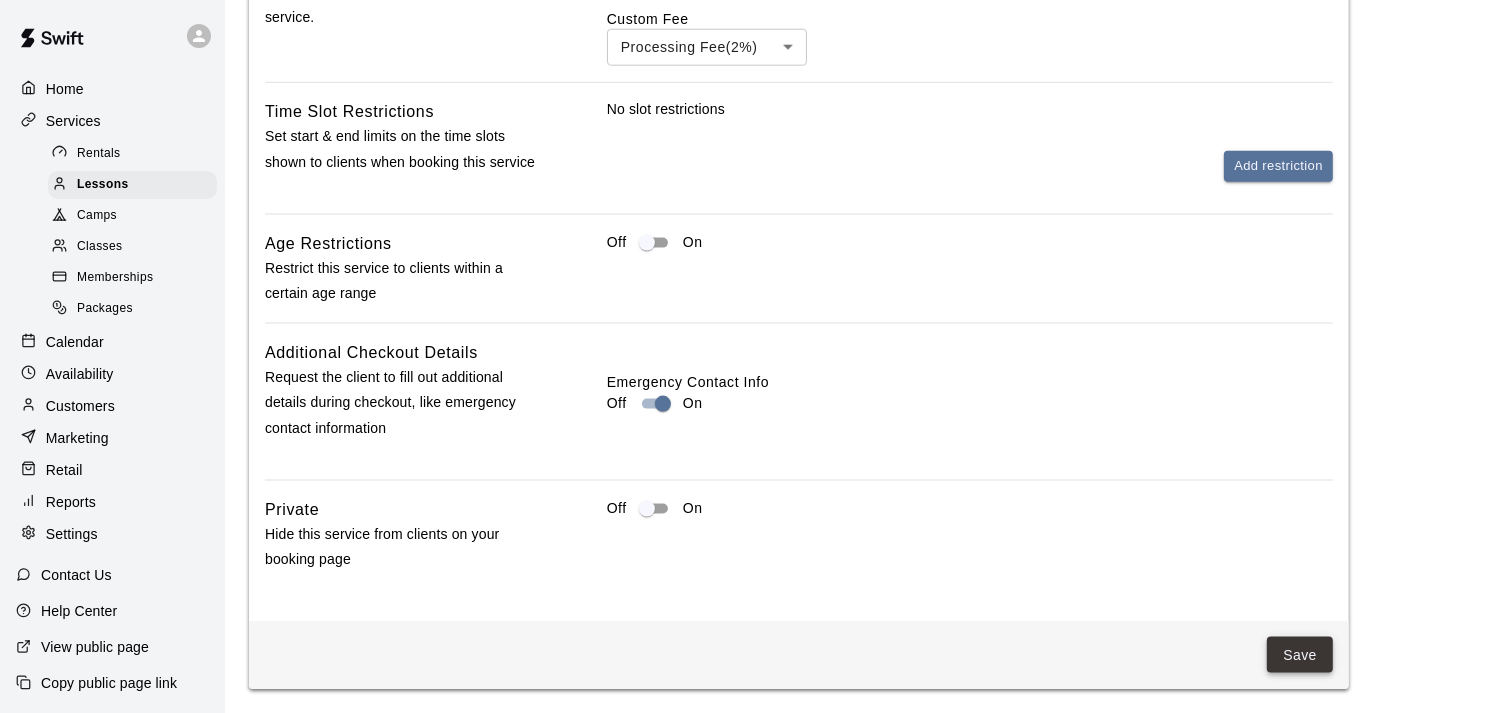 click on "Save" at bounding box center (1300, 655) 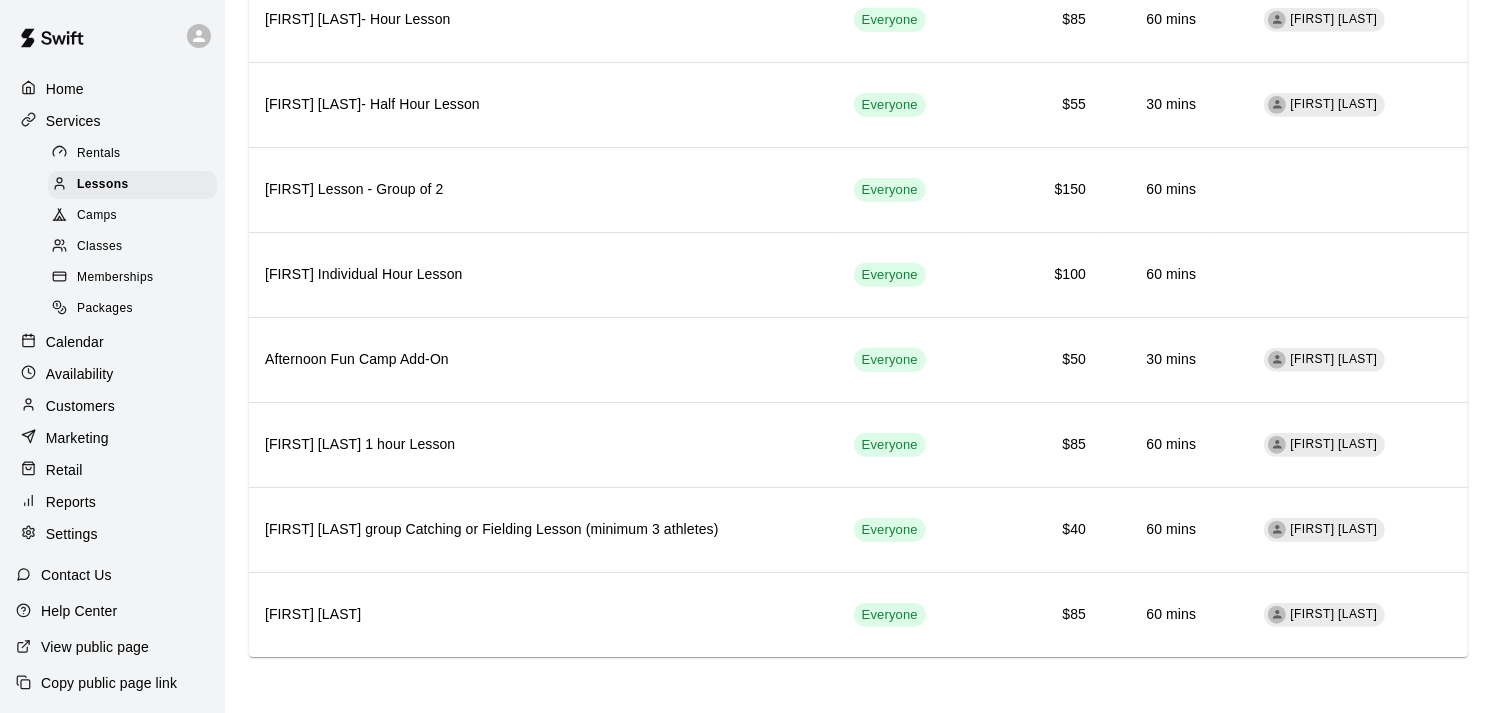 scroll, scrollTop: 0, scrollLeft: 0, axis: both 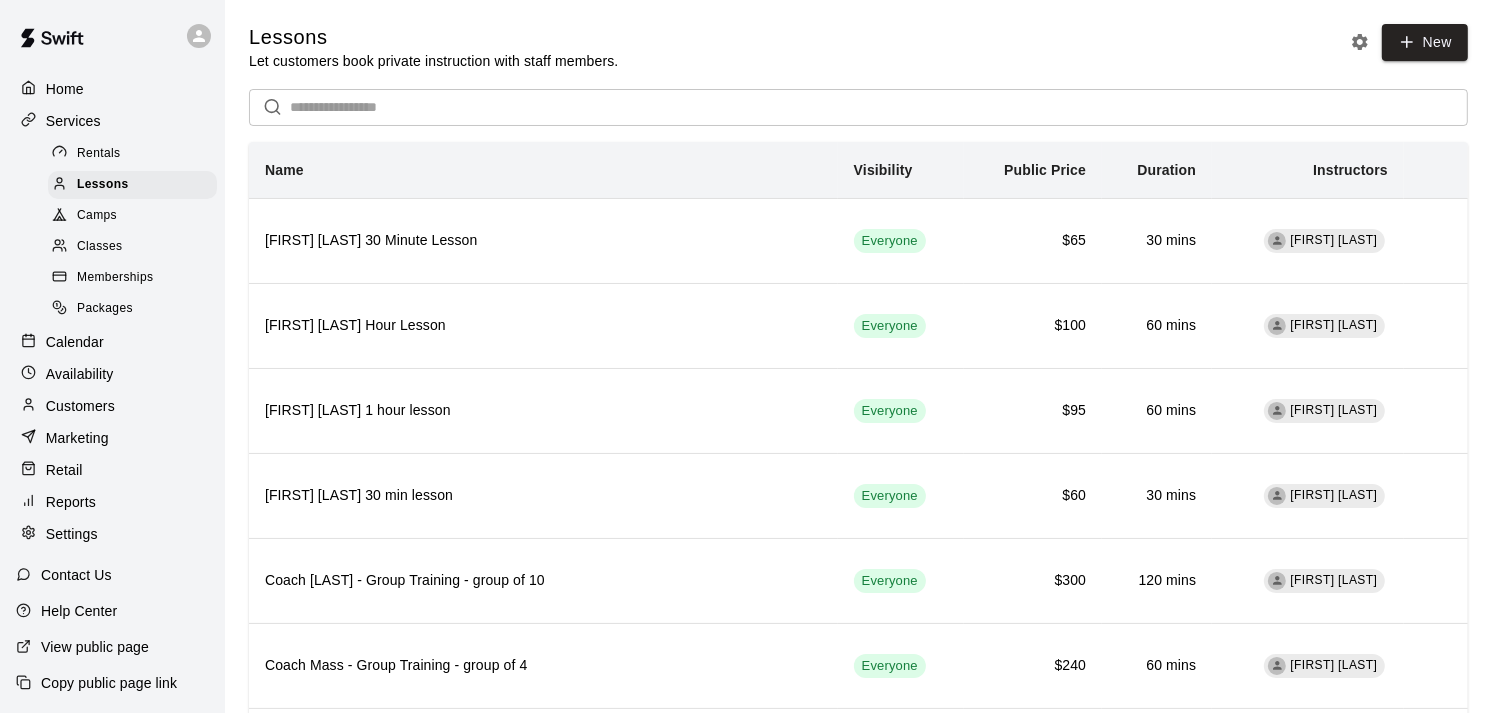 click on "Settings" at bounding box center [112, 534] 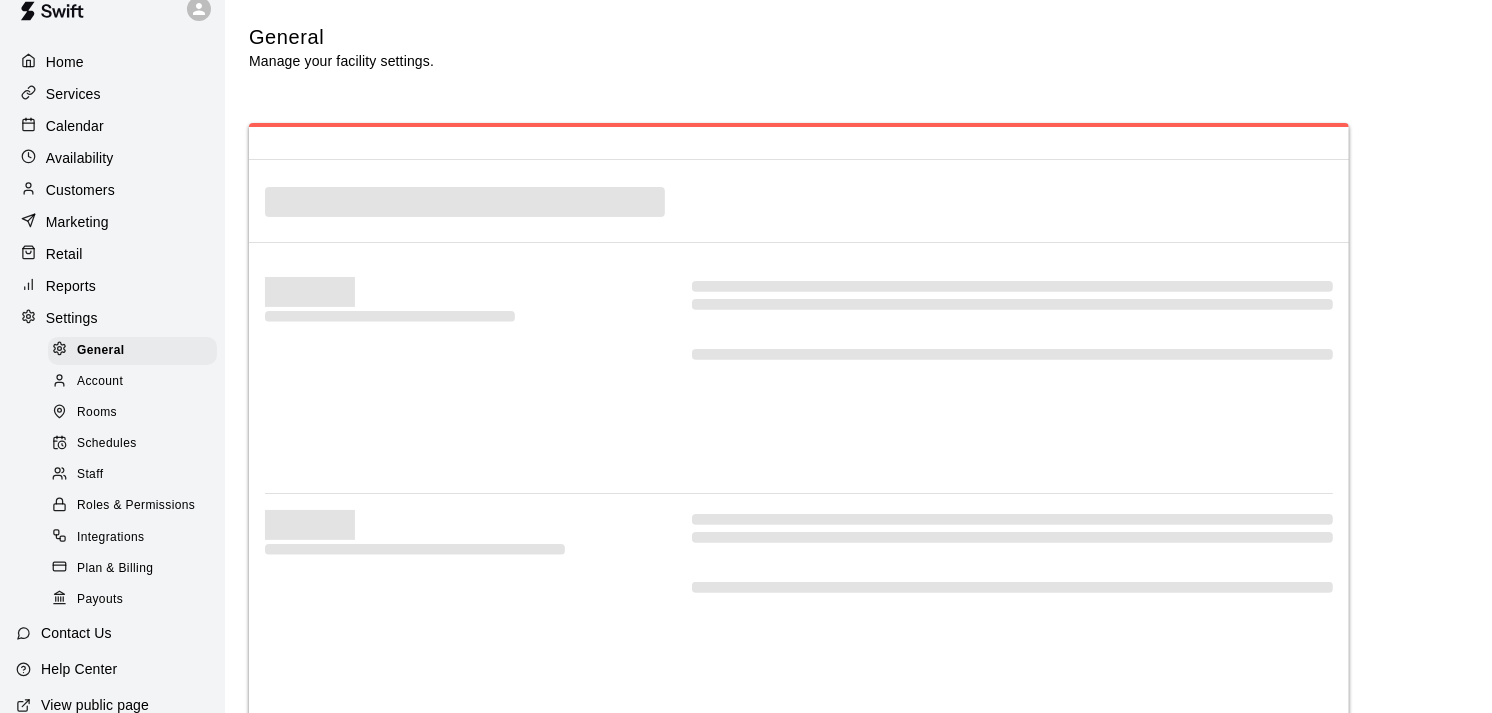 select on "**" 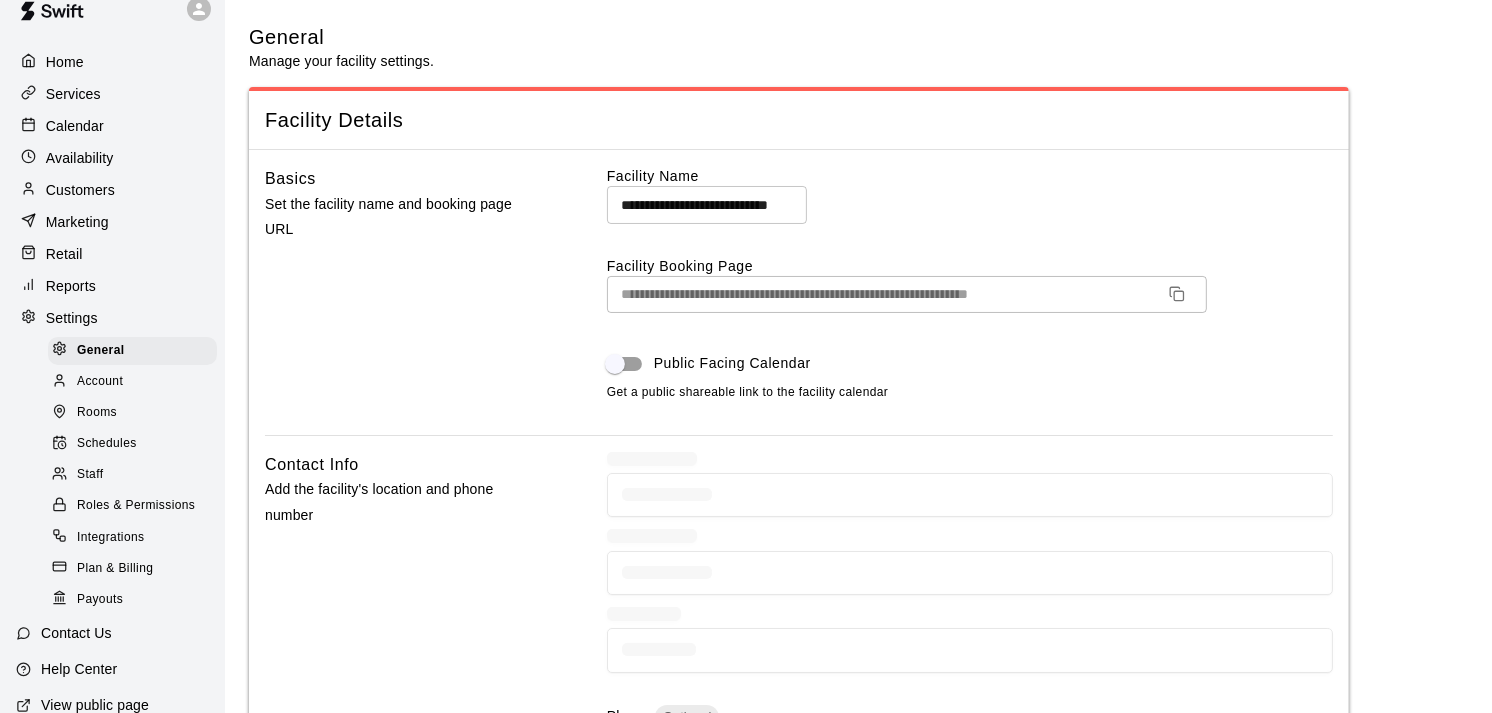 click on "Staff" at bounding box center [90, 475] 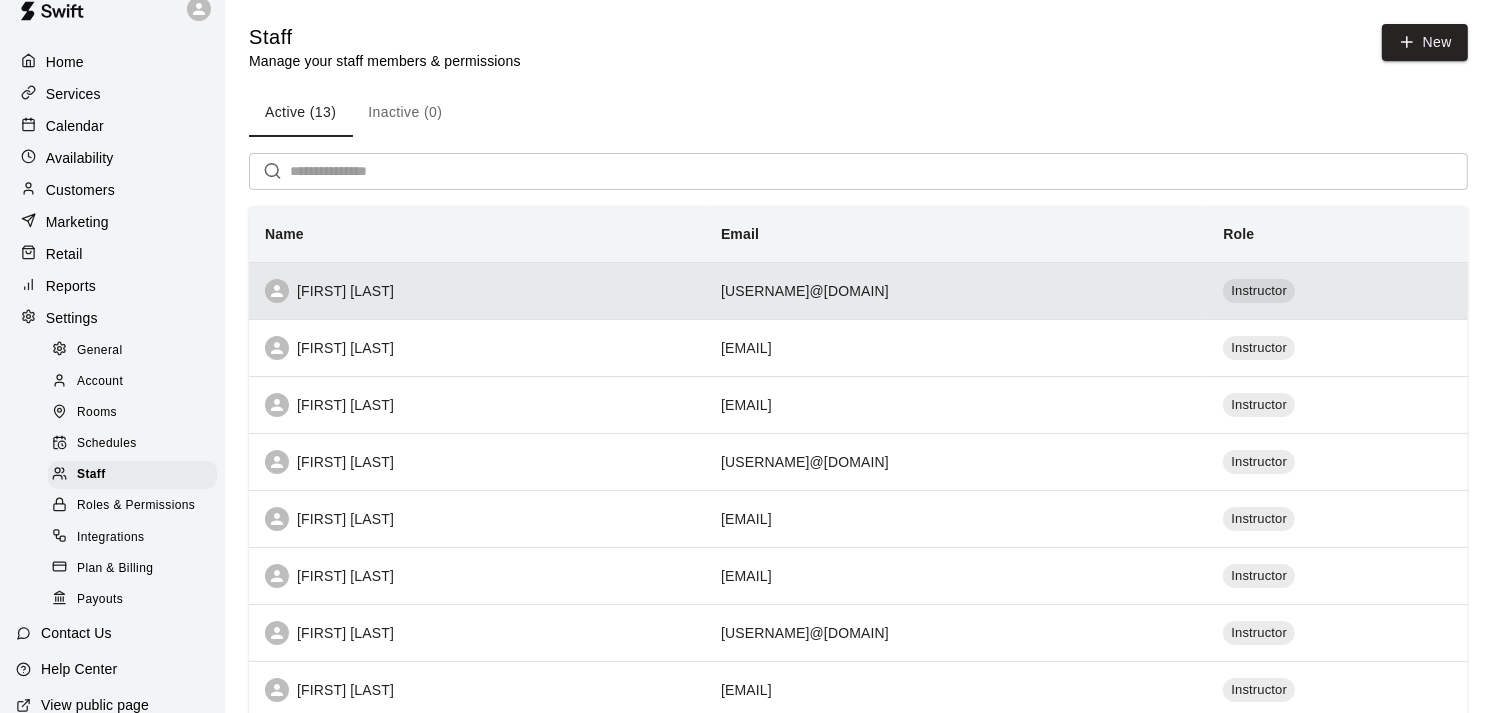 click on "[FIRST] [LAST]" at bounding box center (477, 291) 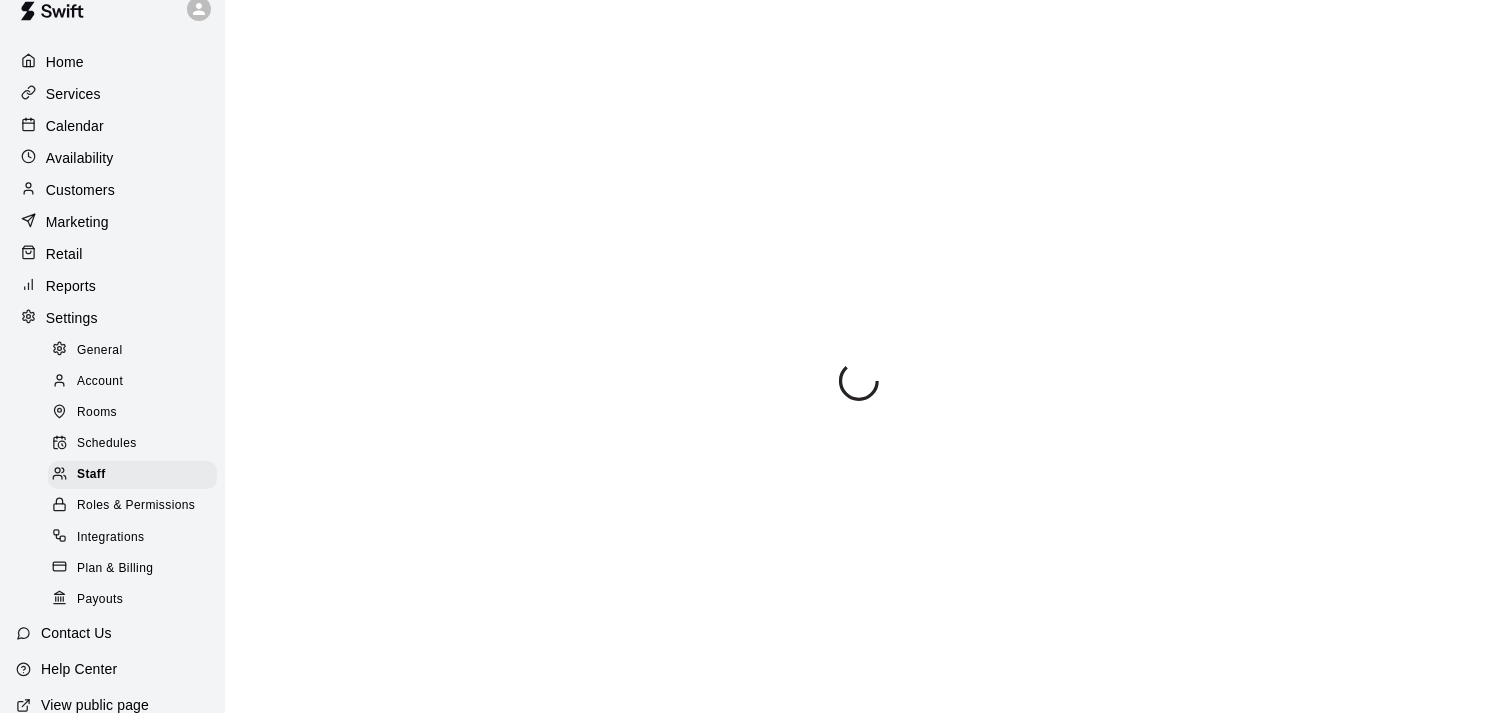 select on "**" 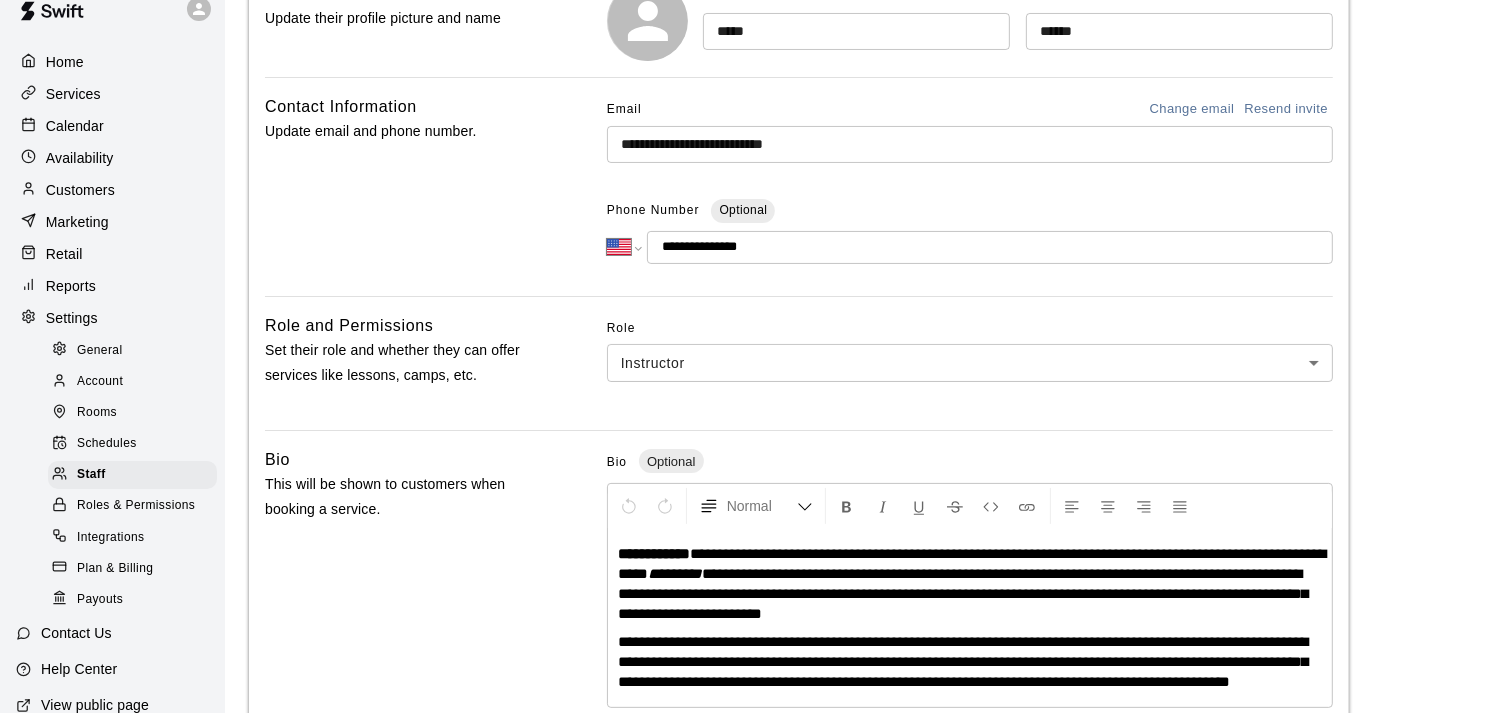 scroll, scrollTop: 0, scrollLeft: 0, axis: both 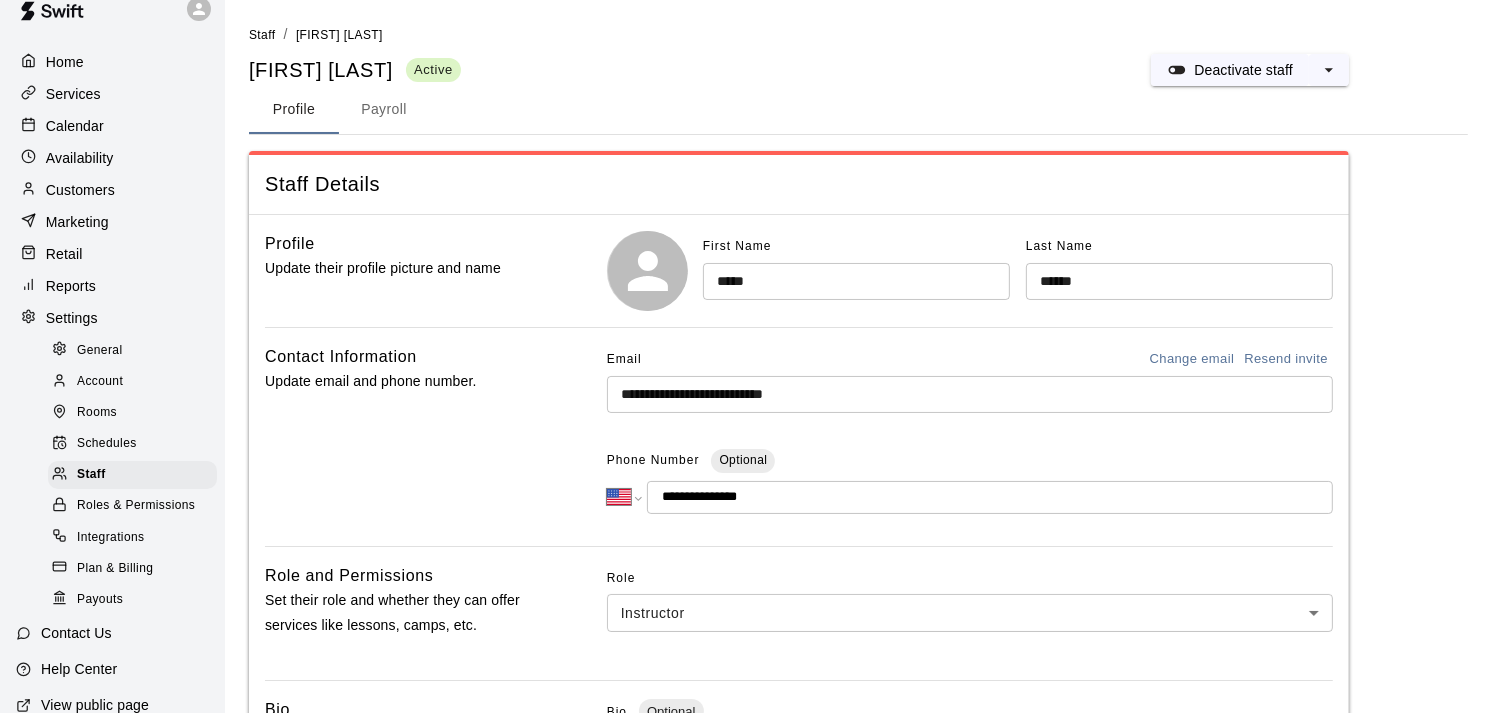 click on "Payroll" at bounding box center (384, 110) 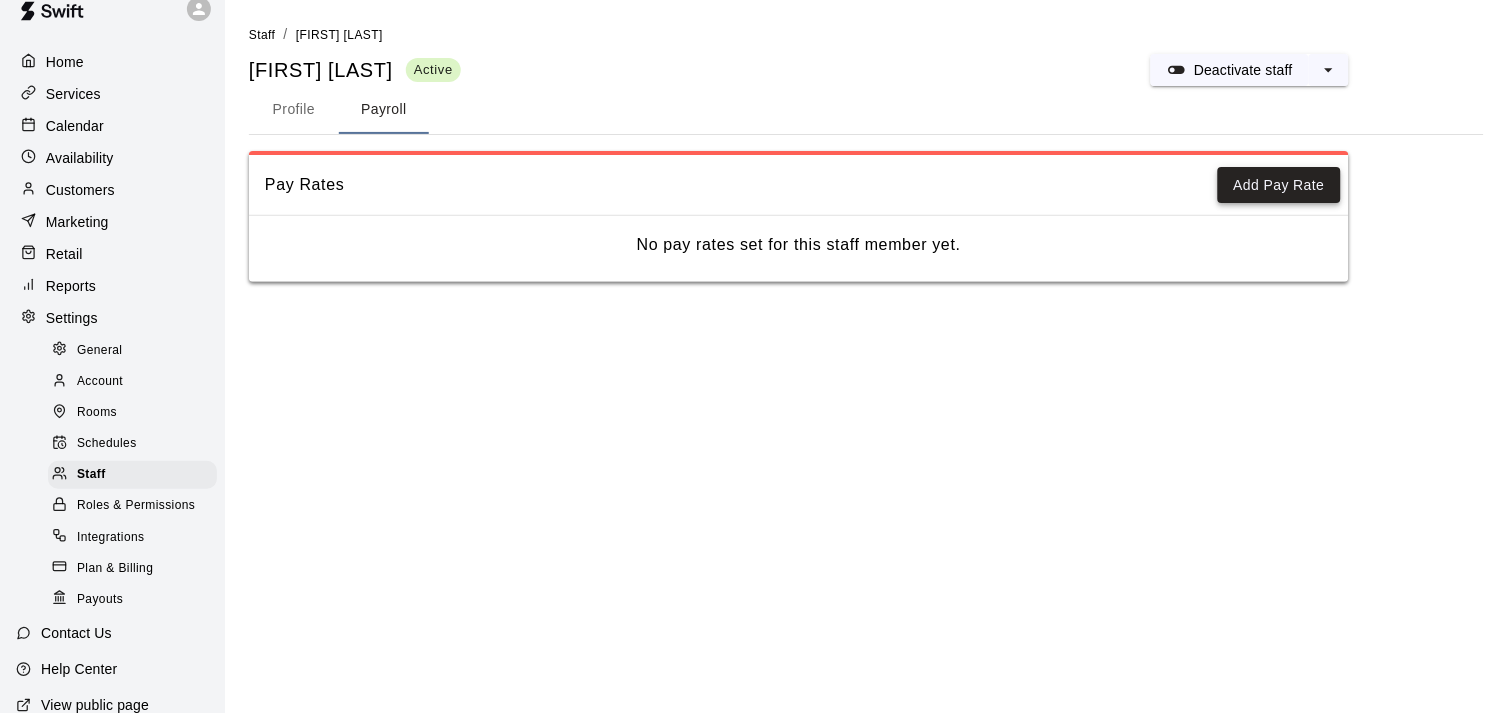 click on "Add Pay Rate" at bounding box center (1279, 185) 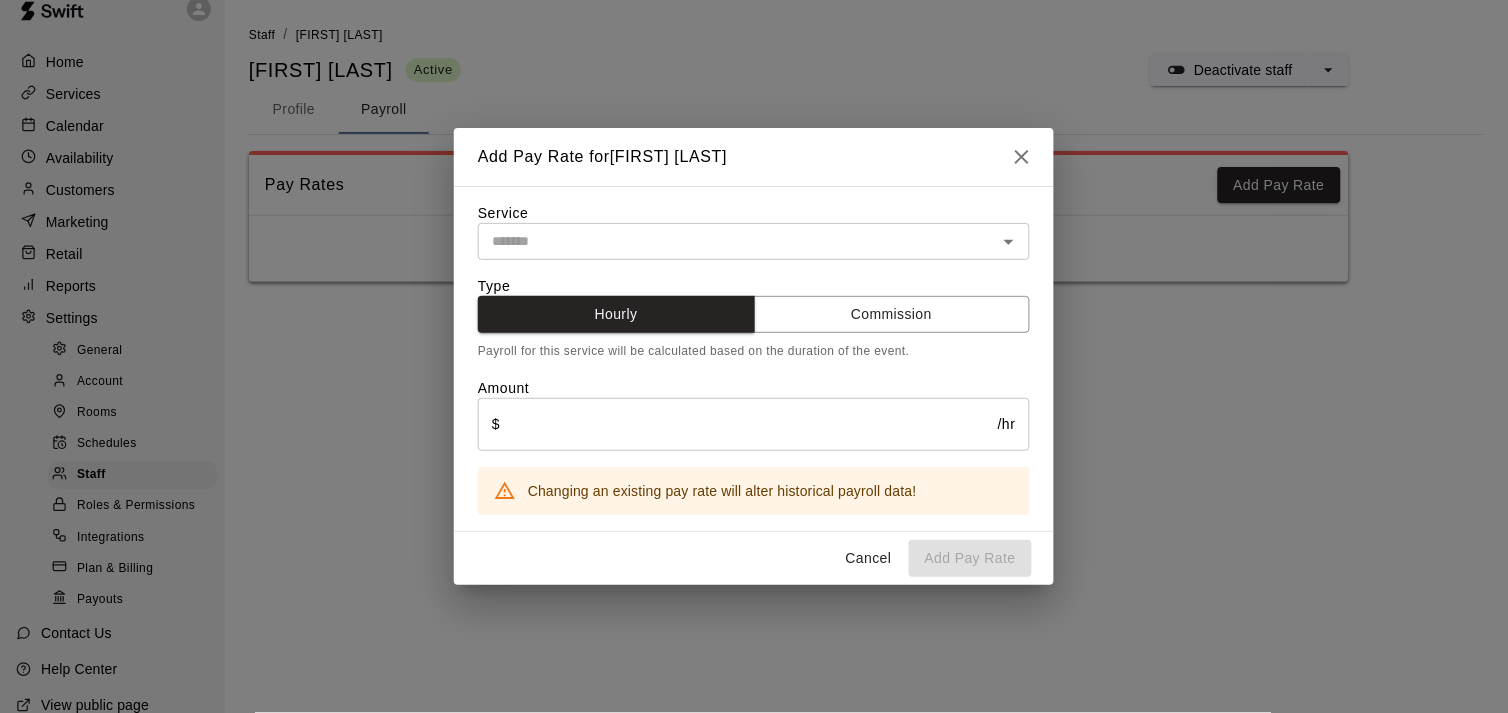 click at bounding box center (737, 241) 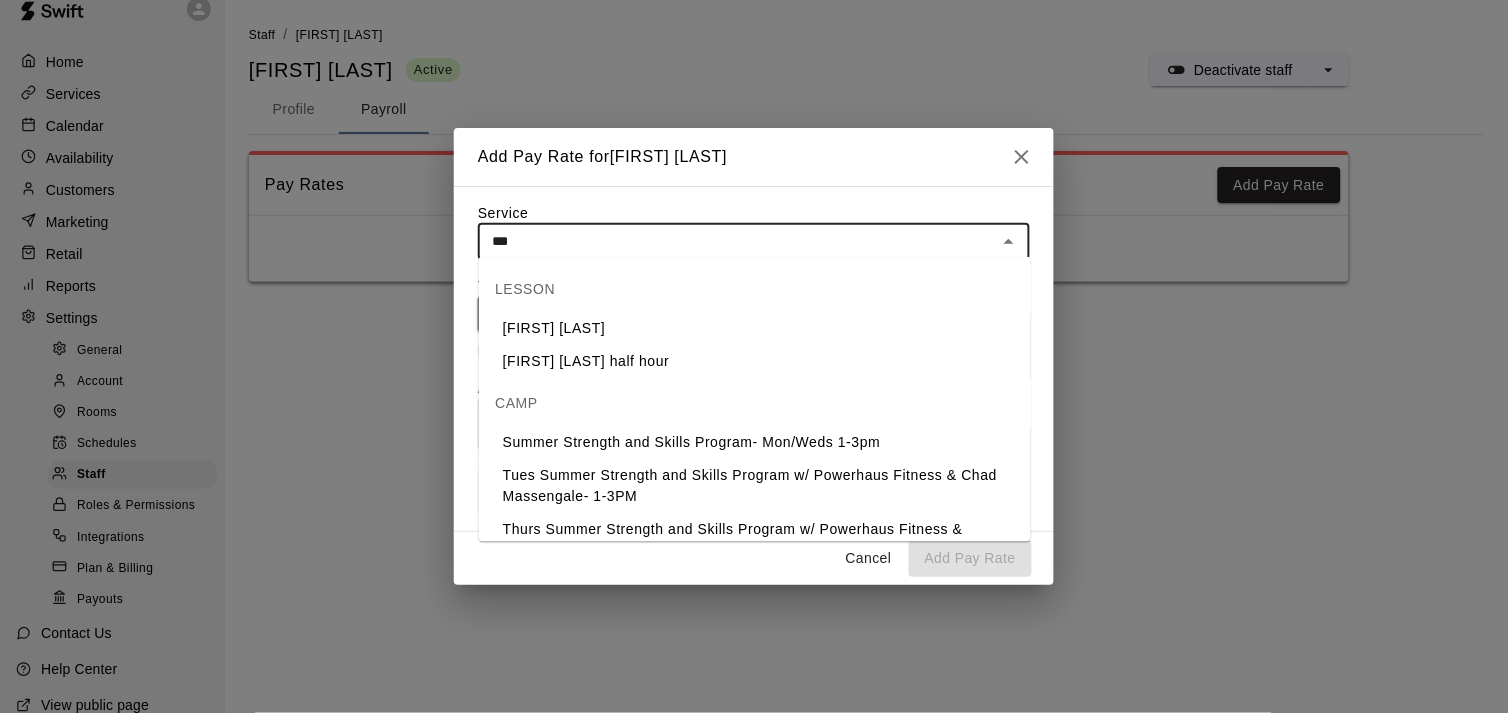 click on "[FIRST] [LAST]" at bounding box center [755, 329] 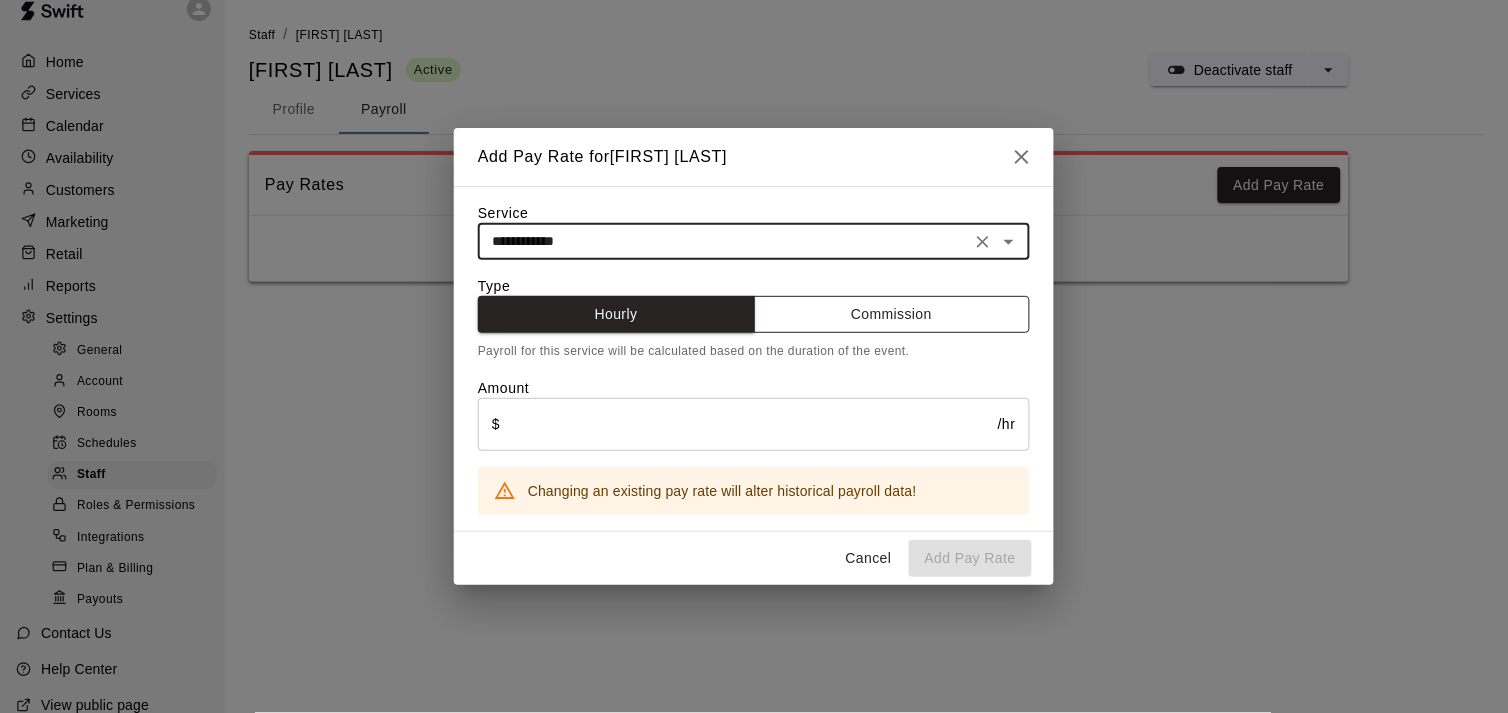 type on "**********" 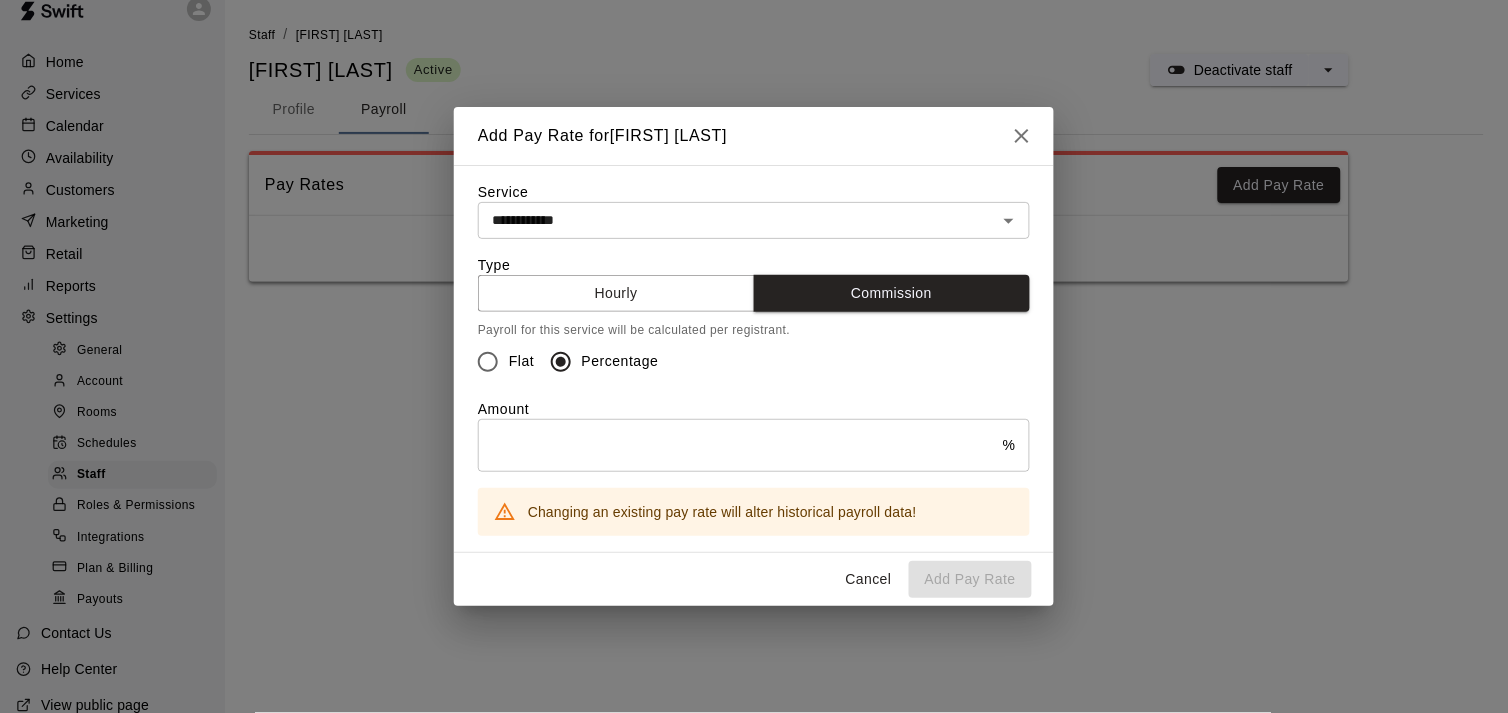 click at bounding box center [740, 445] 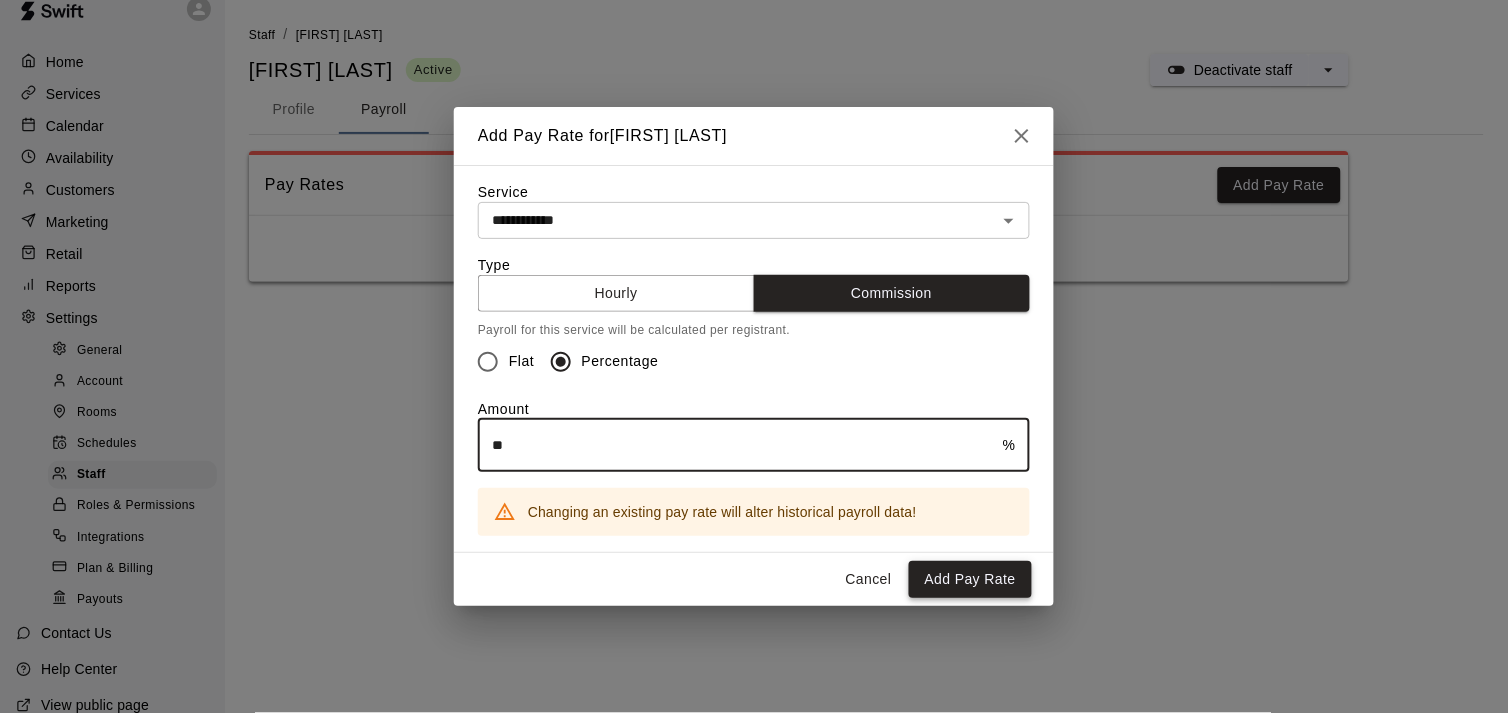 type on "**" 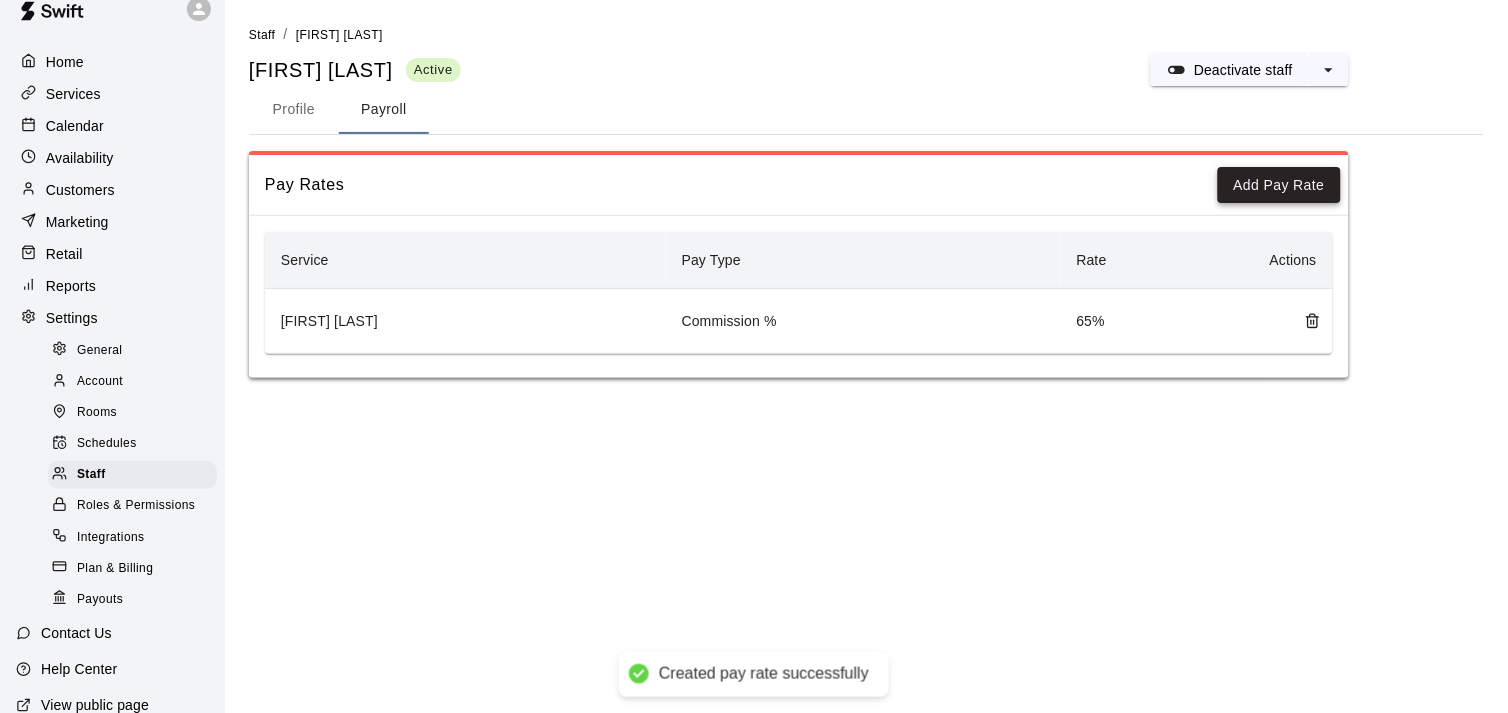 click on "Add Pay Rate" at bounding box center [1279, 185] 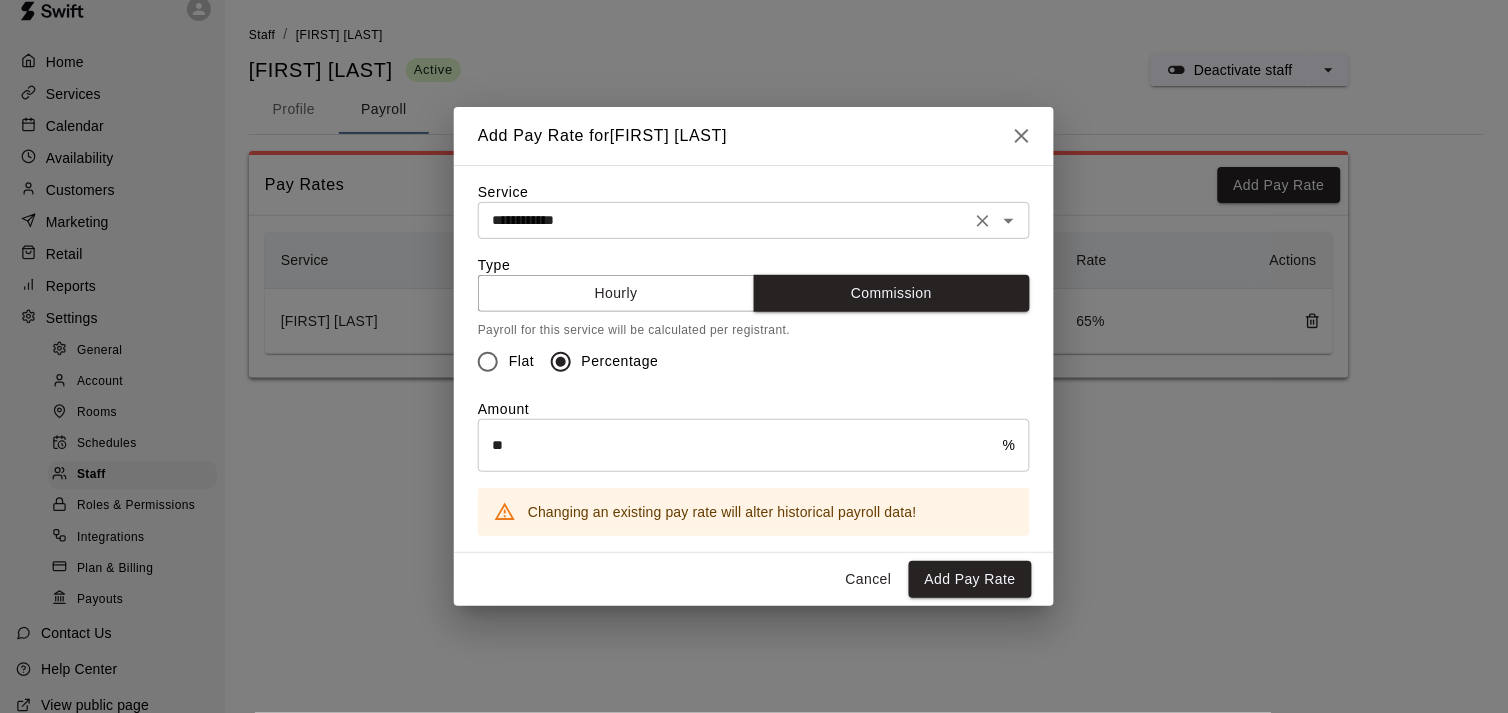 click 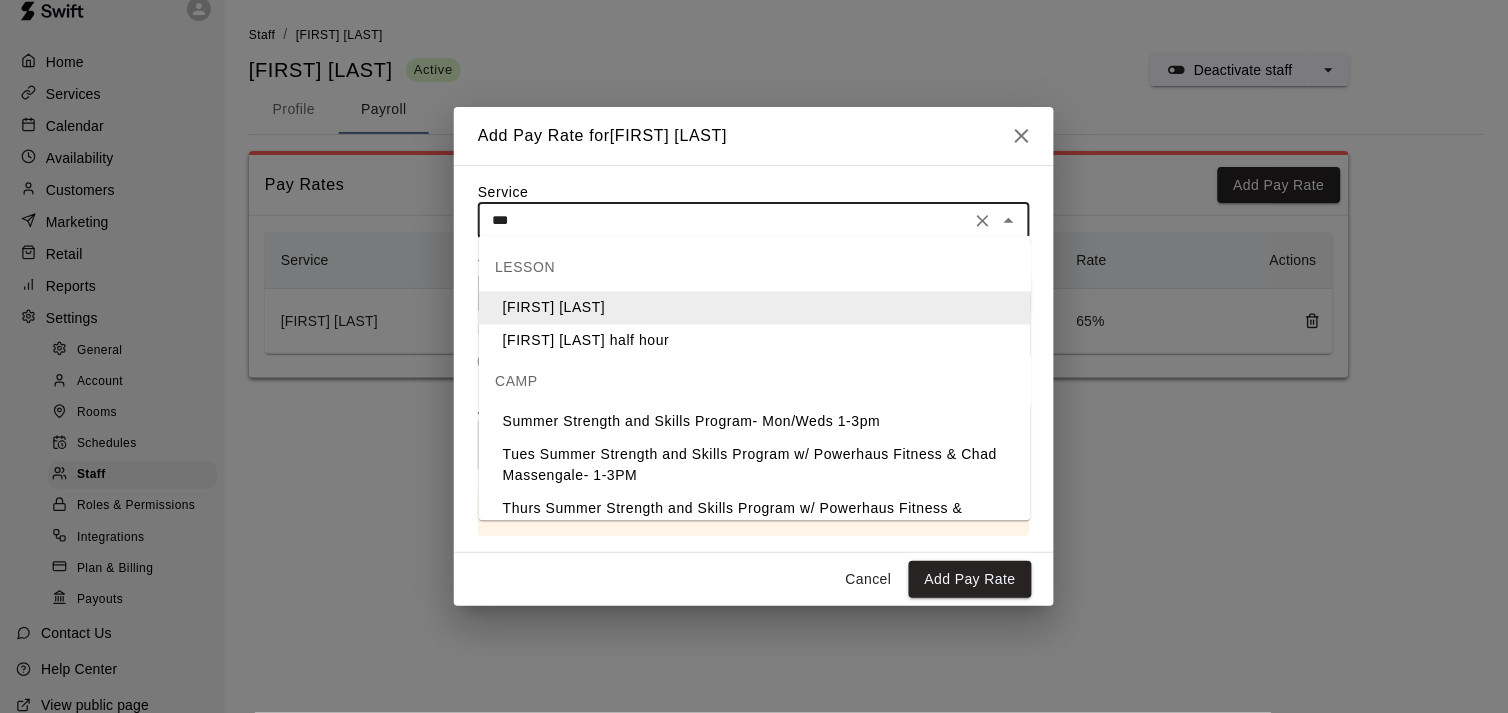 click on "[FIRST] [LAST] half hour" at bounding box center [755, 341] 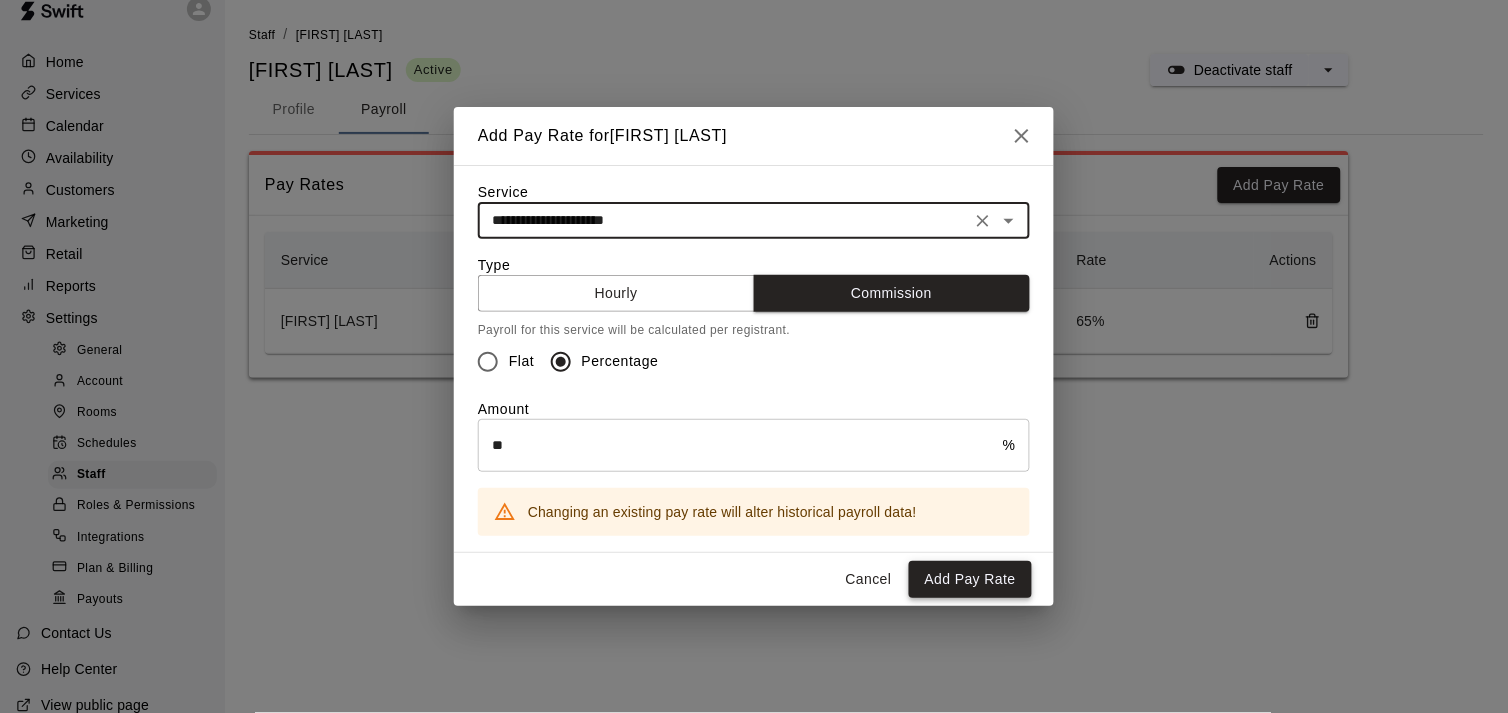 type on "**********" 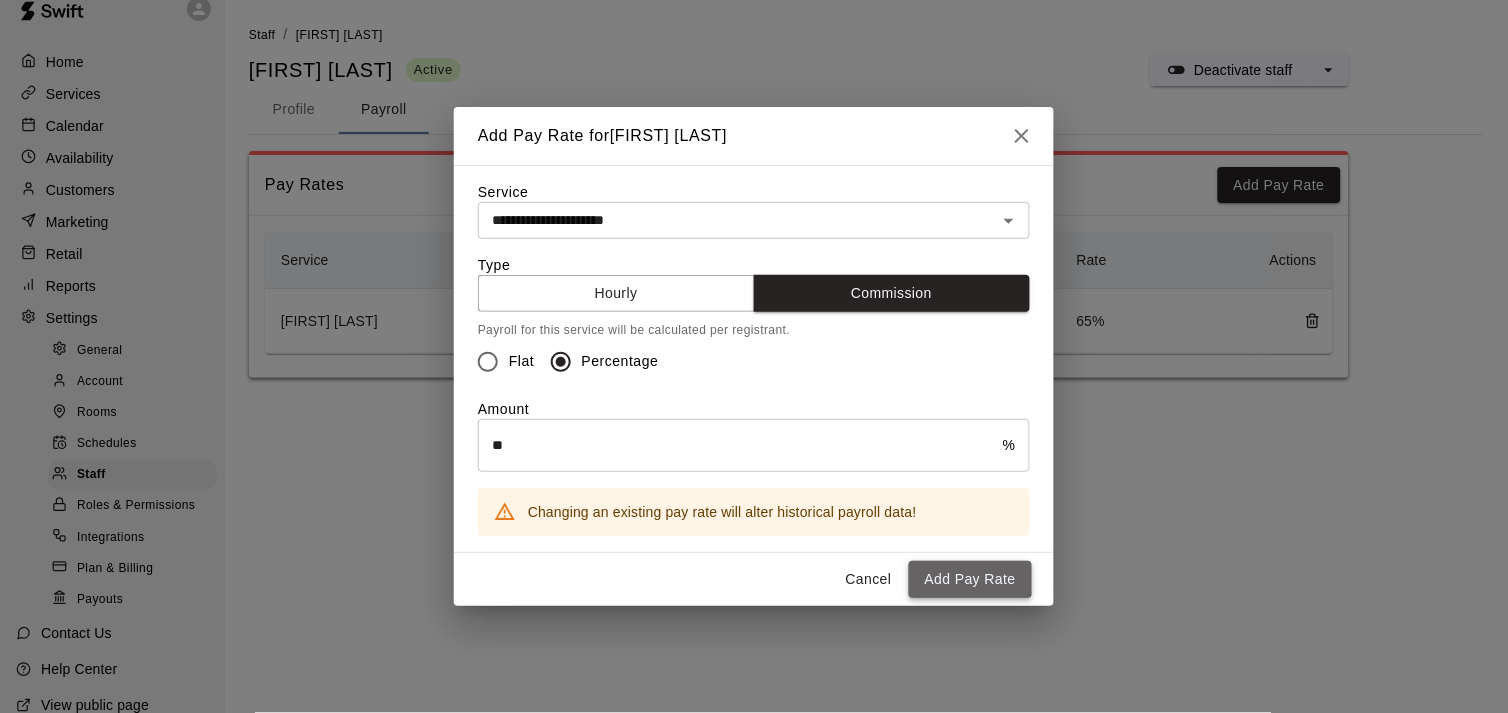 click on "Add Pay Rate" at bounding box center [970, 579] 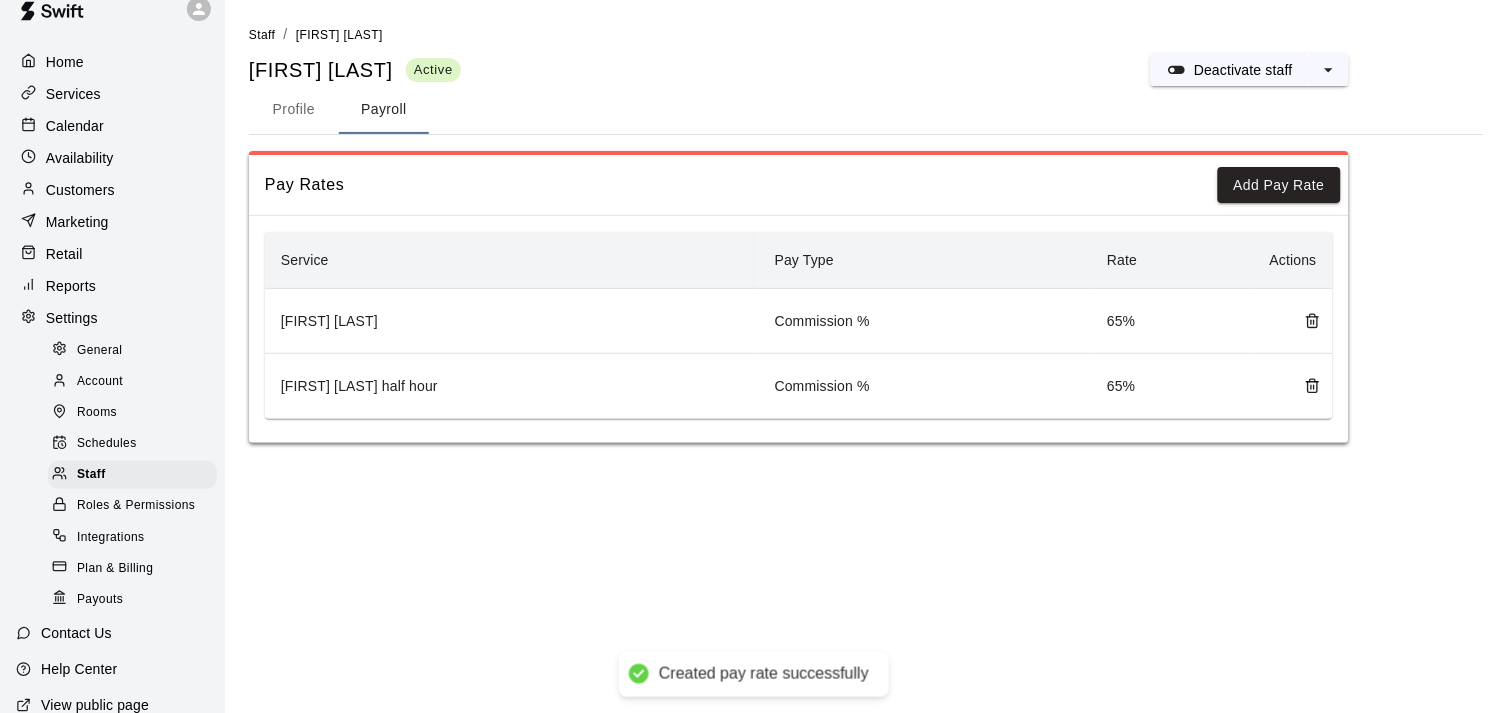 click on "Services" at bounding box center (73, 94) 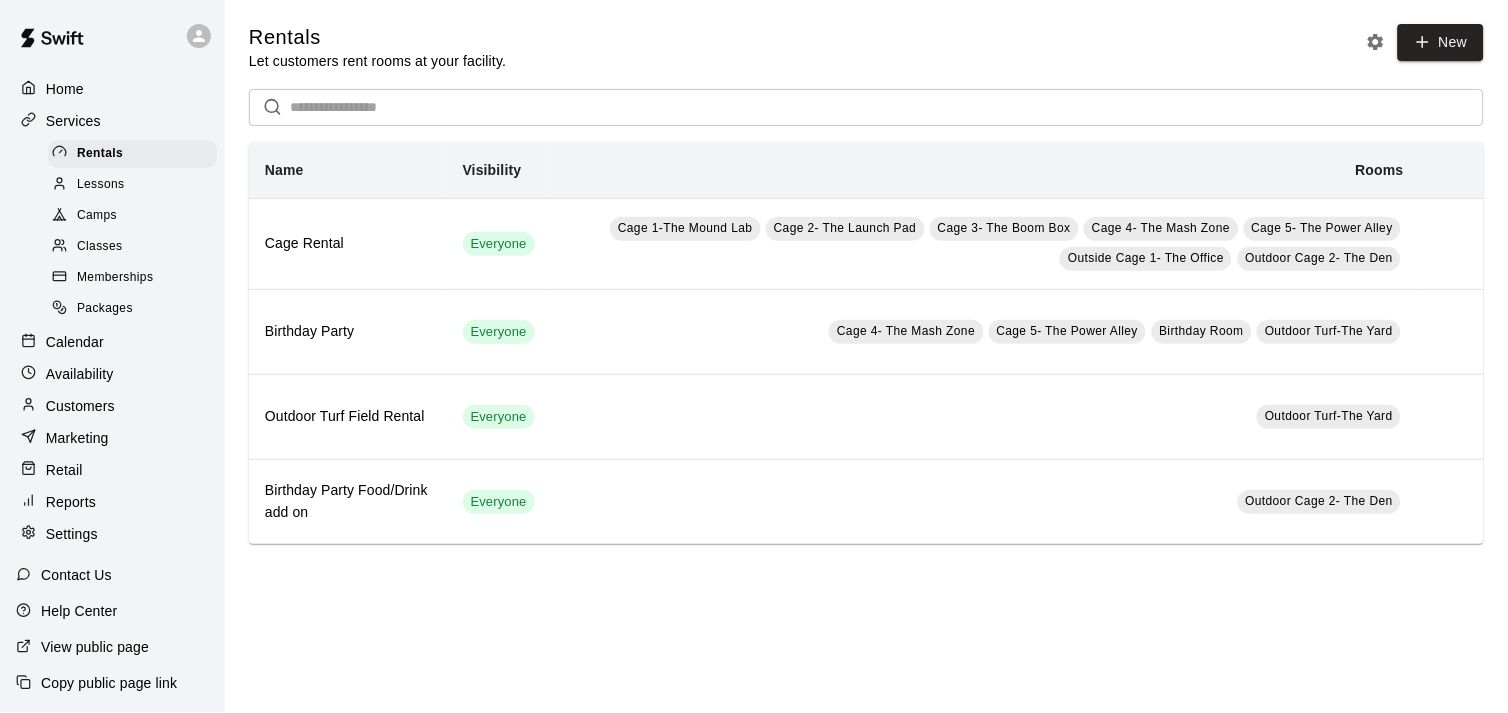 click on "Settings" at bounding box center (72, 534) 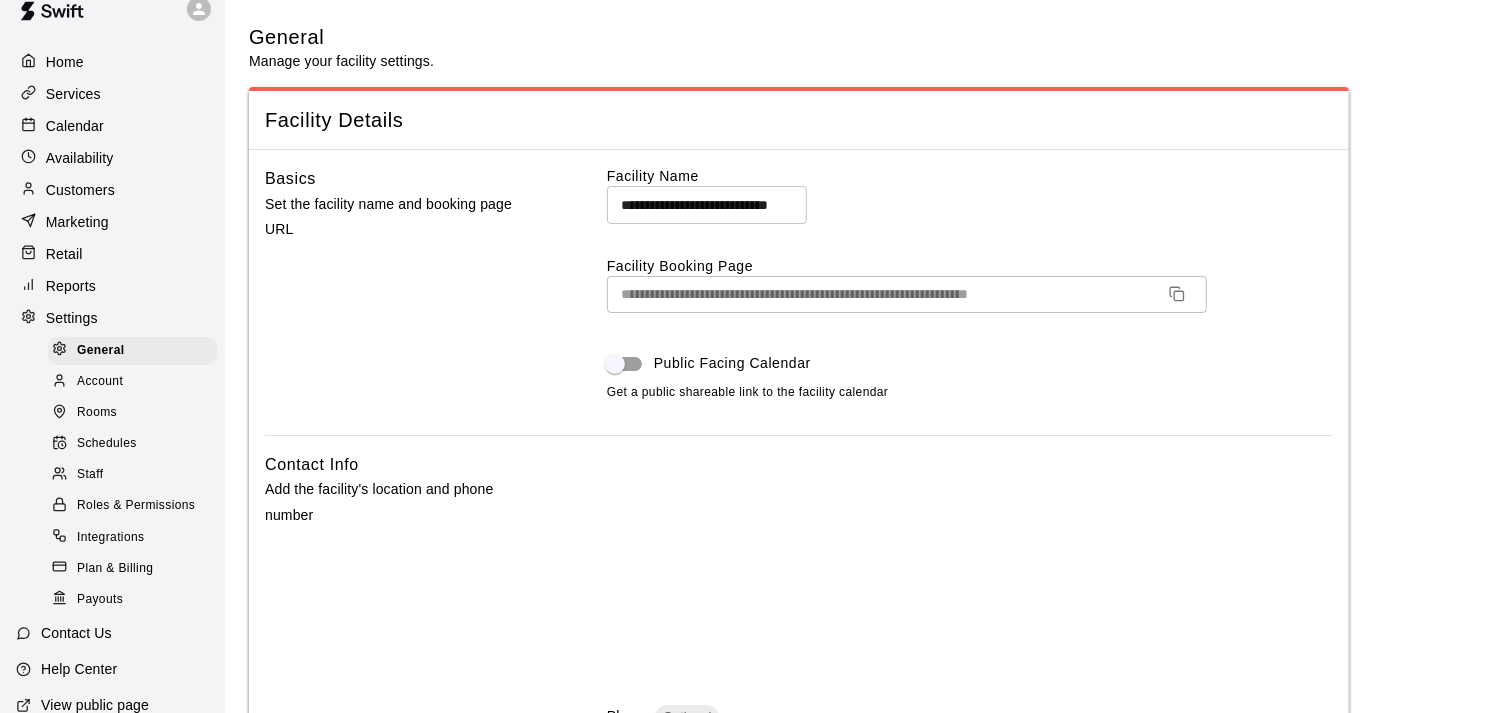 click on "Staff" at bounding box center [132, 475] 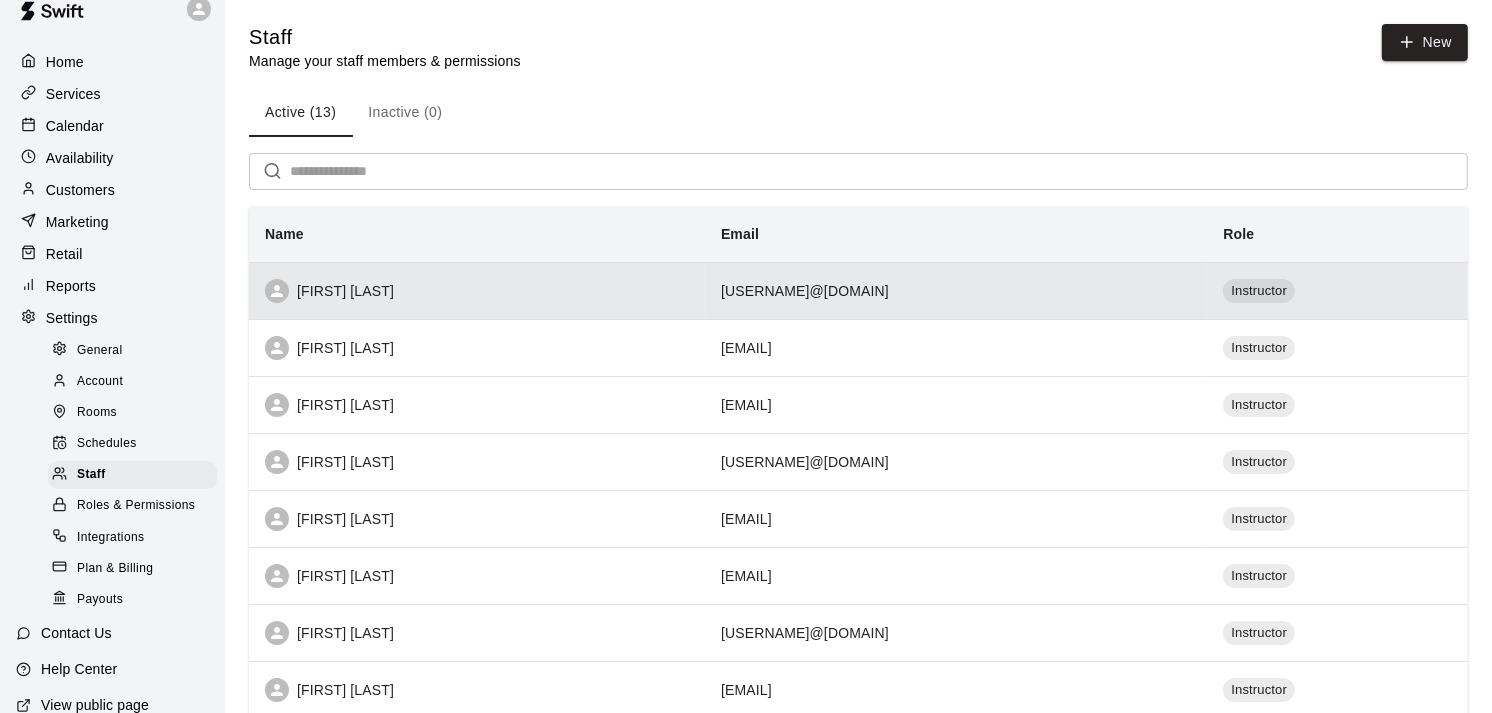 click on "[USERNAME]@[DOMAIN]" at bounding box center [956, 290] 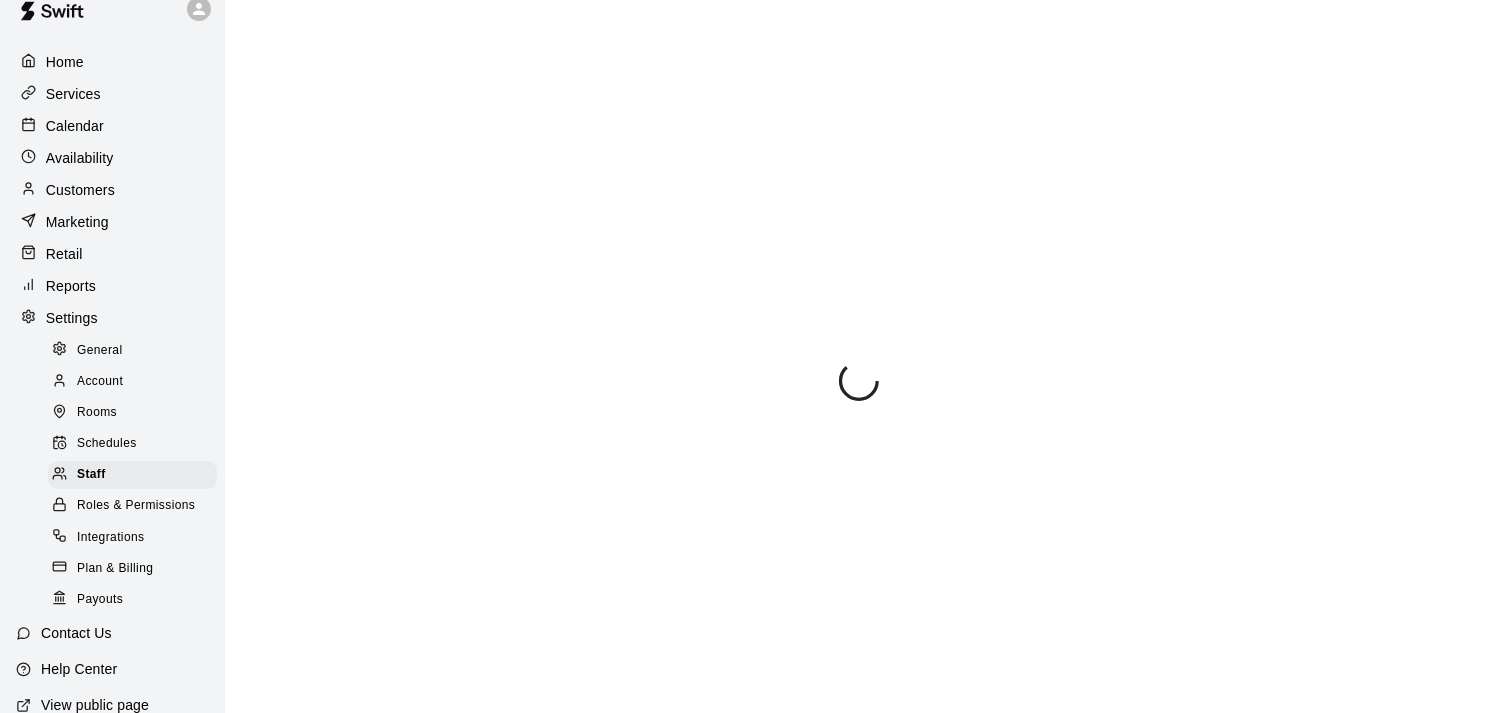 select on "**" 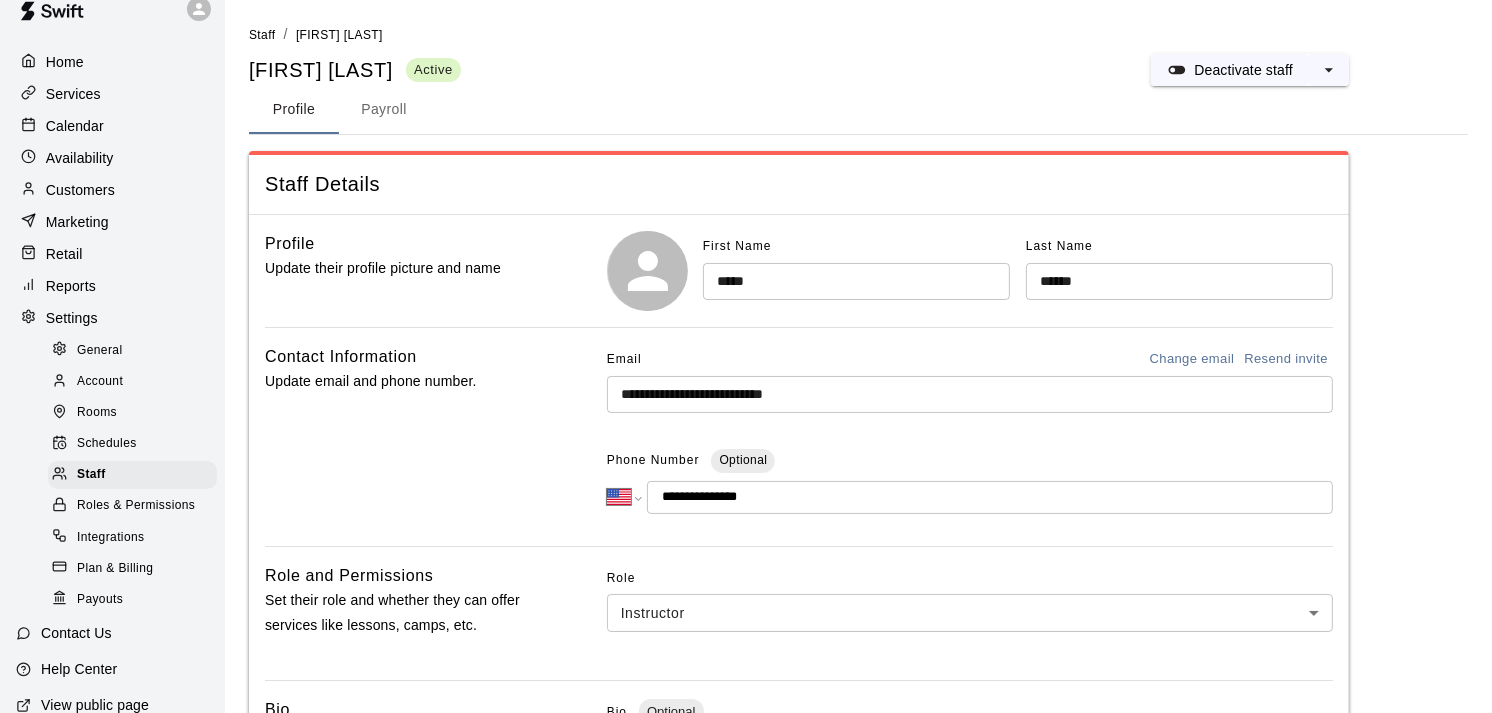 scroll, scrollTop: 250, scrollLeft: 0, axis: vertical 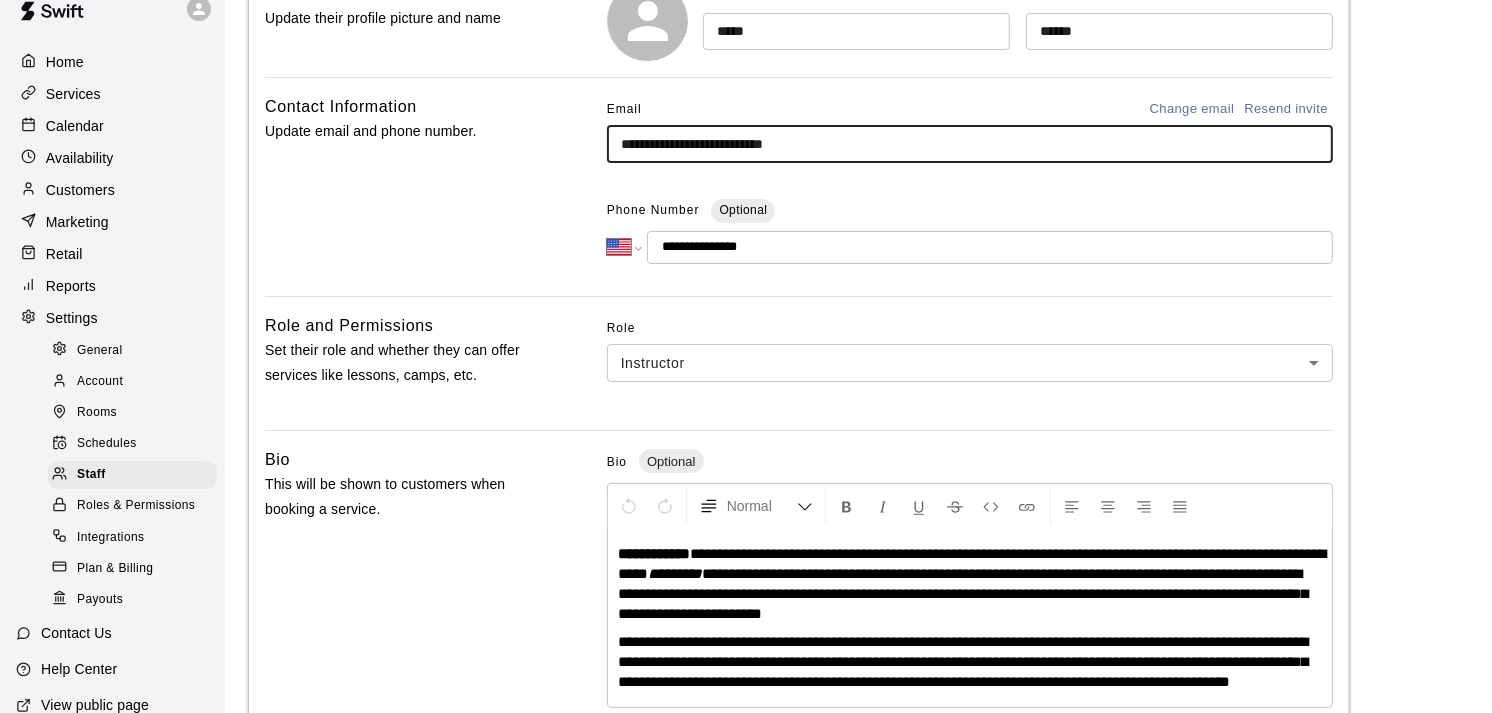 click on "**********" at bounding box center [970, 144] 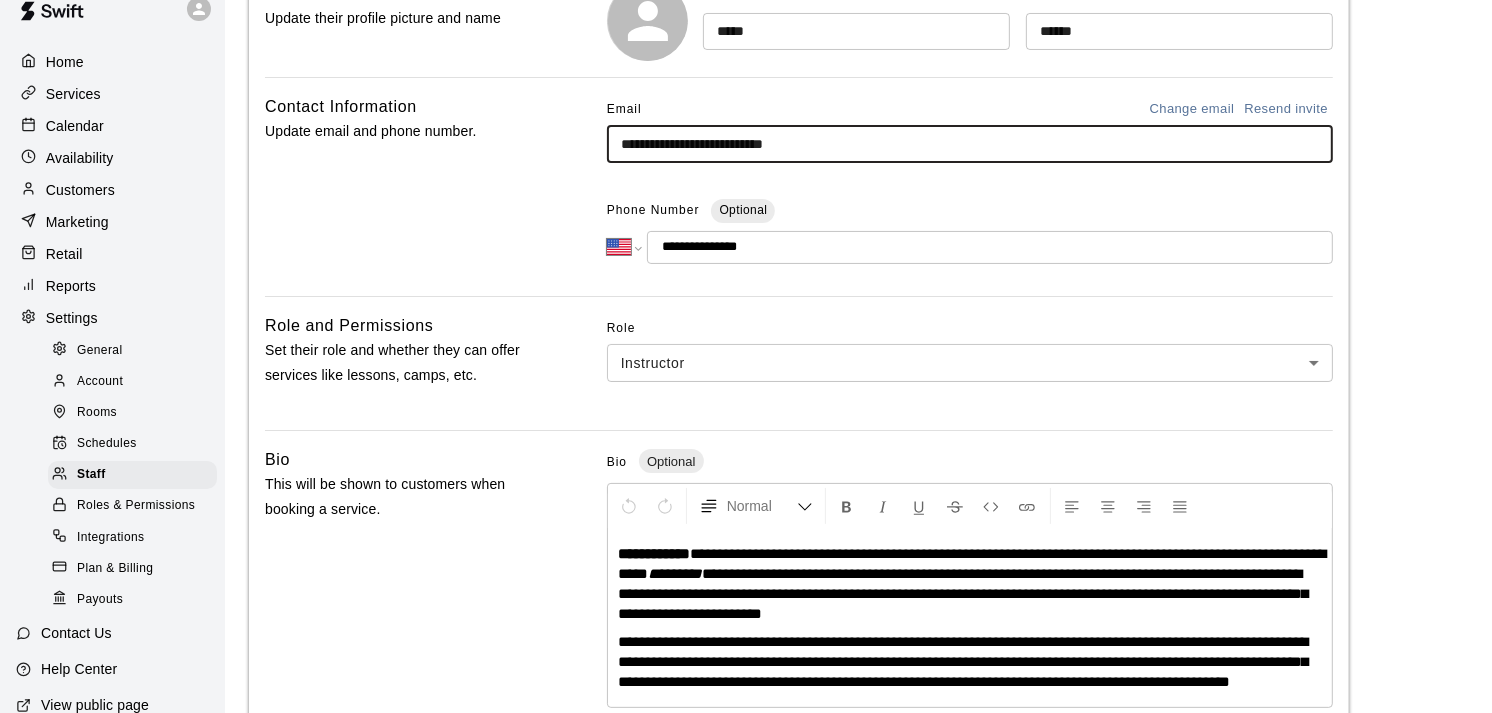 click on "**********" at bounding box center (970, 144) 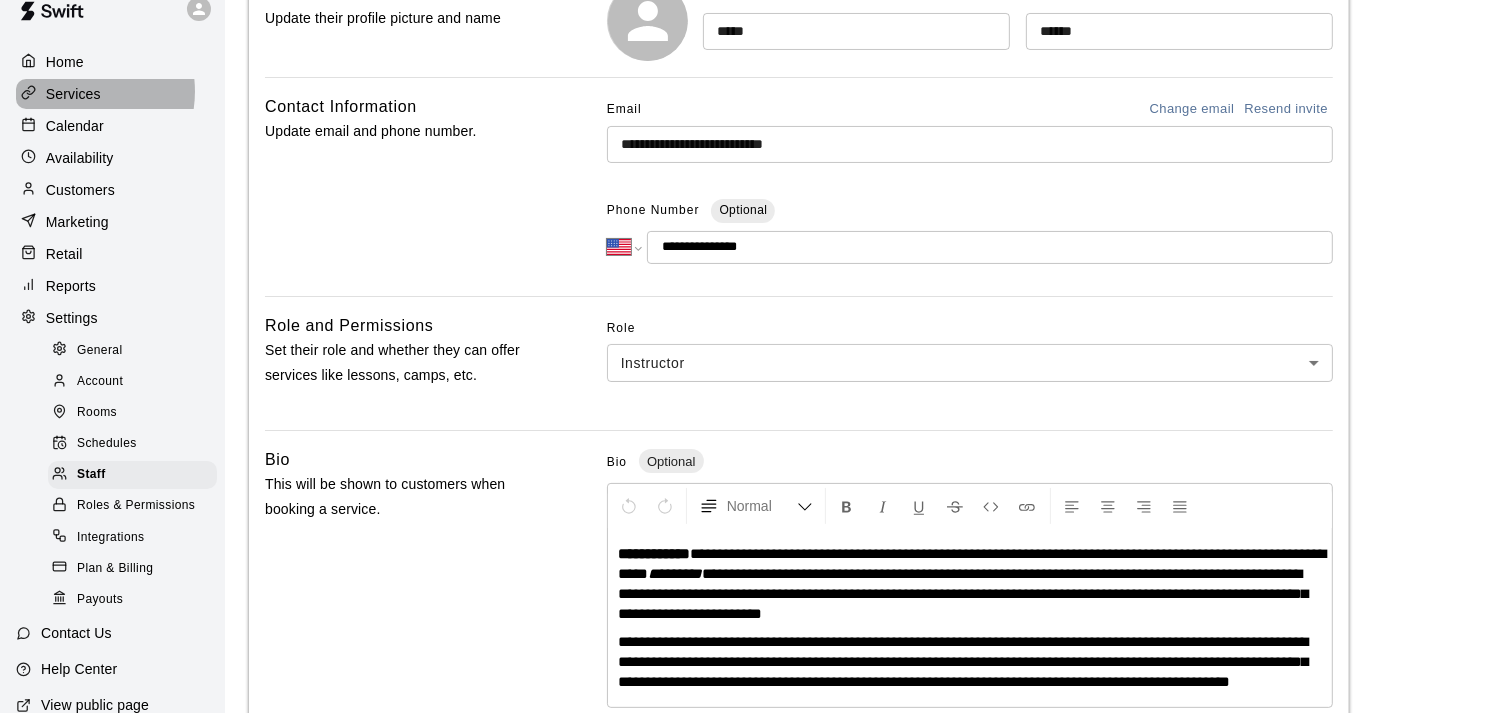 click on "Services" at bounding box center [73, 94] 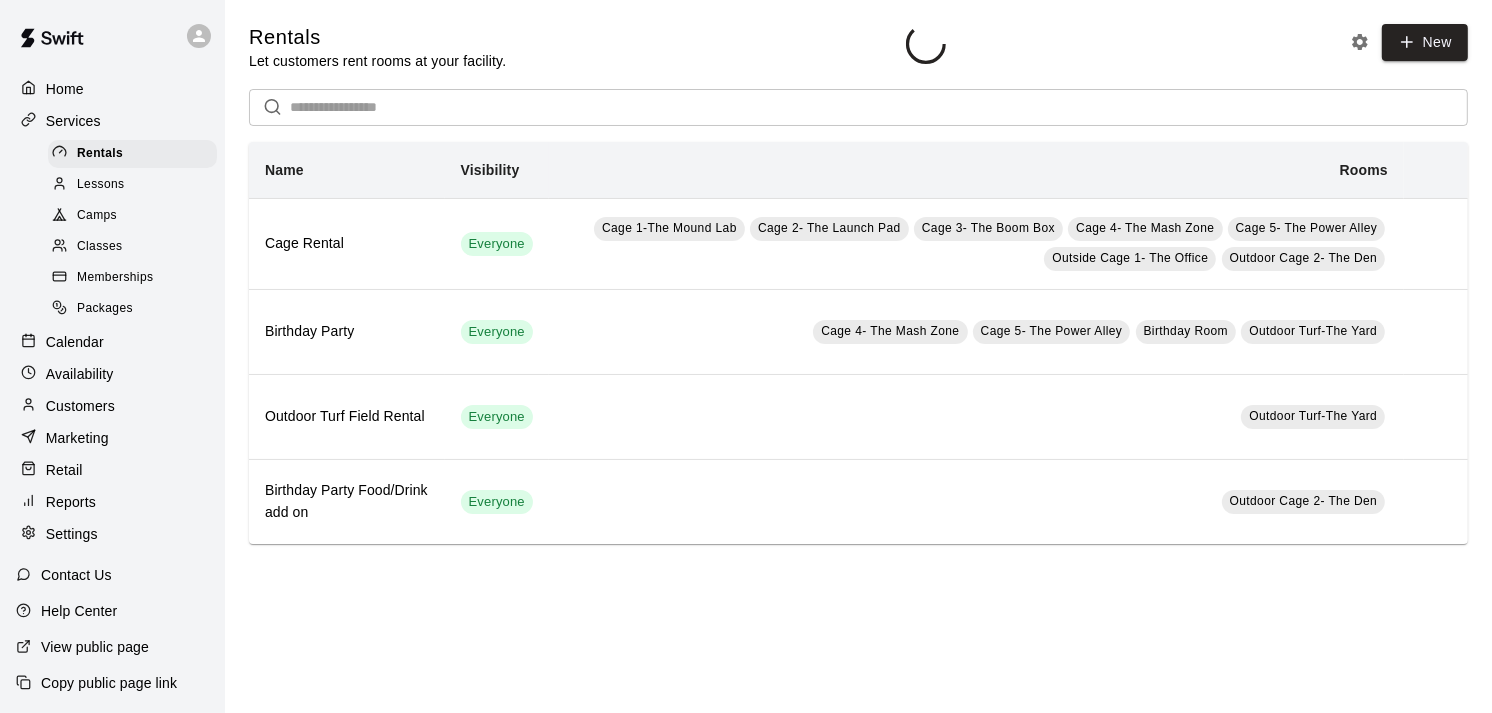 scroll, scrollTop: 0, scrollLeft: 0, axis: both 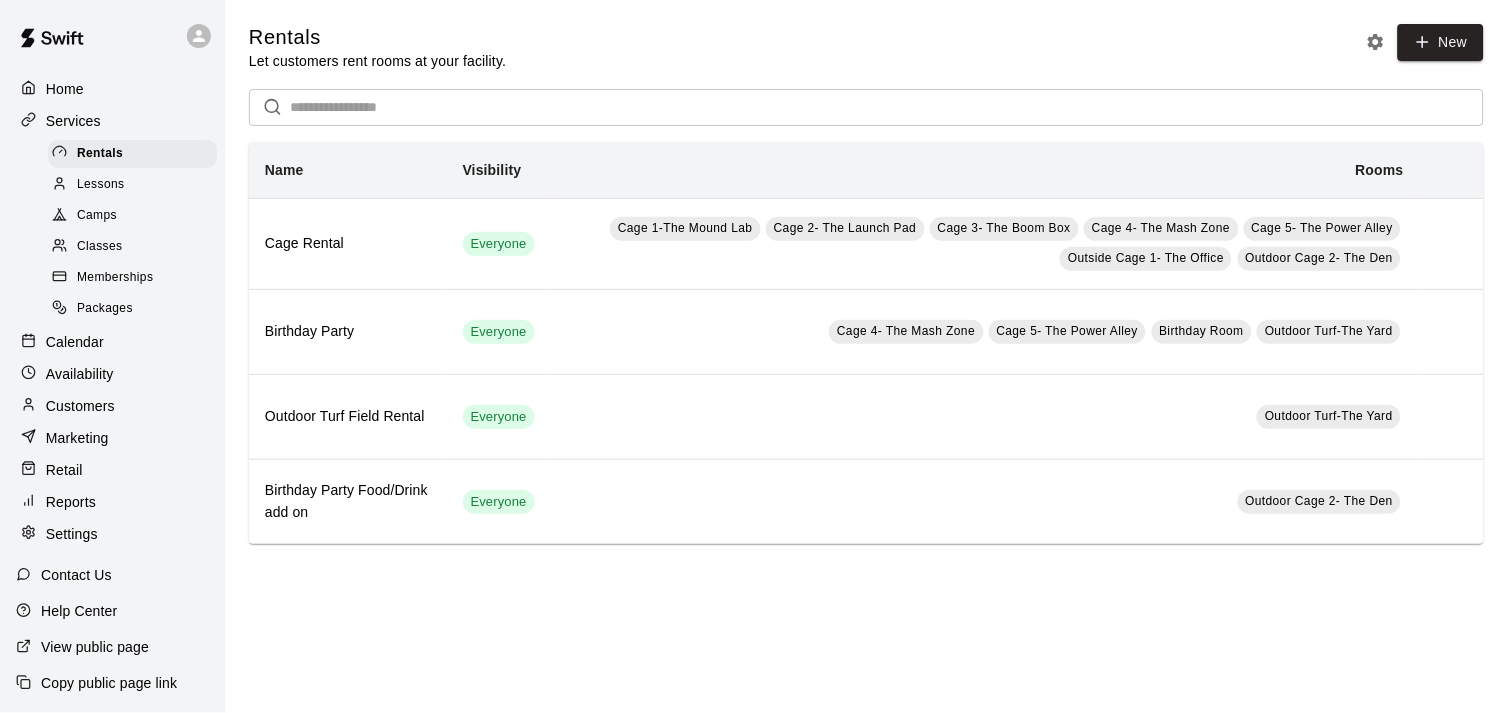 click on "Lessons" at bounding box center (101, 185) 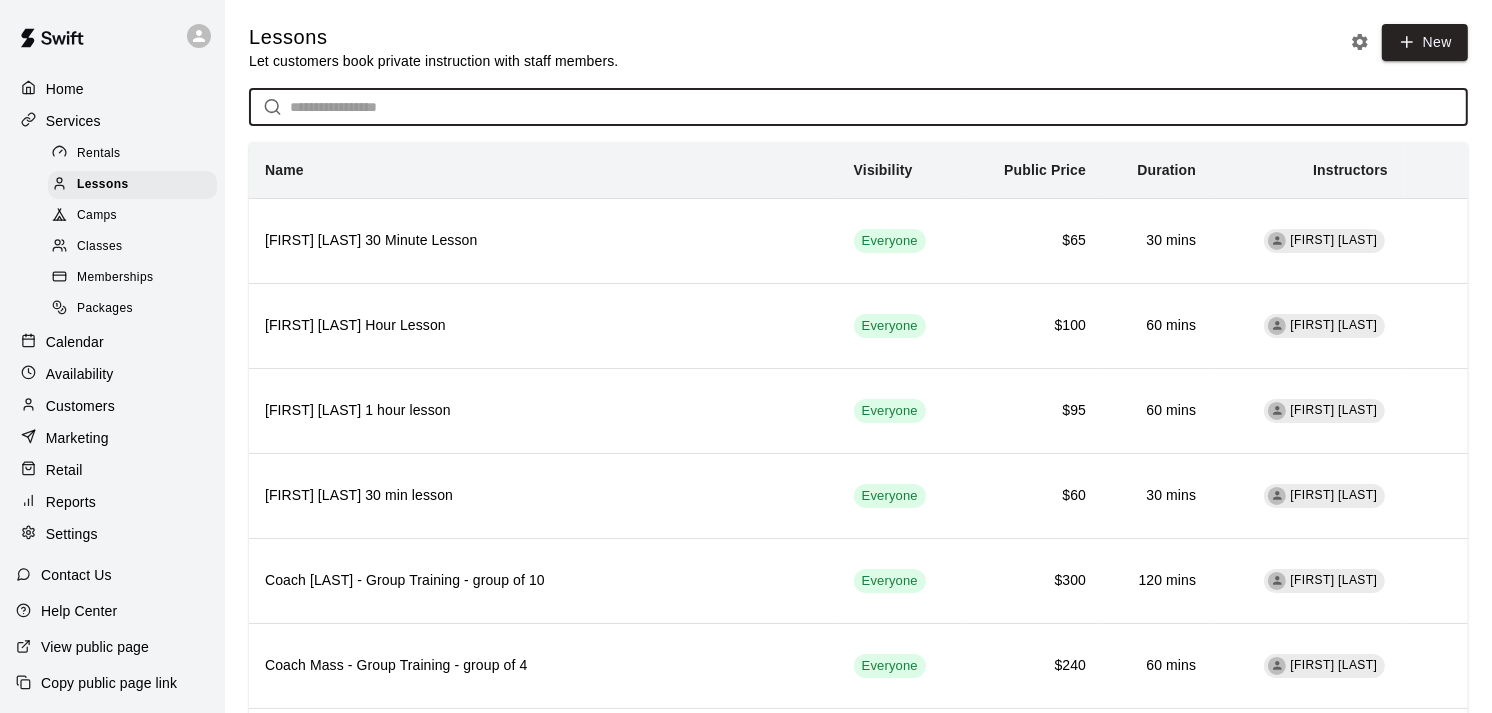 click at bounding box center [879, 107] 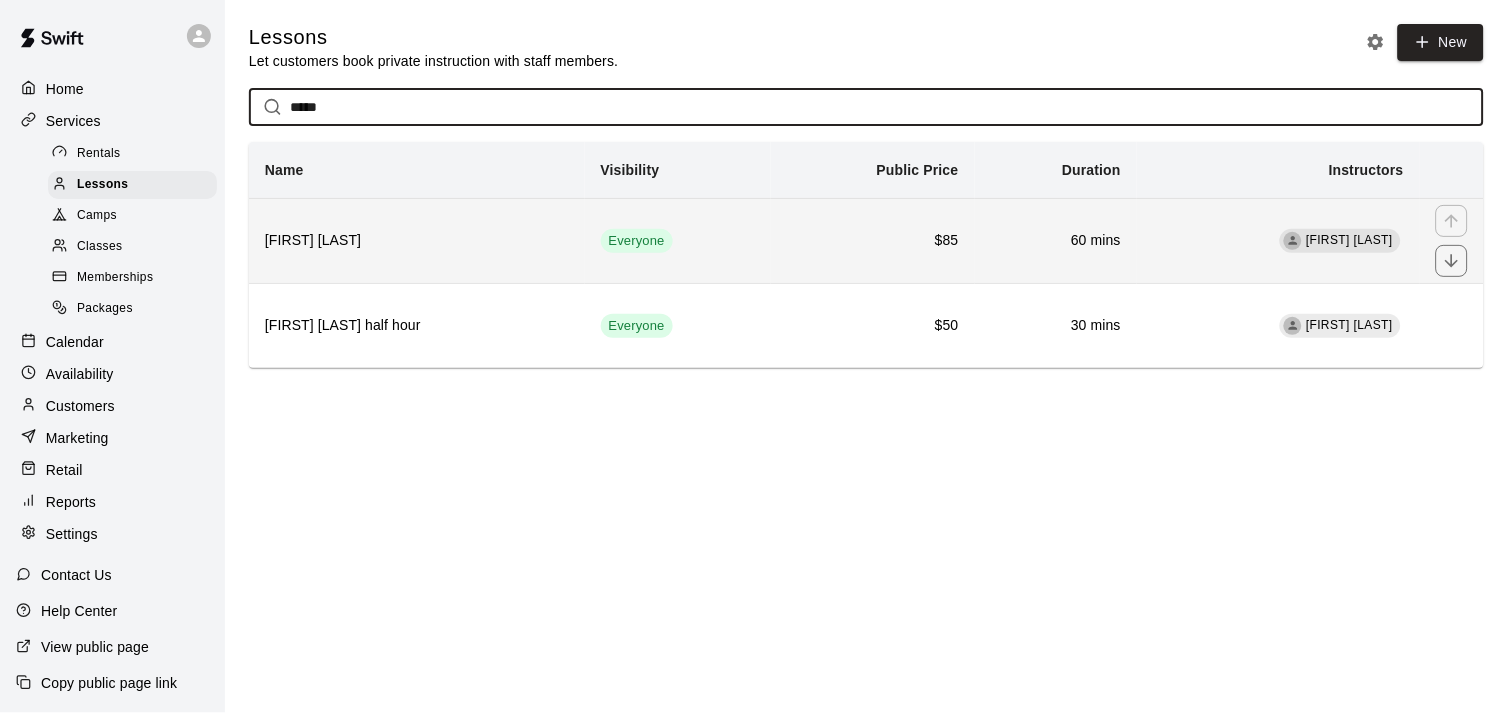 type on "*****" 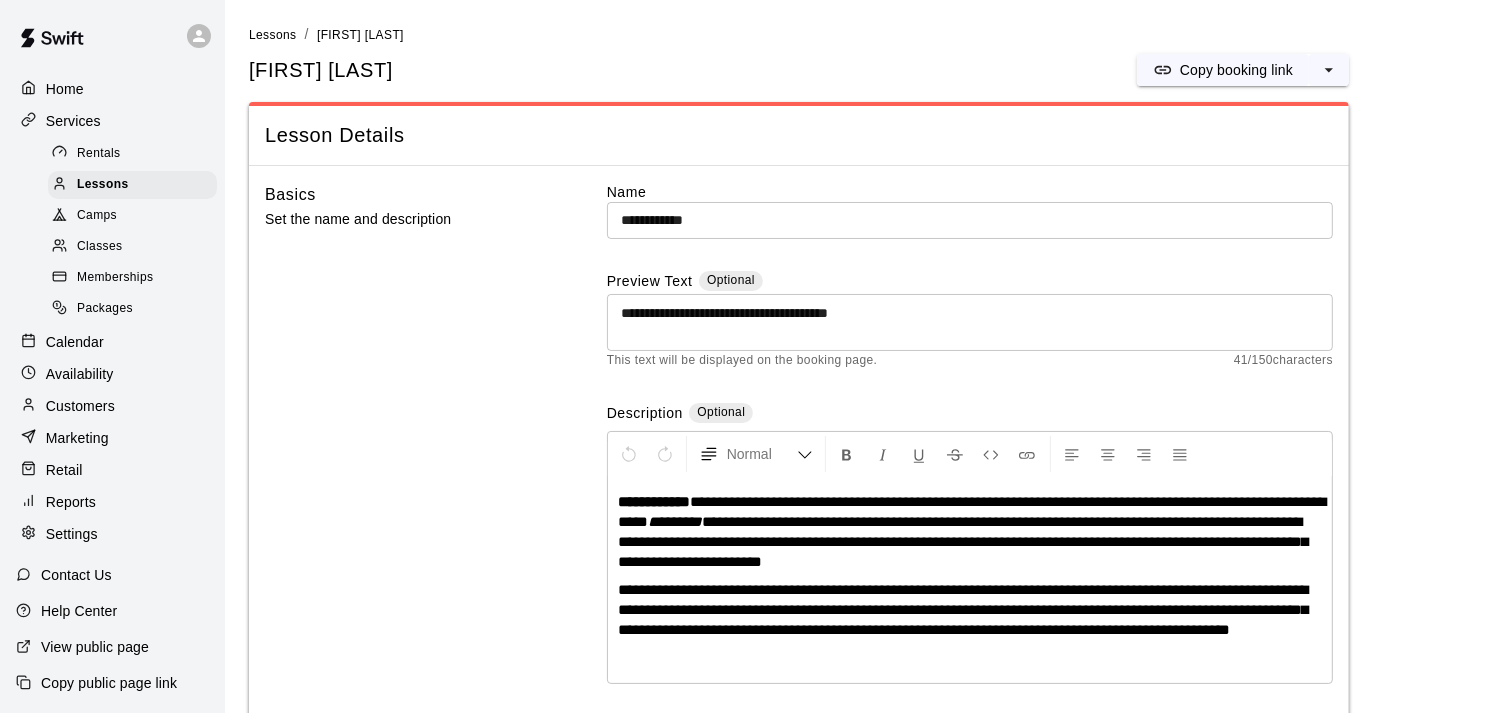 click on "**********" at bounding box center [970, 220] 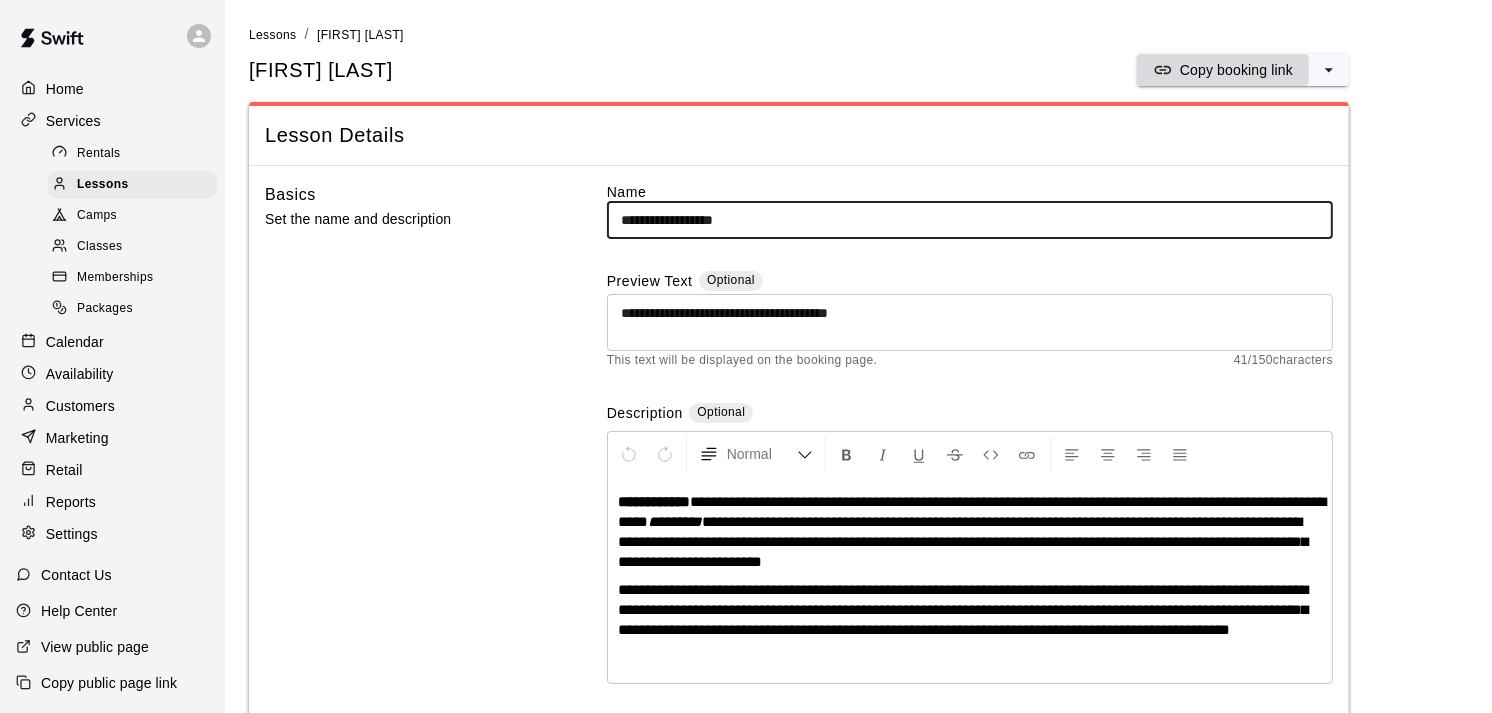 type on "**********" 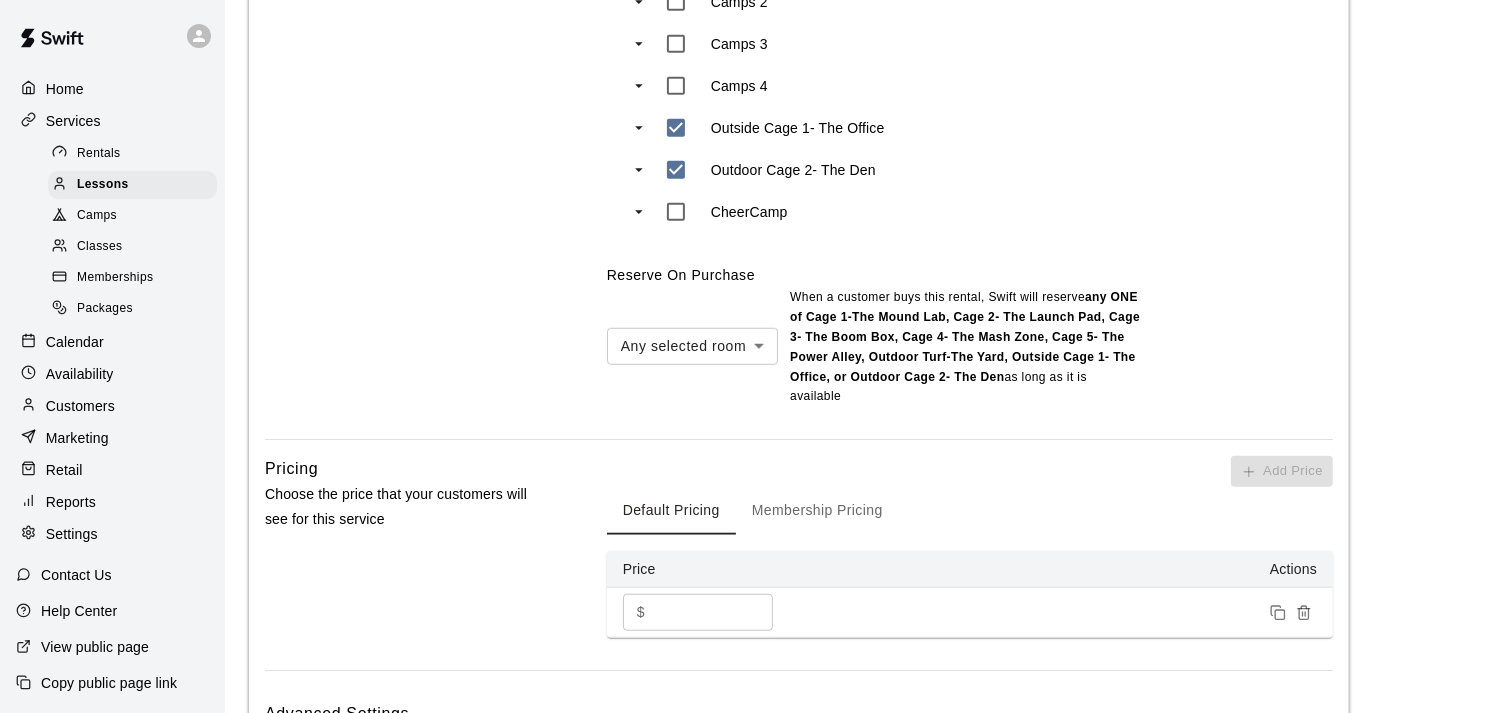 scroll, scrollTop: 1455, scrollLeft: 0, axis: vertical 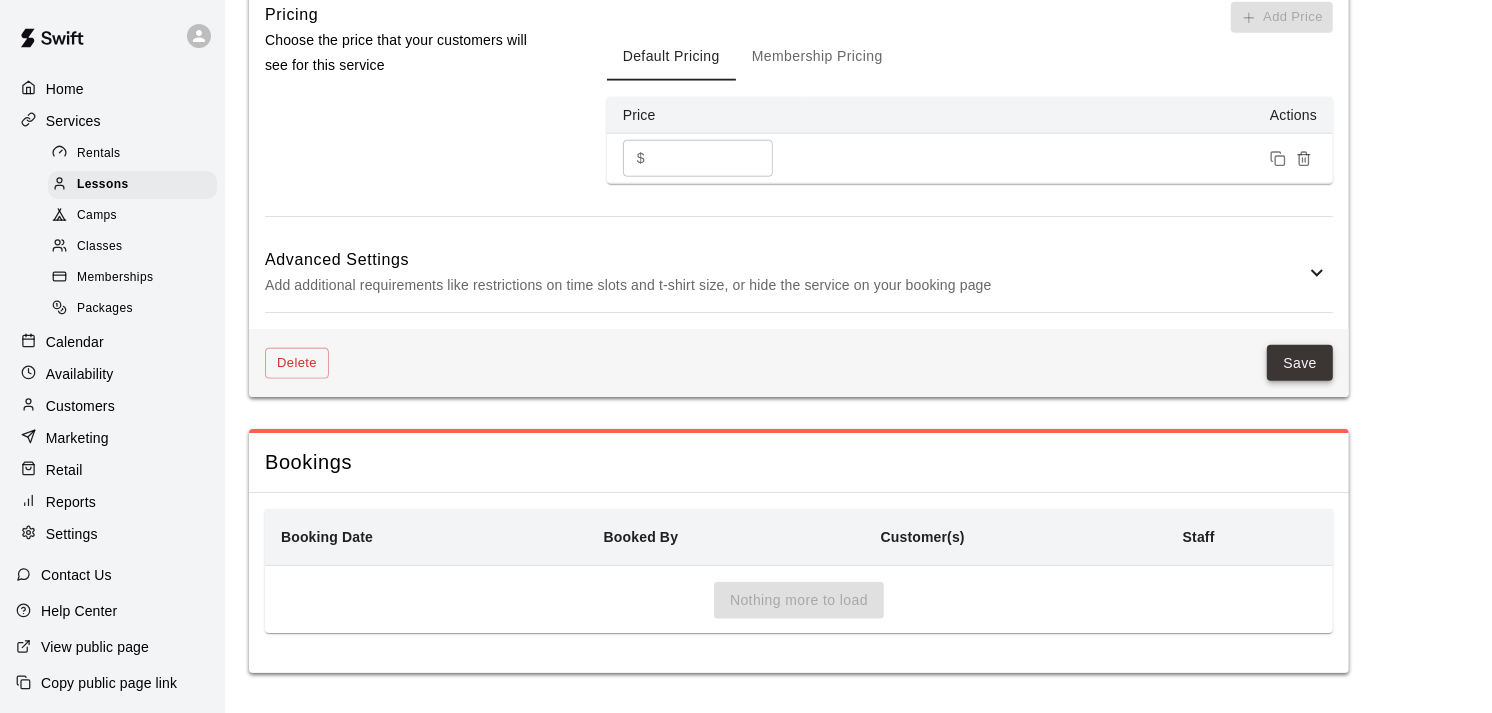 click on "Save" at bounding box center [1300, 363] 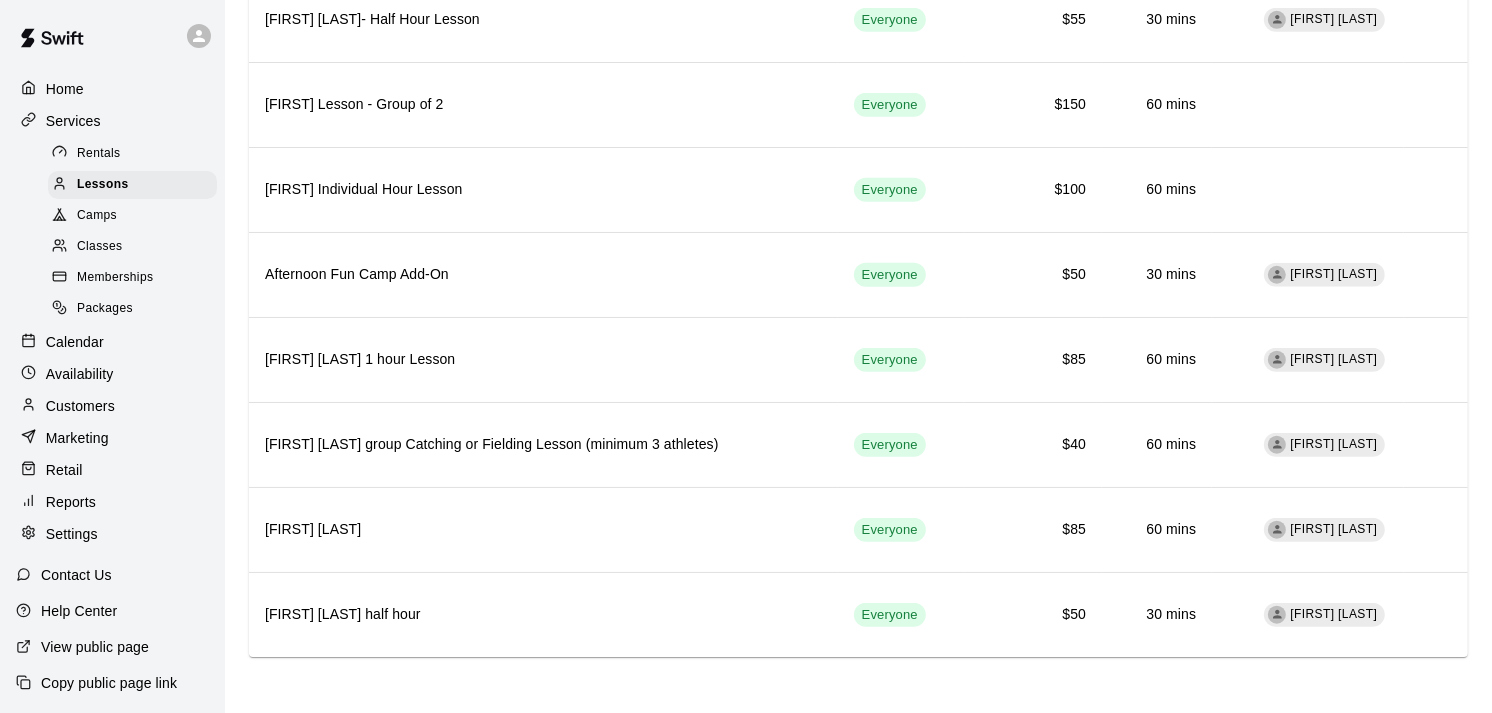 scroll, scrollTop: 0, scrollLeft: 0, axis: both 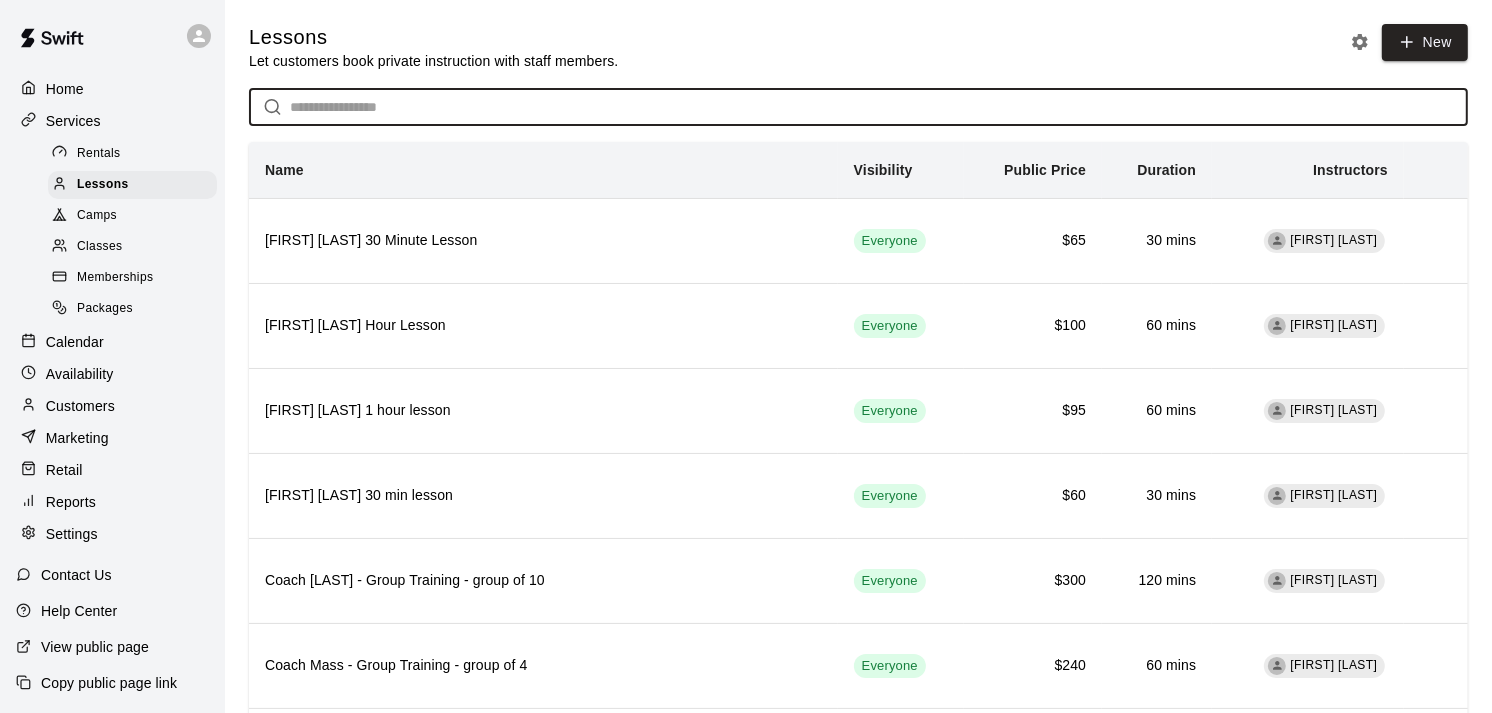 click at bounding box center (879, 107) 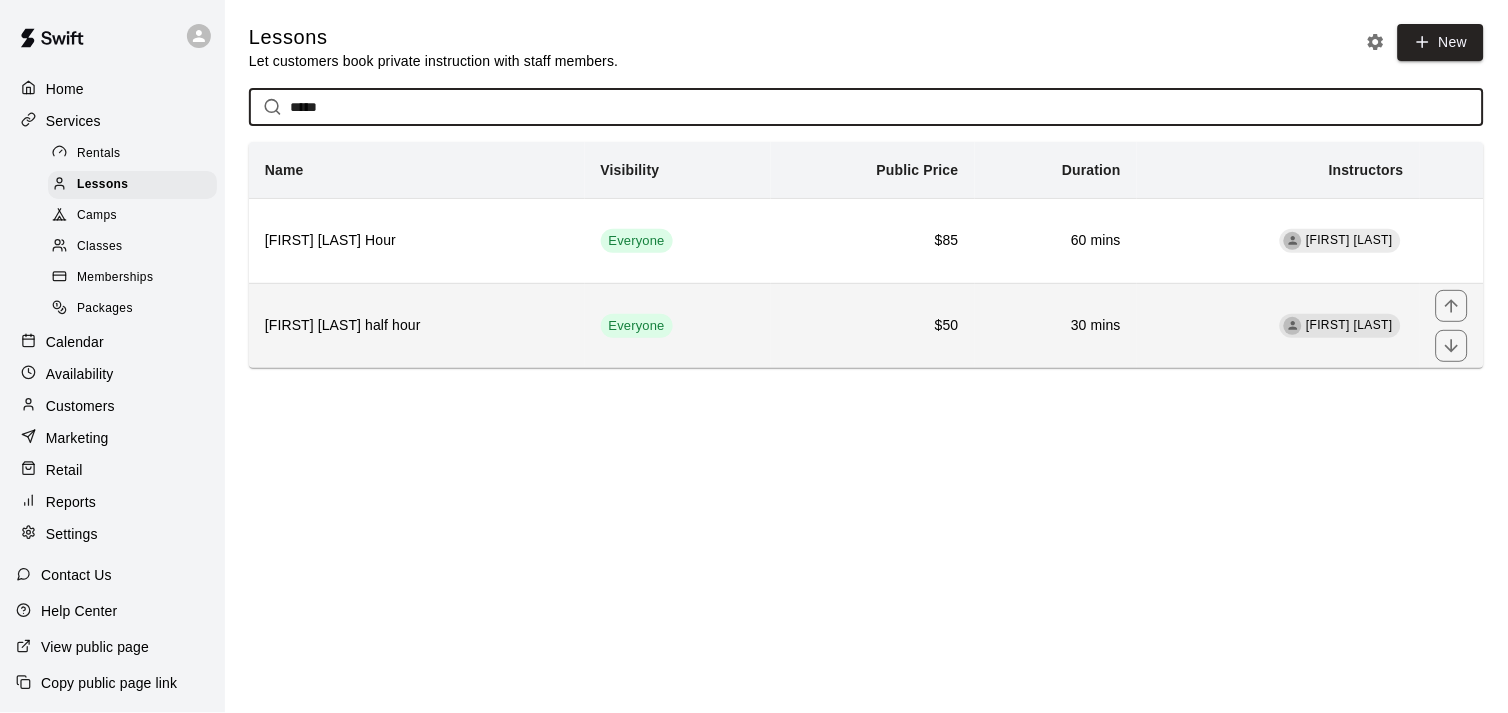 type on "*****" 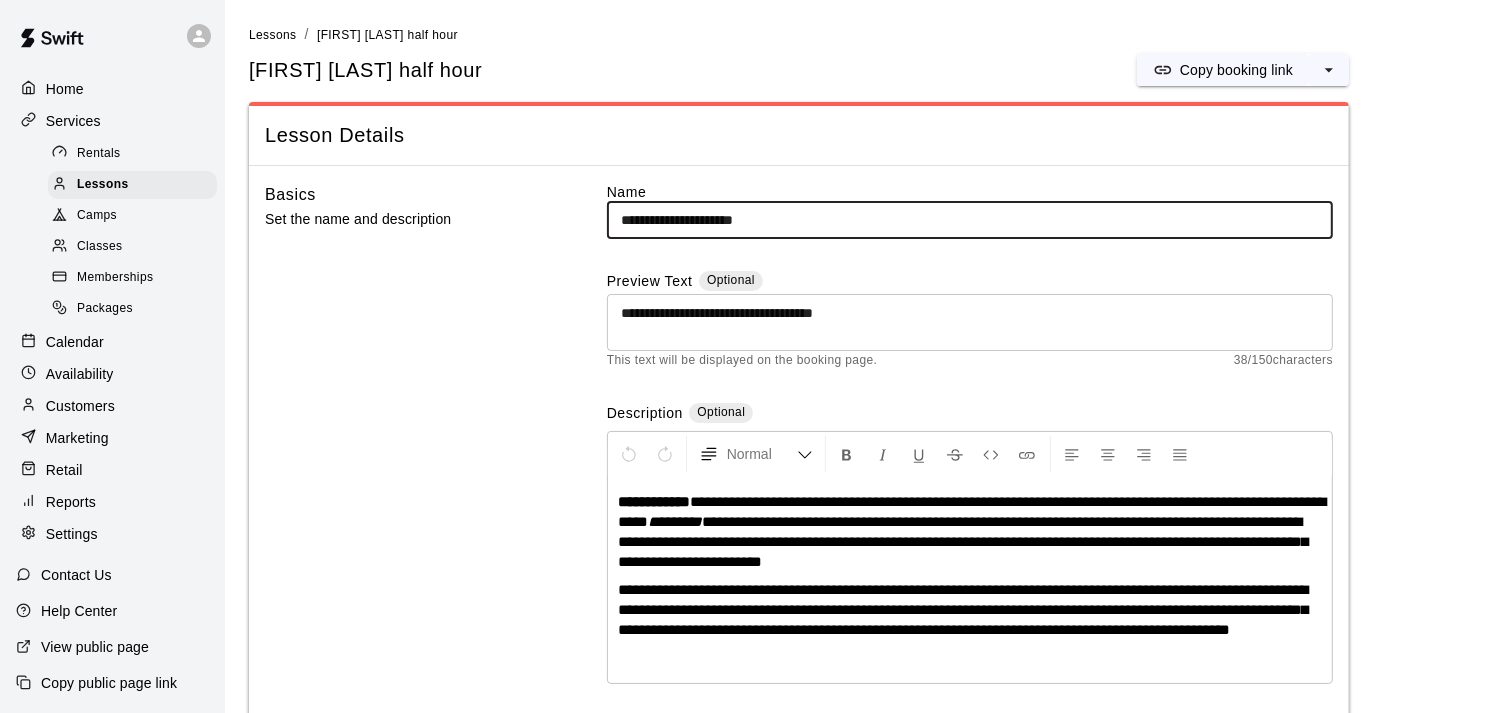 drag, startPoint x: 716, startPoint y: 222, endPoint x: 751, endPoint y: 225, distance: 35.128338 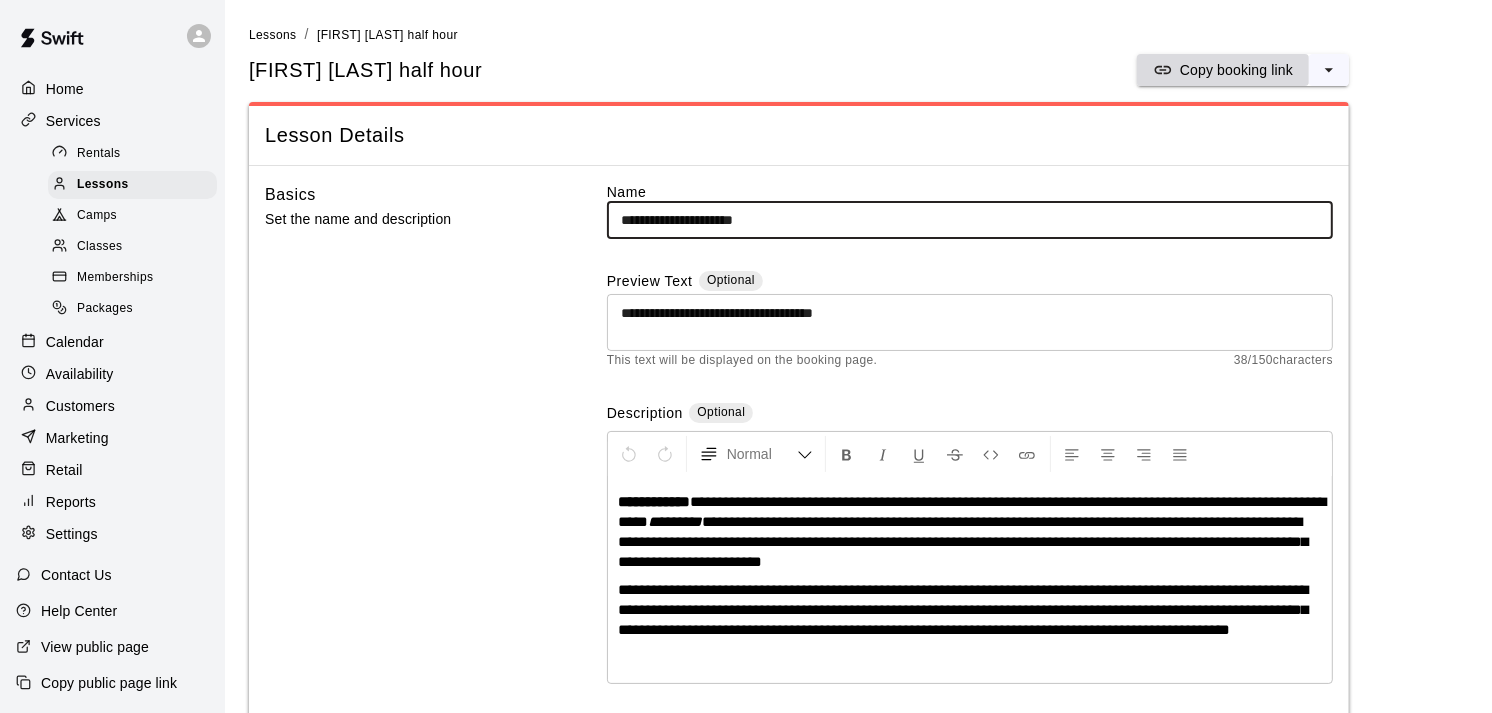 click on "Copy booking link" at bounding box center (1236, 70) 